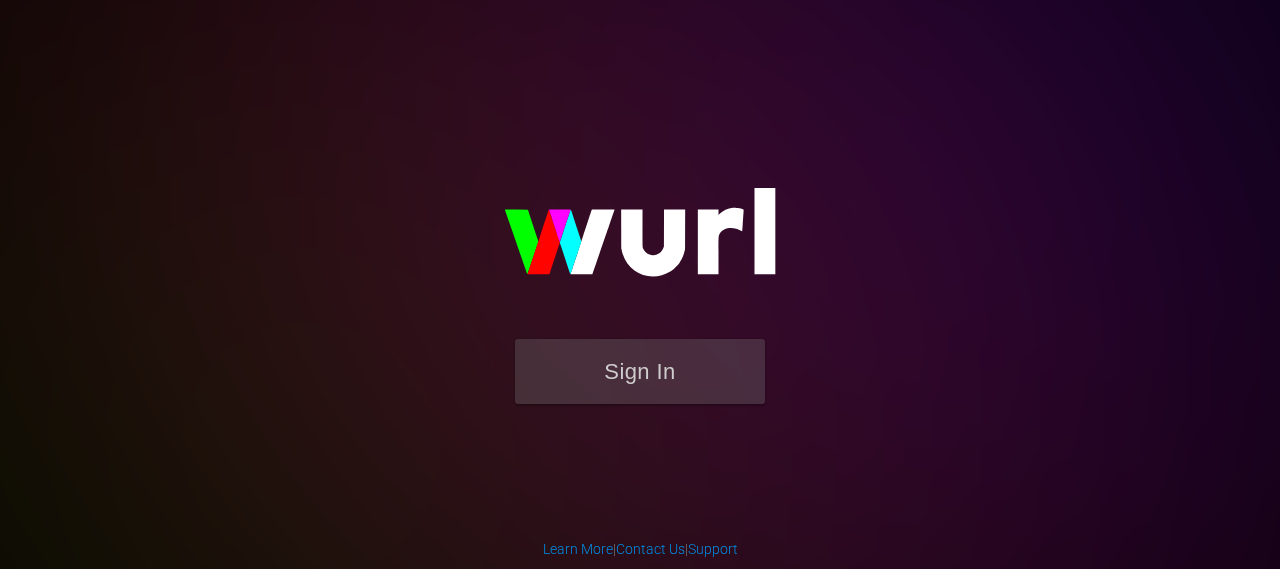 scroll, scrollTop: 0, scrollLeft: 0, axis: both 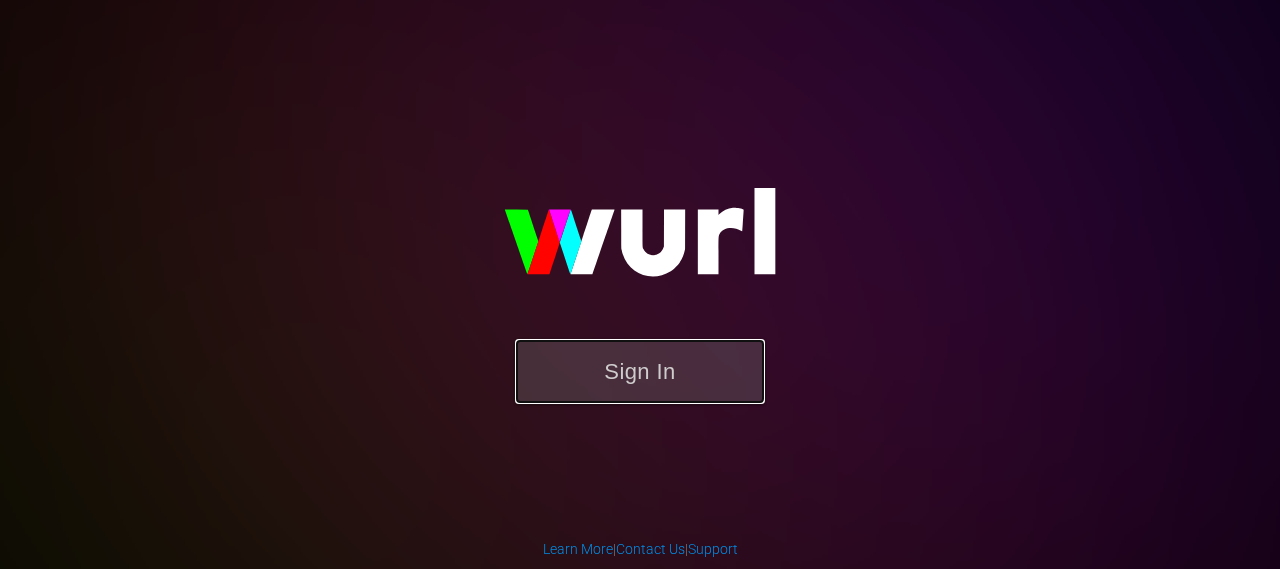 click on "Sign In" at bounding box center [640, 371] 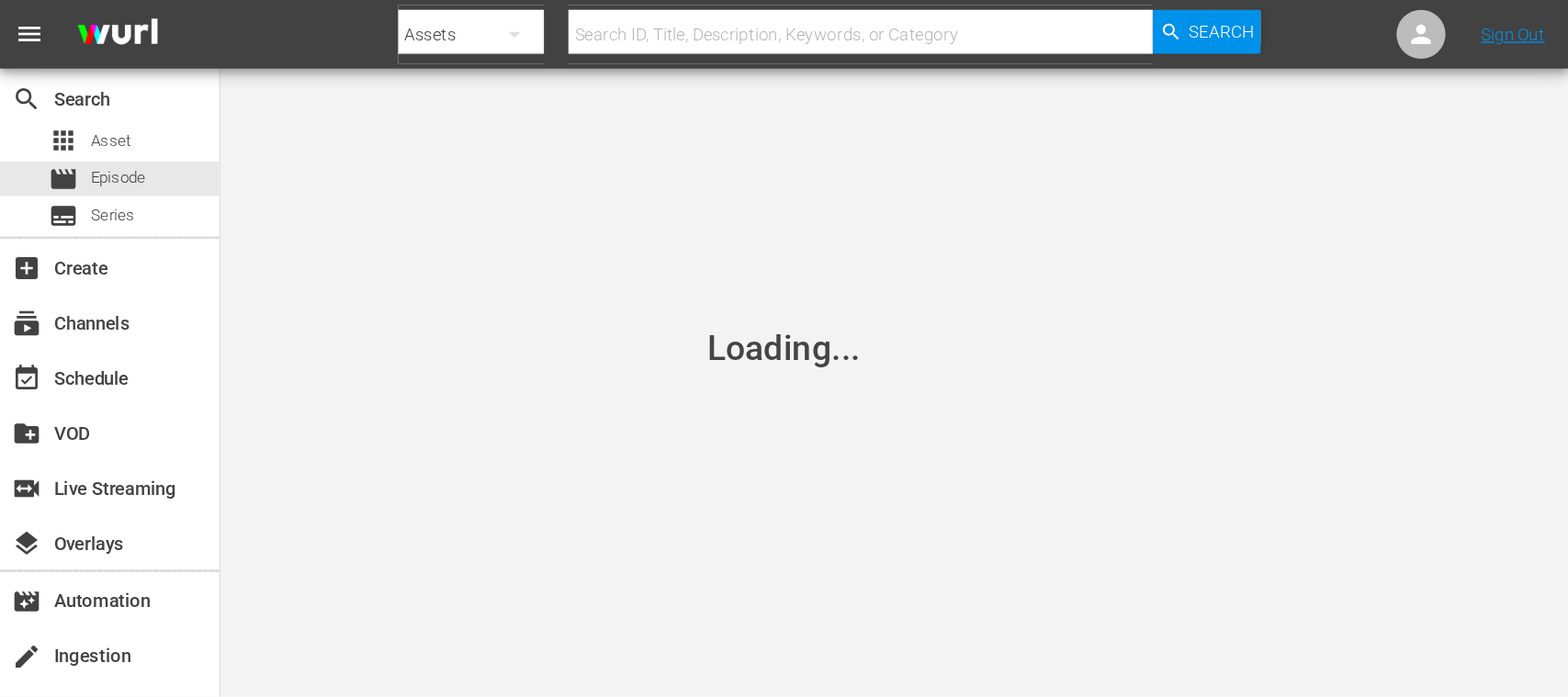 scroll, scrollTop: 0, scrollLeft: 0, axis: both 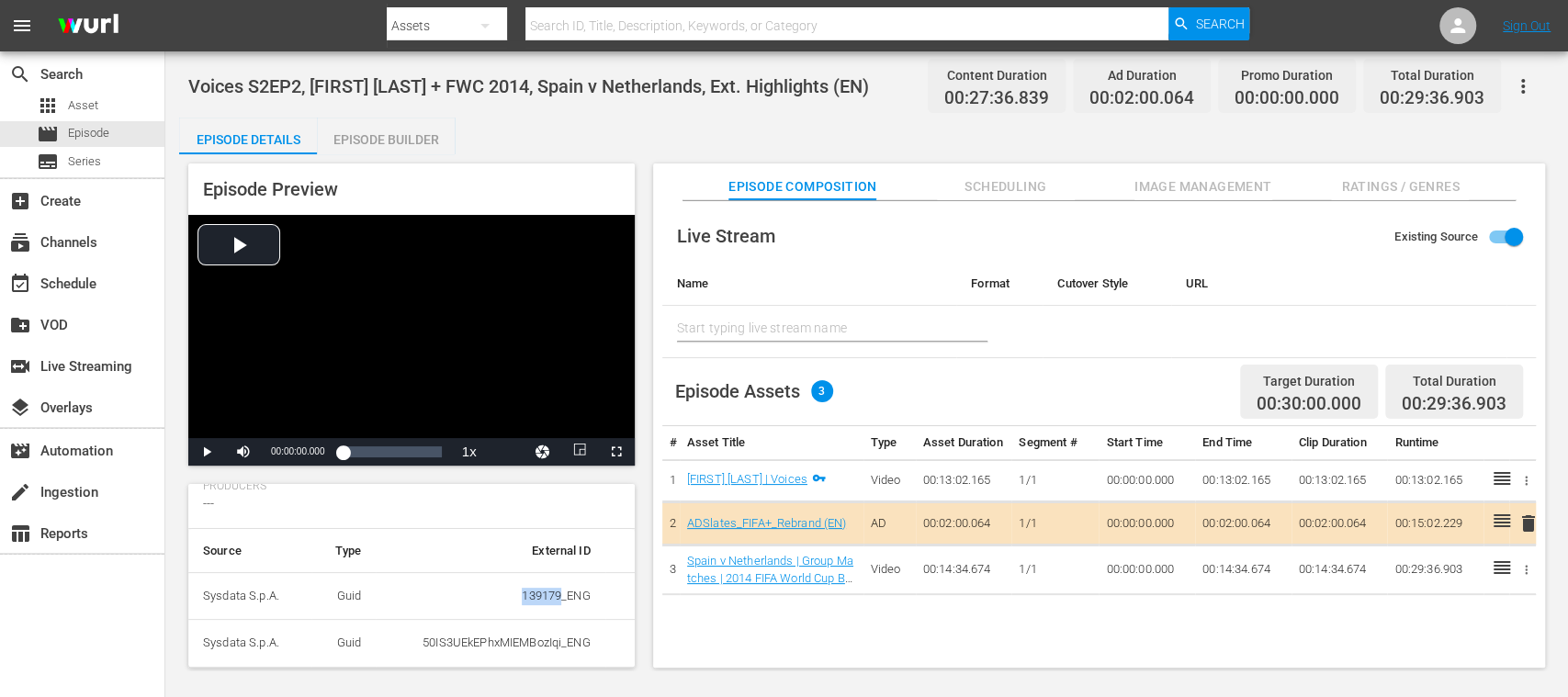 drag, startPoint x: 519, startPoint y: 600, endPoint x: 536, endPoint y: 602, distance: 17.117243 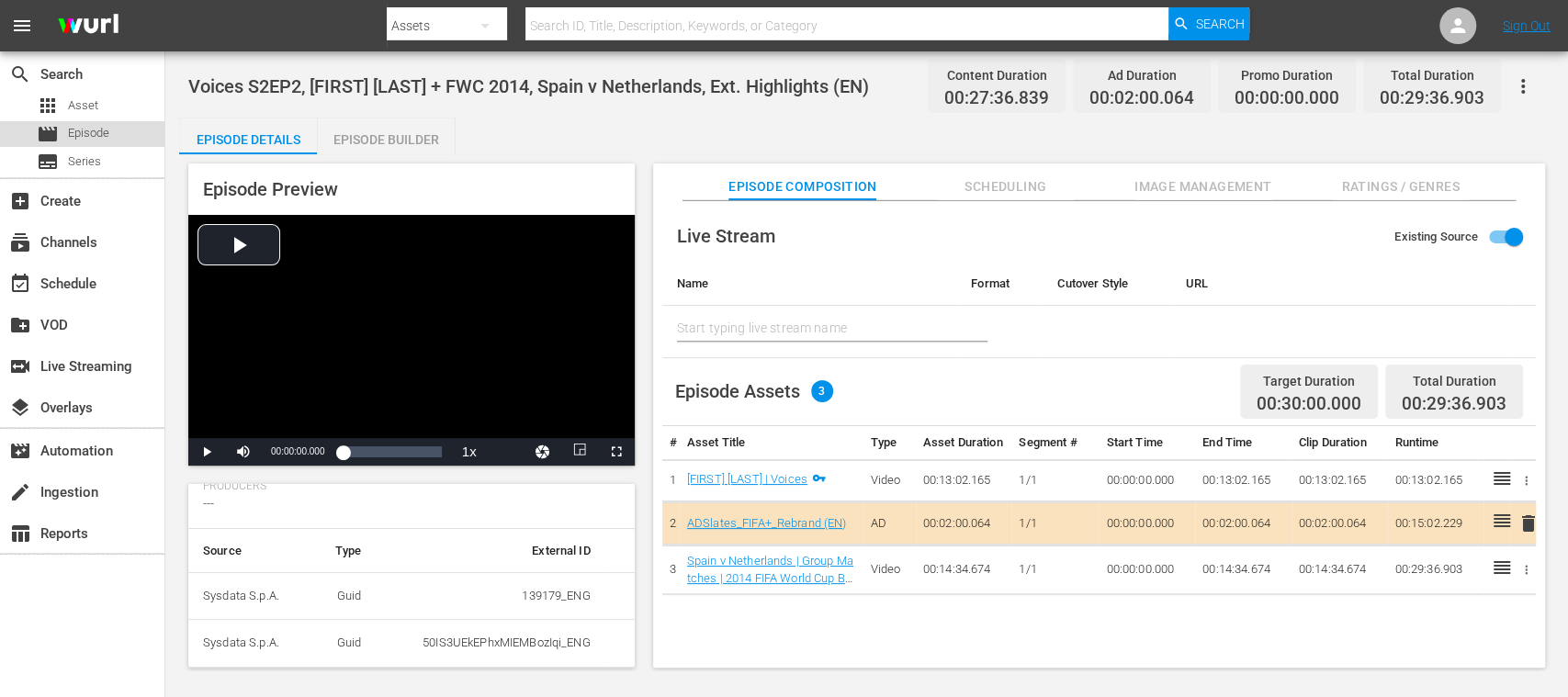 click on "Episode" at bounding box center [88, 133] 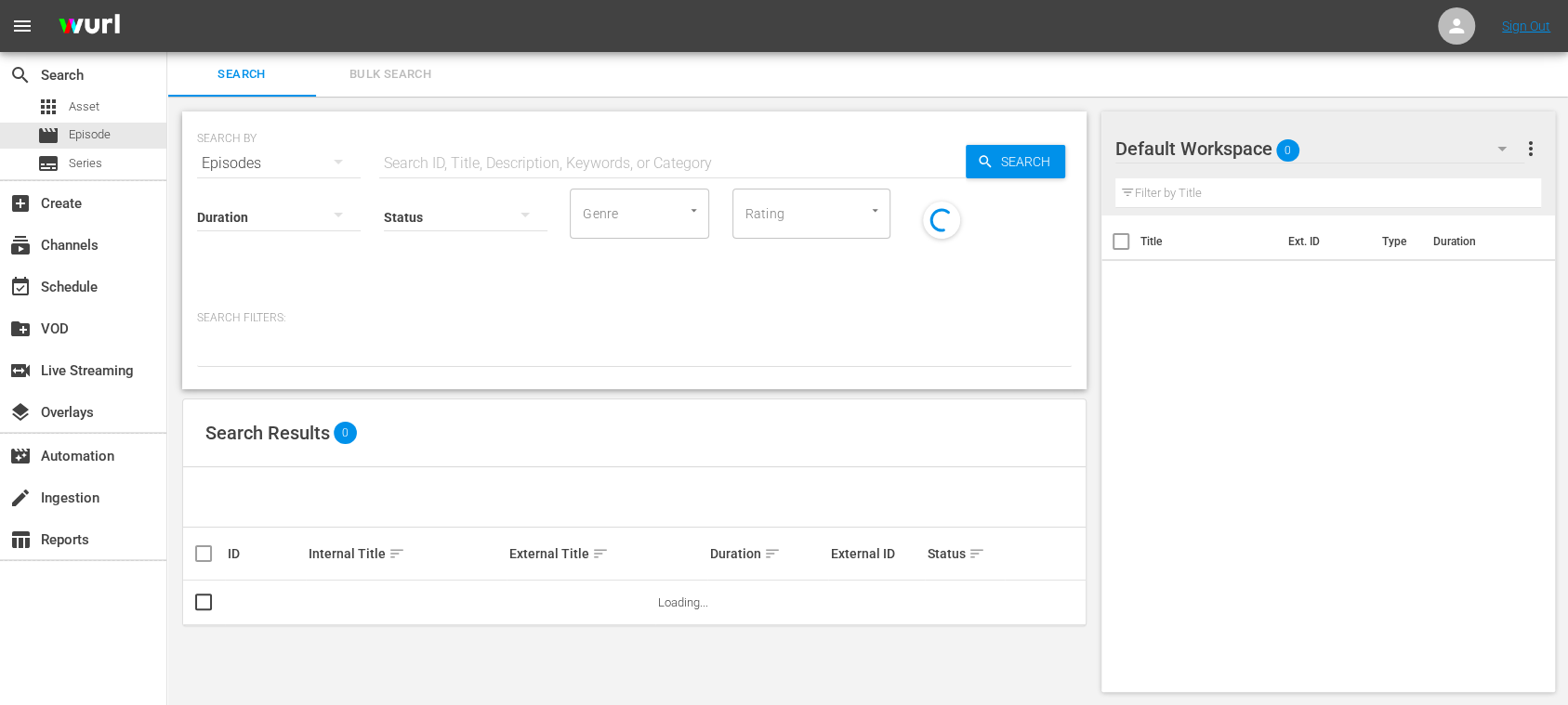 click at bounding box center (672, 163) 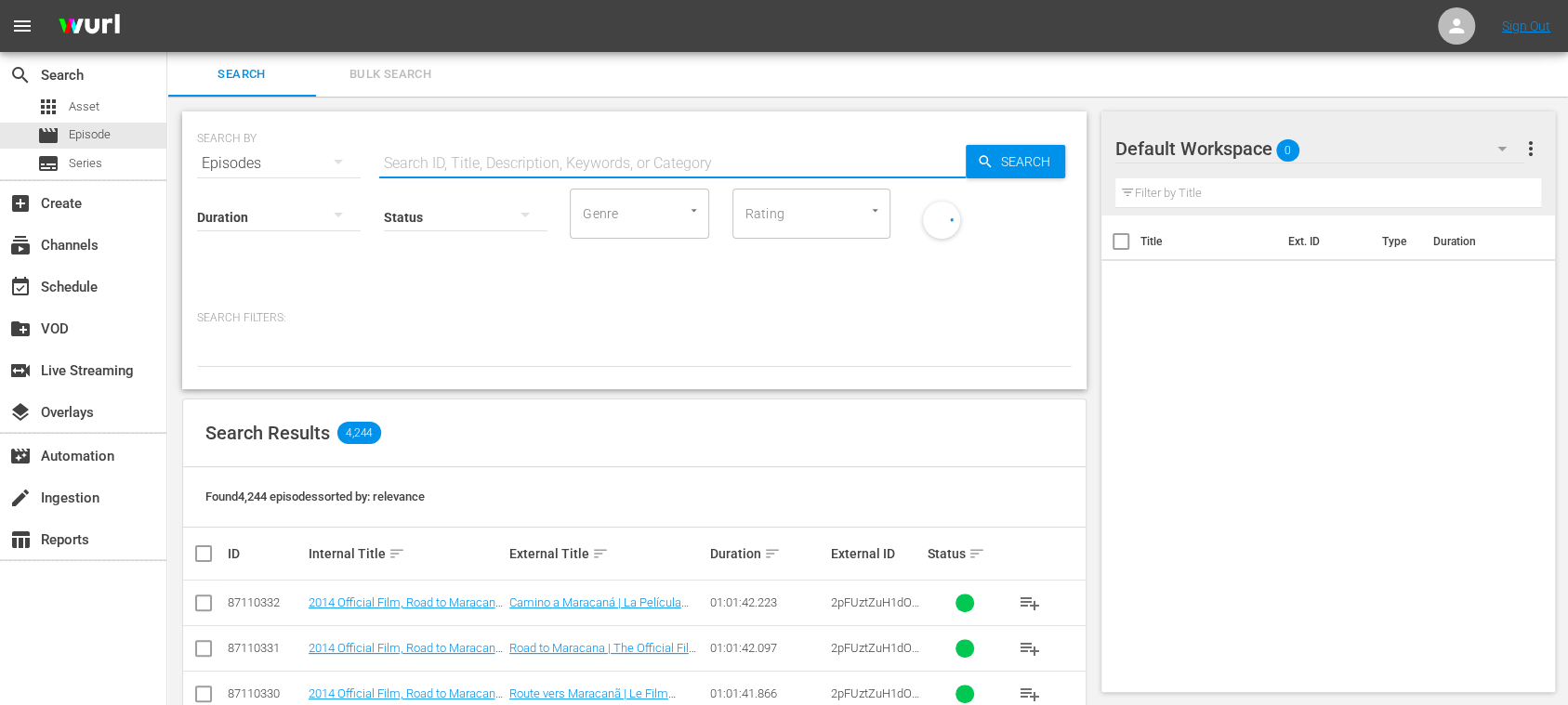 paste on "139179" 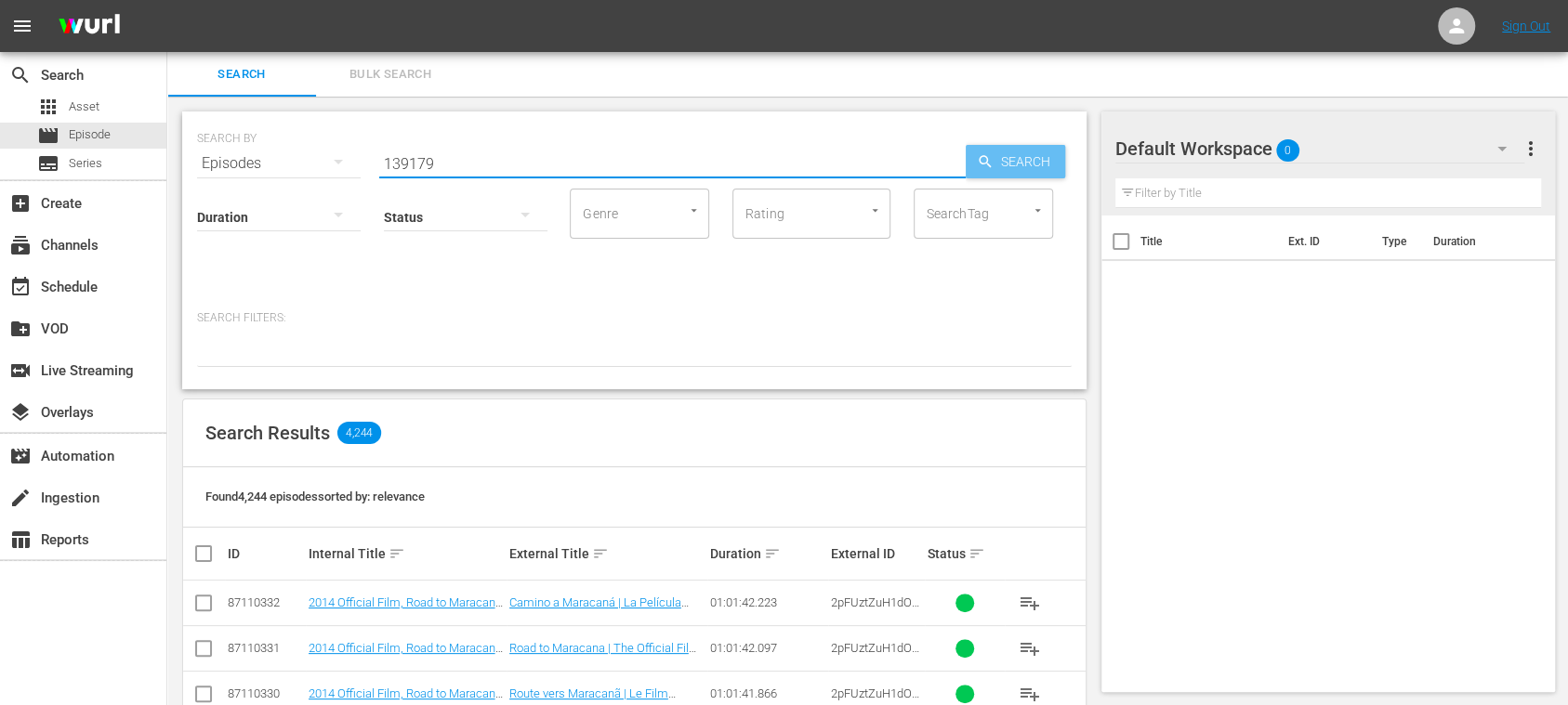 type on "139179" 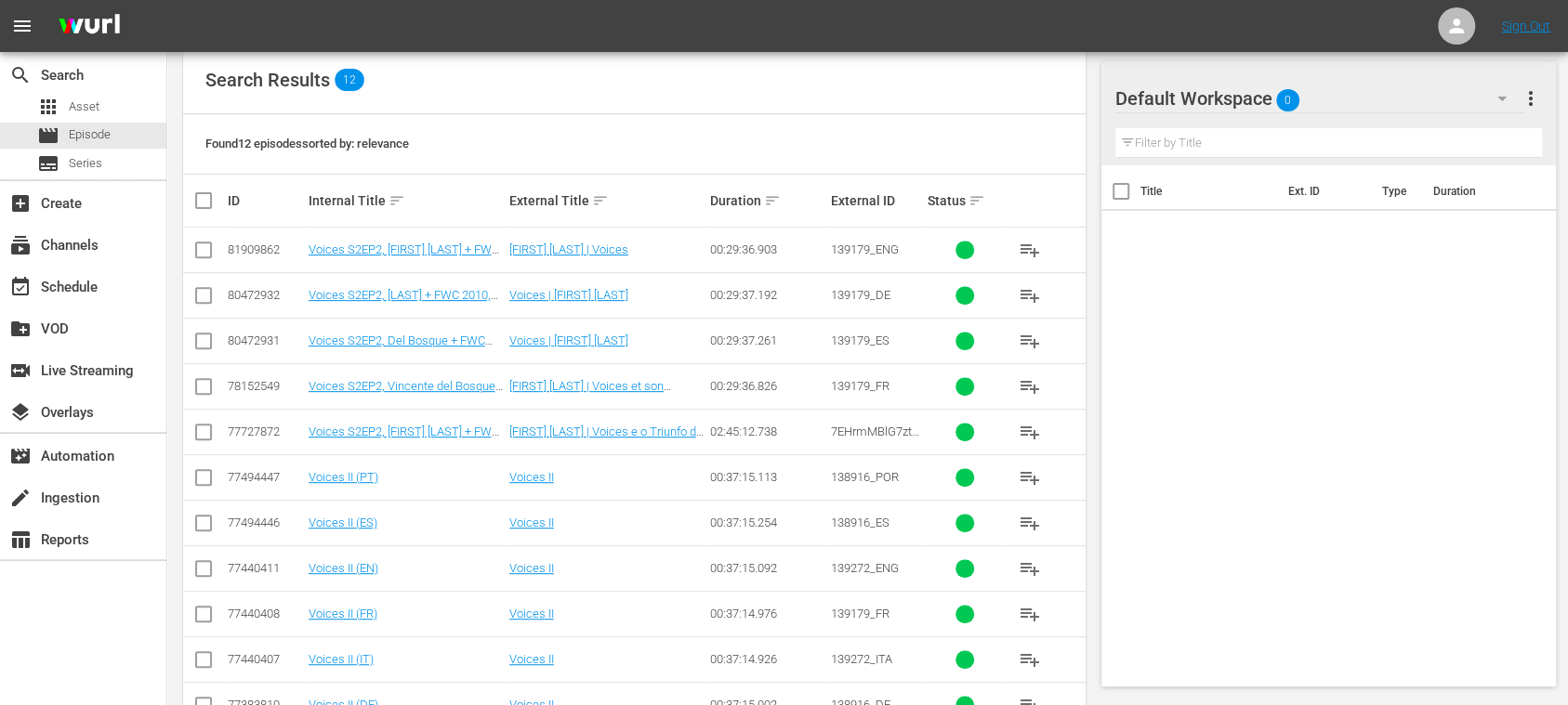 scroll, scrollTop: 451, scrollLeft: 0, axis: vertical 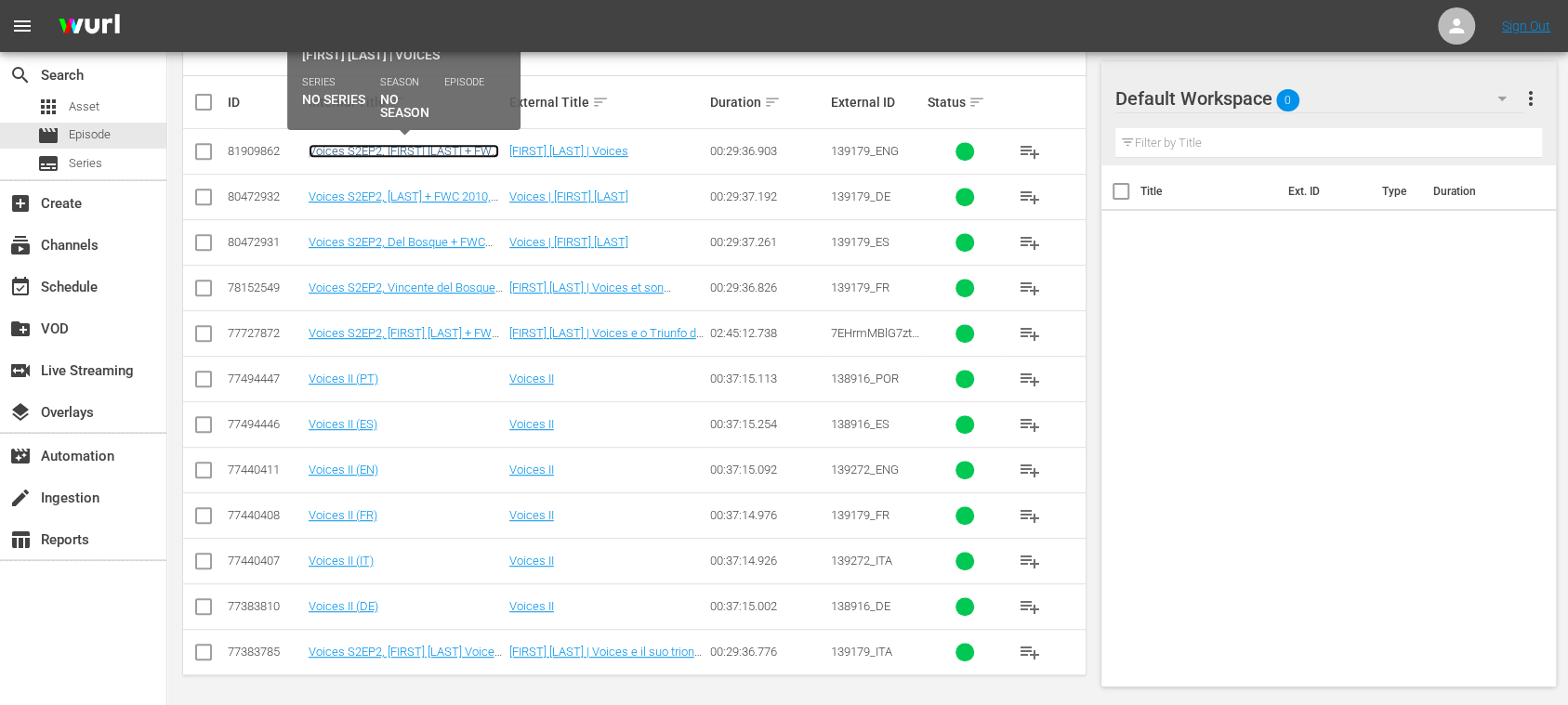 click on "Voices S2EP2, Vicente del Bosque + FWC 2014, Spain v Netherlands, Ext. Highlights (EN)" at bounding box center [403, 164] 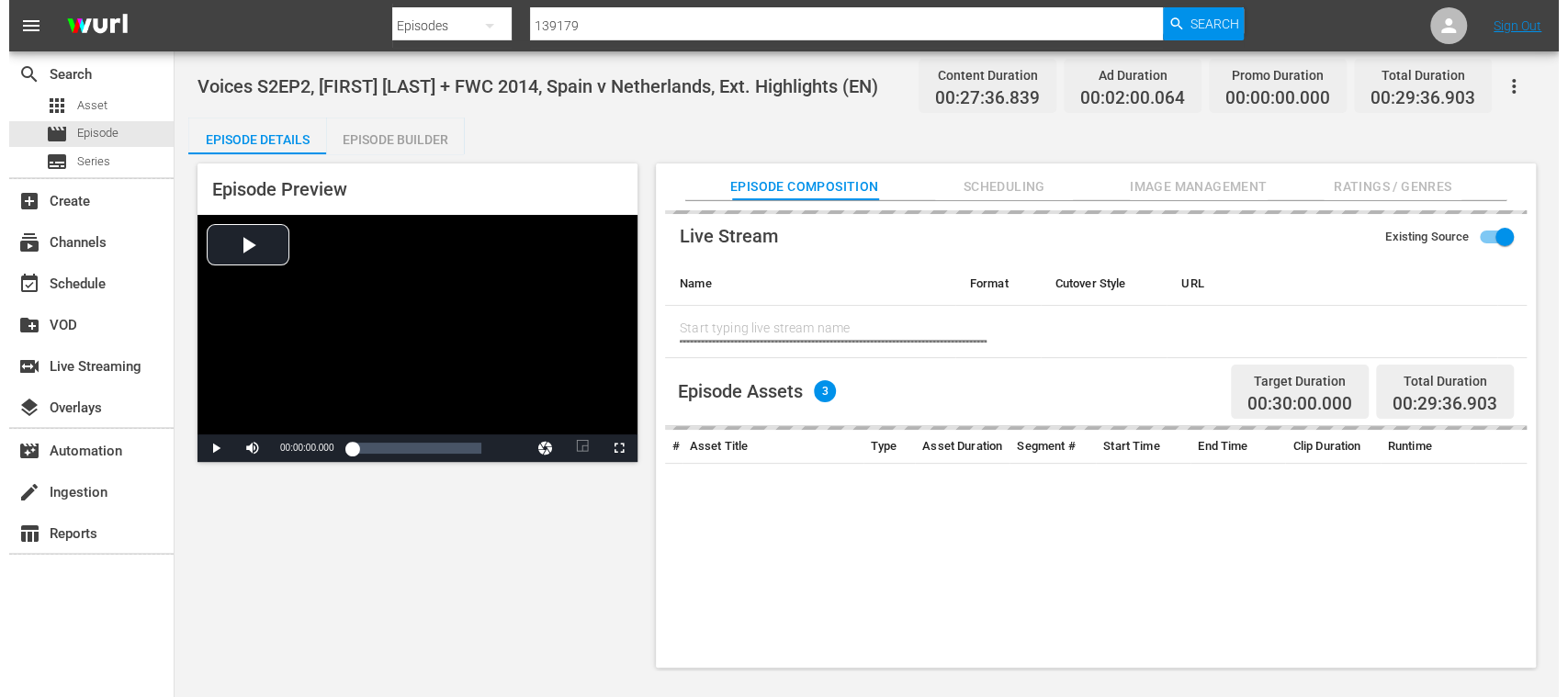 scroll, scrollTop: 0, scrollLeft: 0, axis: both 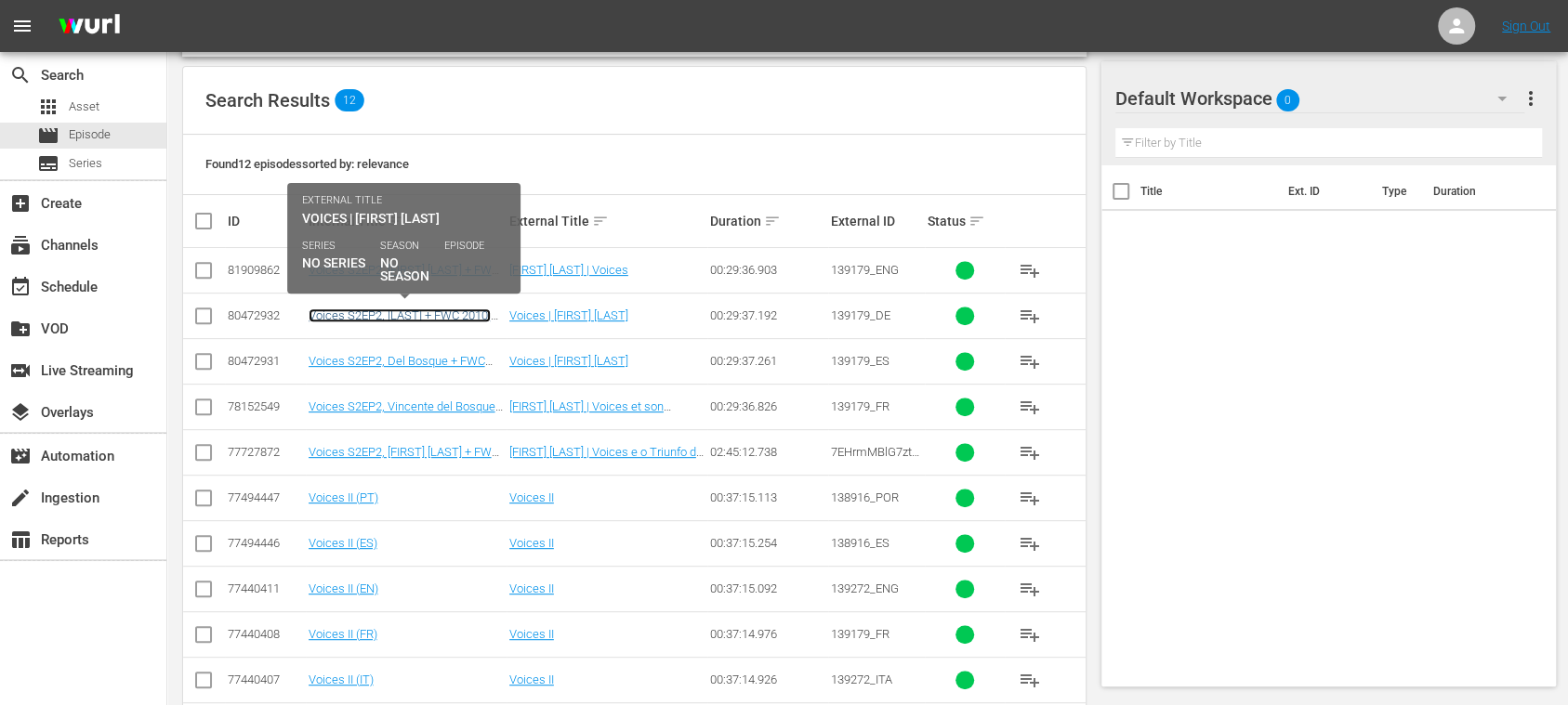 click on "Voices S2EP2, Del Bosque + FWC 2010, Spain v Netherlands, Final - Highlights (DE)" at bounding box center [400, 329] 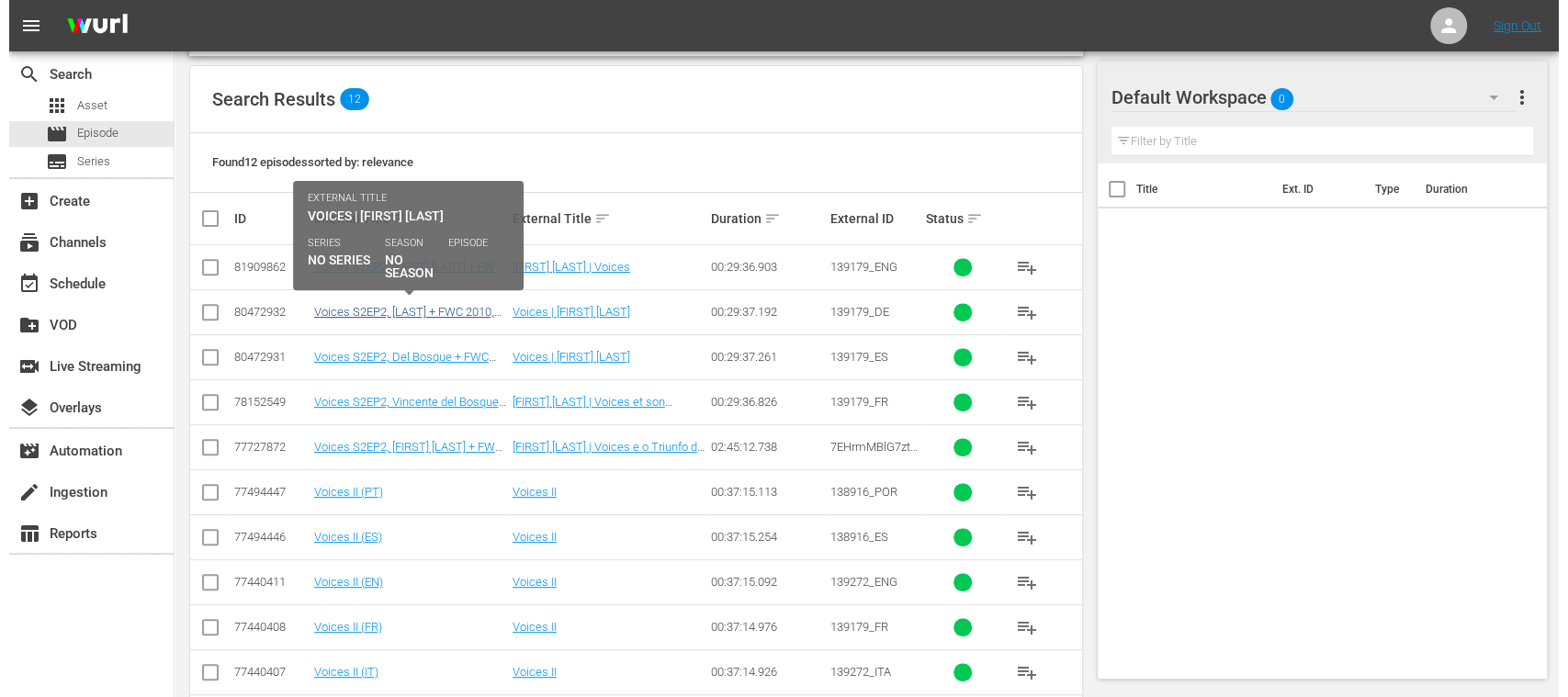 scroll, scrollTop: 0, scrollLeft: 0, axis: both 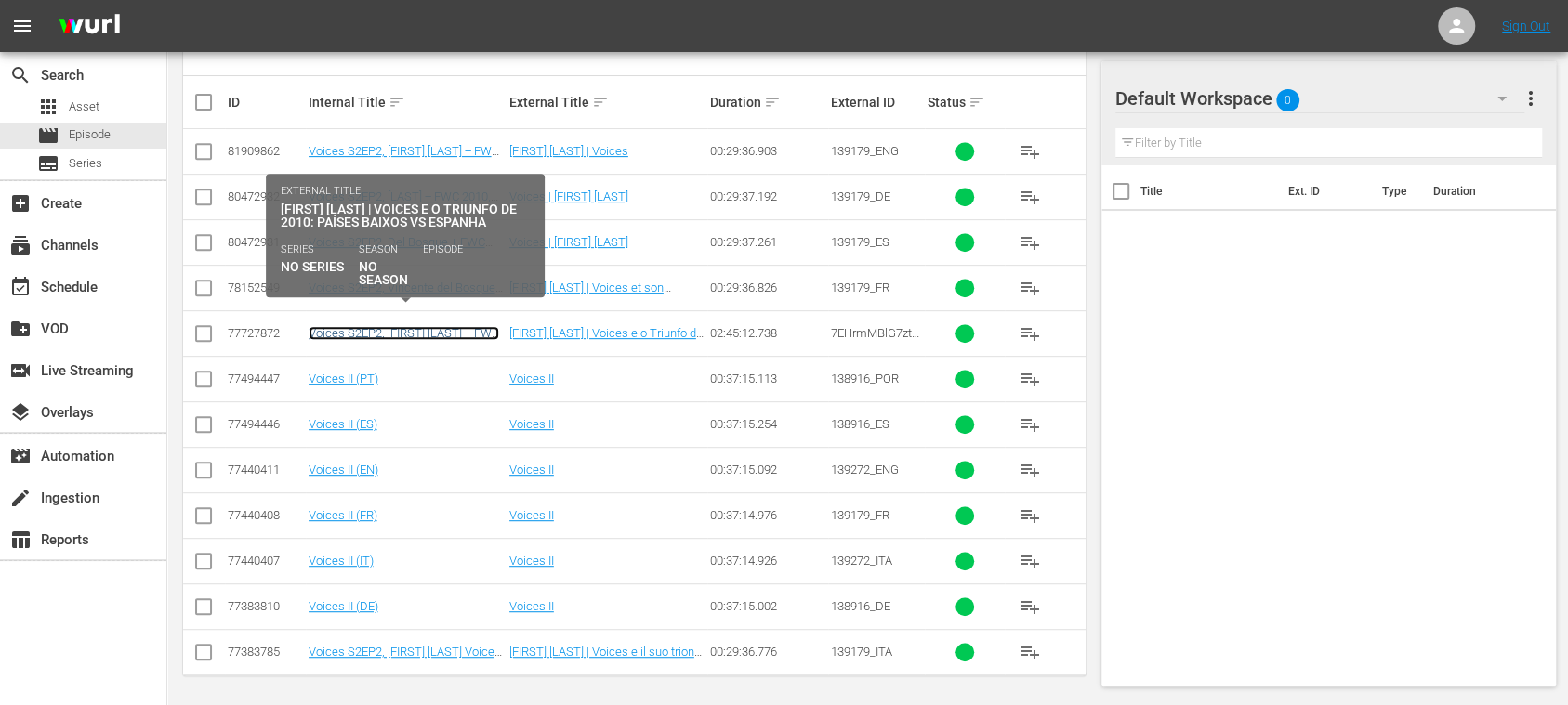 click on "Voices S2EP2, Vincente del Bosque + FWC 2010, Netherlands v Spain, Final - FMR (PT)" at bounding box center (403, 346) 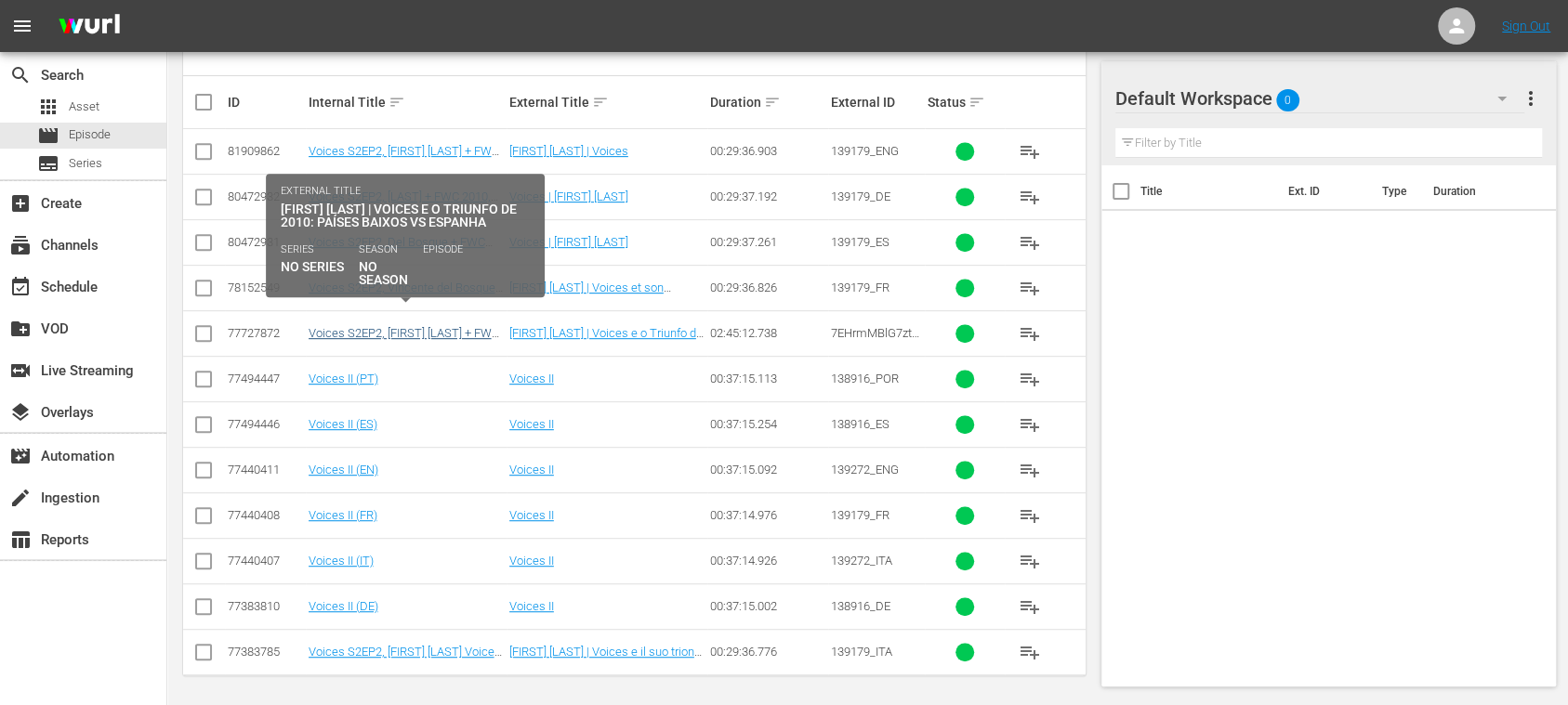 scroll, scrollTop: 0, scrollLeft: 0, axis: both 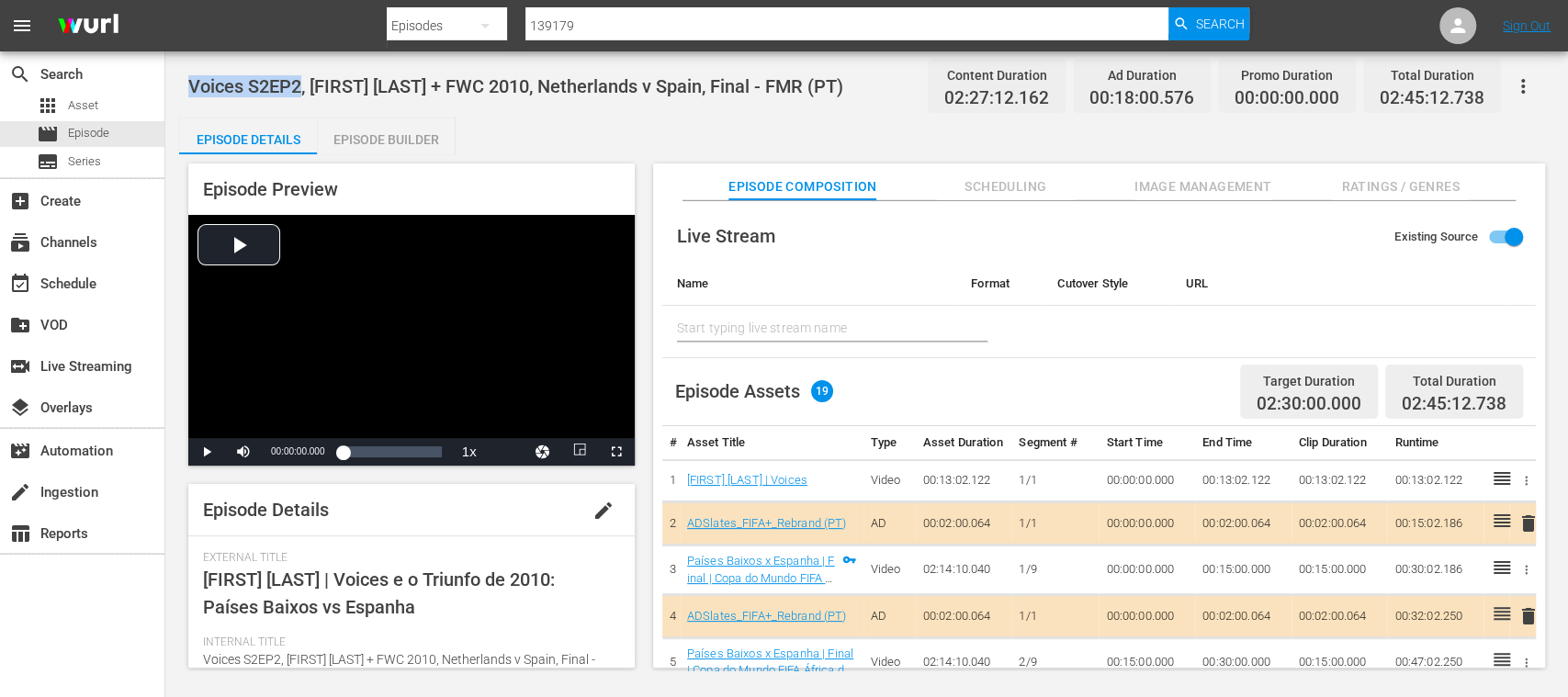 drag, startPoint x: 193, startPoint y: 82, endPoint x: 299, endPoint y: 84, distance: 106.01887 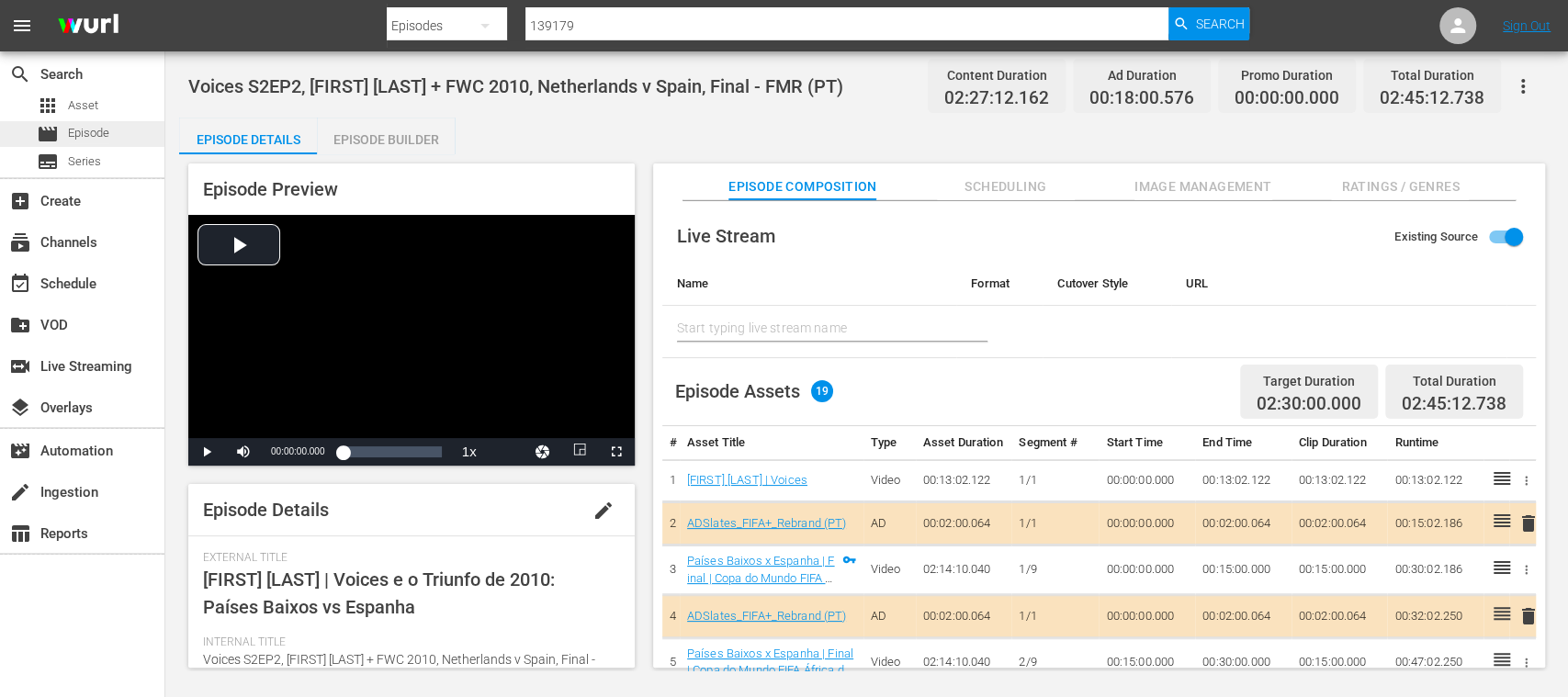 click on "Episode" at bounding box center [88, 133] 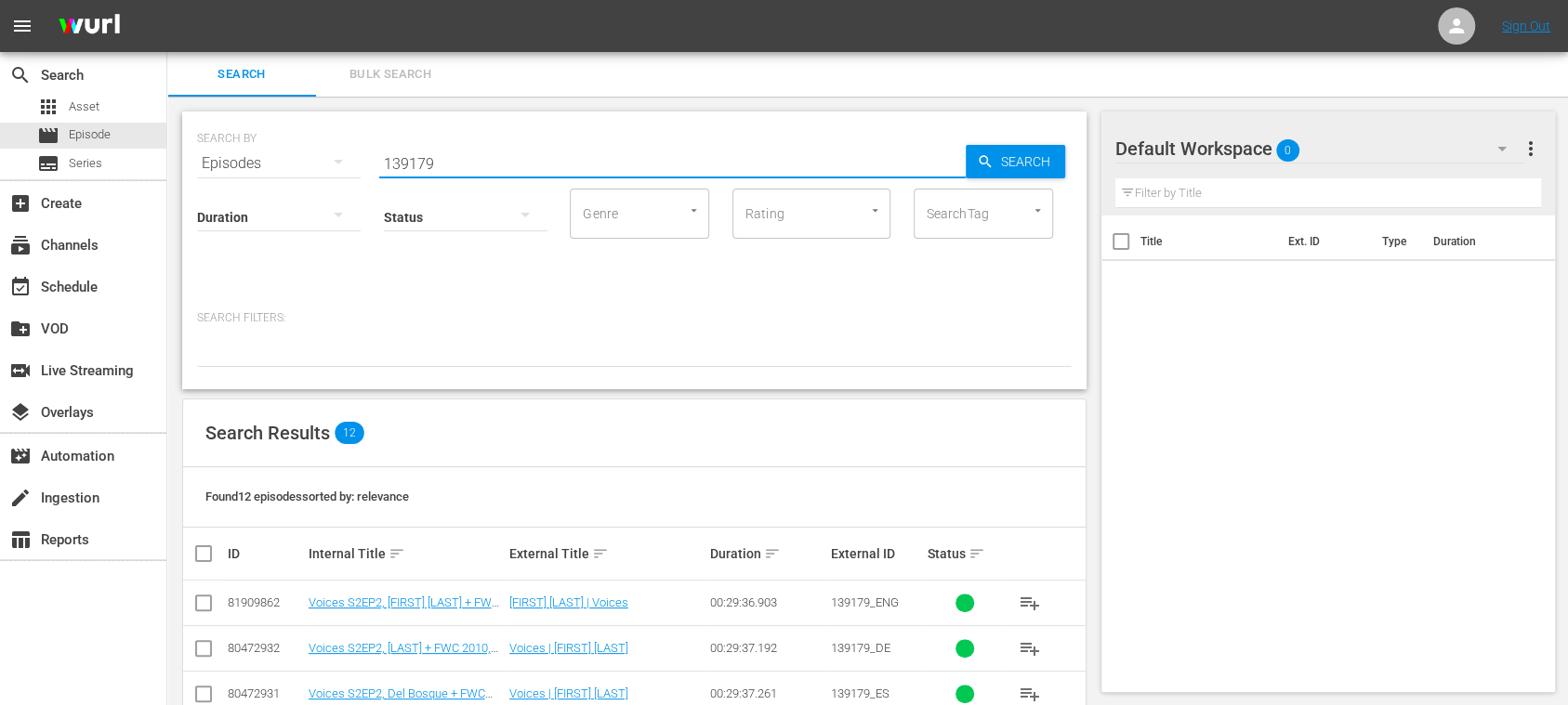 drag, startPoint x: 467, startPoint y: 167, endPoint x: 218, endPoint y: 158, distance: 249.1626 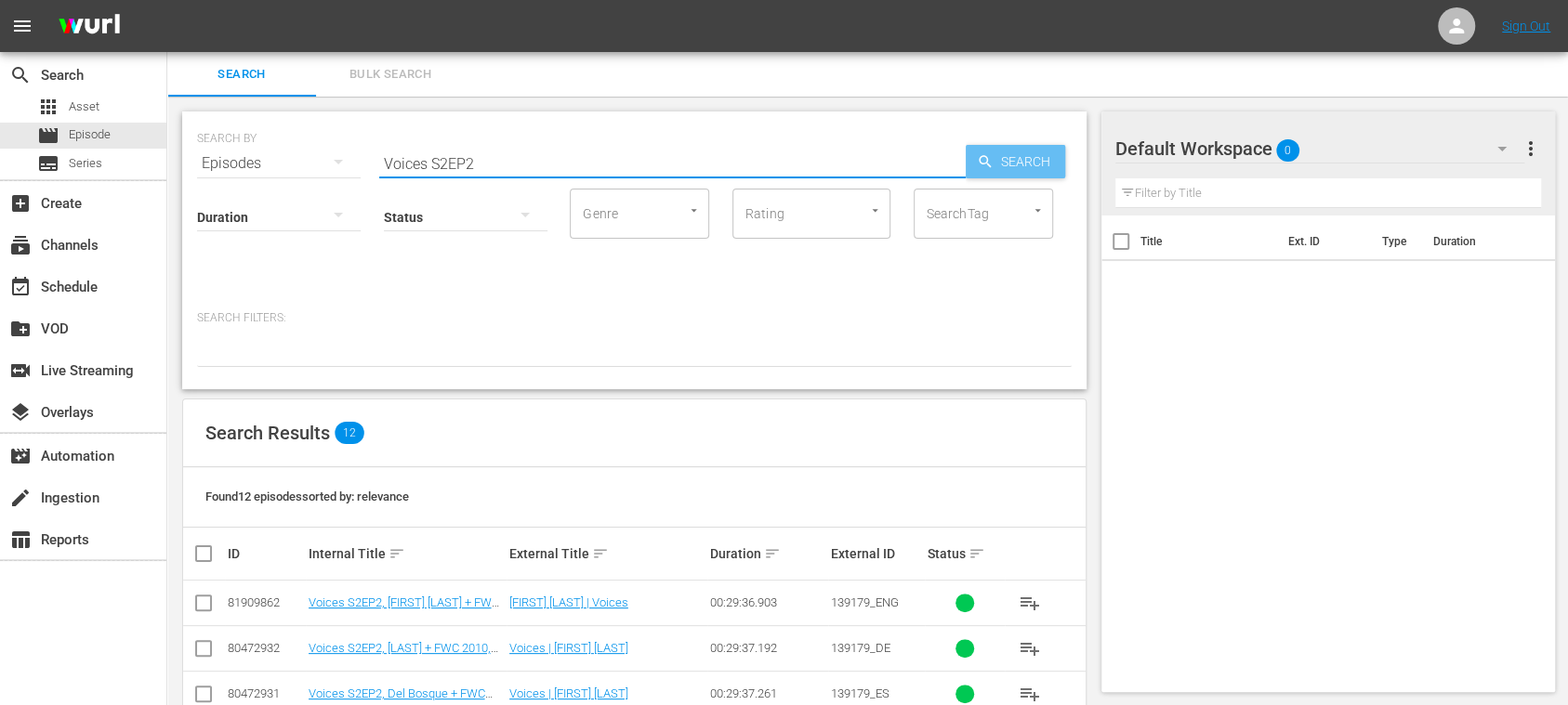 type on "Voices S2EP2" 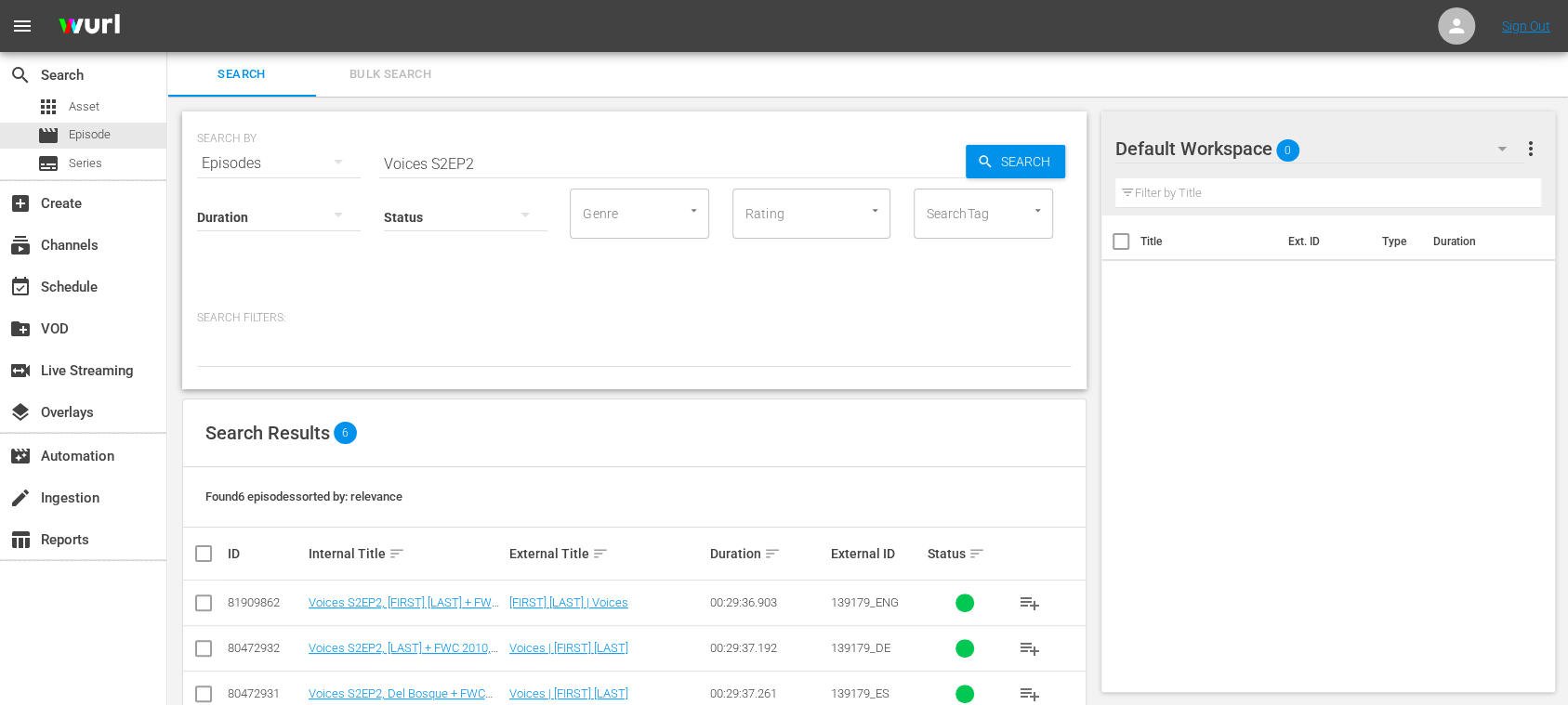 scroll, scrollTop: 180, scrollLeft: 0, axis: vertical 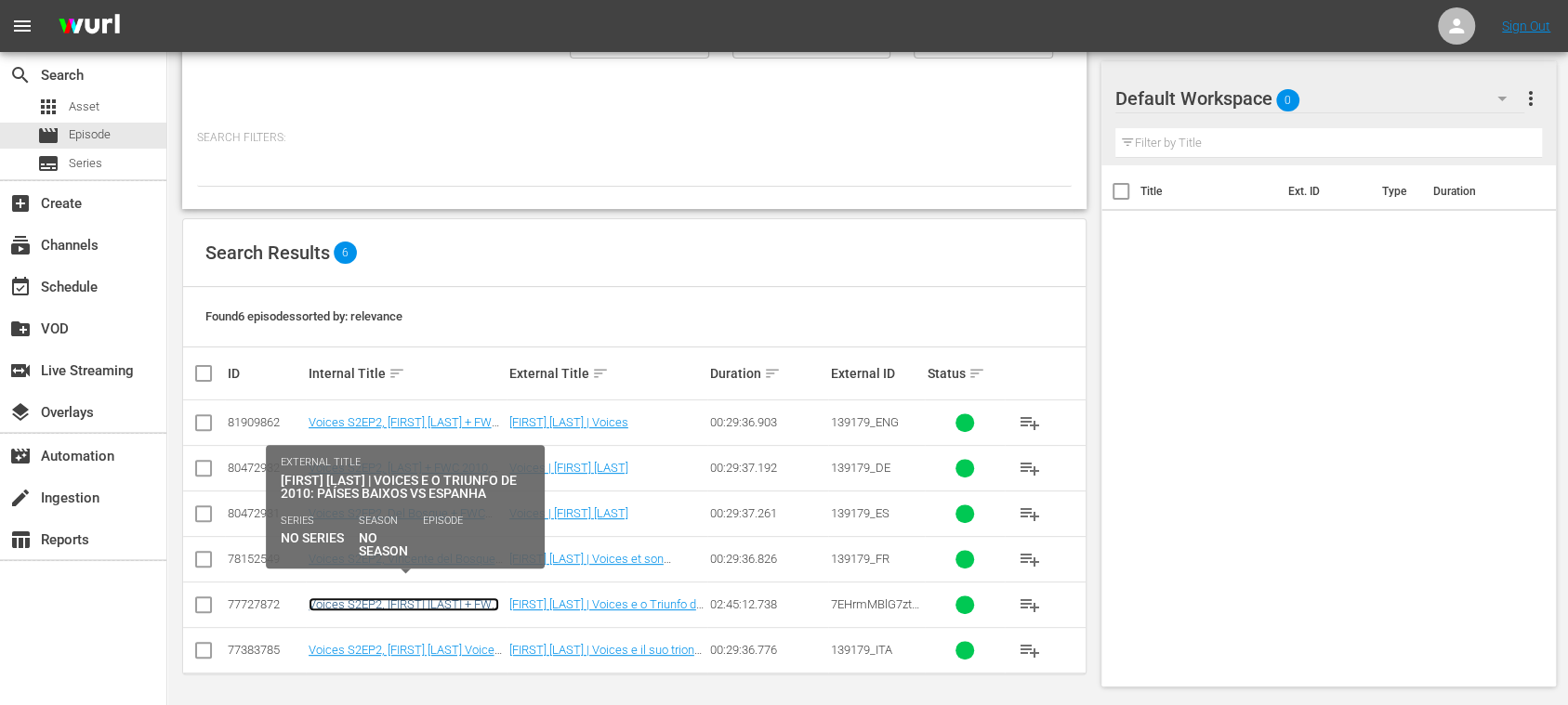 click on "Voices S2EP2, [FIRST] [LAST] + FWC 2010, Netherlands v Spain, Final - FMR (PT)" at bounding box center (403, 618) 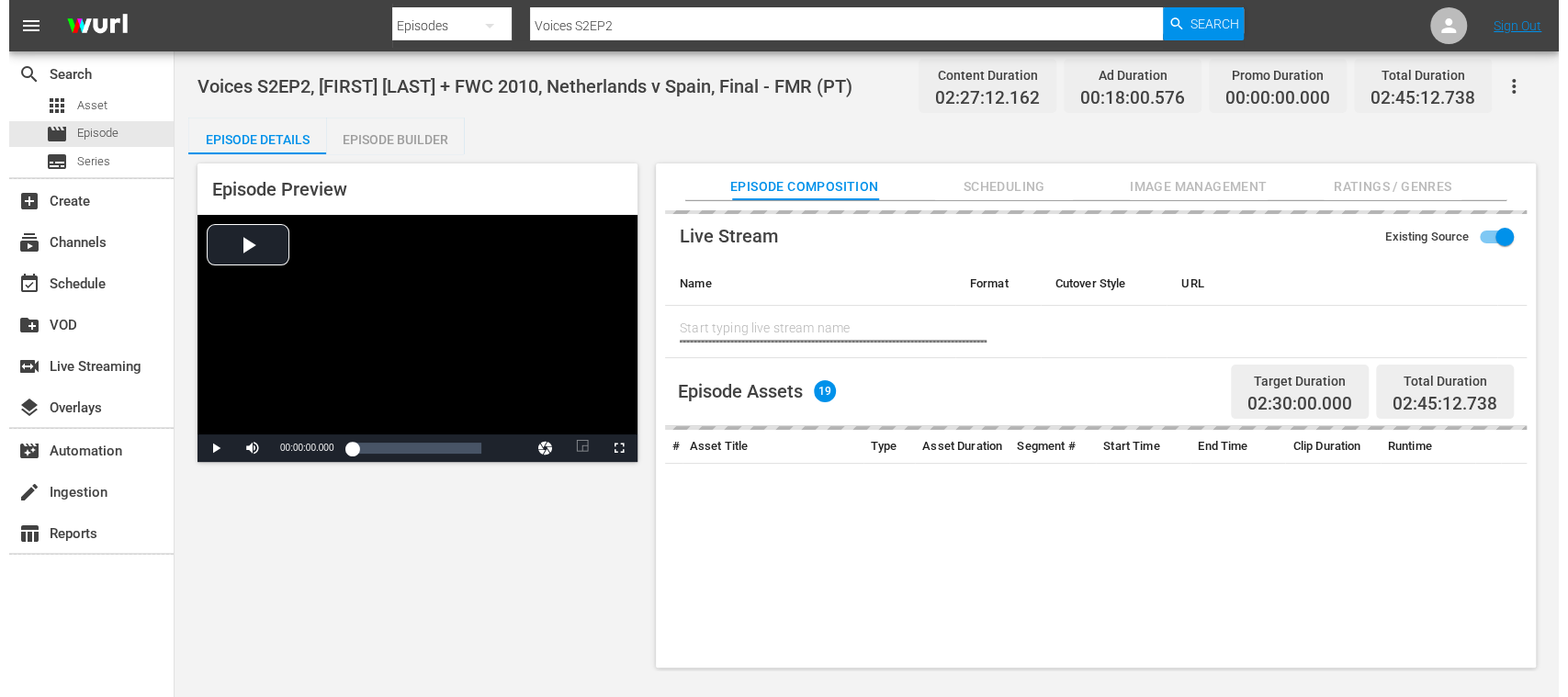 scroll, scrollTop: 0, scrollLeft: 0, axis: both 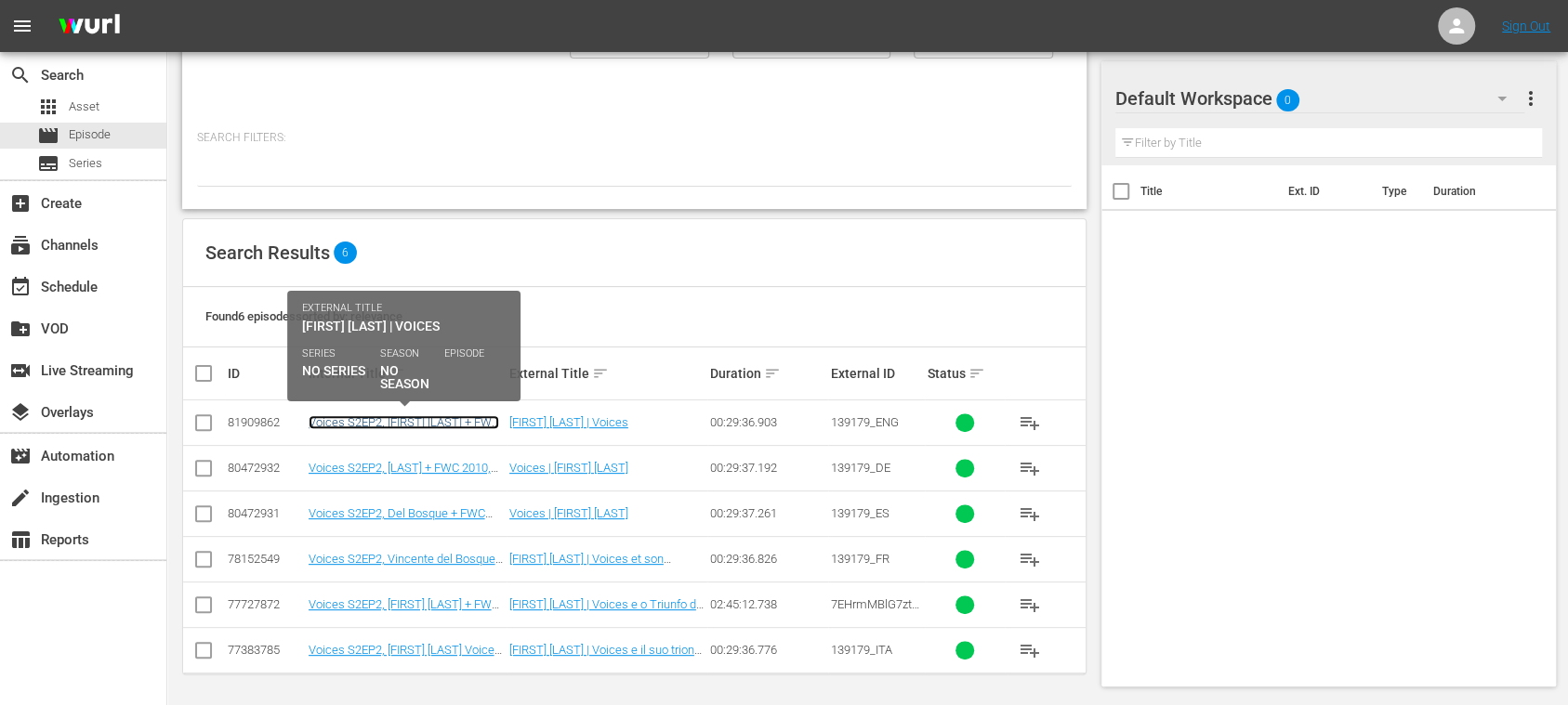 click on "Voices S2EP2, [FIRST] [LAST] + FWC 2014, Spain v Netherlands, Ext. Highlights (EN)" at bounding box center [403, 436] 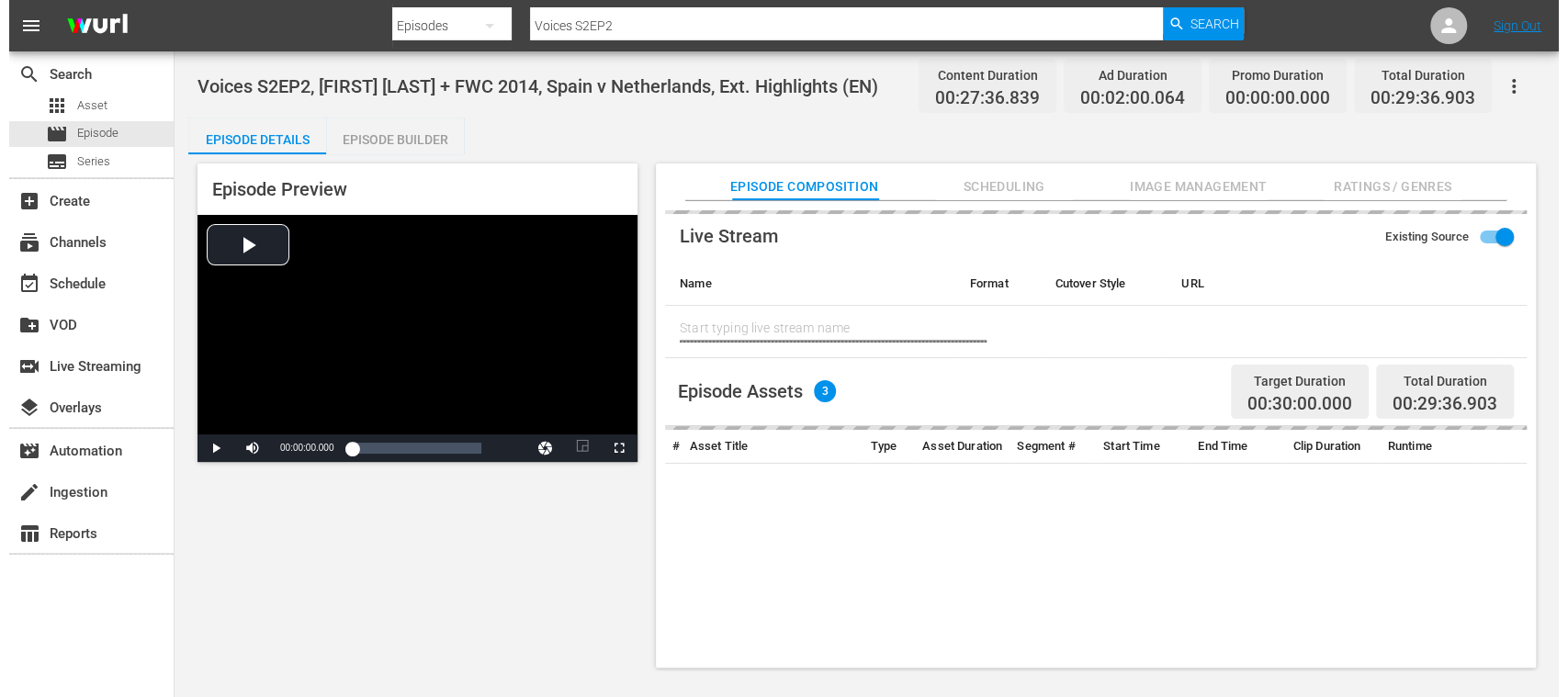 scroll, scrollTop: 0, scrollLeft: 0, axis: both 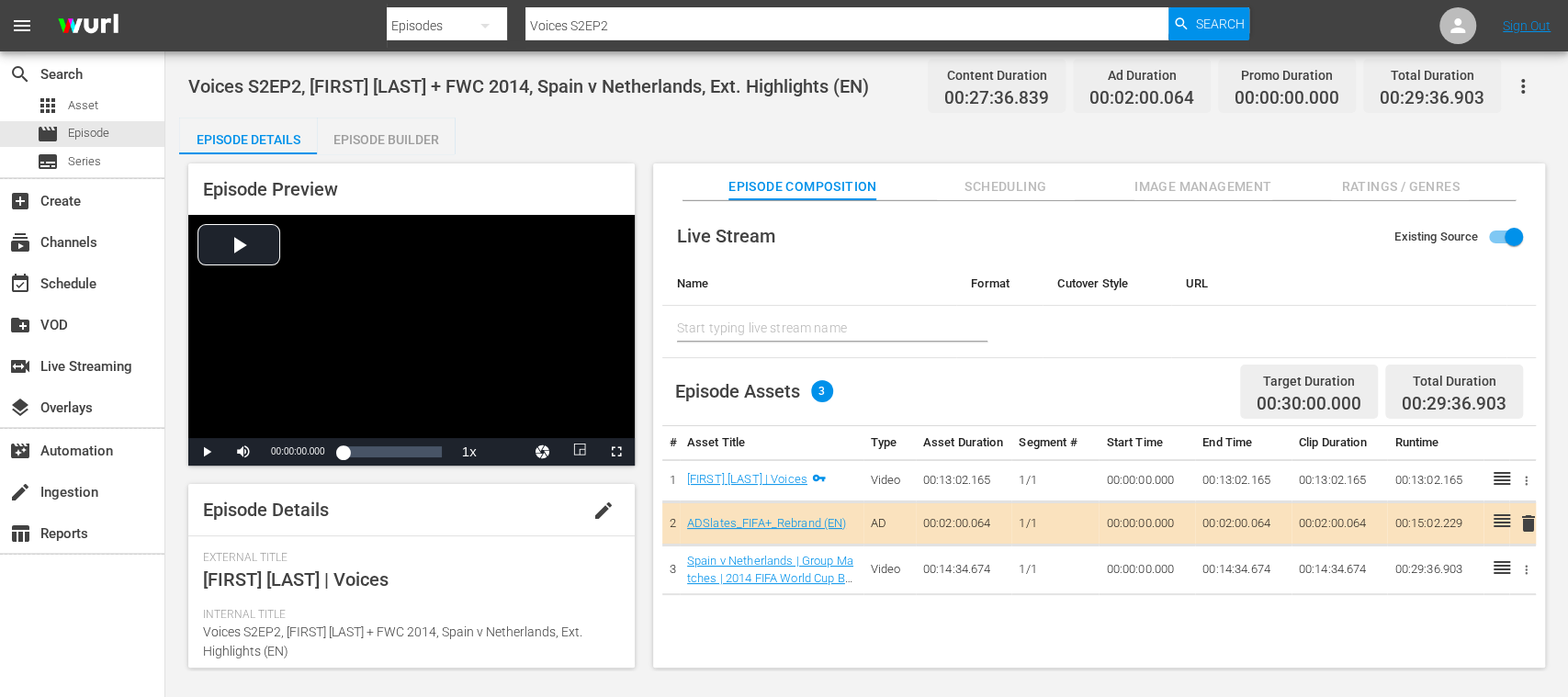 click on "edit" at bounding box center [604, 511] 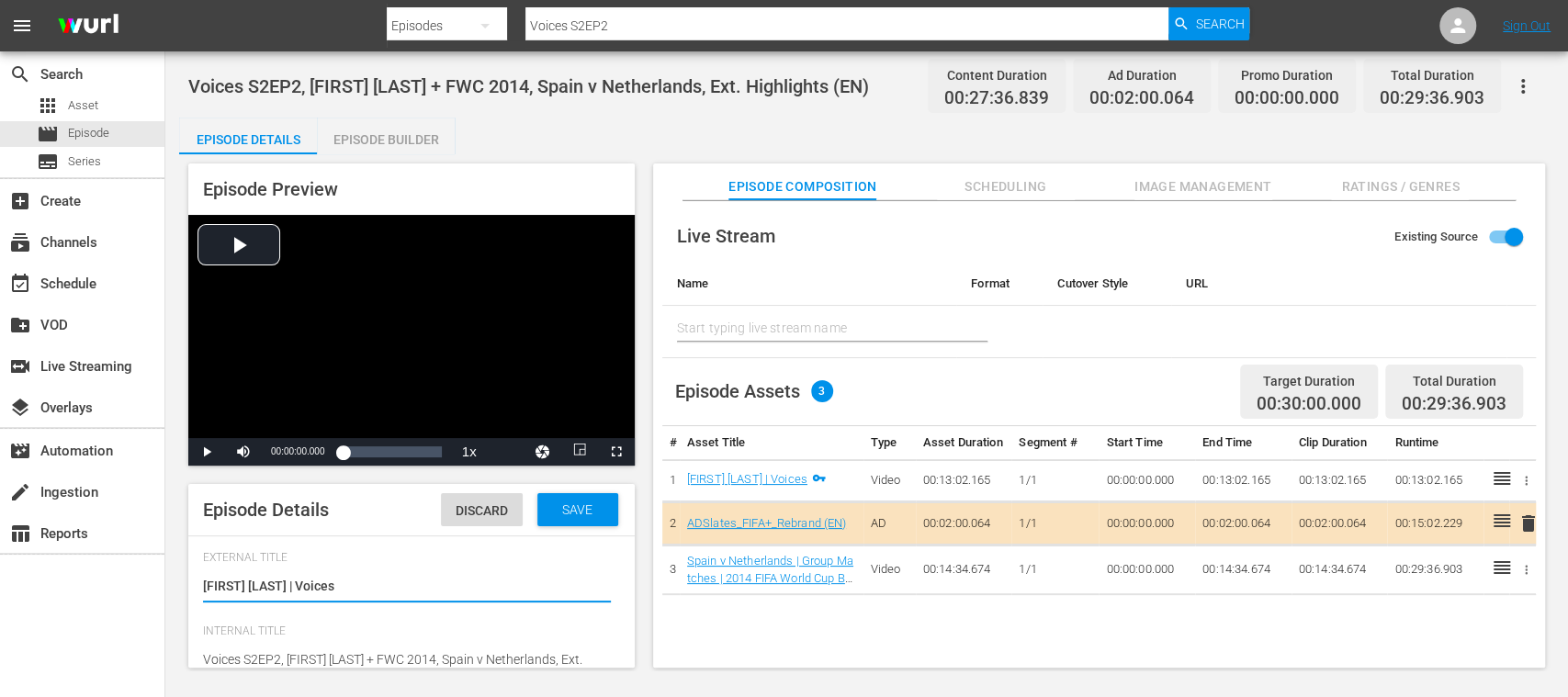 type on "No Series" 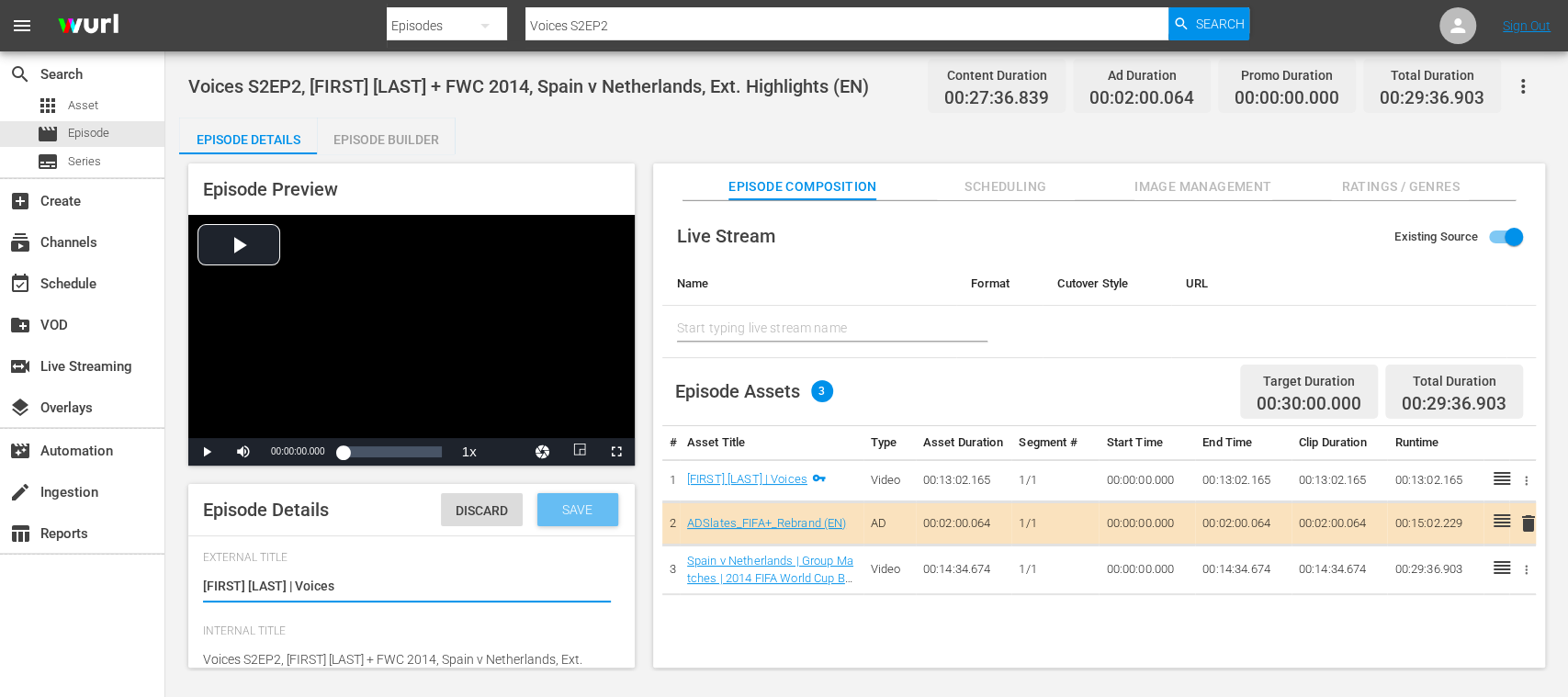 click on "Save" at bounding box center [577, 510] 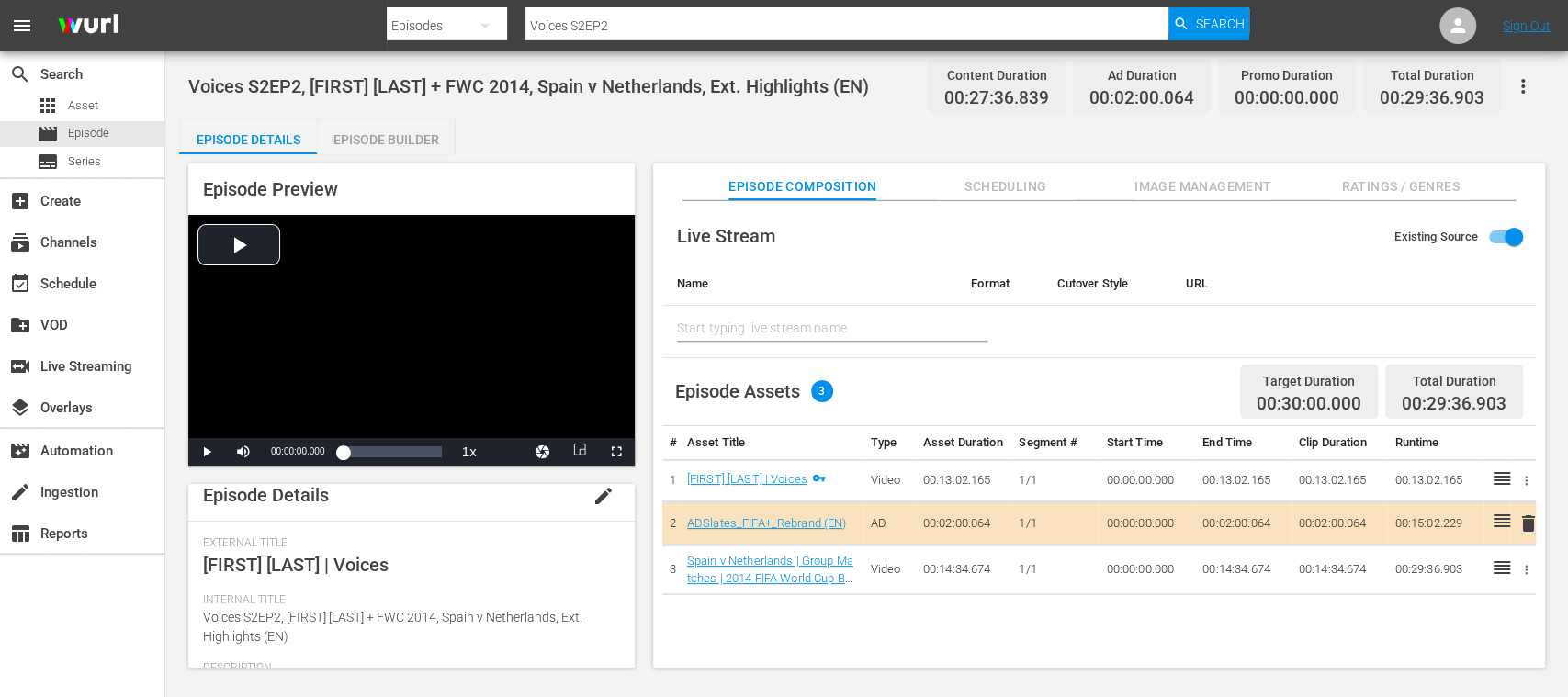 scroll, scrollTop: 0, scrollLeft: 0, axis: both 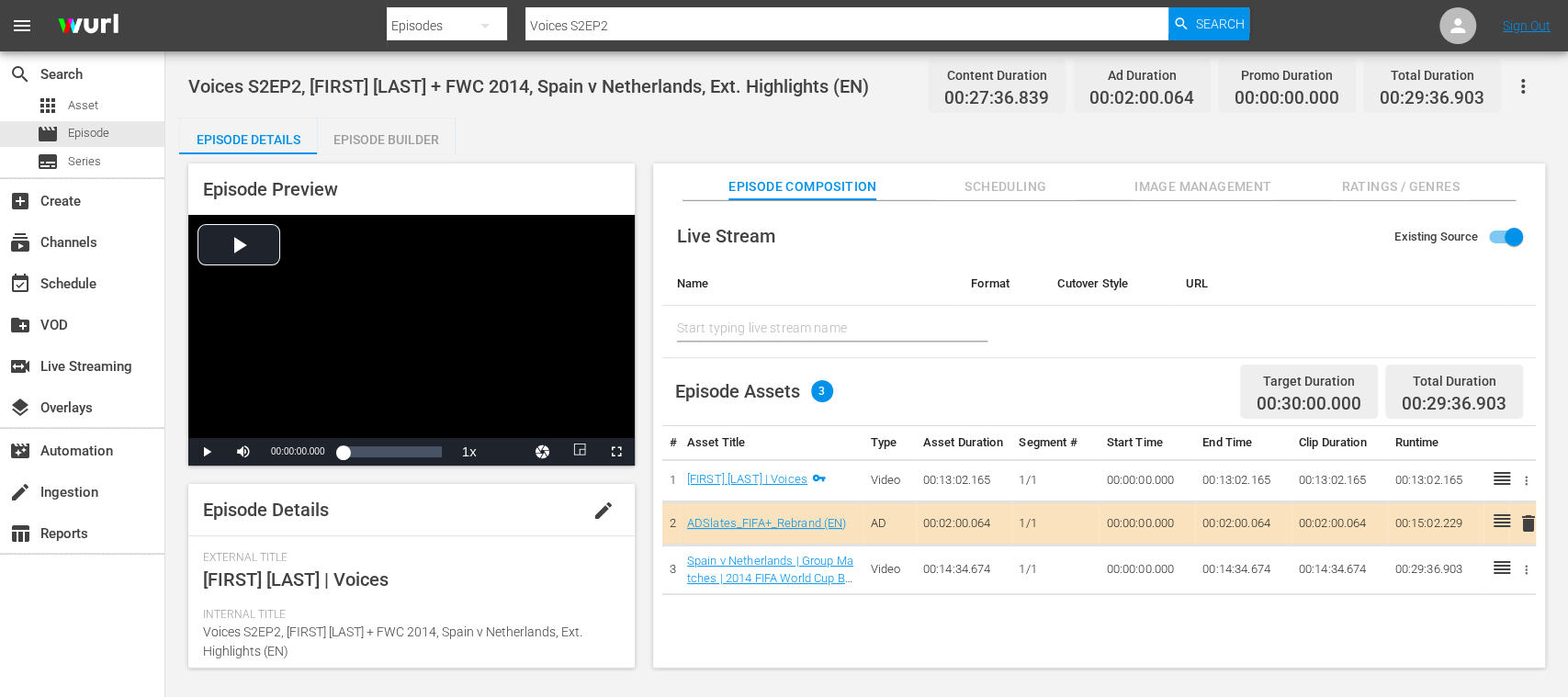 click on "edit" at bounding box center [604, 511] 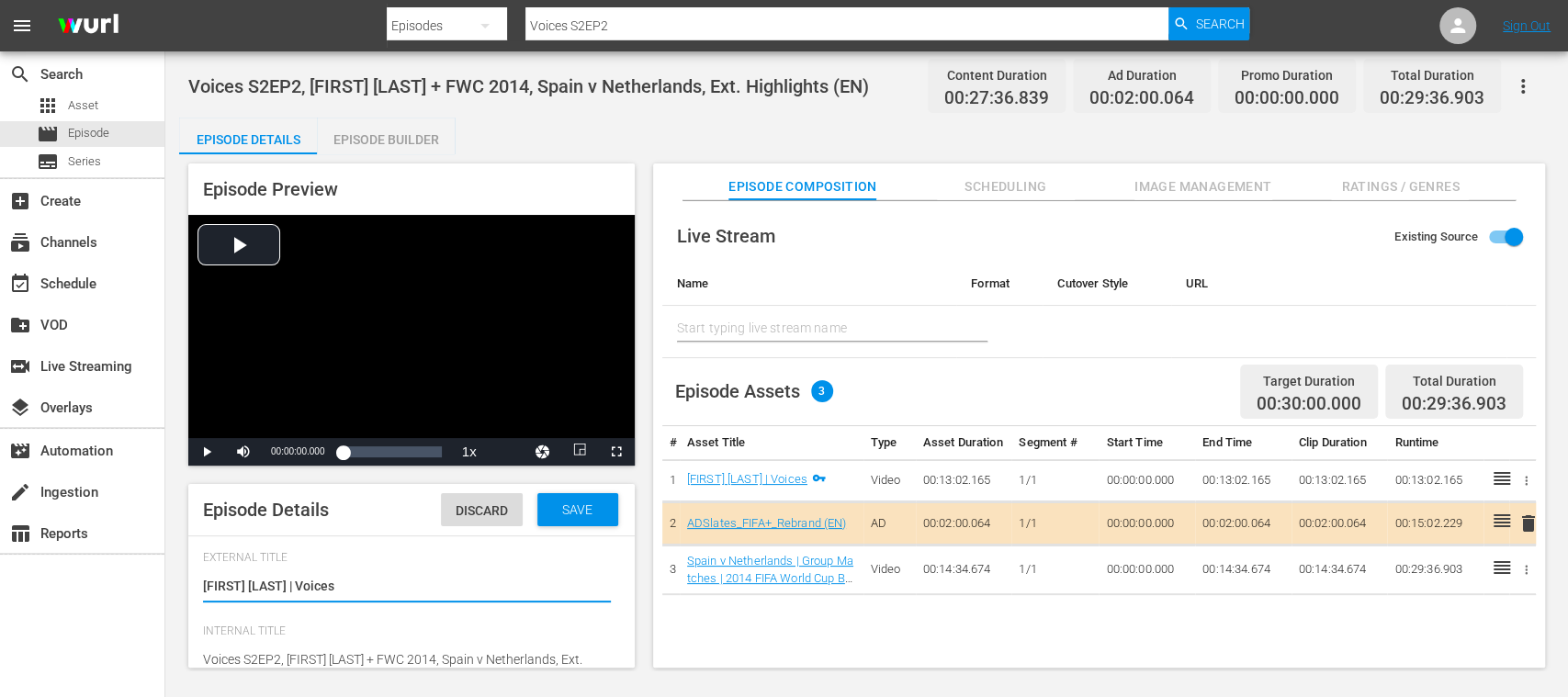 scroll, scrollTop: 55, scrollLeft: 0, axis: vertical 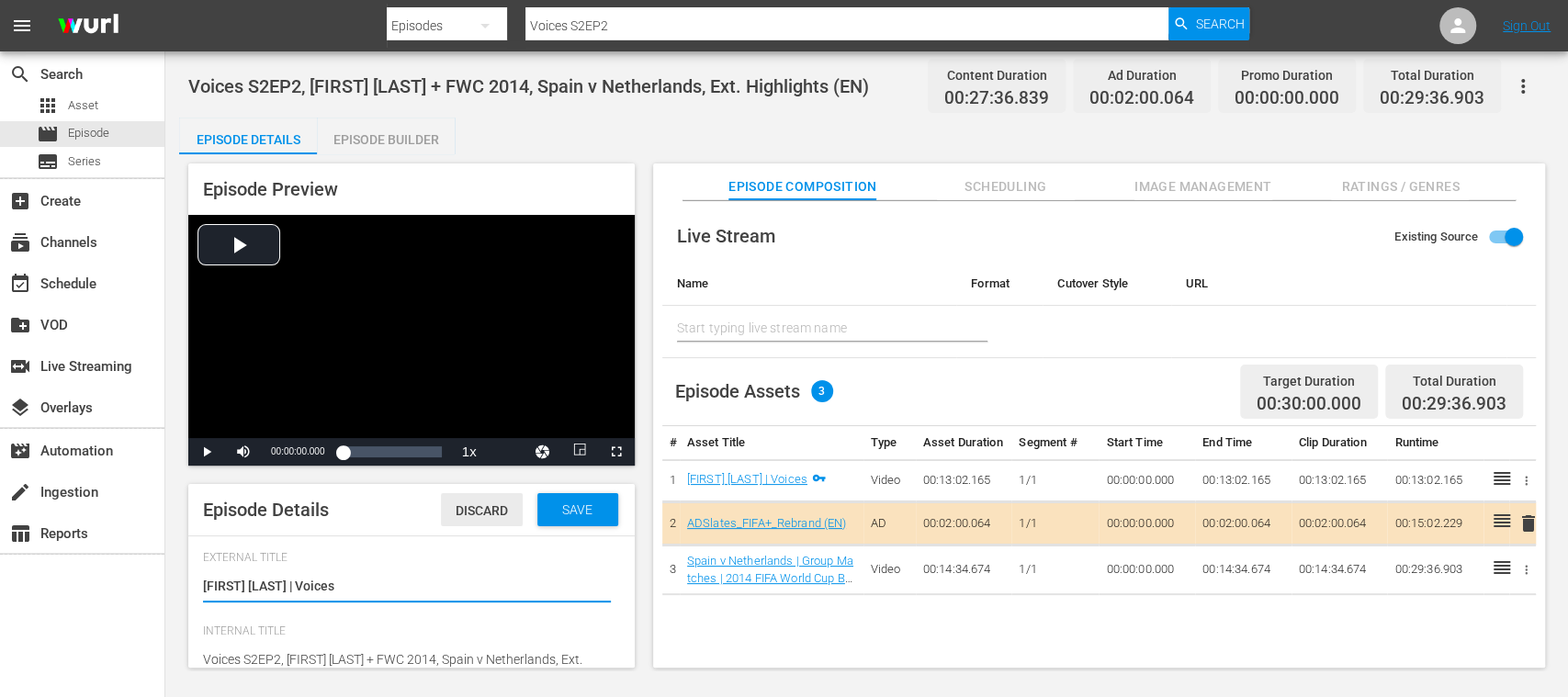 click on "Discard" at bounding box center [481, 511] 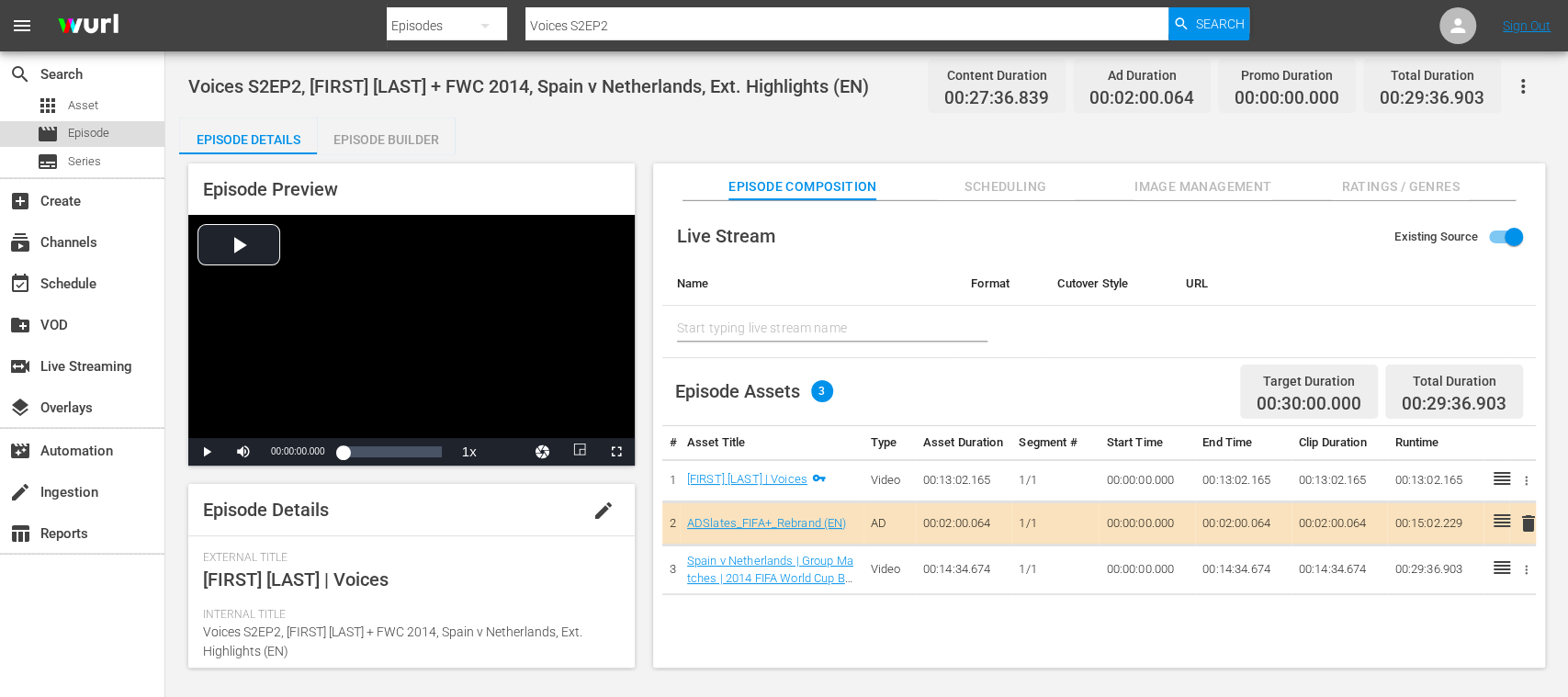 click on "Episode" at bounding box center [88, 133] 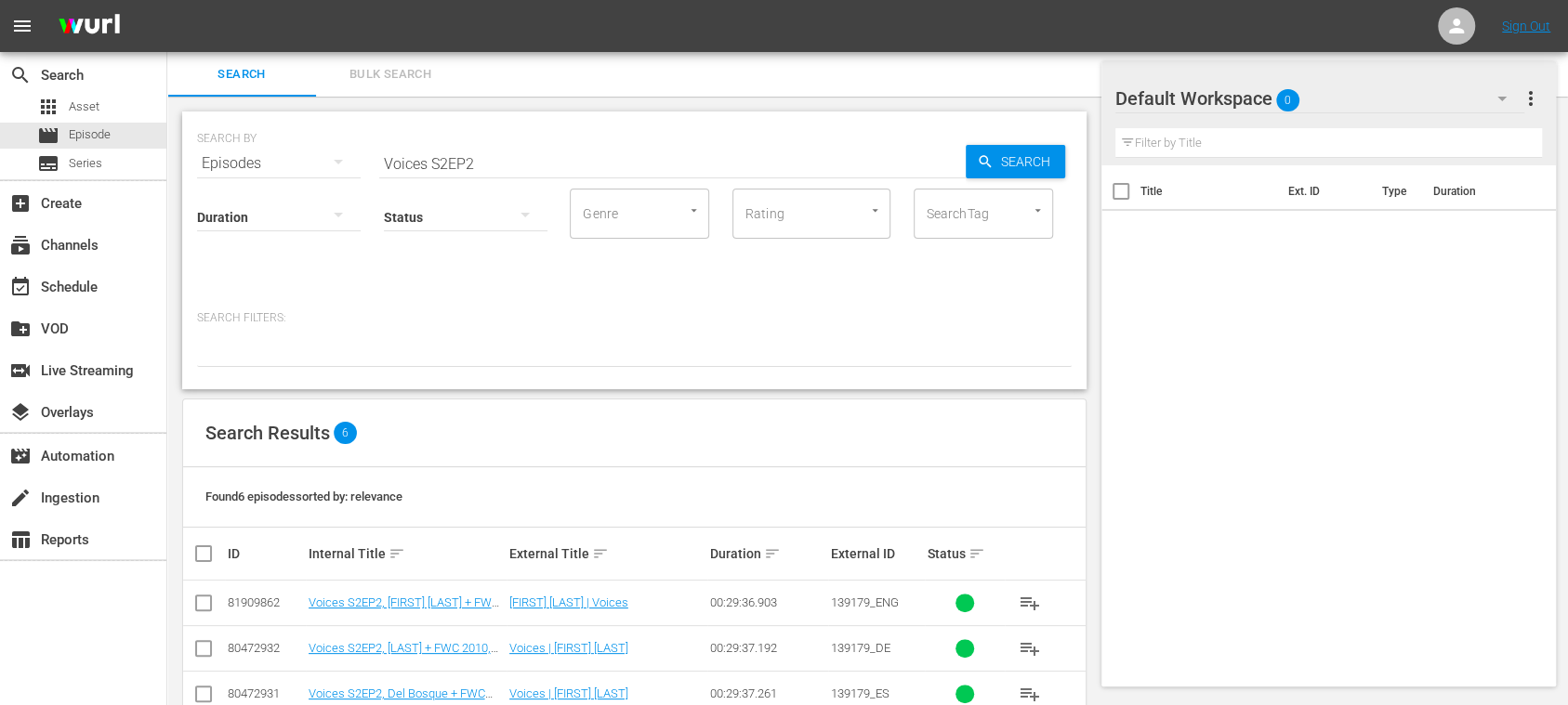 scroll, scrollTop: 180, scrollLeft: 0, axis: vertical 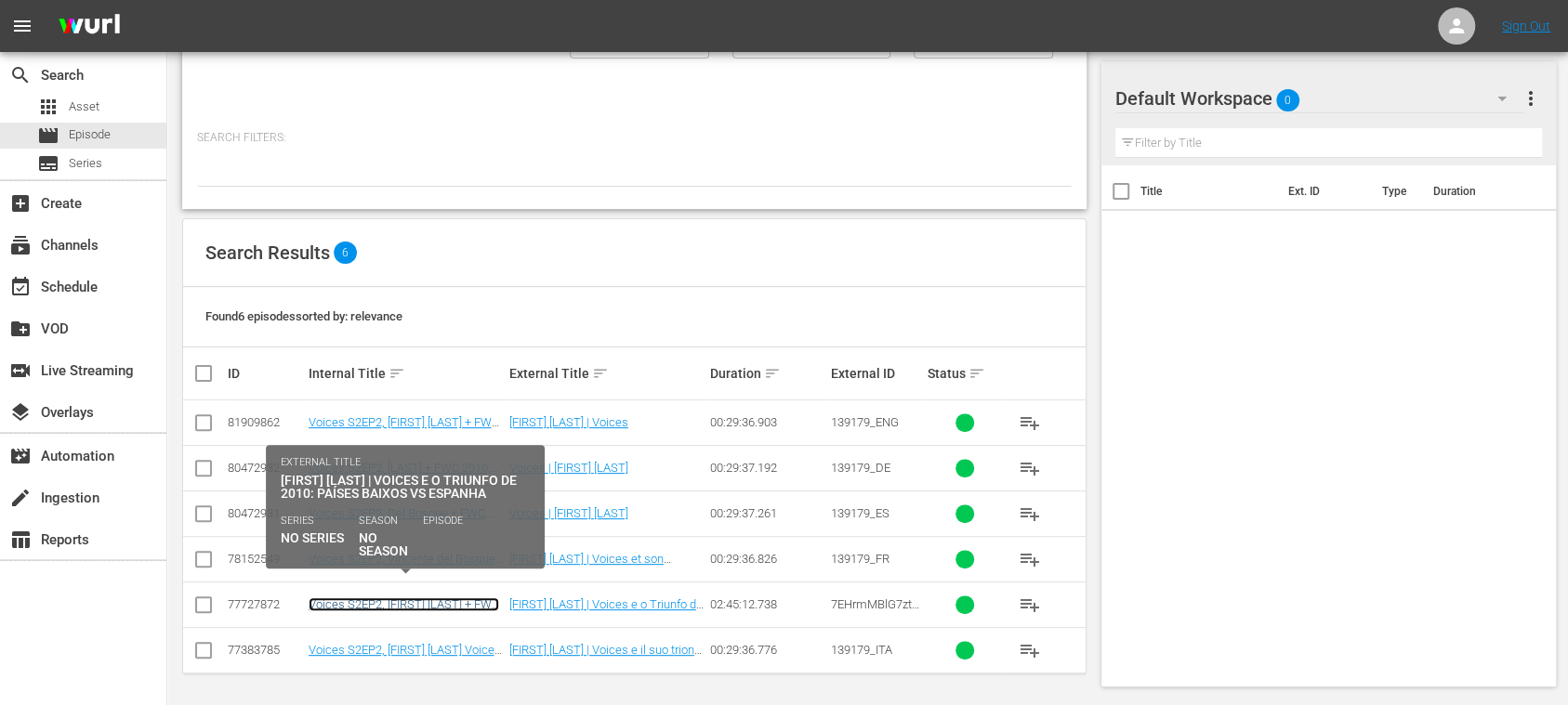 click on "Voices S2EP2, [FIRST] [LAST] + FWC 2010, Netherlands v Spain, Final - FMR (PT)" at bounding box center [403, 618] 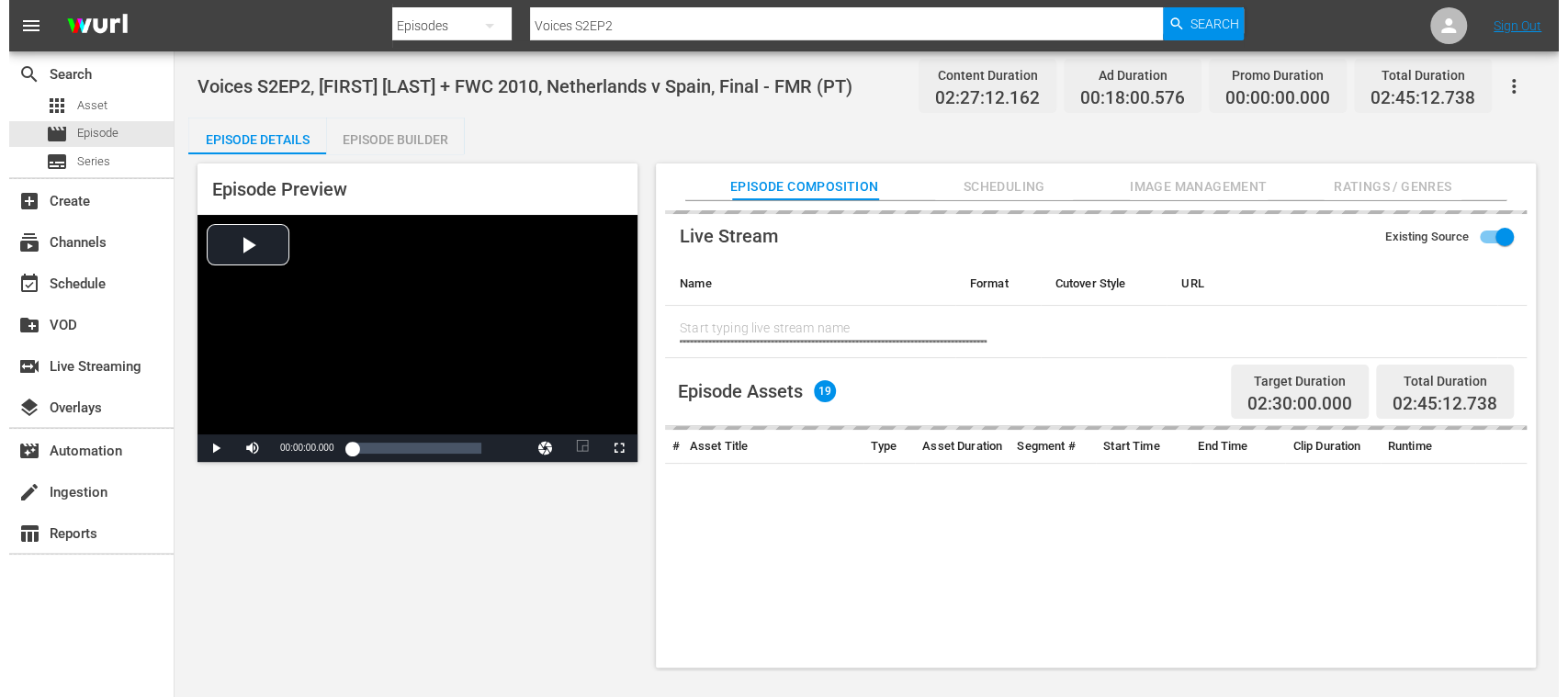 scroll, scrollTop: 0, scrollLeft: 0, axis: both 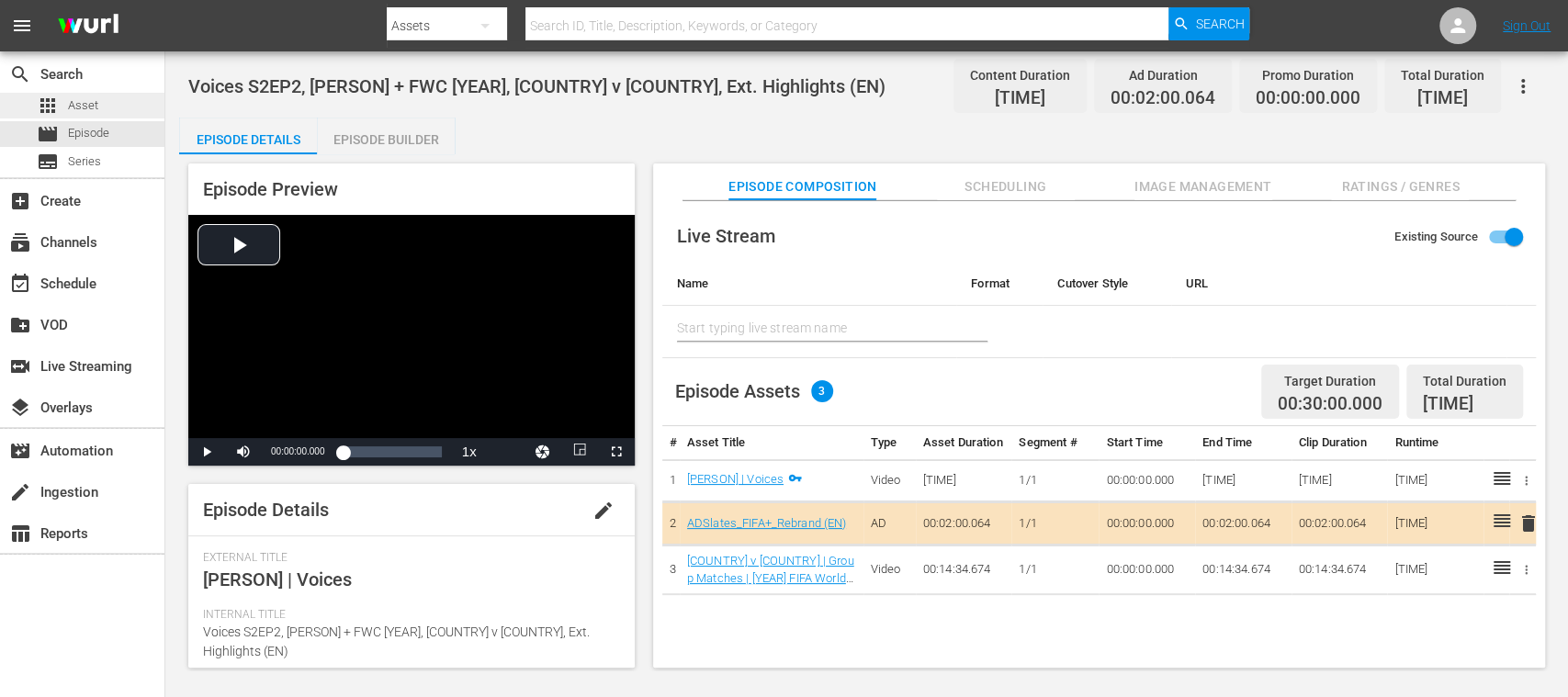 click on "Asset" at bounding box center (83, 106) 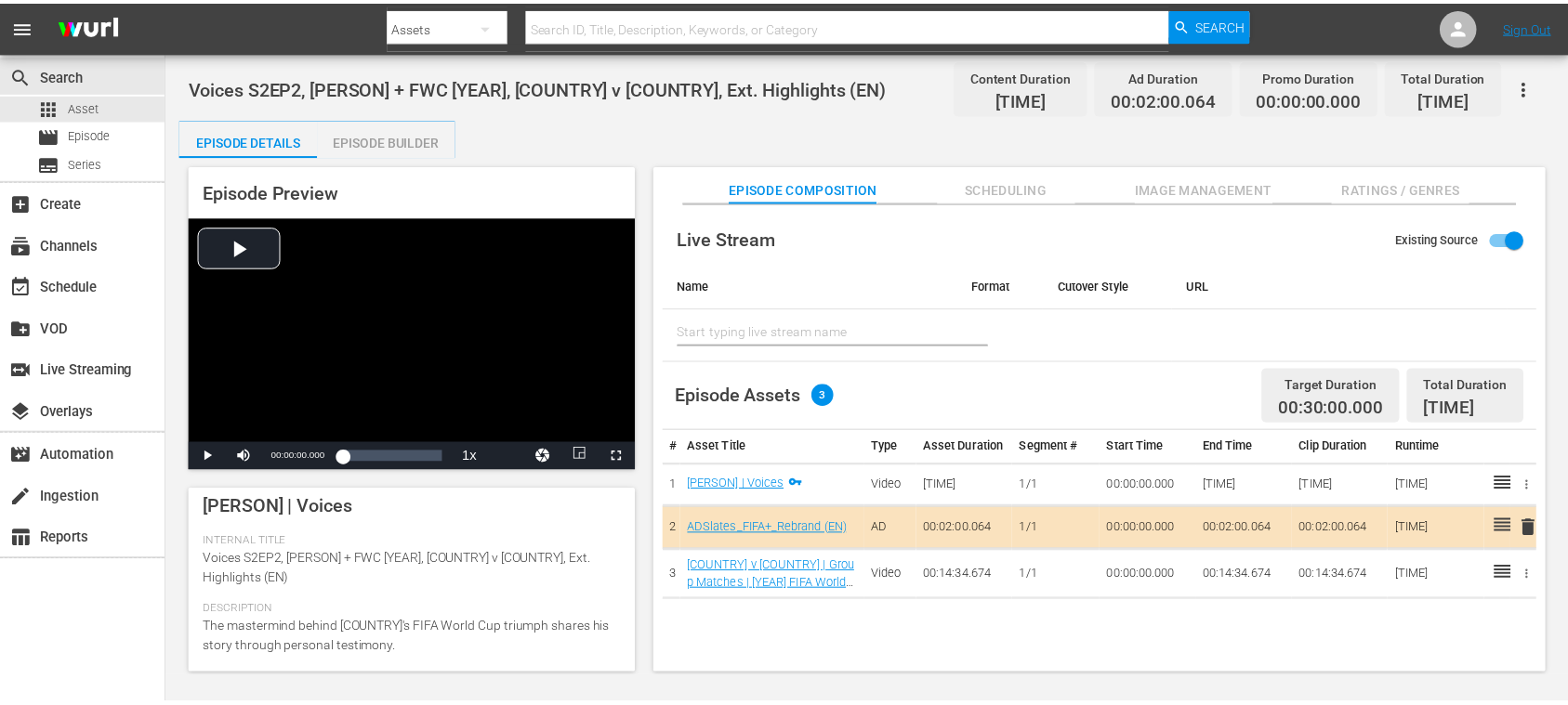 scroll, scrollTop: 0, scrollLeft: 0, axis: both 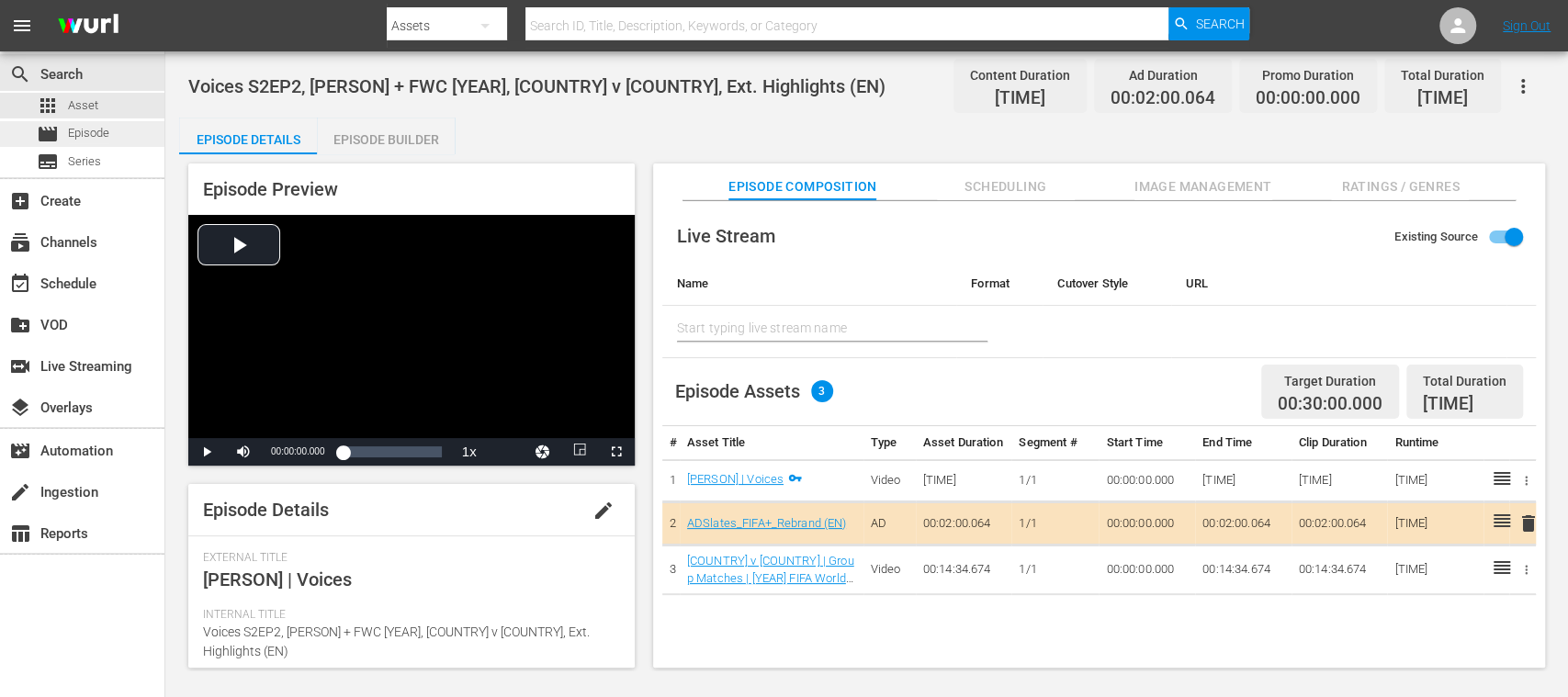 click on "Episode" at bounding box center (88, 133) 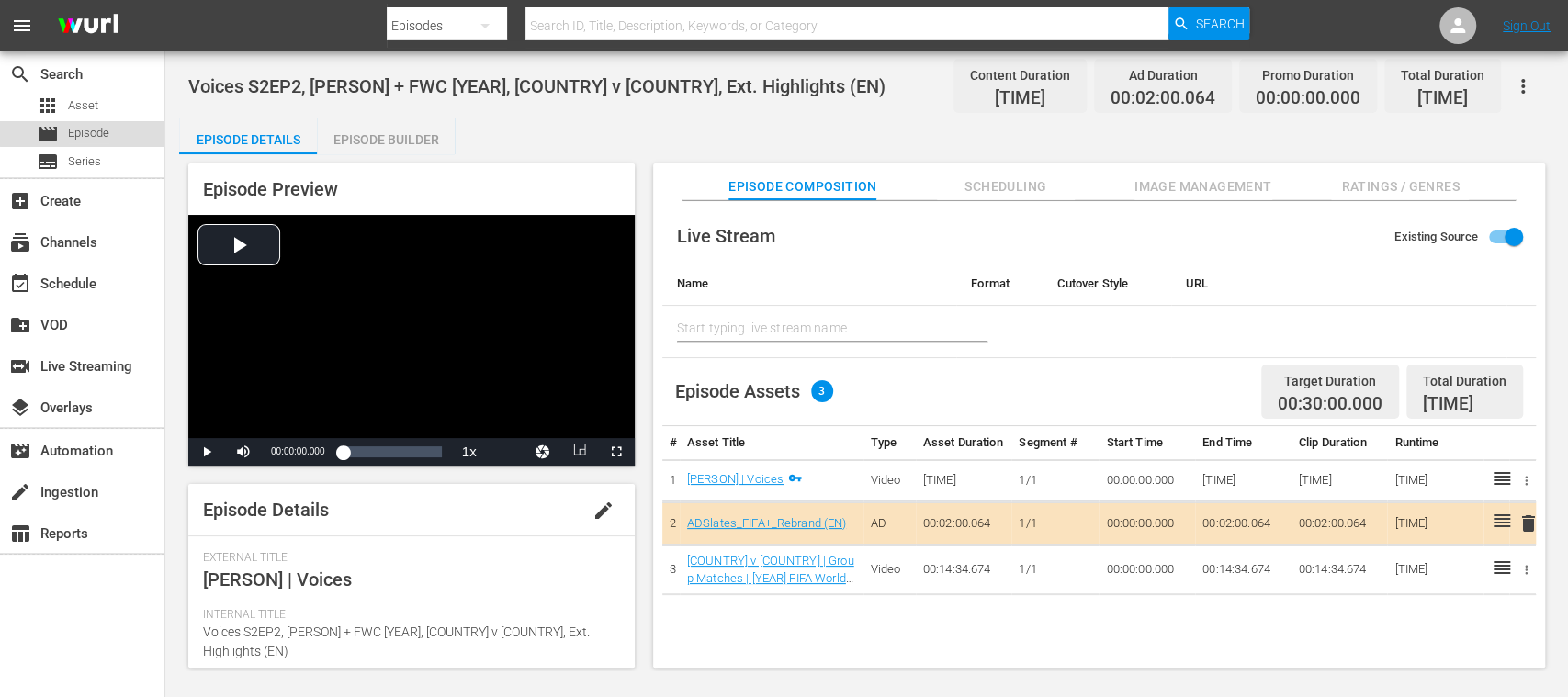 click on "Episode" at bounding box center [88, 133] 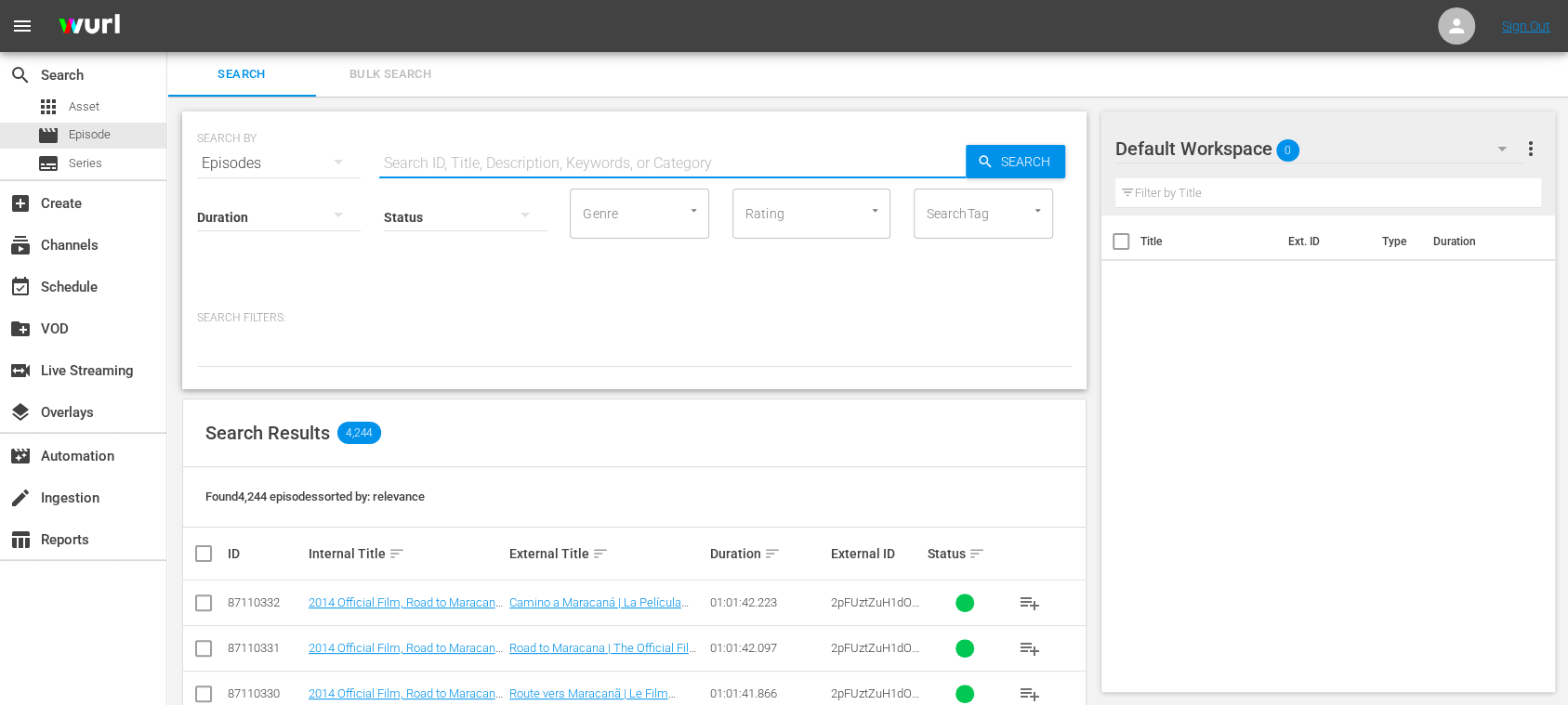 click at bounding box center (672, 163) 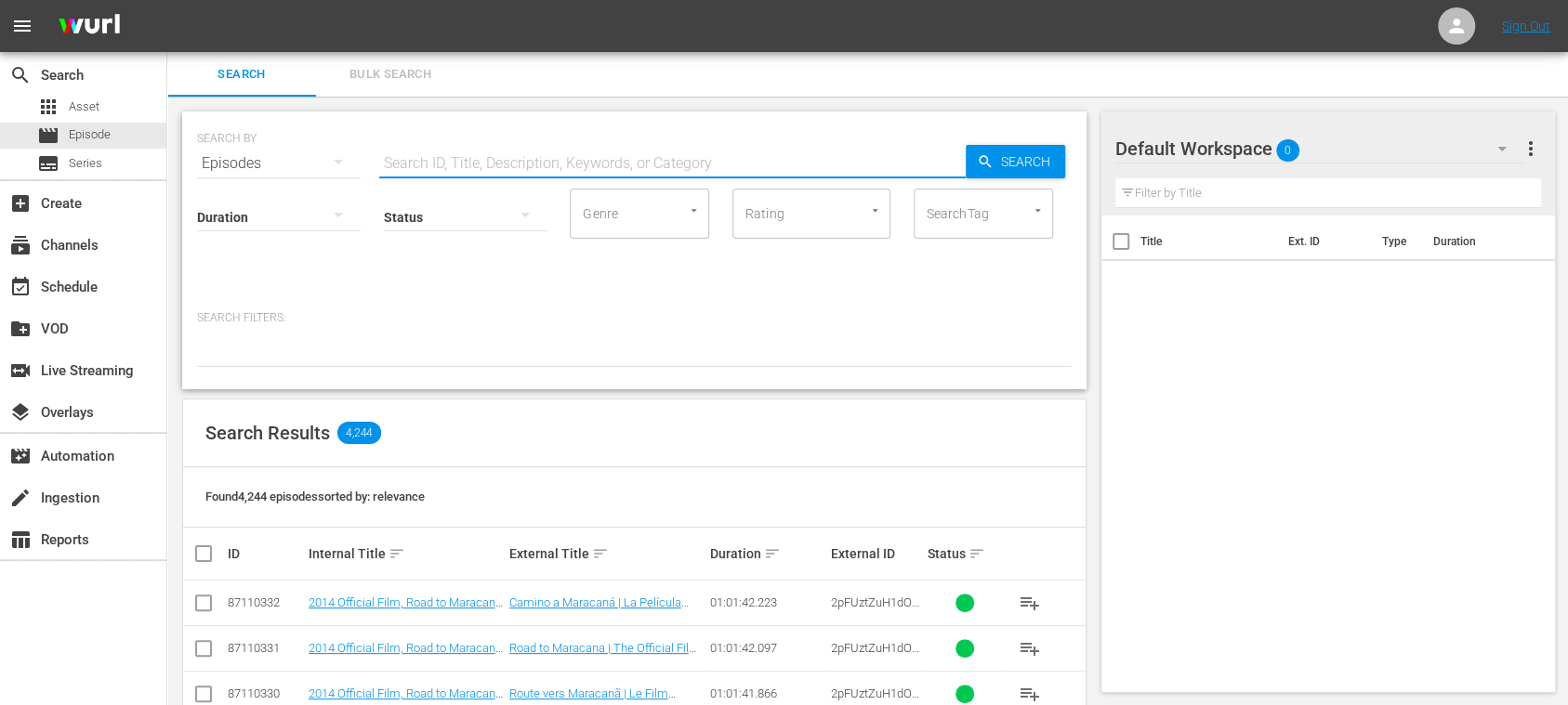 paste on "Voices S2EP2" 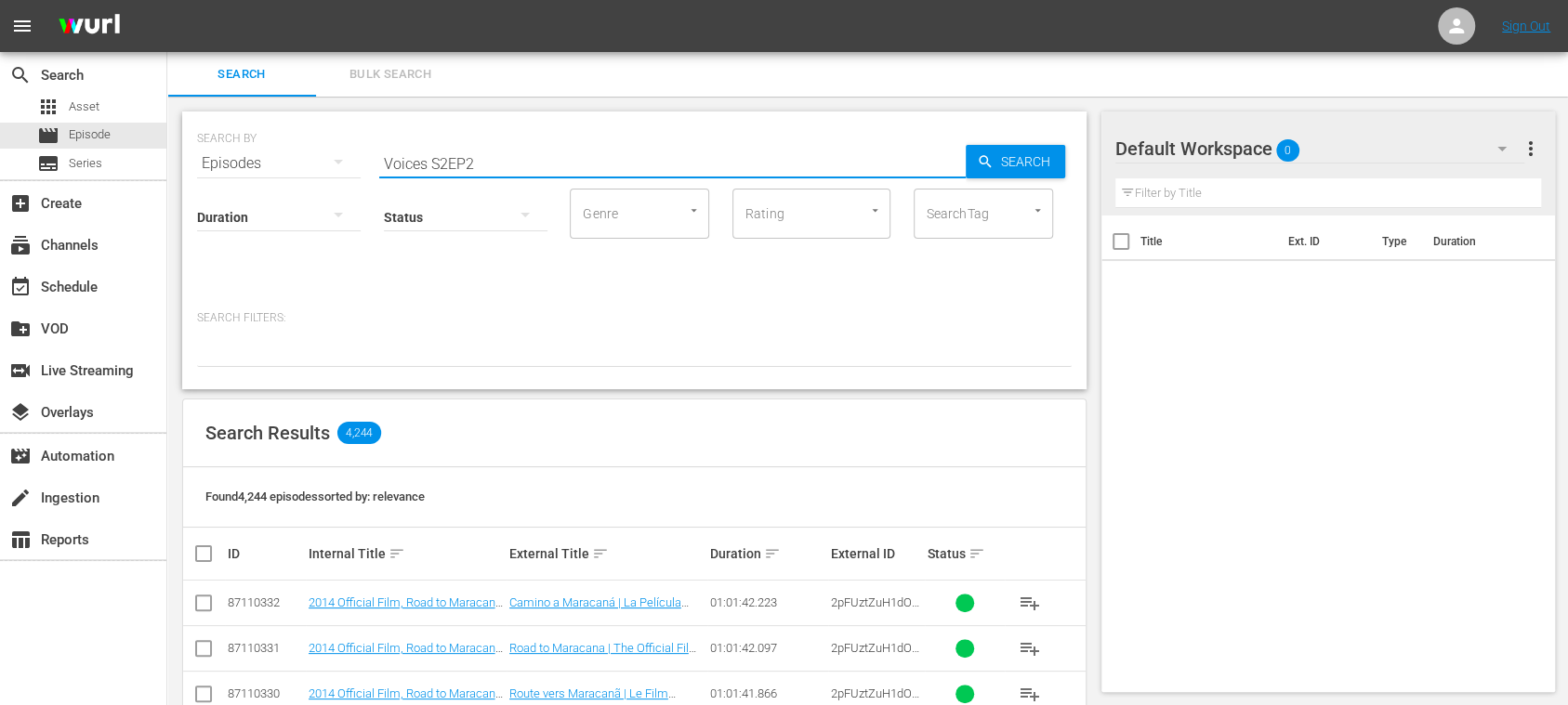 type on "Voices S2EP2" 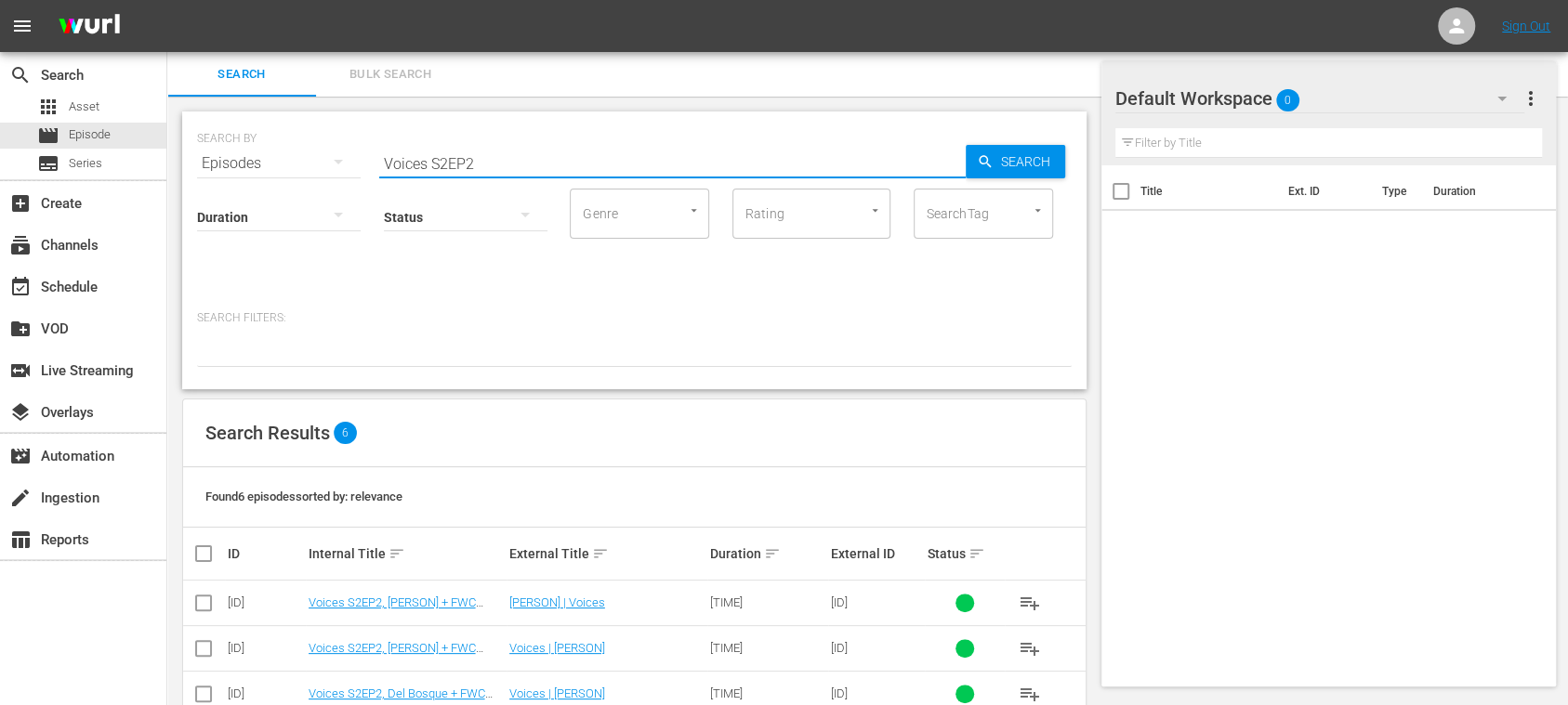 scroll, scrollTop: 180, scrollLeft: 0, axis: vertical 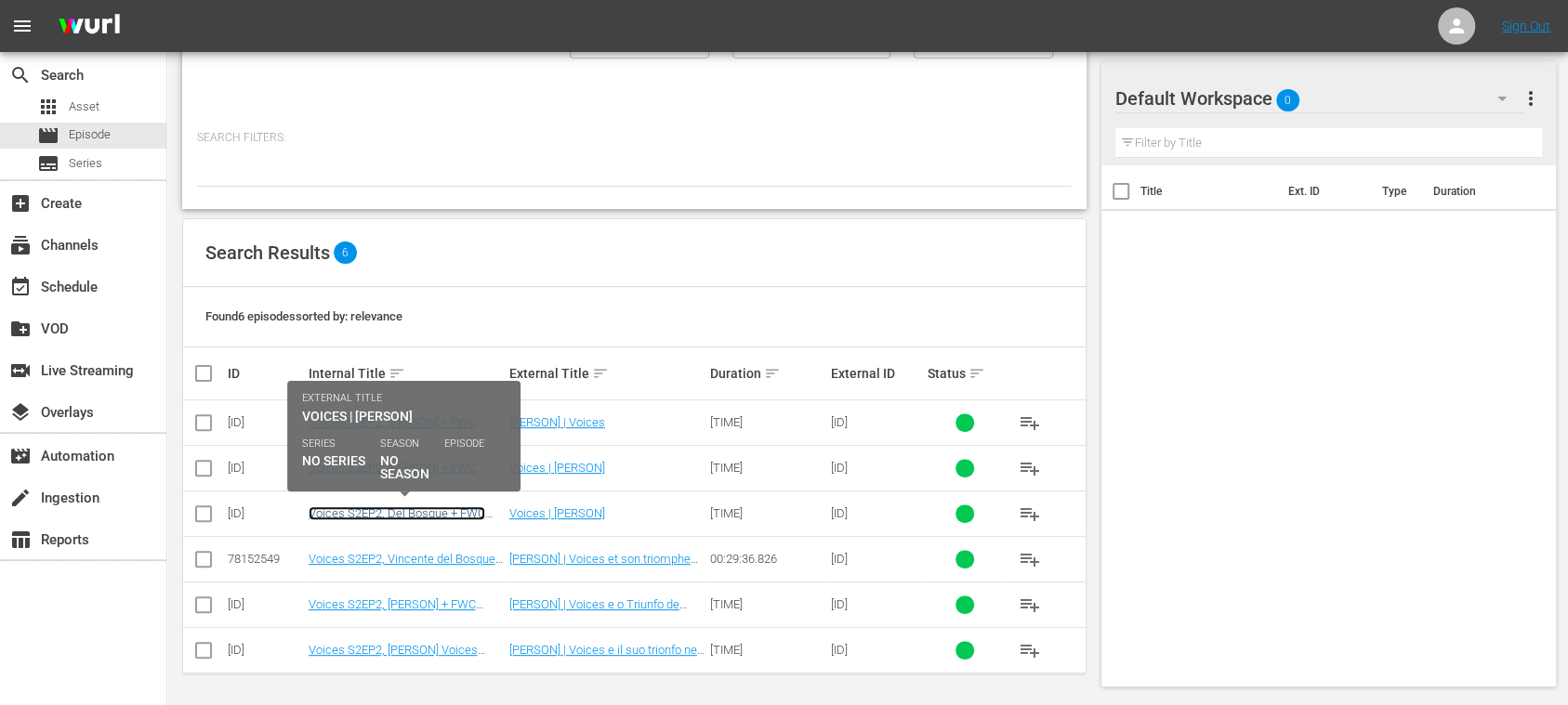 click on "Voices S2EP2, Del Bosque + FWC 2010, Spain v Netherlands, Final - Highlights (ES)" at bounding box center (397, 527) 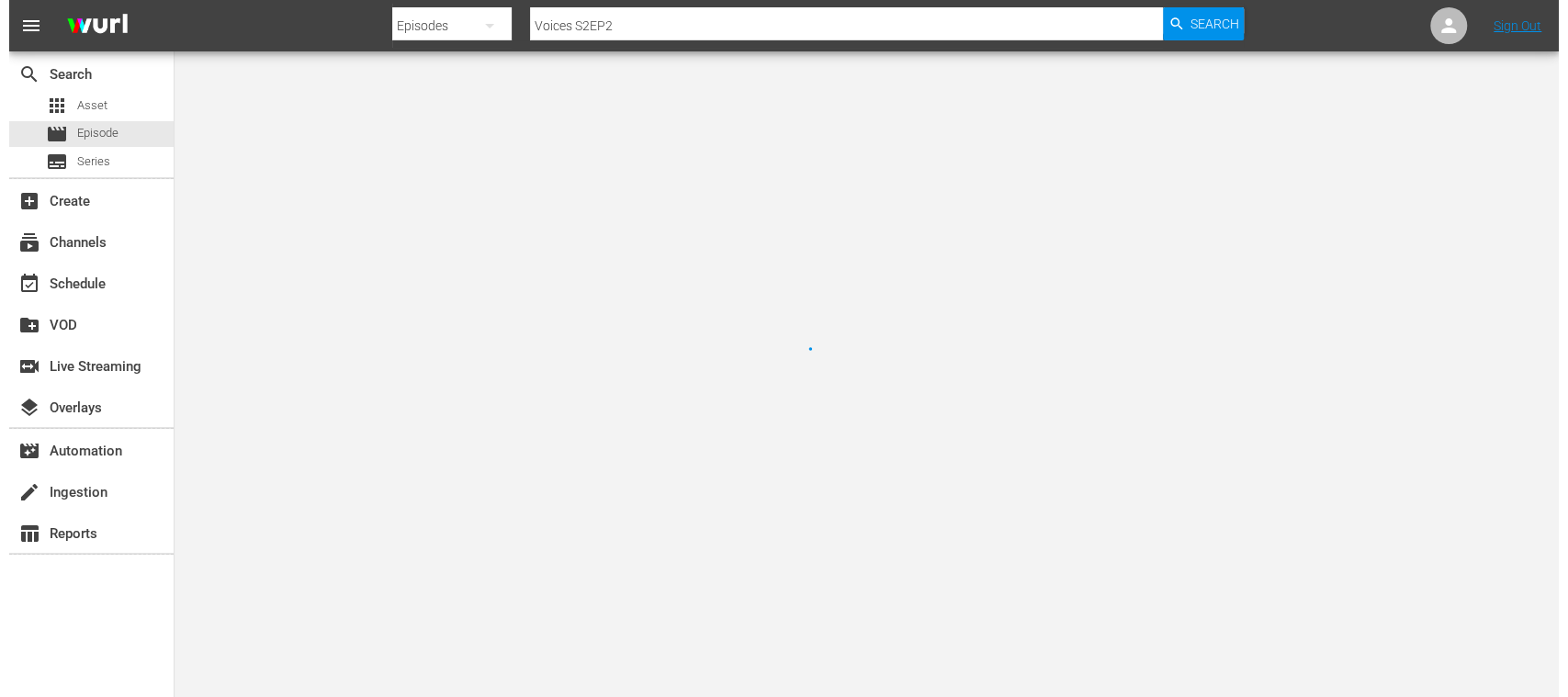 scroll, scrollTop: 0, scrollLeft: 0, axis: both 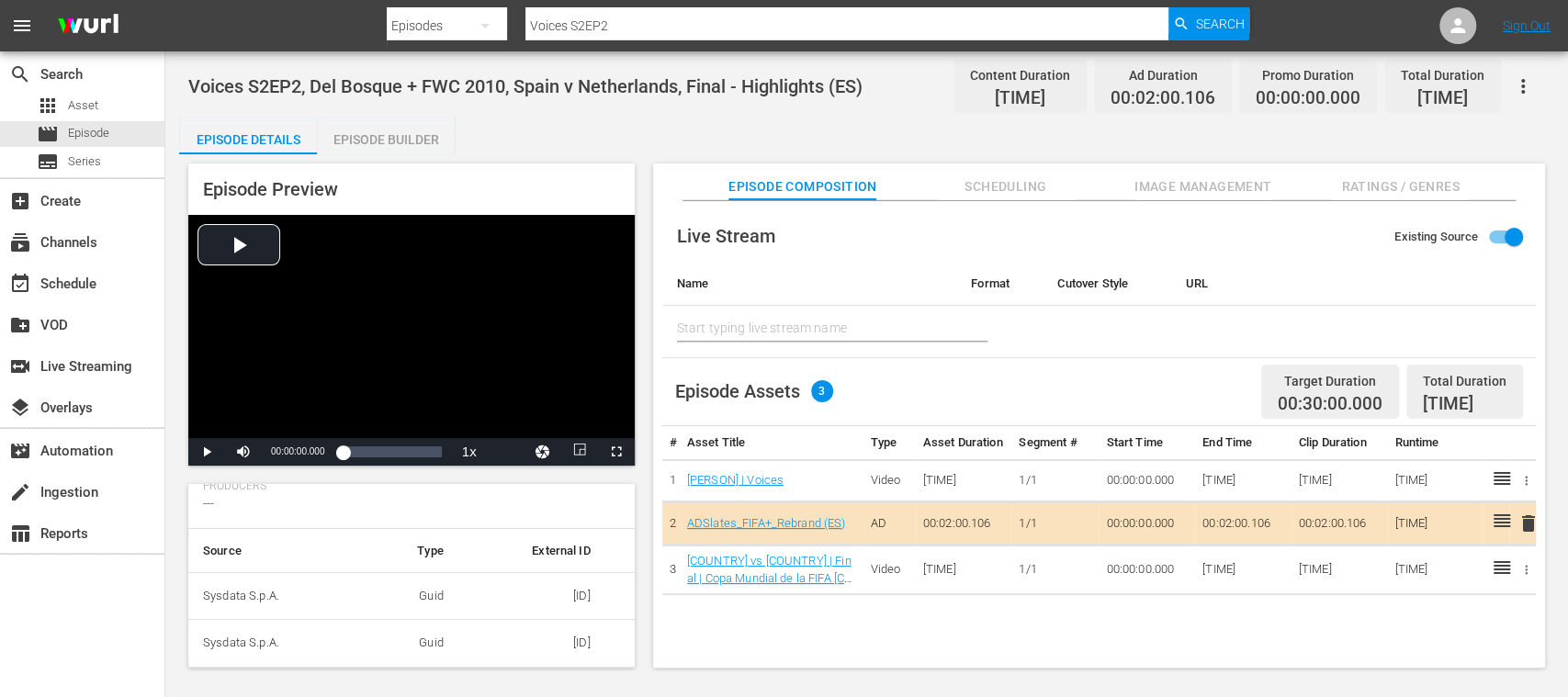 drag, startPoint x: 610, startPoint y: 659, endPoint x: 547, endPoint y: 653, distance: 63.285069 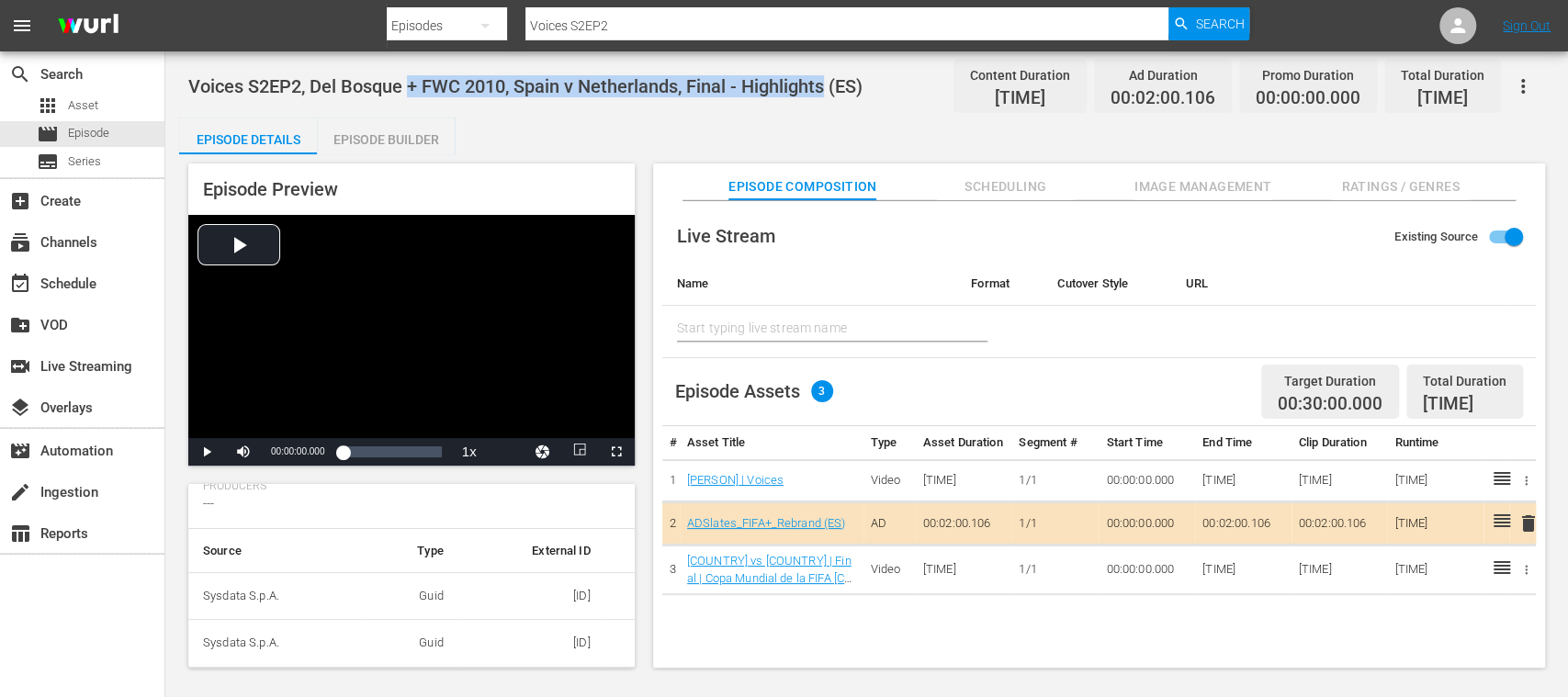 drag, startPoint x: 411, startPoint y: 88, endPoint x: 830, endPoint y: 81, distance: 419.06 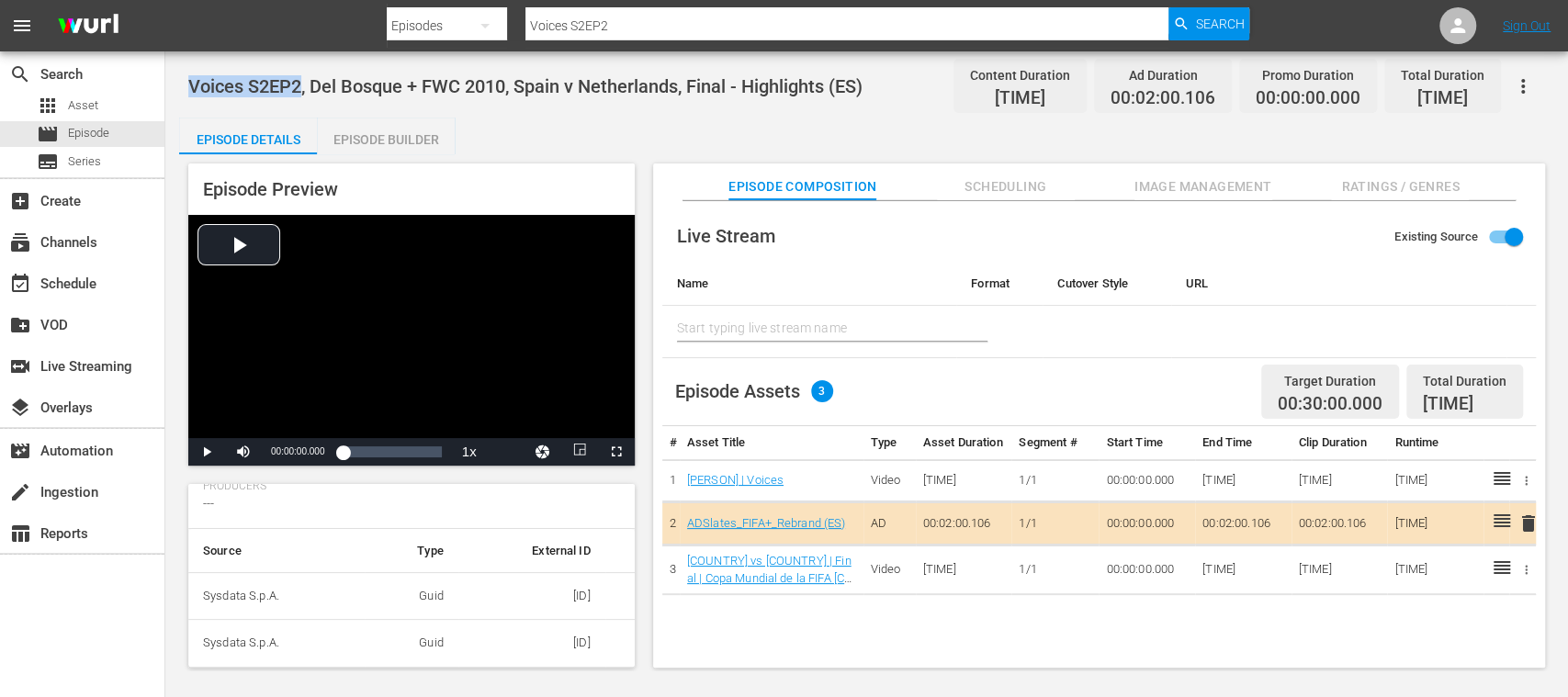 drag, startPoint x: 195, startPoint y: 88, endPoint x: 299, endPoint y: 84, distance: 104.0769 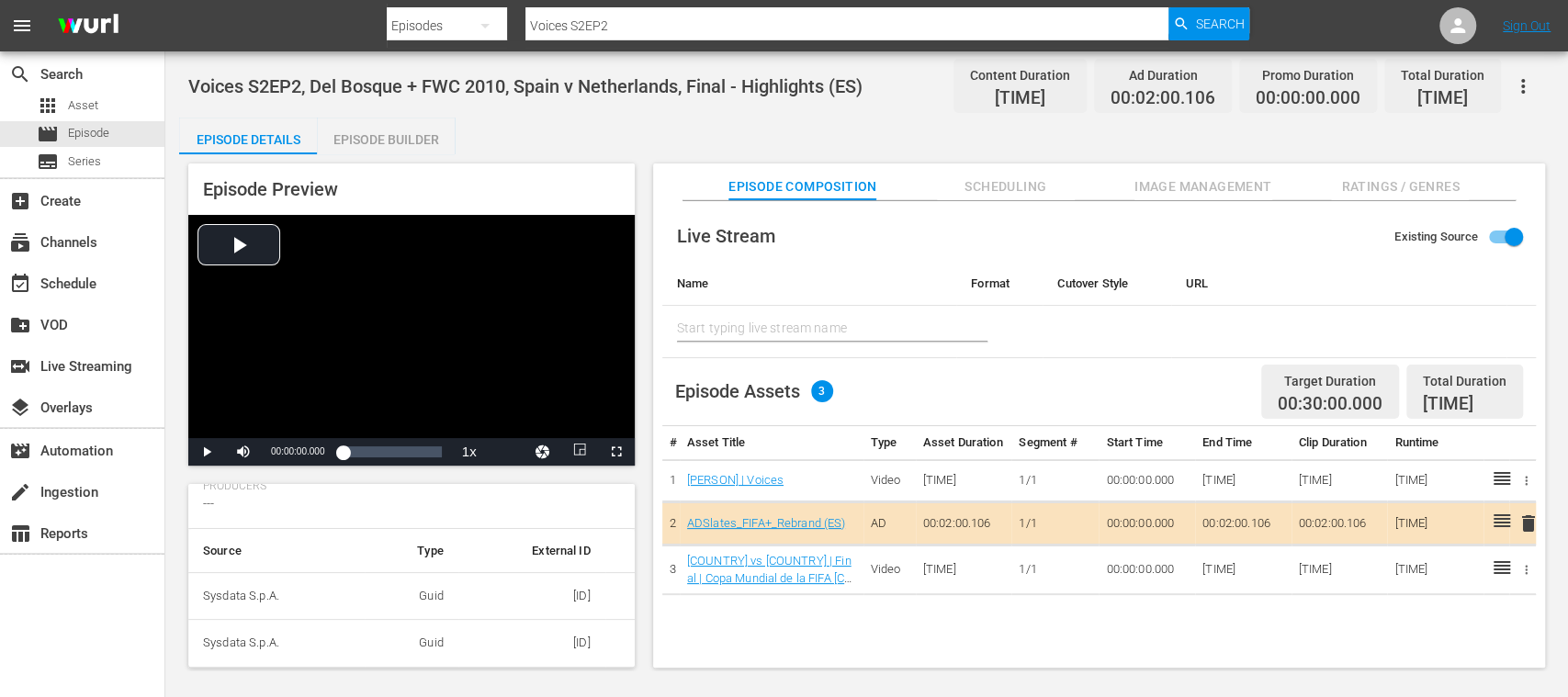 click on "Voices S2EP2, Del Bosque + FWC 2010, Spain v Netherlands, Final - Highlights (ES) Content Duration 00:27:37.155 Ad Duration 00:02:00.106 Promo Duration 00:00:00.000 Total Duration 00:29:37.261 Episode Details Episode Builder Episode Preview Video Player is loading. Play Video Play Mute Current Time  00:00:00.000 / Duration  00:13:02.114 Loaded :  0.75% 00:00:00.000   1x Playback Rate 2x 1.5x 1x , selected 0.5x 0.1x Chapters Chapters Descriptions descriptions off , selected Subtitles subtitles settings , opens subtitles settings dialog subtitles off , selected Audio Track default , selected Picture-in-Picture Fullscreen This is a modal window. Beginning of dialog window. Escape will cancel and close the window. Text Color White Black Red Green Blue Yellow Magenta Cyan Transparency Opaque Semi-Transparent Background Color Black White Red Green Blue Yellow Magenta Cyan Transparency Opaque Semi-Transparent Transparent Window Color Black White Red Green Blue Yellow Magenta Cyan Transparency Transparent Opaque" at bounding box center (866, 361) 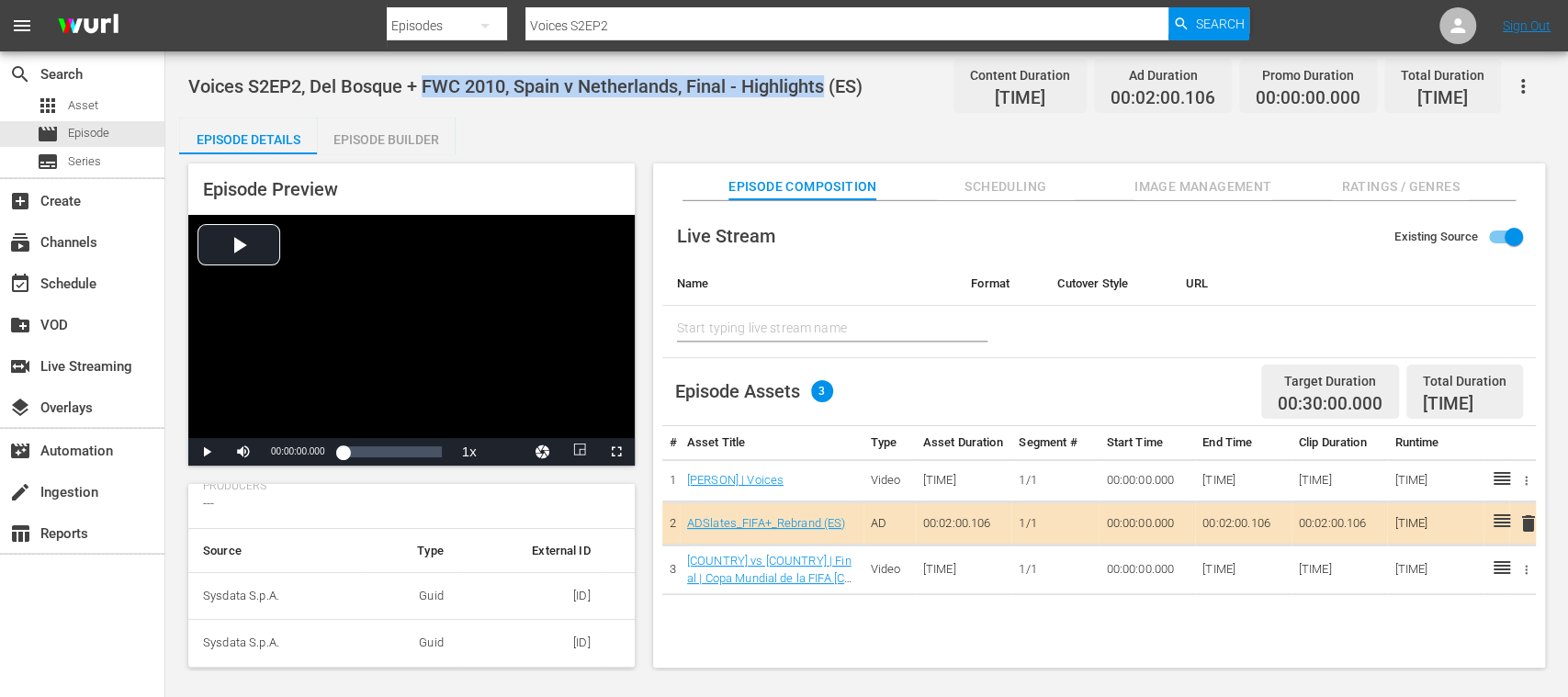 drag, startPoint x: 436, startPoint y: 88, endPoint x: 829, endPoint y: 87, distance: 393.00127 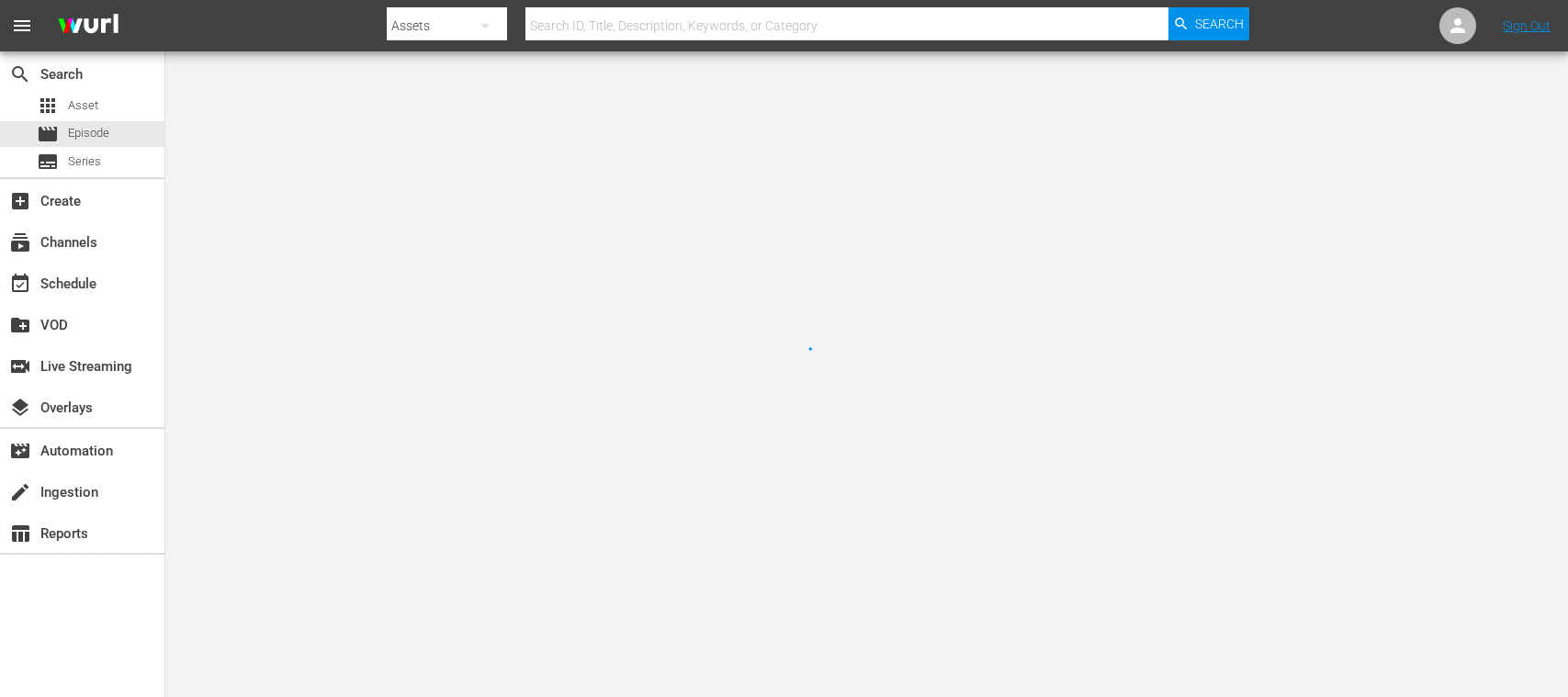 scroll, scrollTop: 0, scrollLeft: 0, axis: both 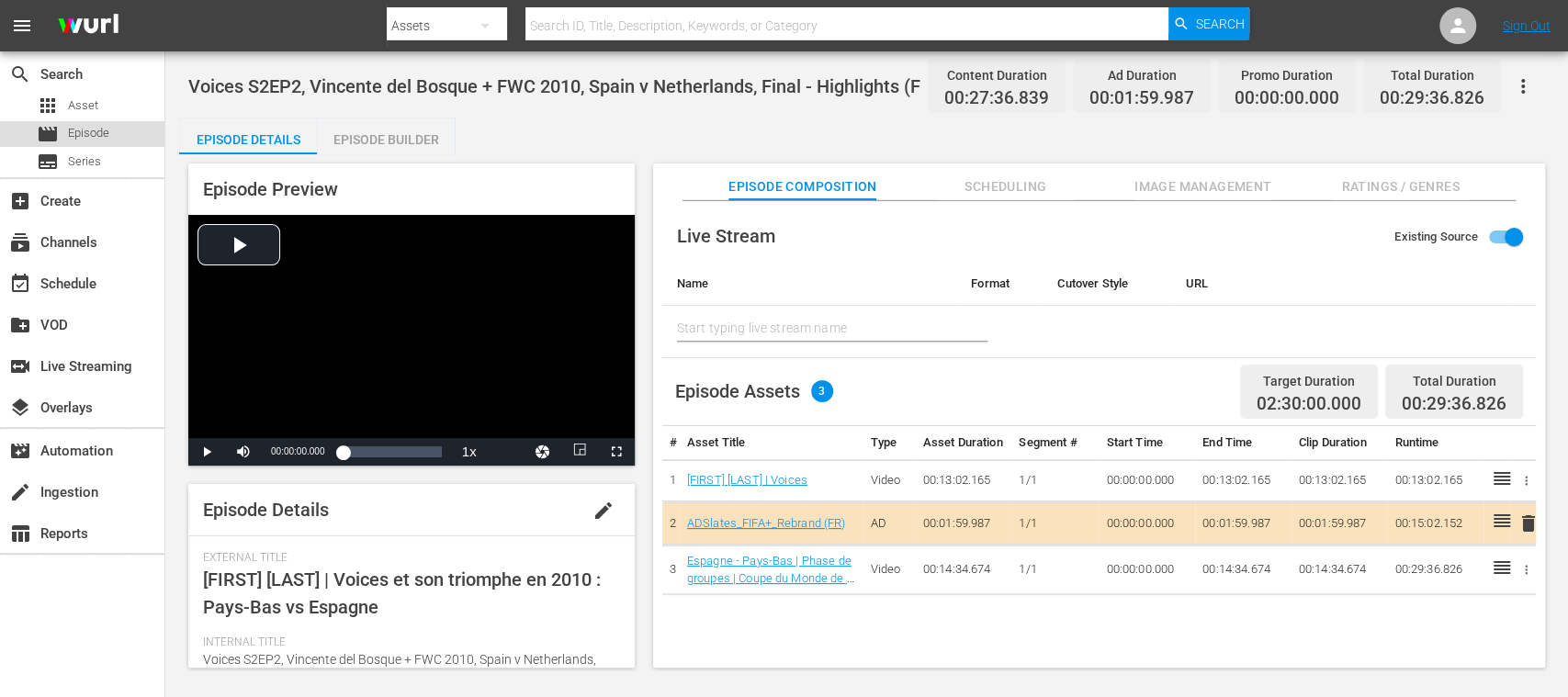 click on "Episode" at bounding box center [88, 133] 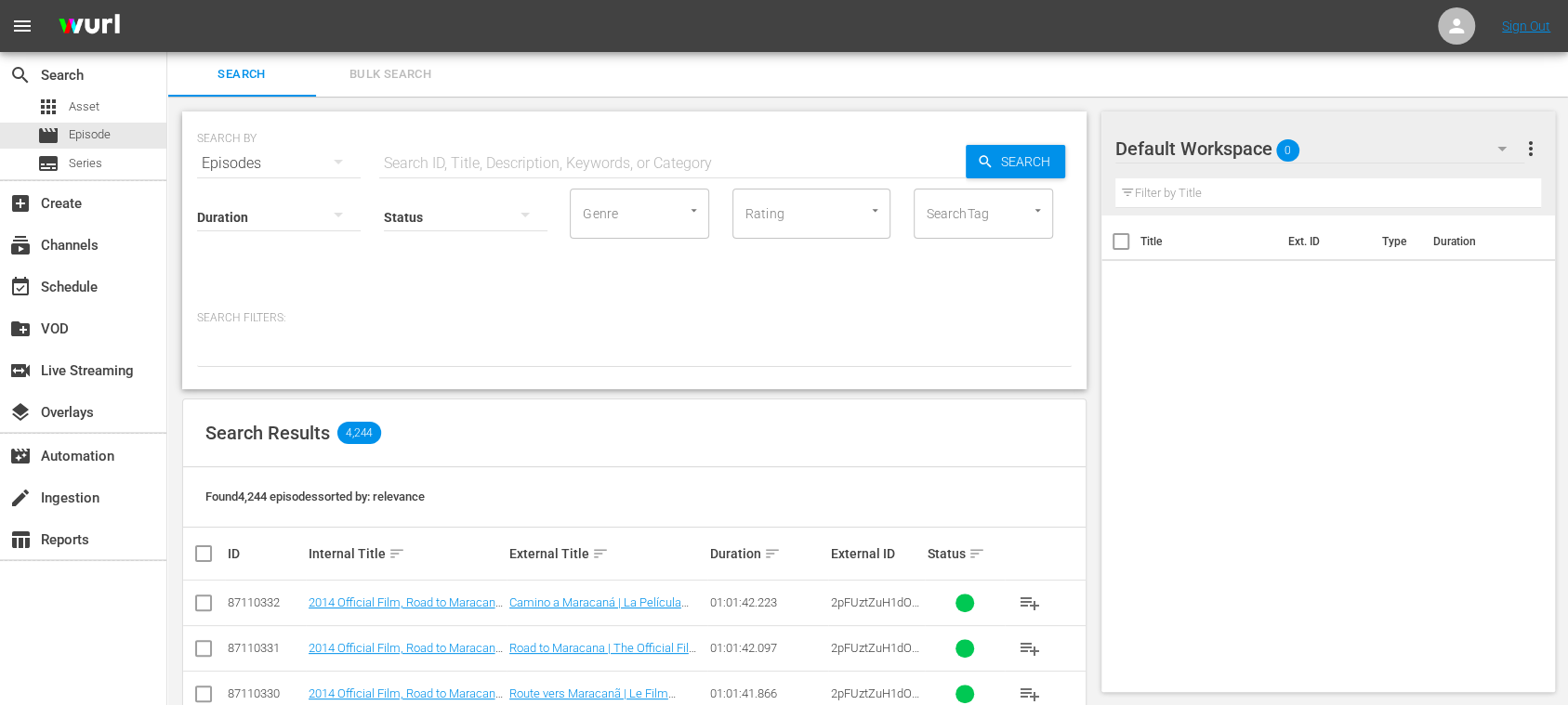 scroll, scrollTop: 330, scrollLeft: 0, axis: vertical 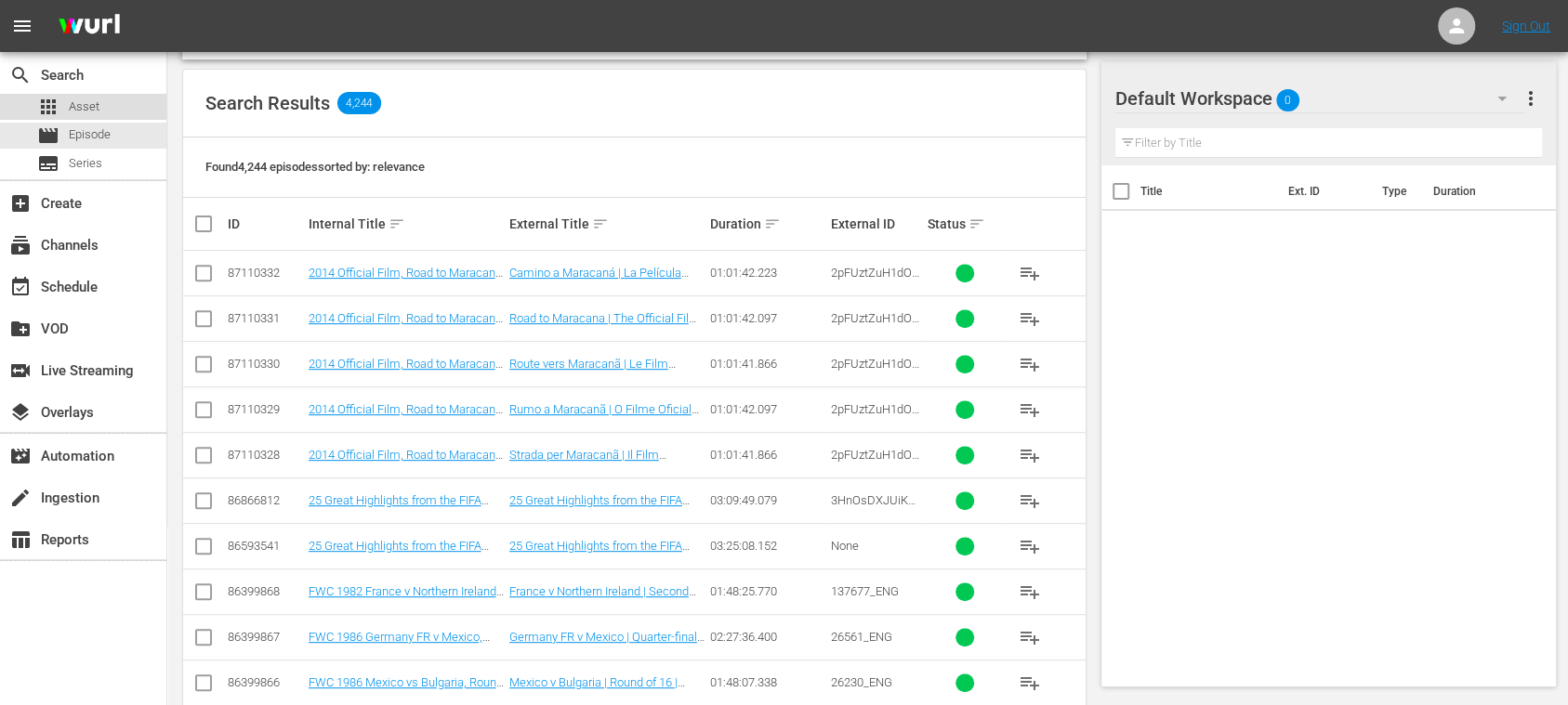 click on "Asset" at bounding box center (84, 107) 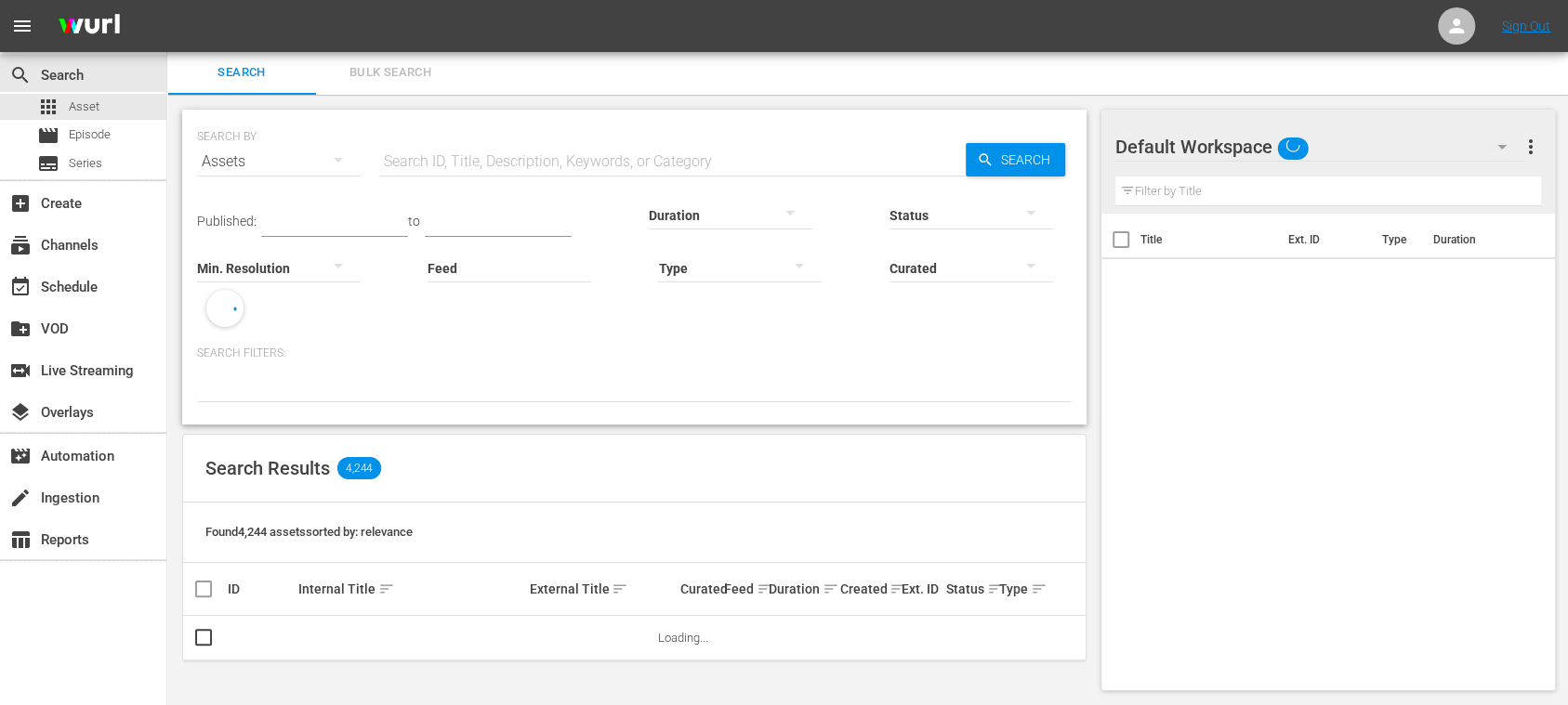 scroll, scrollTop: 0, scrollLeft: 0, axis: both 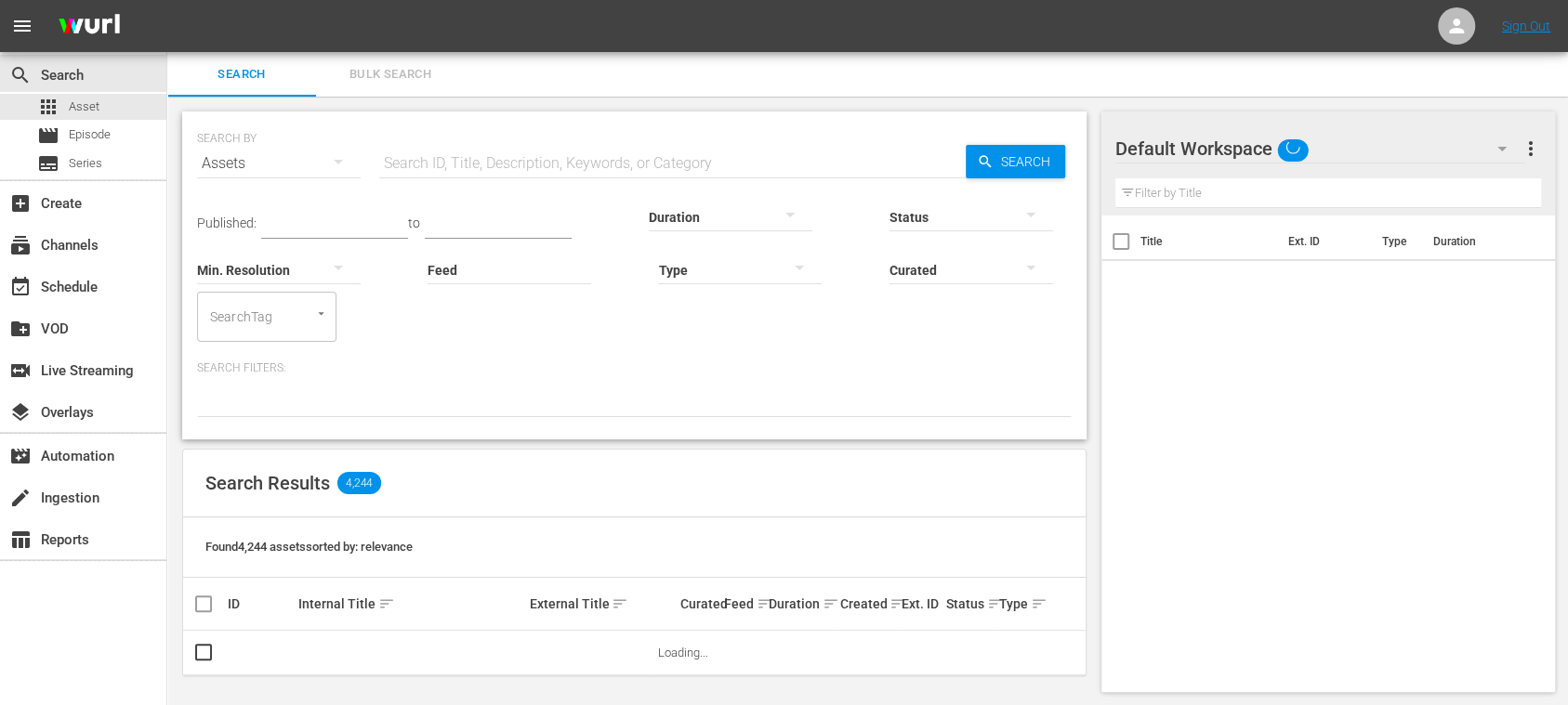 drag, startPoint x: 498, startPoint y: 157, endPoint x: 693, endPoint y: 168, distance: 195.31001 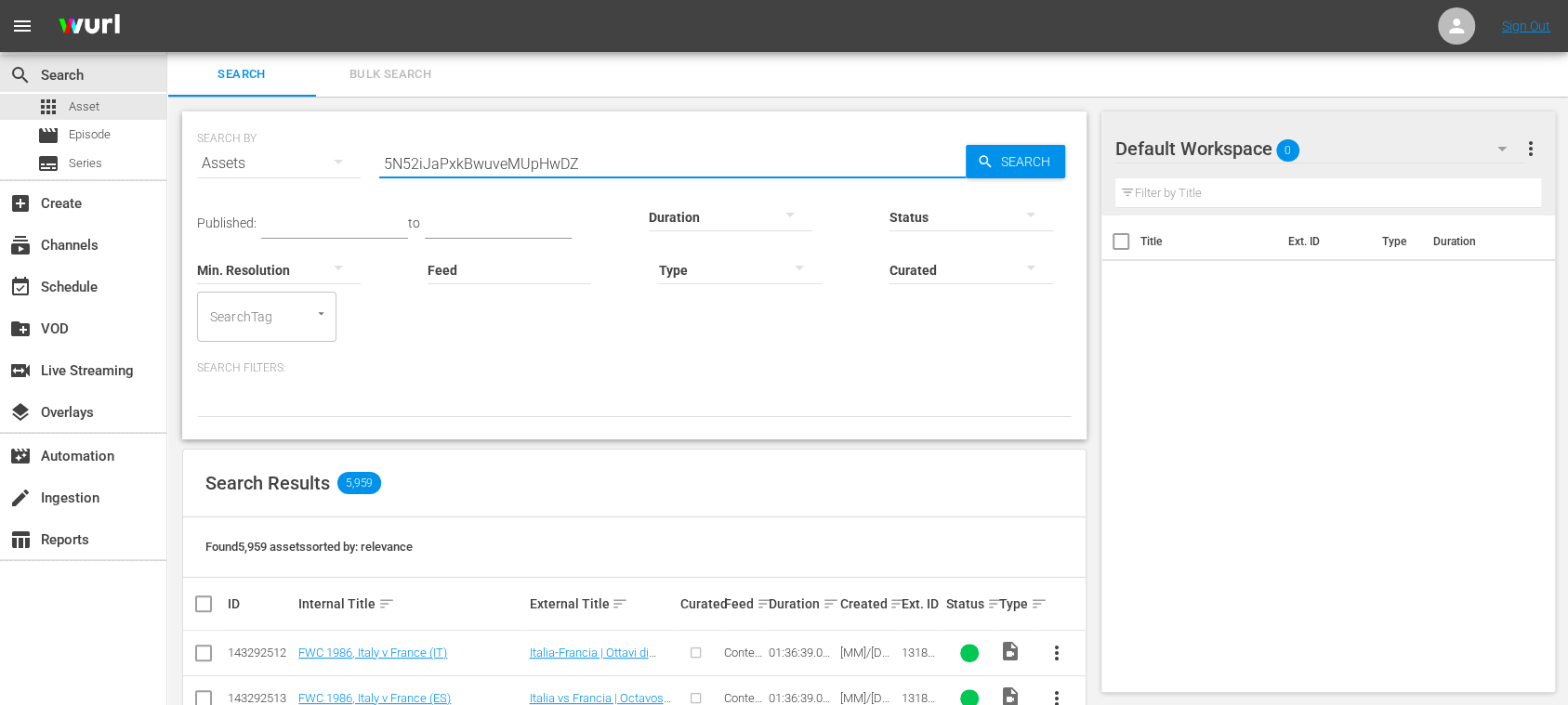 type on "5N52iJaPxkBwuveMUpHwDZ" 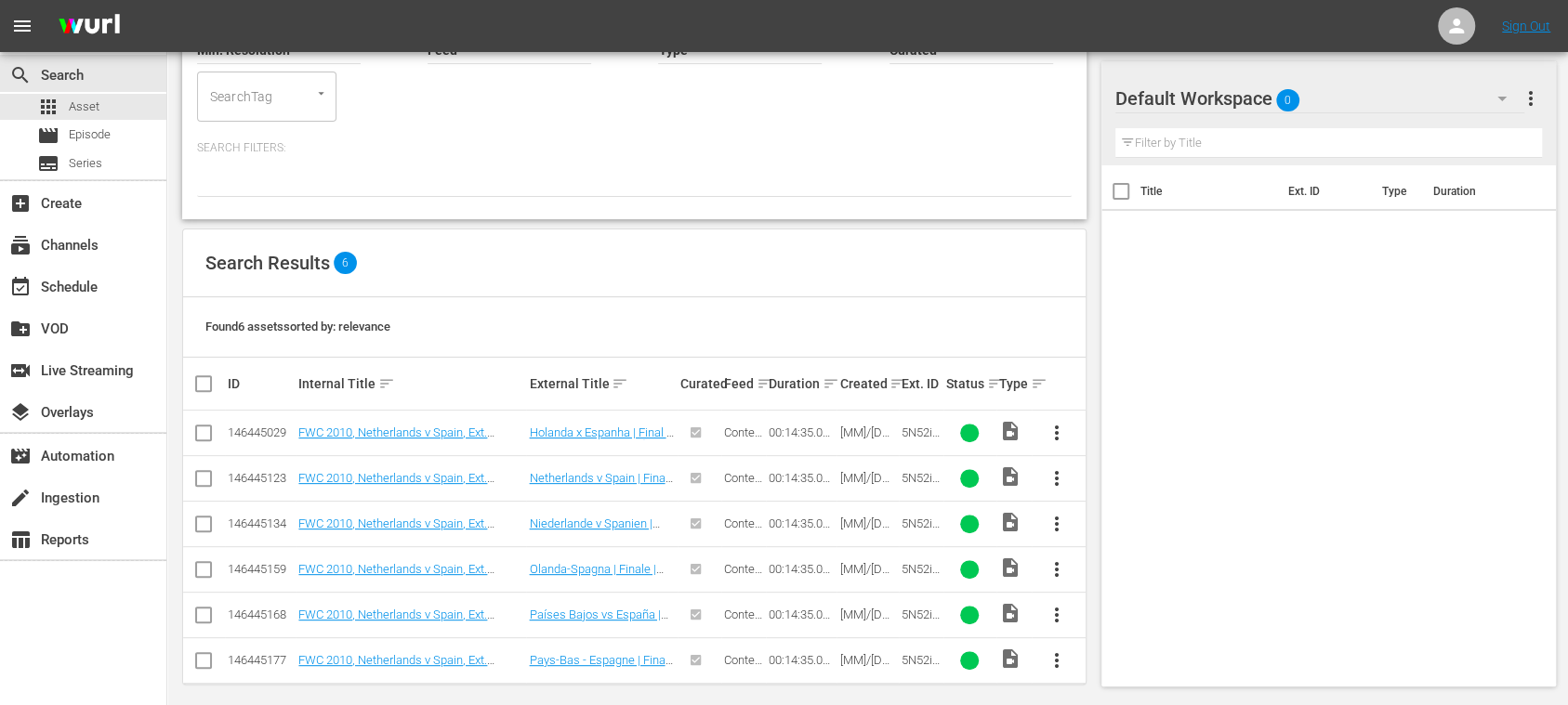 scroll, scrollTop: 230, scrollLeft: 0, axis: vertical 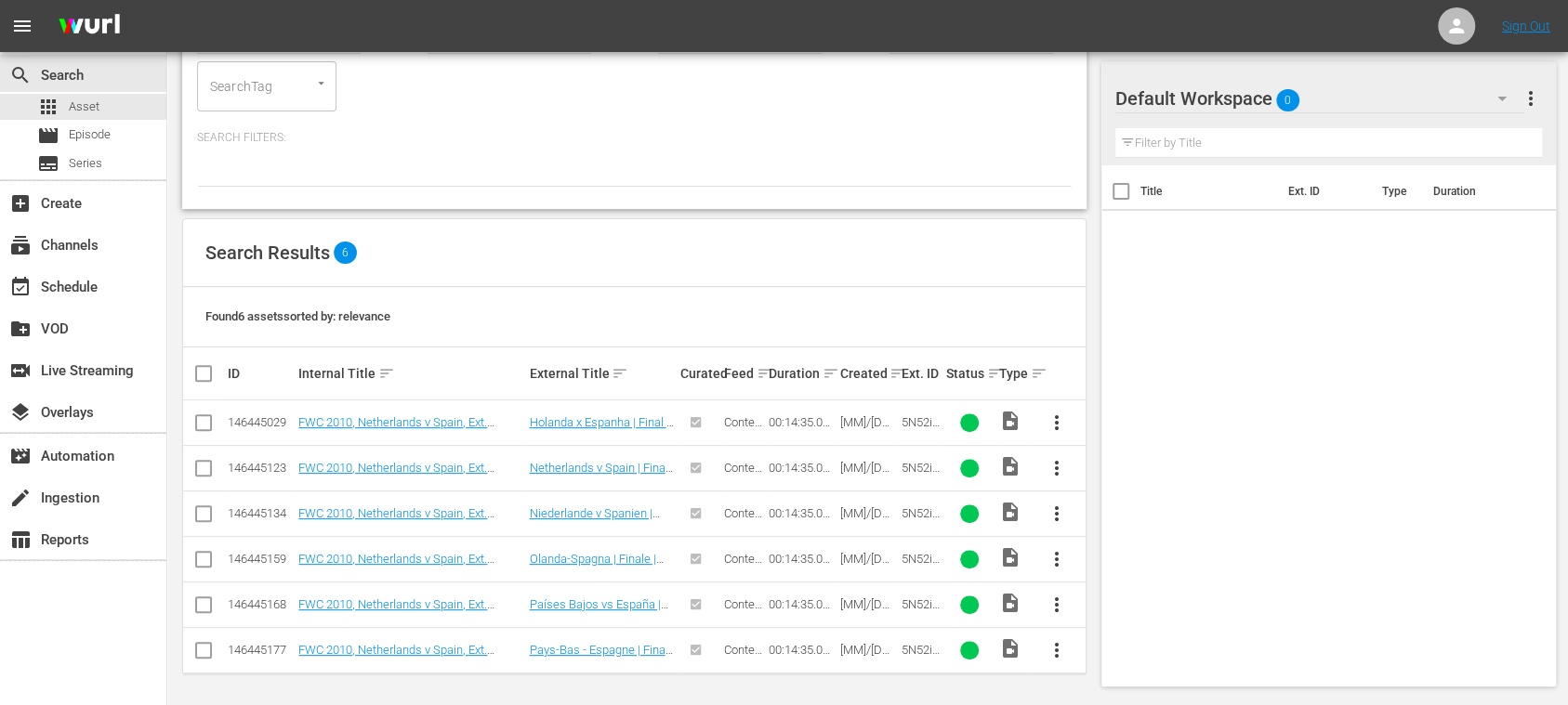 click at bounding box center [211, 373] 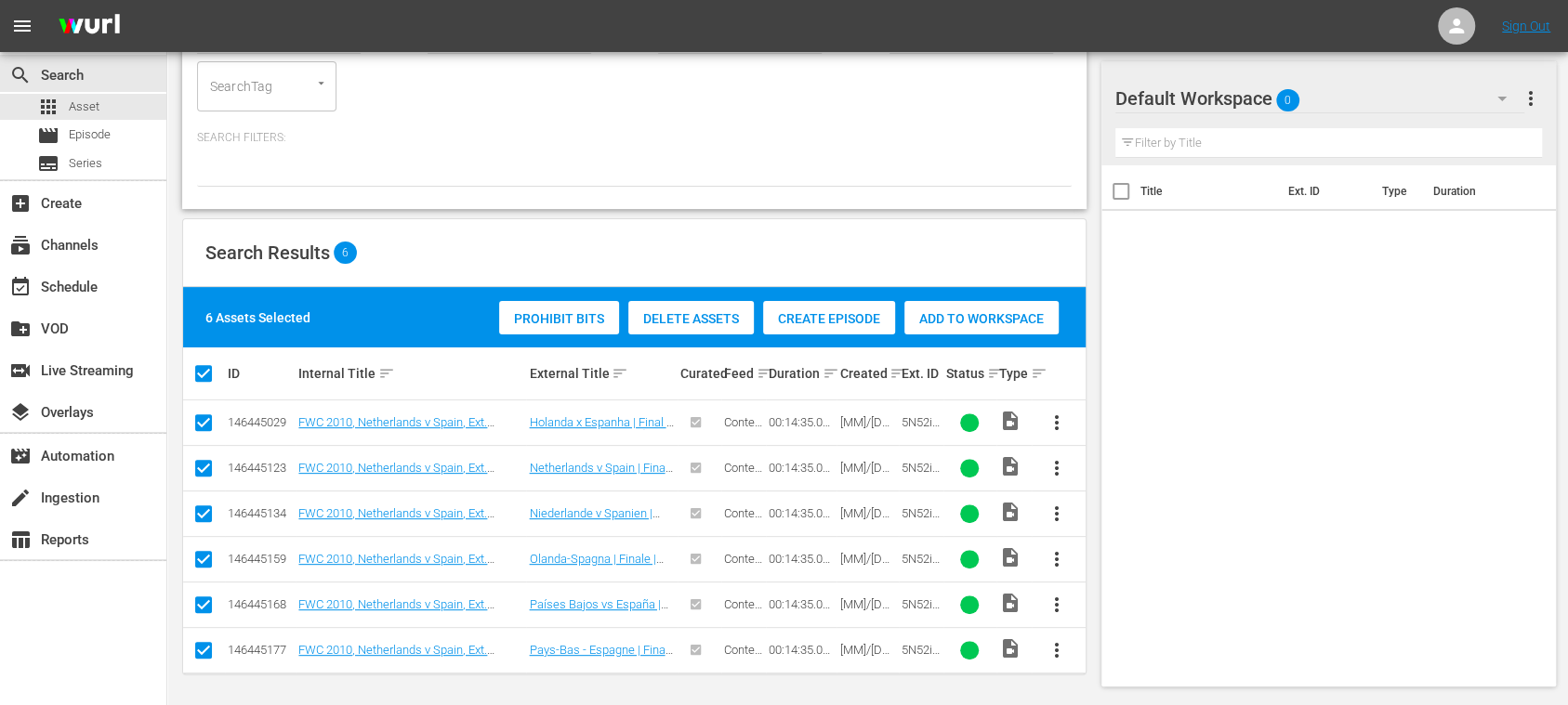 checkbox on "true" 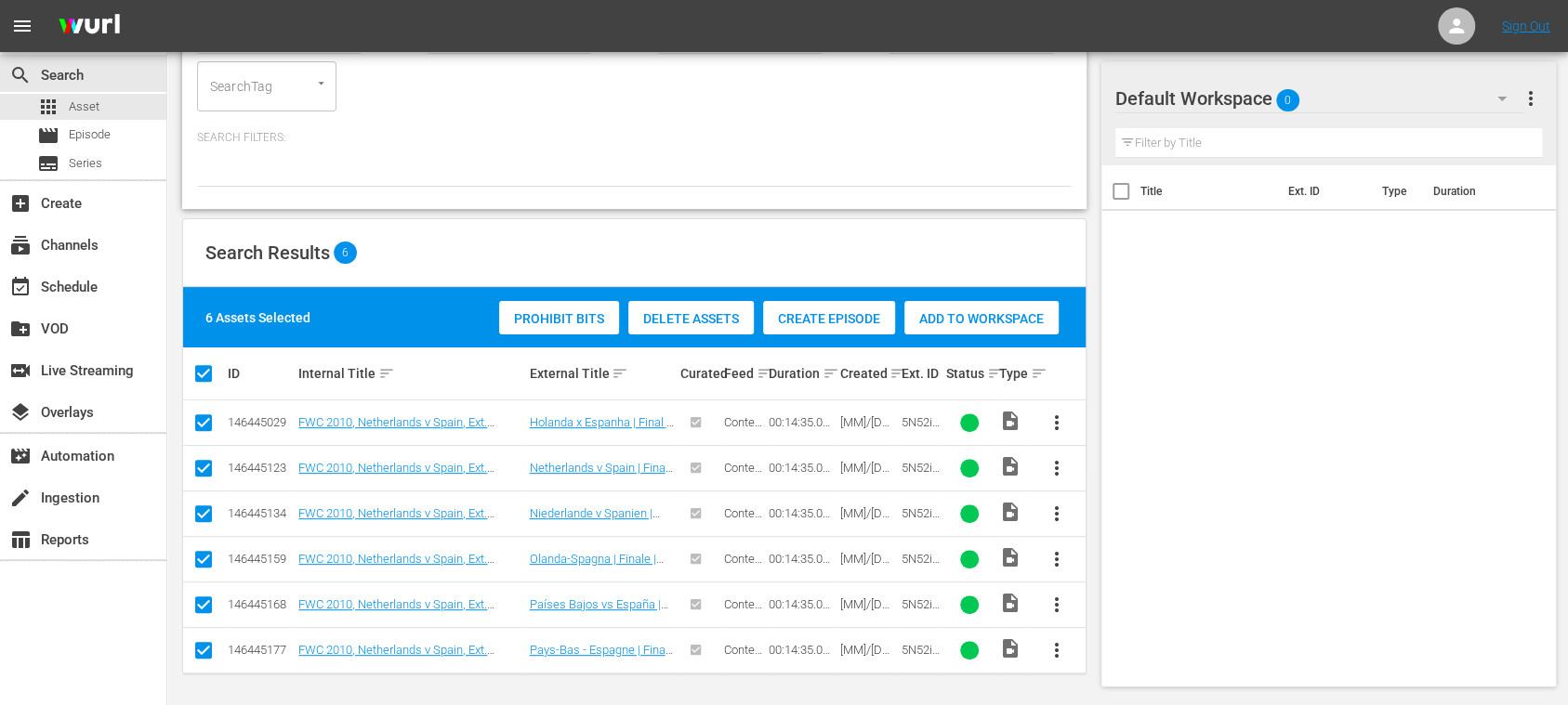 click at bounding box center [204, 517] 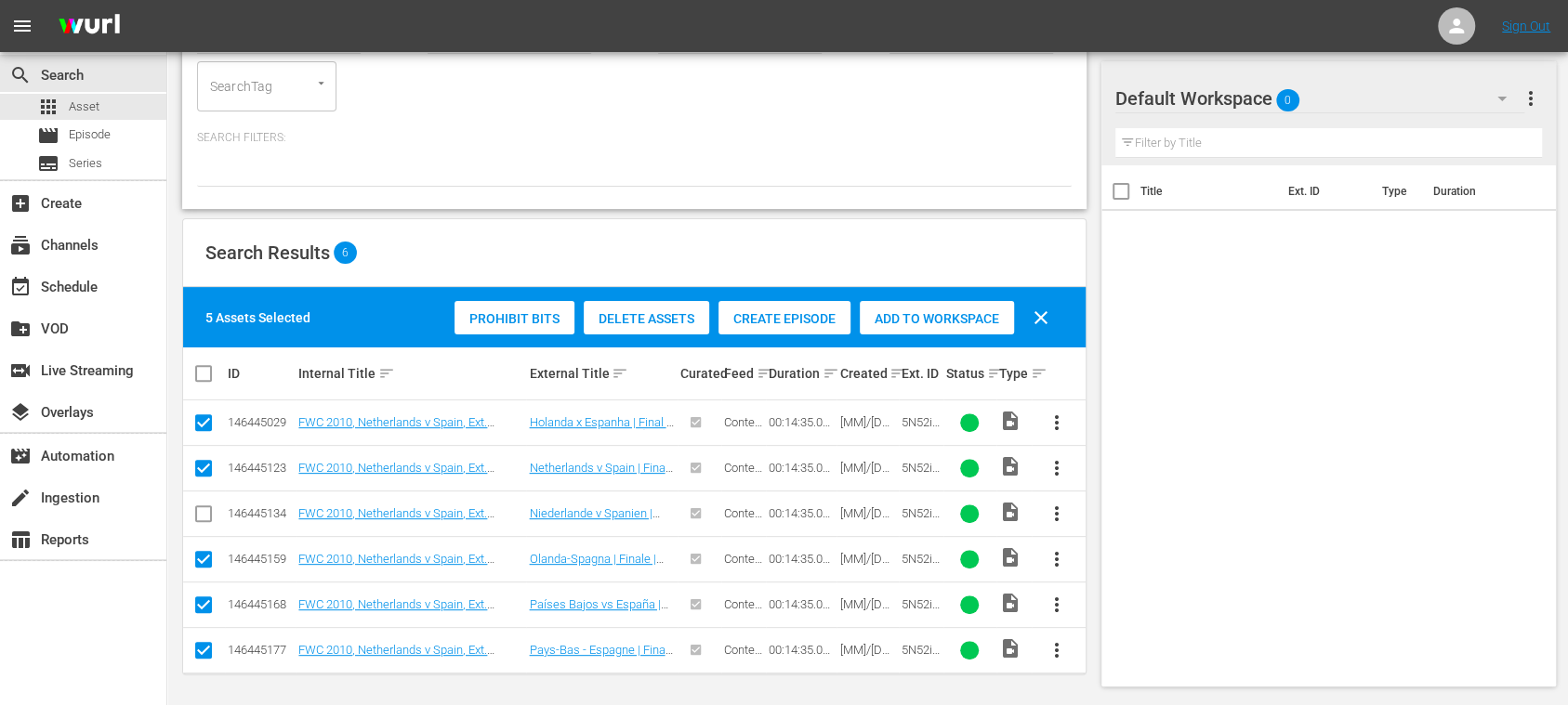 click at bounding box center [204, 608] 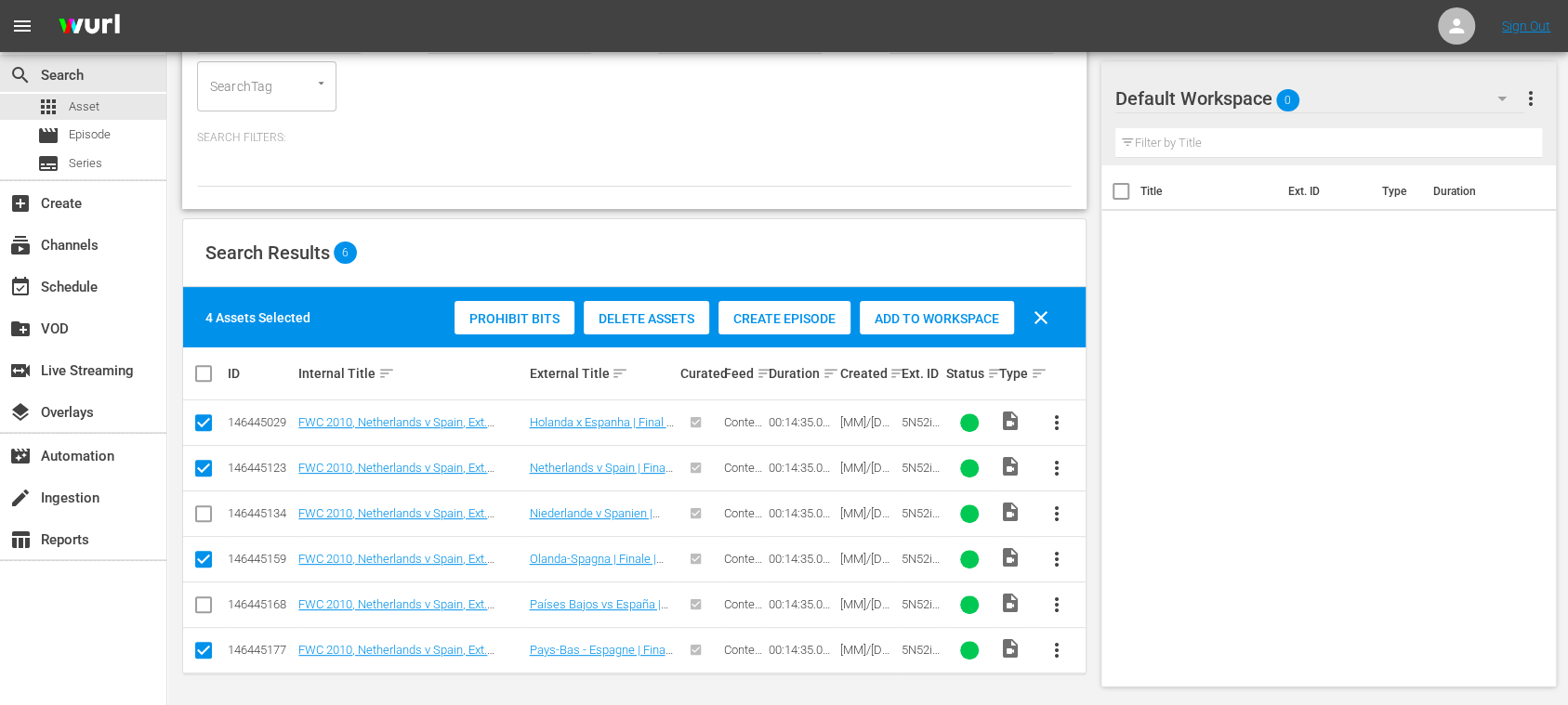 click on "Add to Workspace" at bounding box center (937, 319) 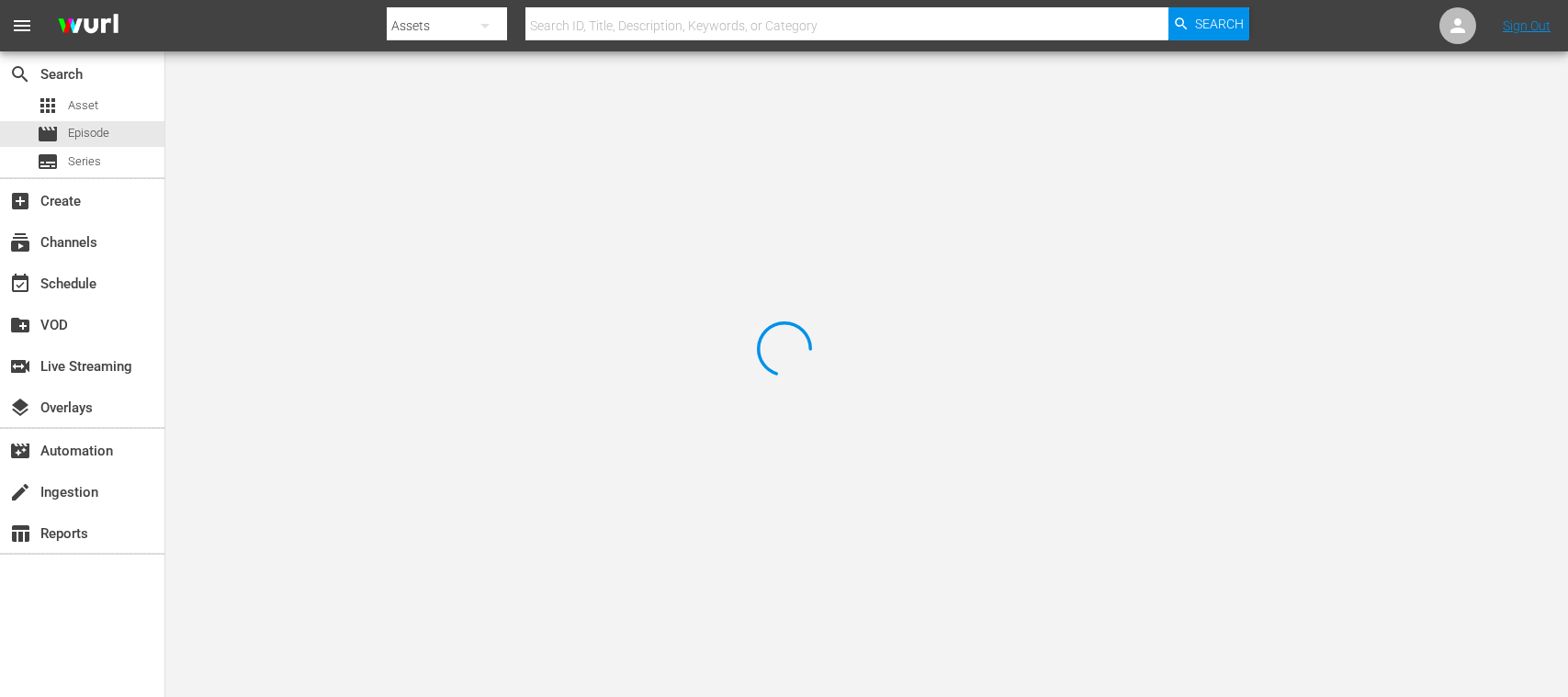 scroll, scrollTop: 0, scrollLeft: 0, axis: both 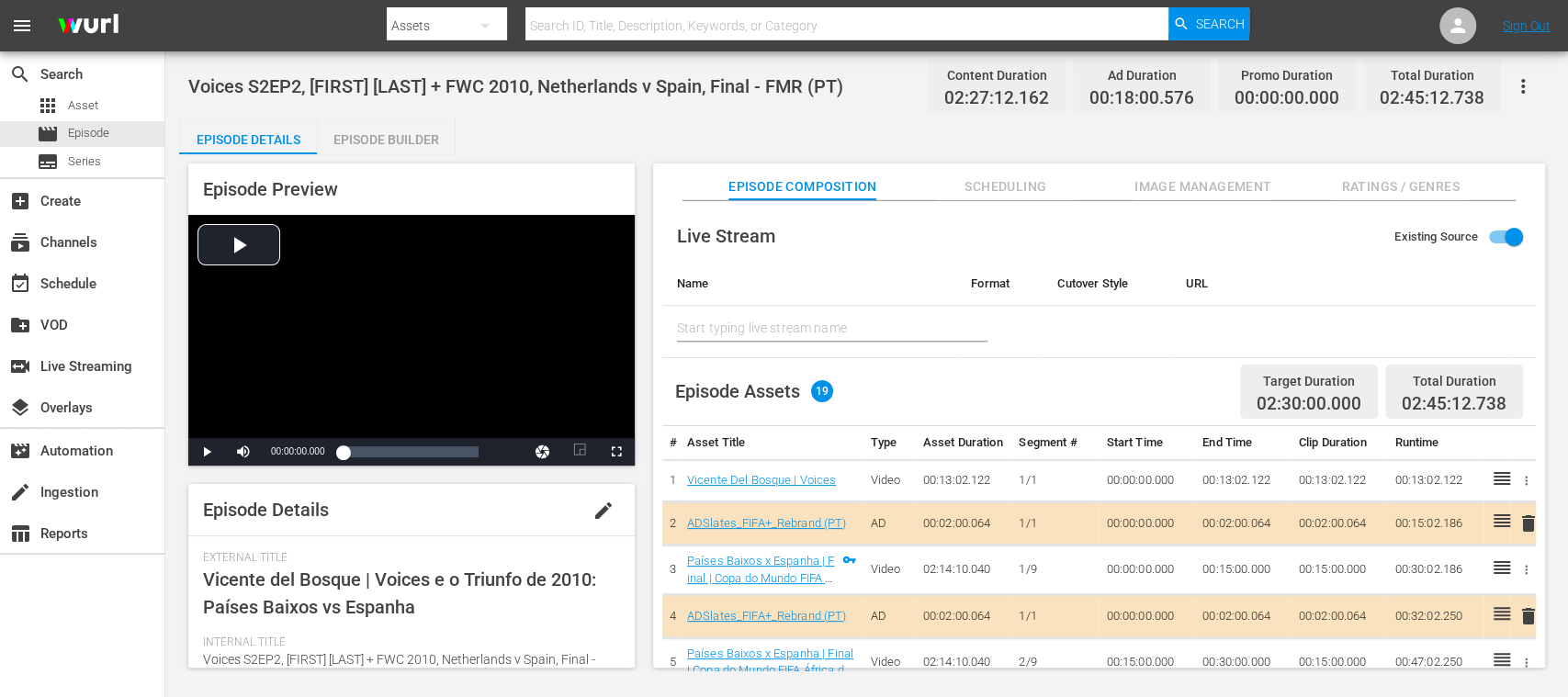 click on "Episode Builder" at bounding box center (386, 140) 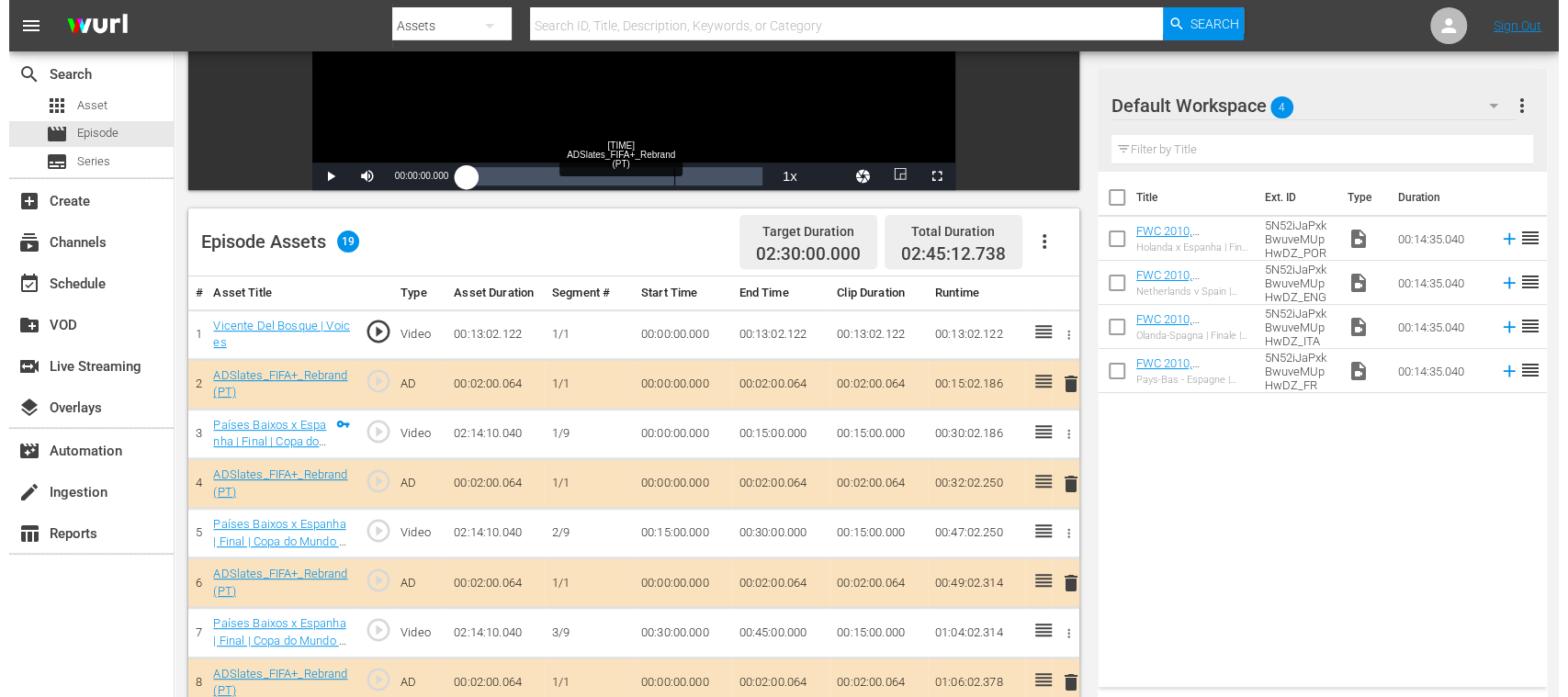 scroll, scrollTop: 0, scrollLeft: 0, axis: both 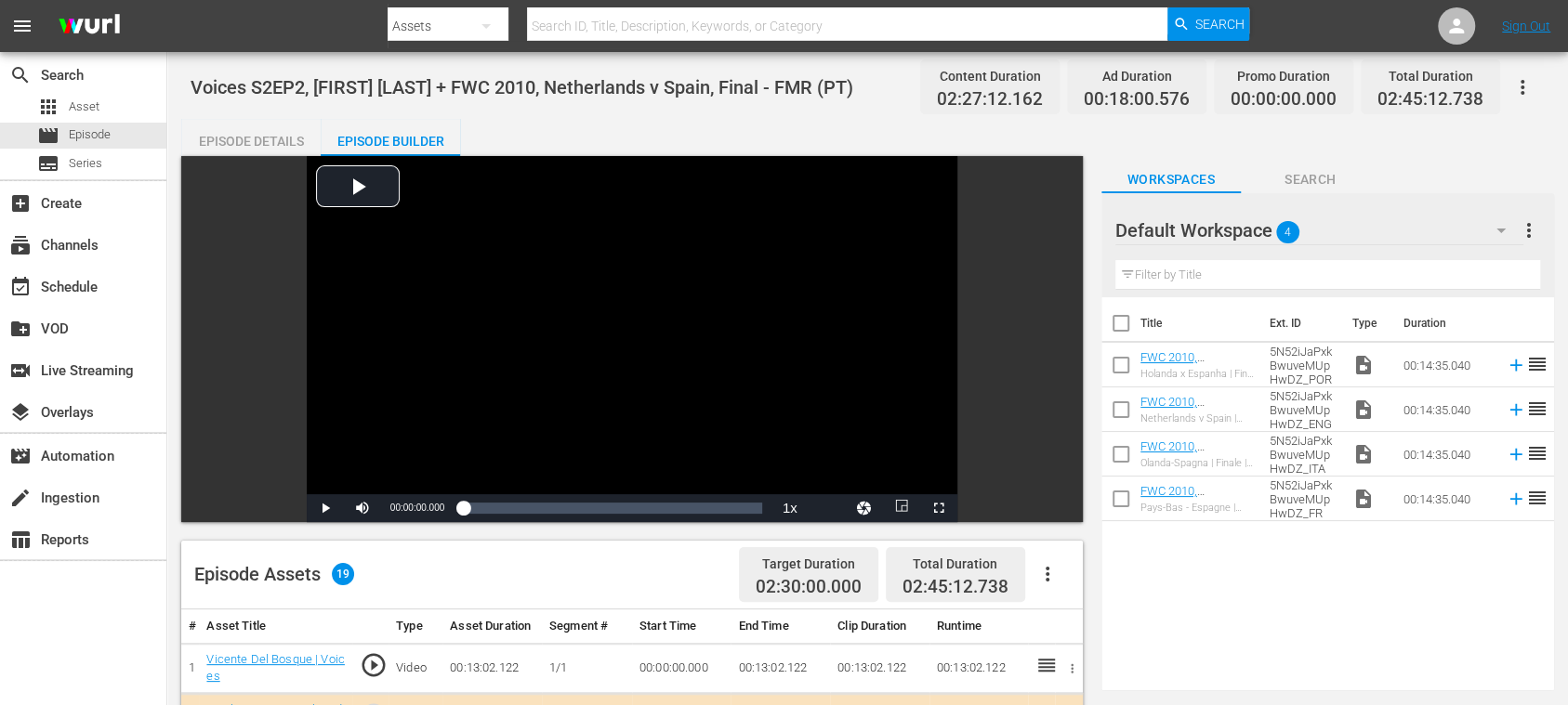 drag, startPoint x: 266, startPoint y: 132, endPoint x: 734, endPoint y: 386, distance: 532.4847 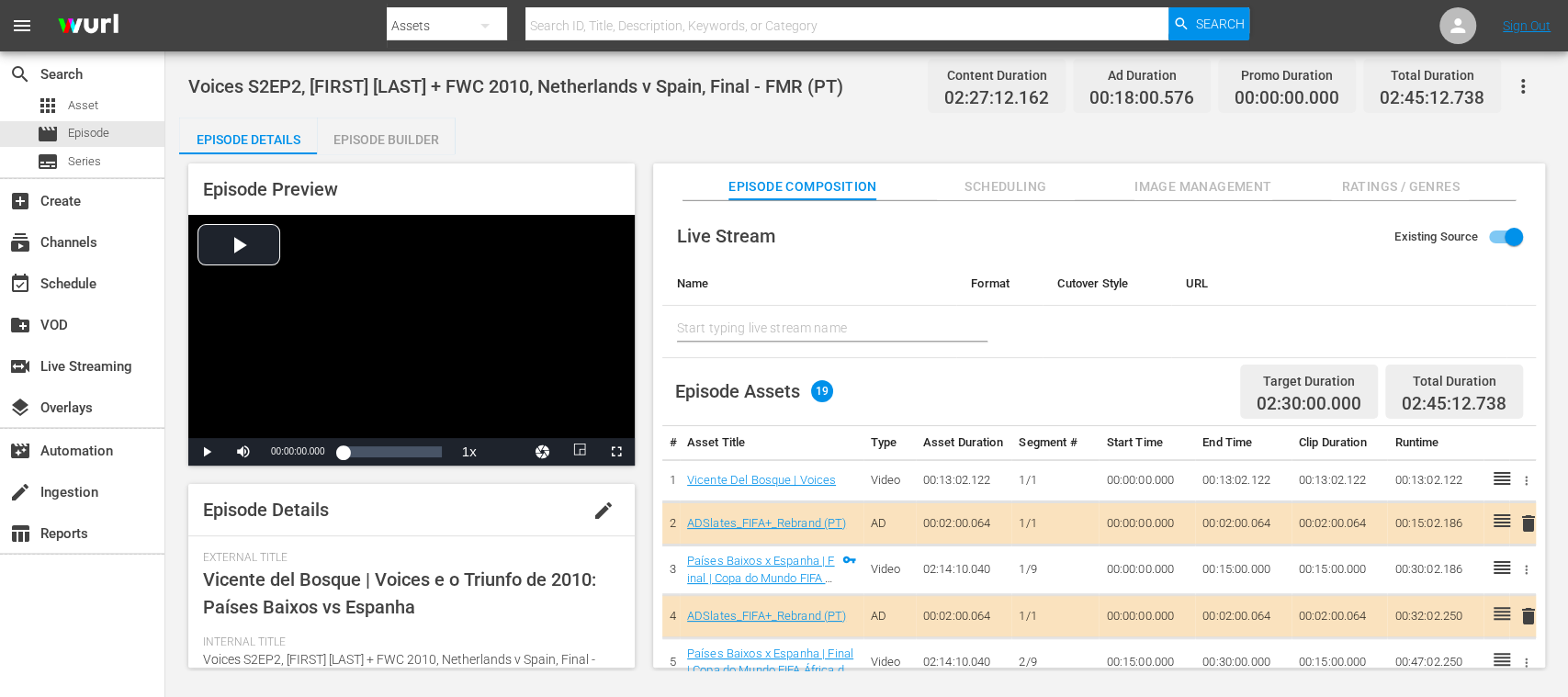 click on "edit" at bounding box center (604, 511) 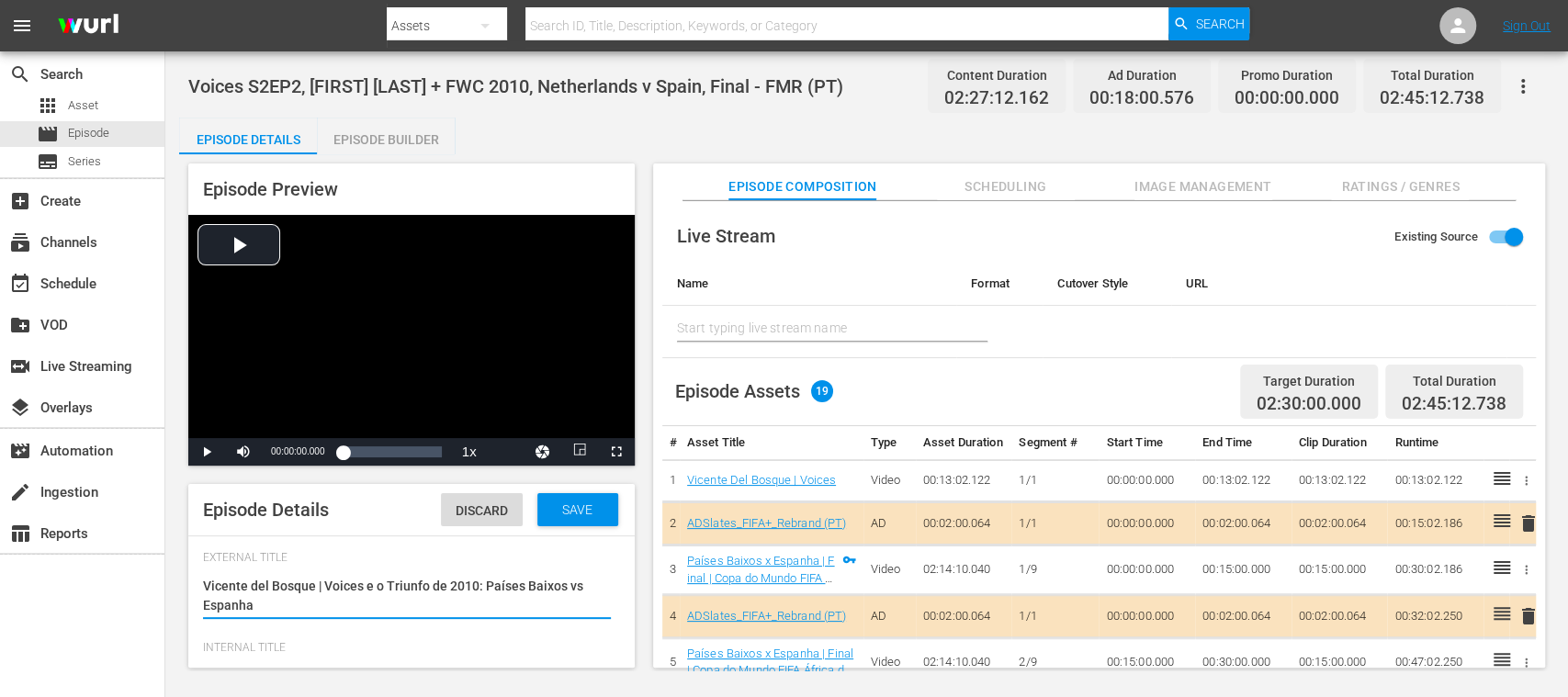 type on "No Series" 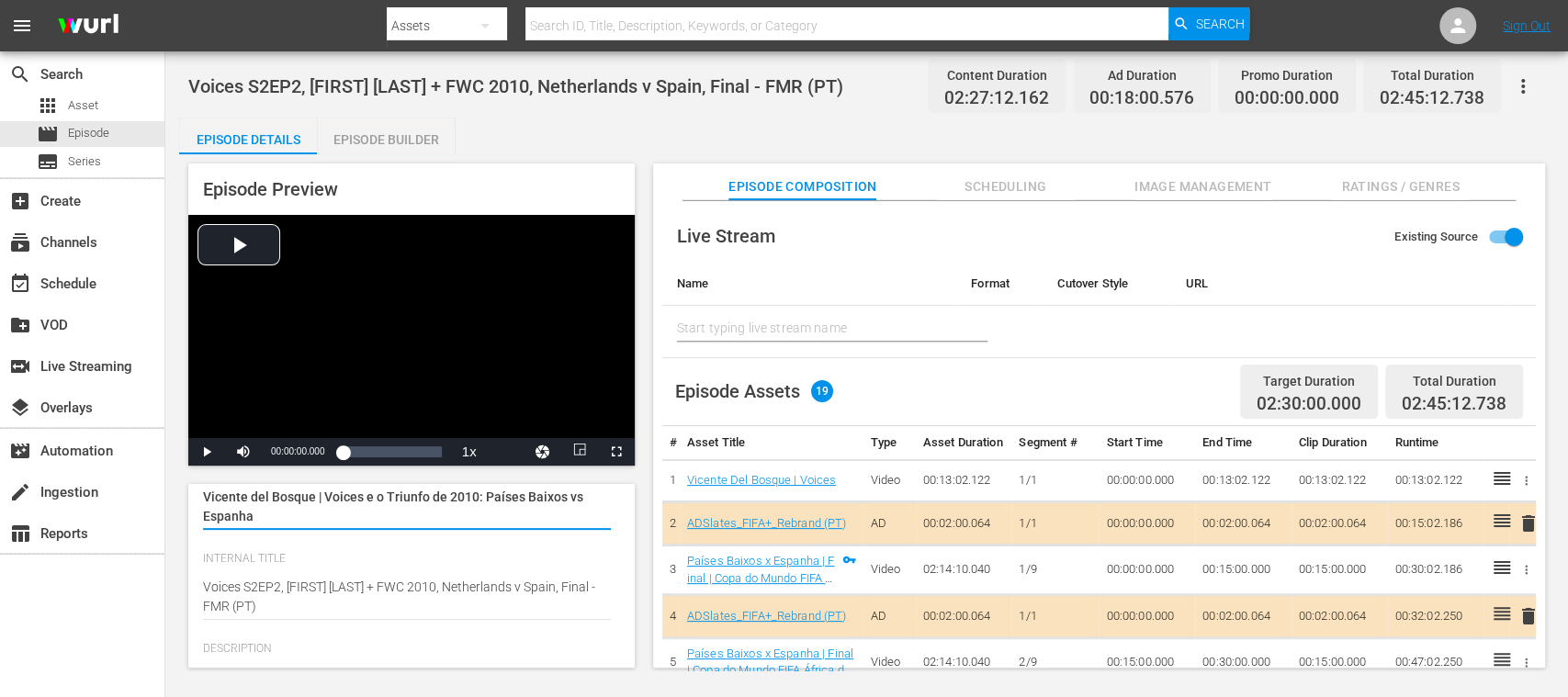 scroll, scrollTop: 97, scrollLeft: 0, axis: vertical 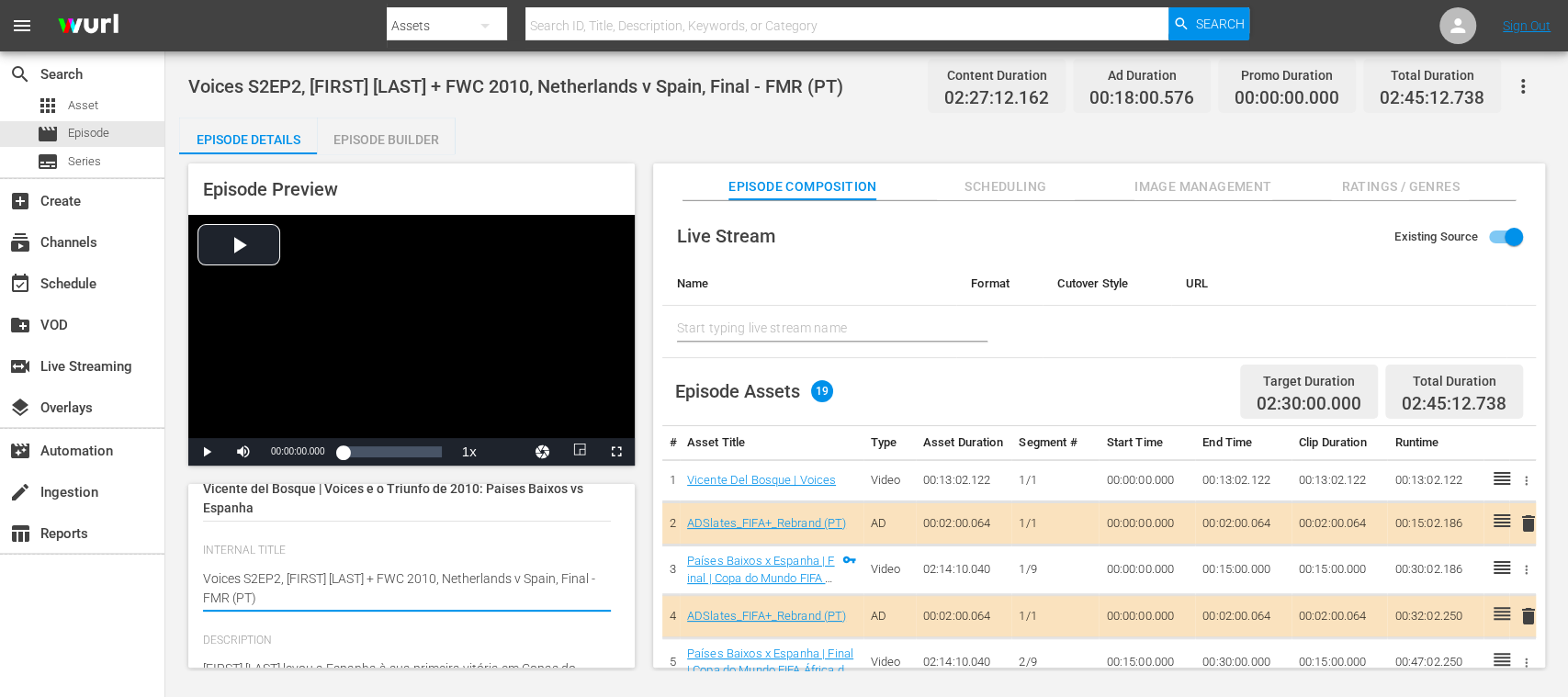 drag, startPoint x: 417, startPoint y: 582, endPoint x: 301, endPoint y: 602, distance: 117.71151 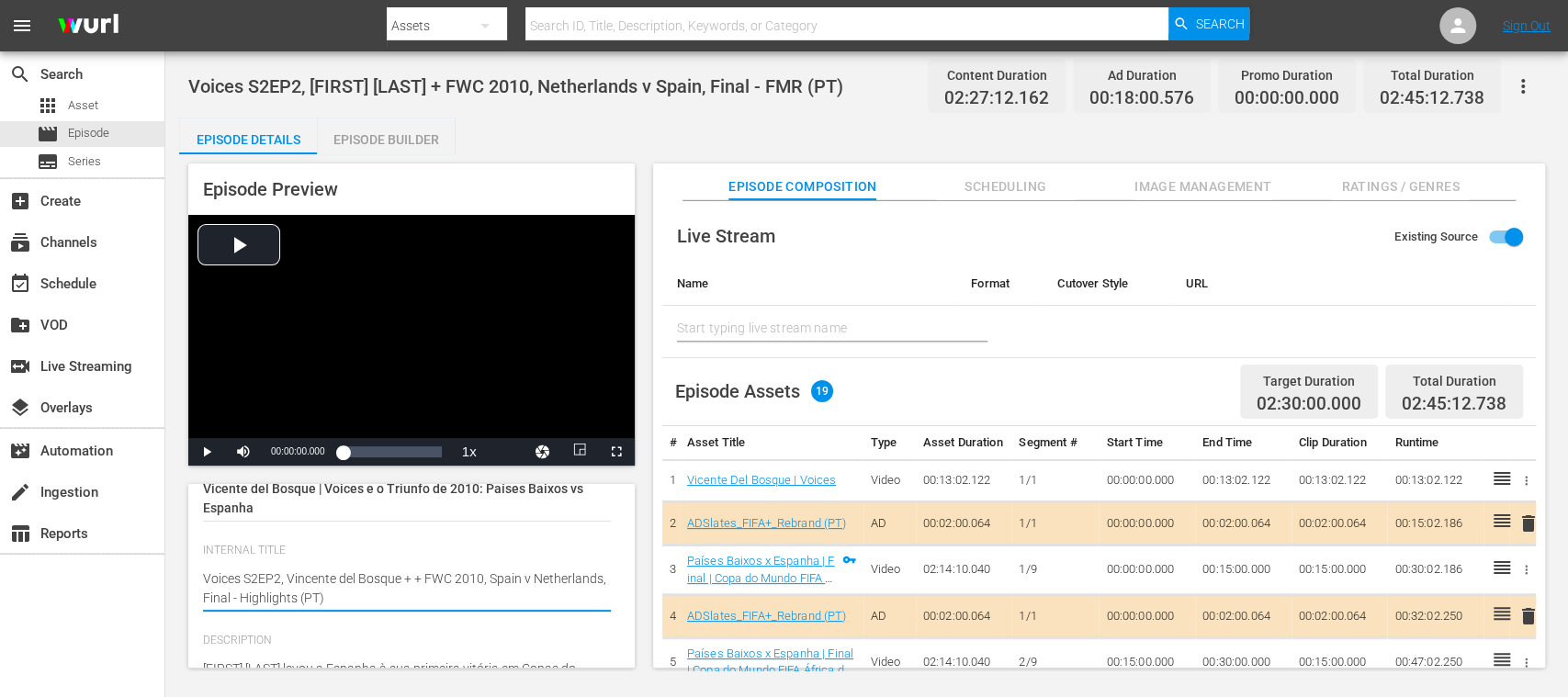 type on "Voices S2EP2, Vincente del Bosque + + FWC 2010, Spain v Netherlands, Final - Highlights (PT)" 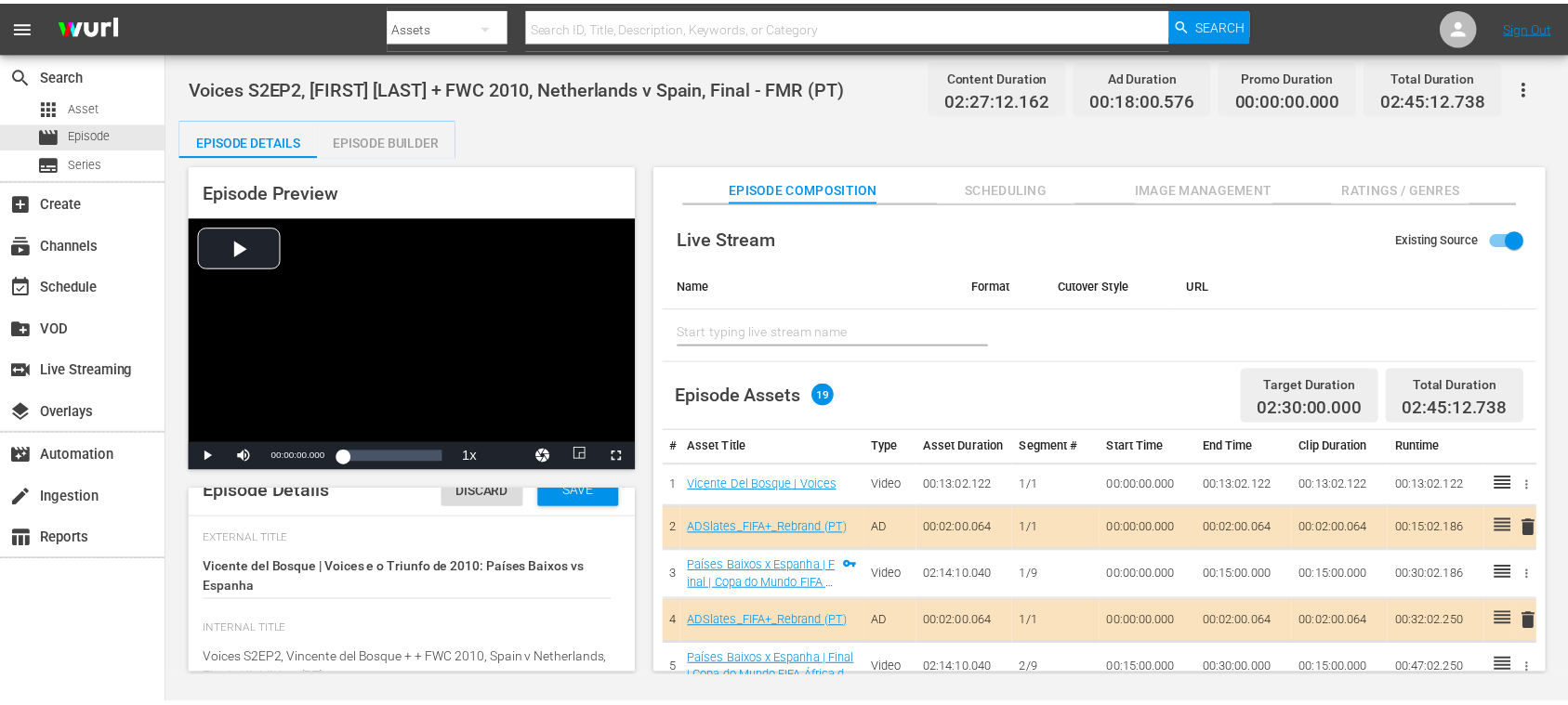 scroll, scrollTop: 0, scrollLeft: 0, axis: both 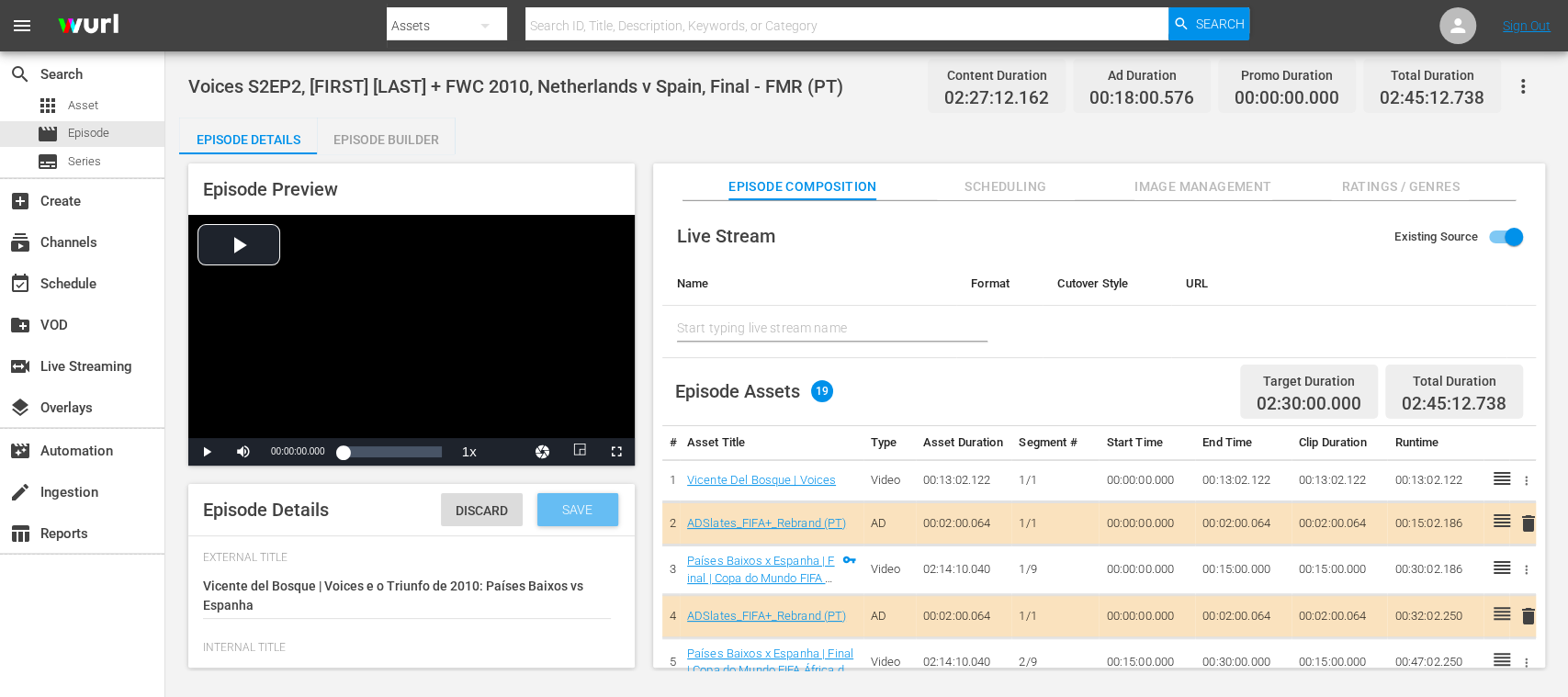 click on "Save" at bounding box center (577, 510) 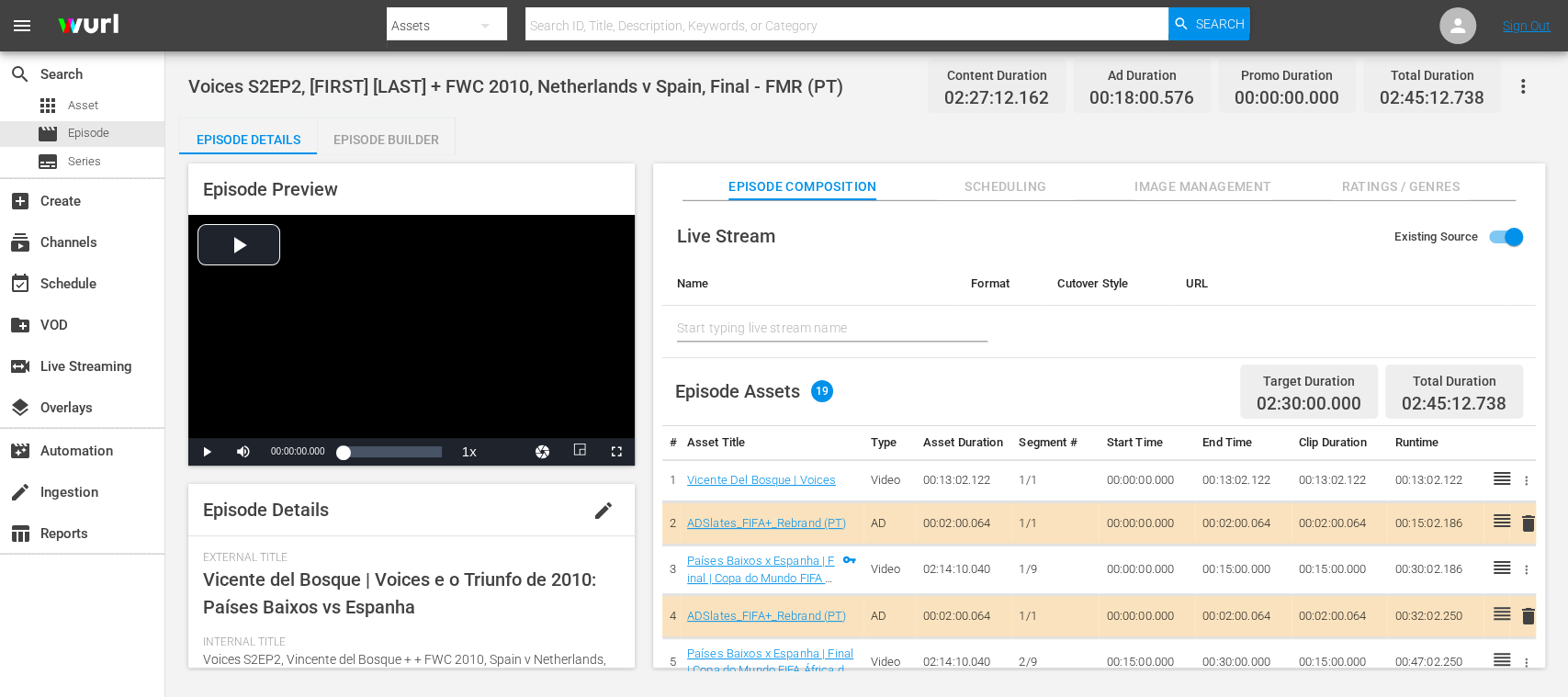 click on "Episode Builder" at bounding box center (386, 140) 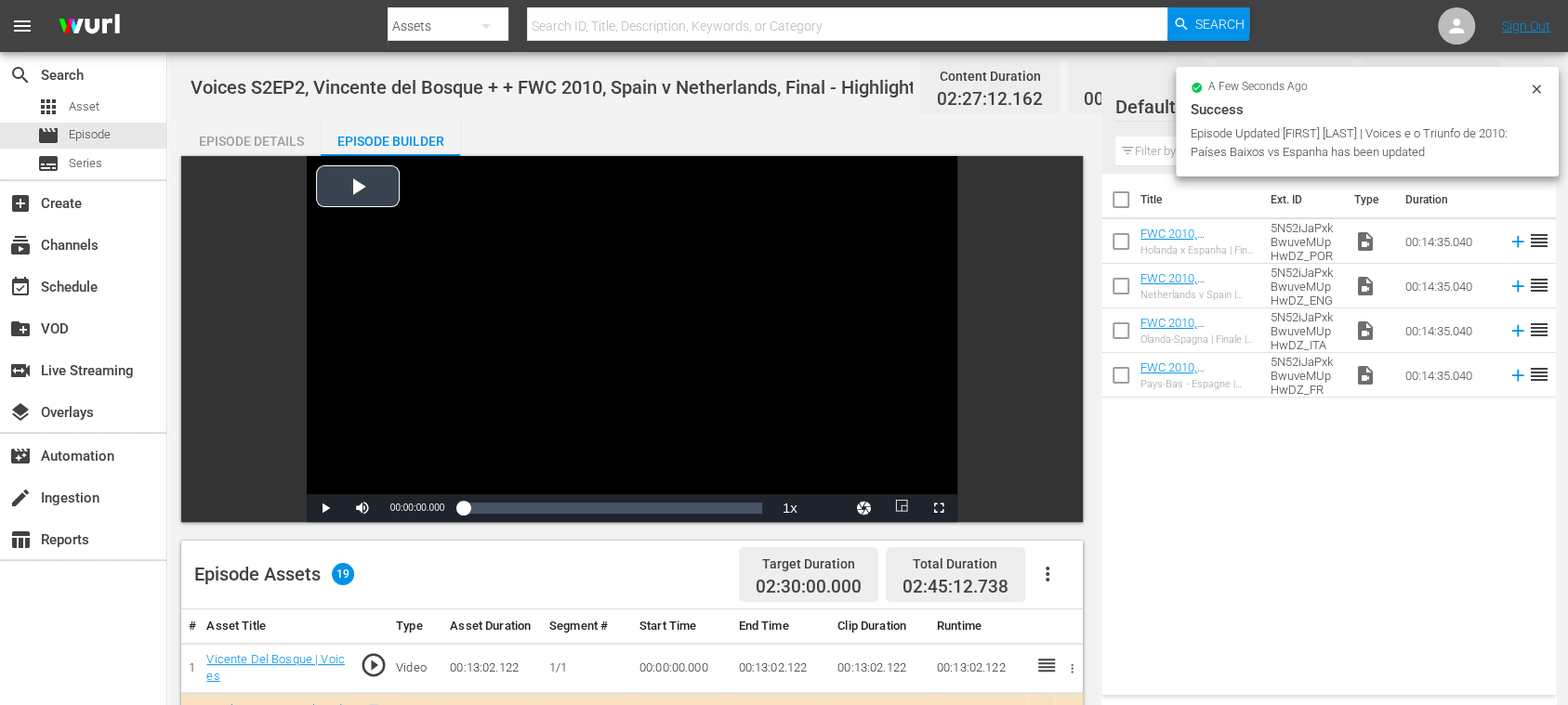 scroll, scrollTop: 330, scrollLeft: 0, axis: vertical 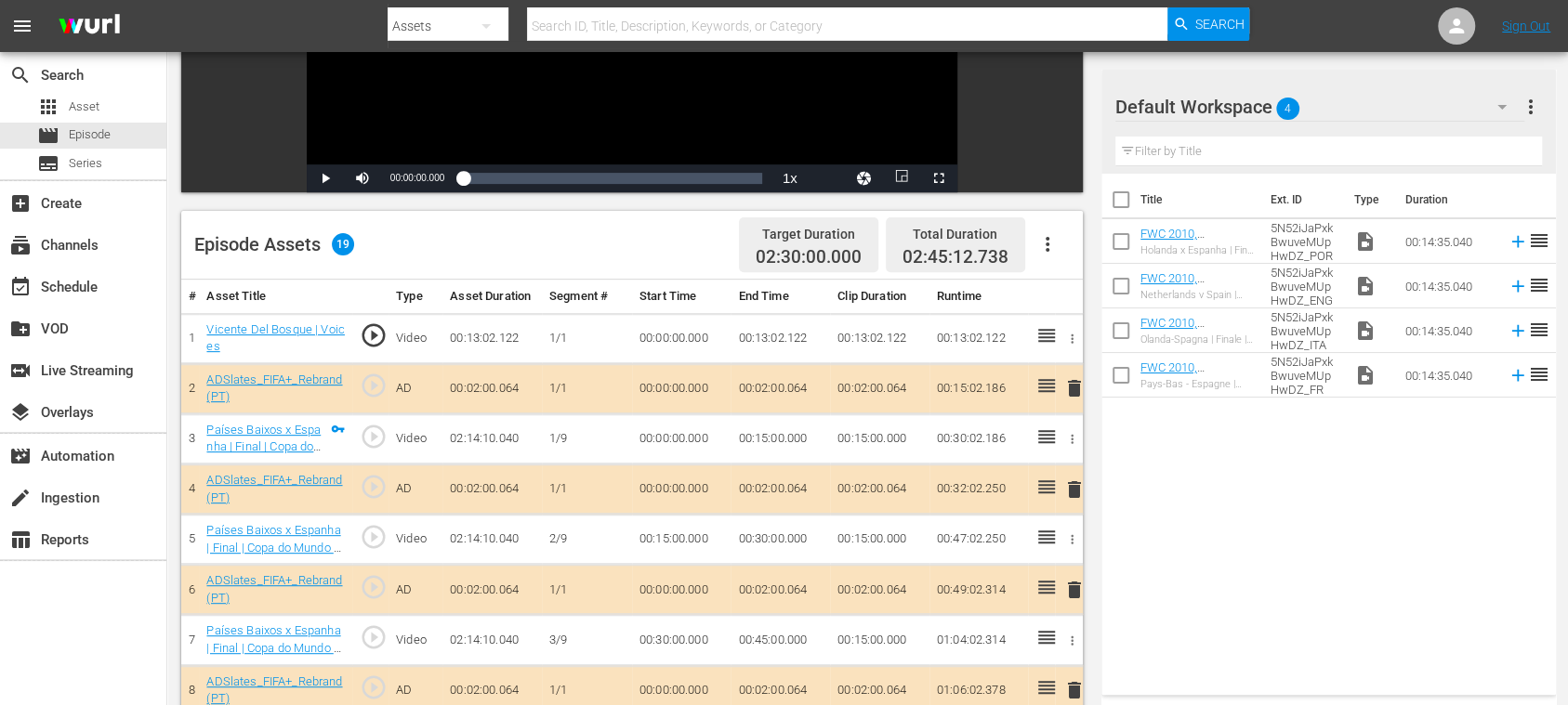click 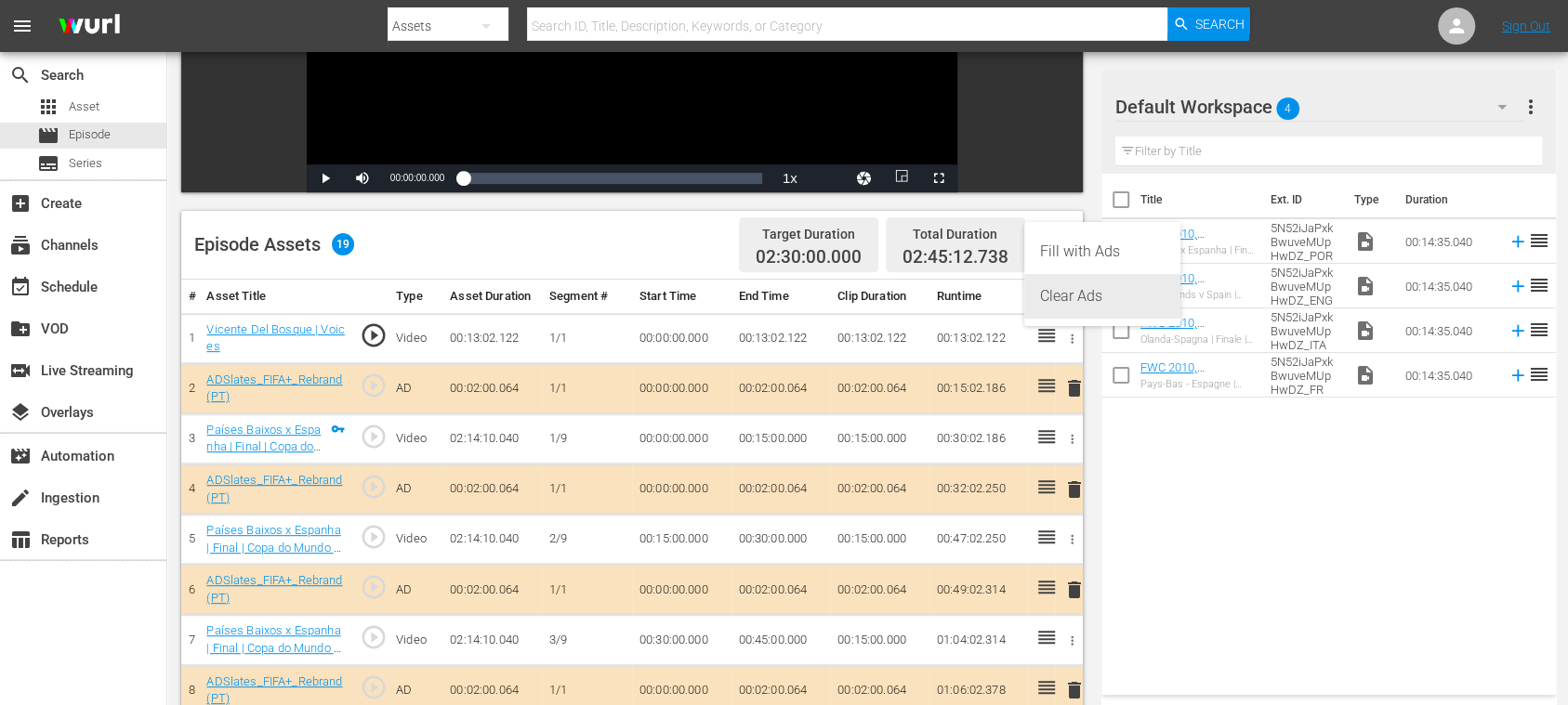 click on "Clear Ads" at bounding box center [1102, 296] 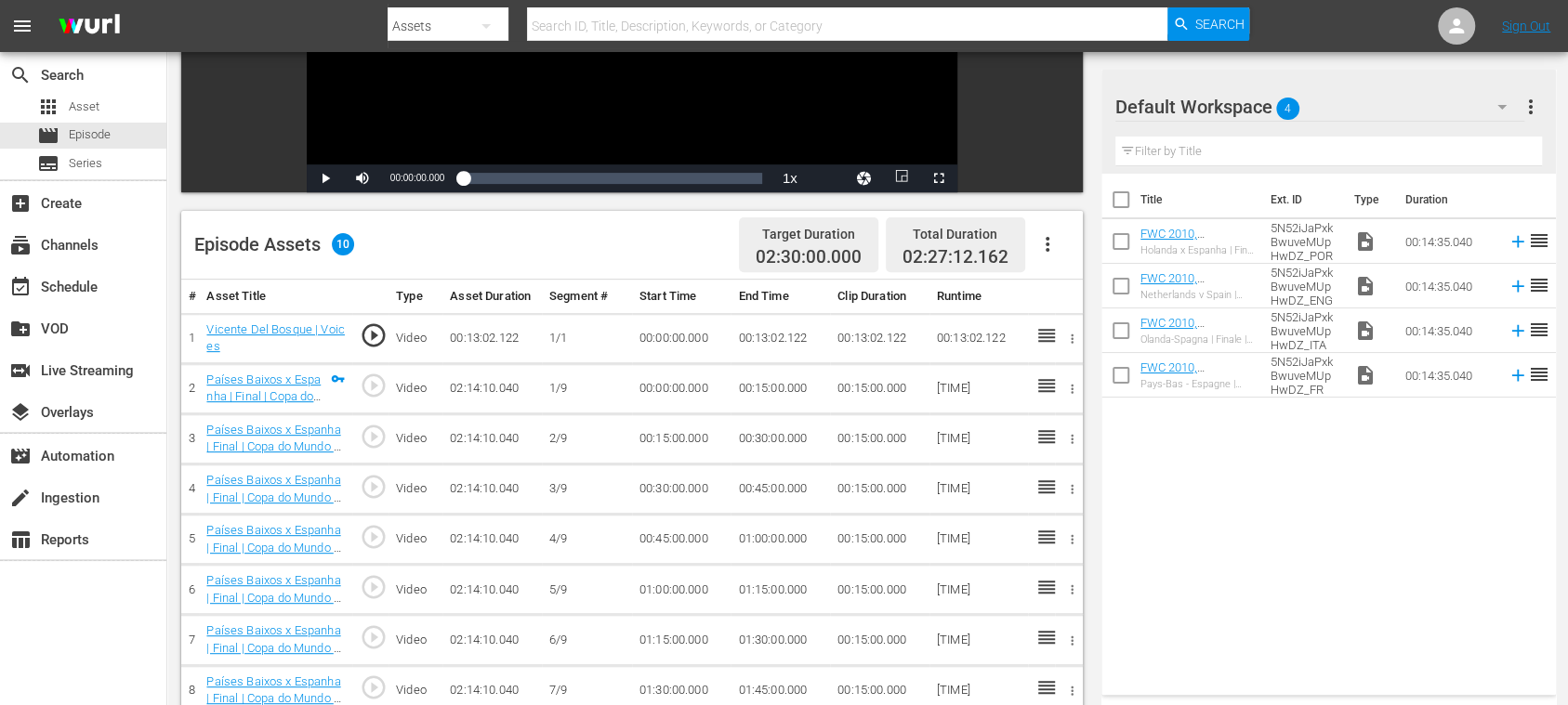 click 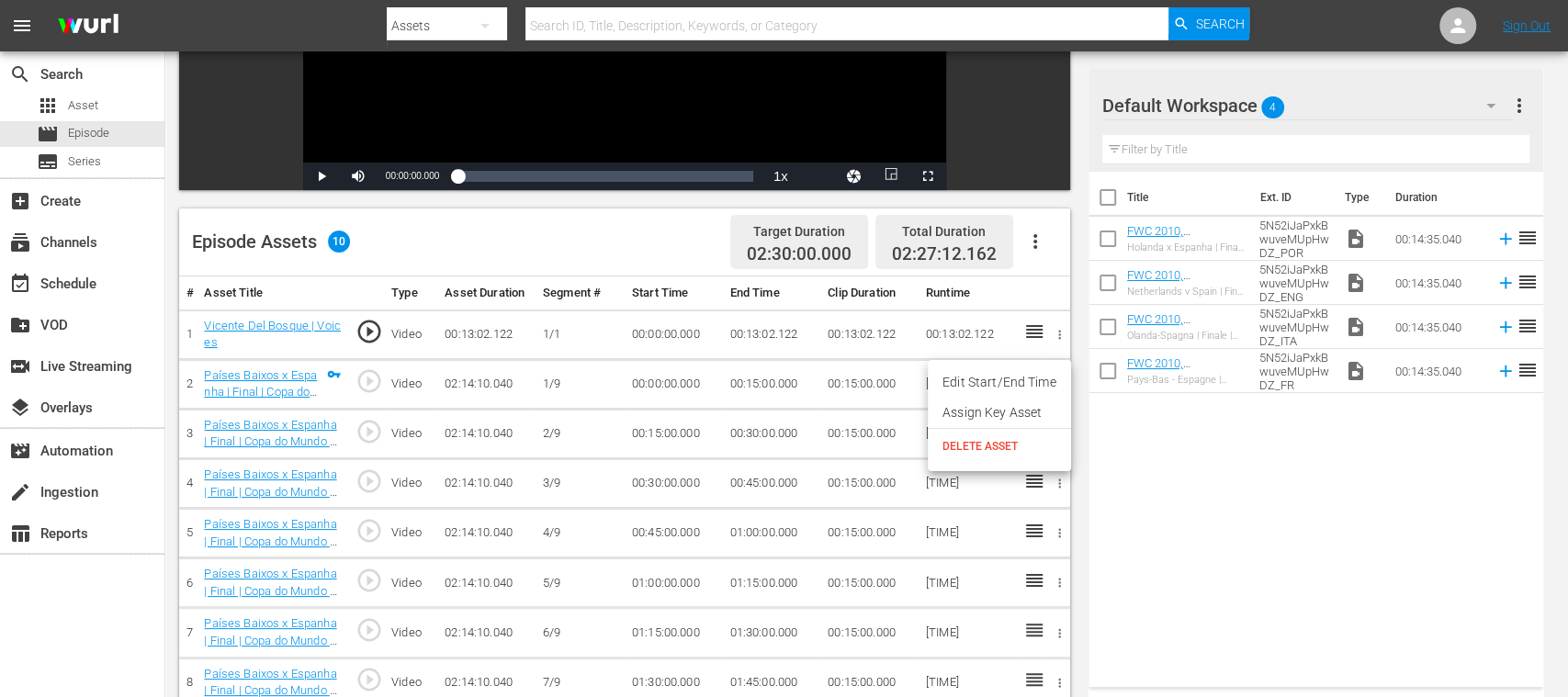 click on "DELETE ASSET" at bounding box center (999, 446) 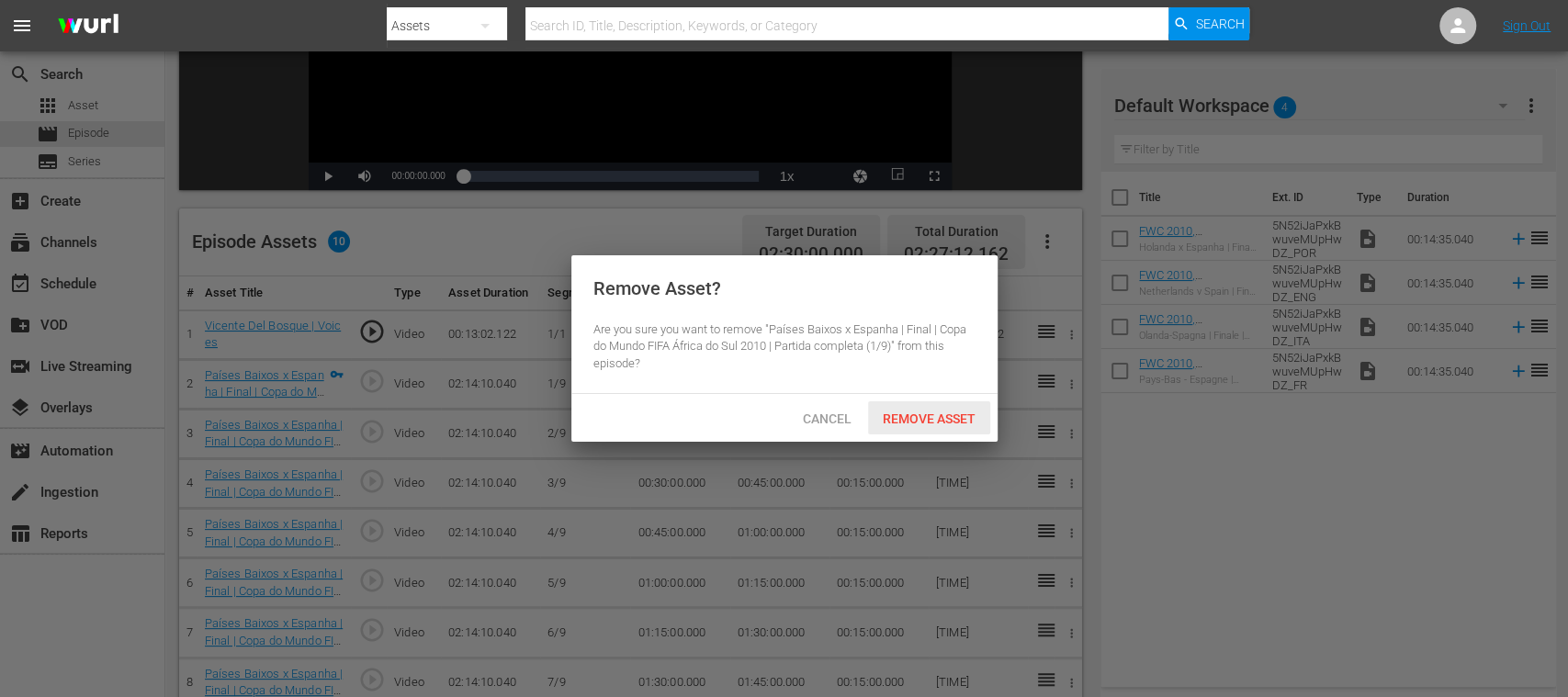 click on "Remove Asset" at bounding box center (929, 419) 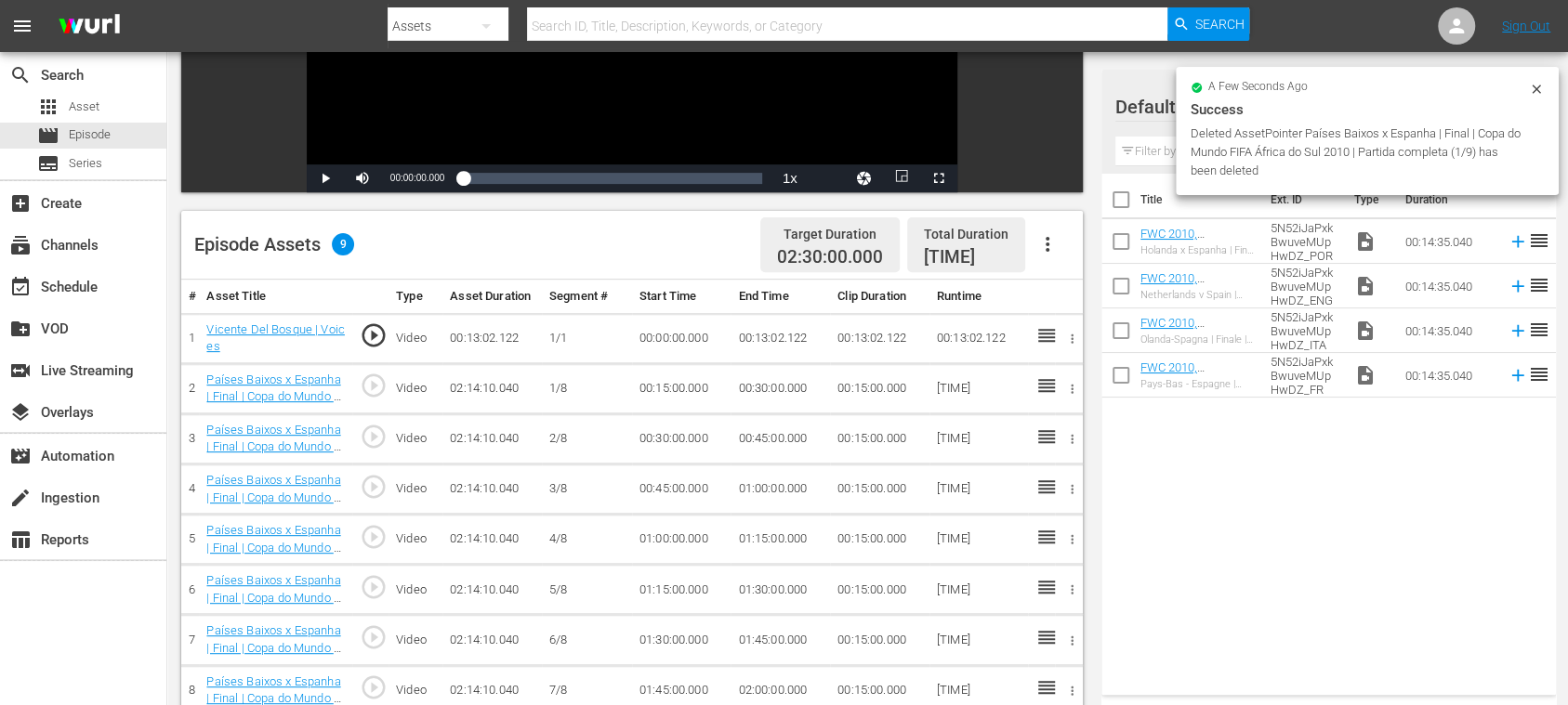 scroll, scrollTop: 483, scrollLeft: 0, axis: vertical 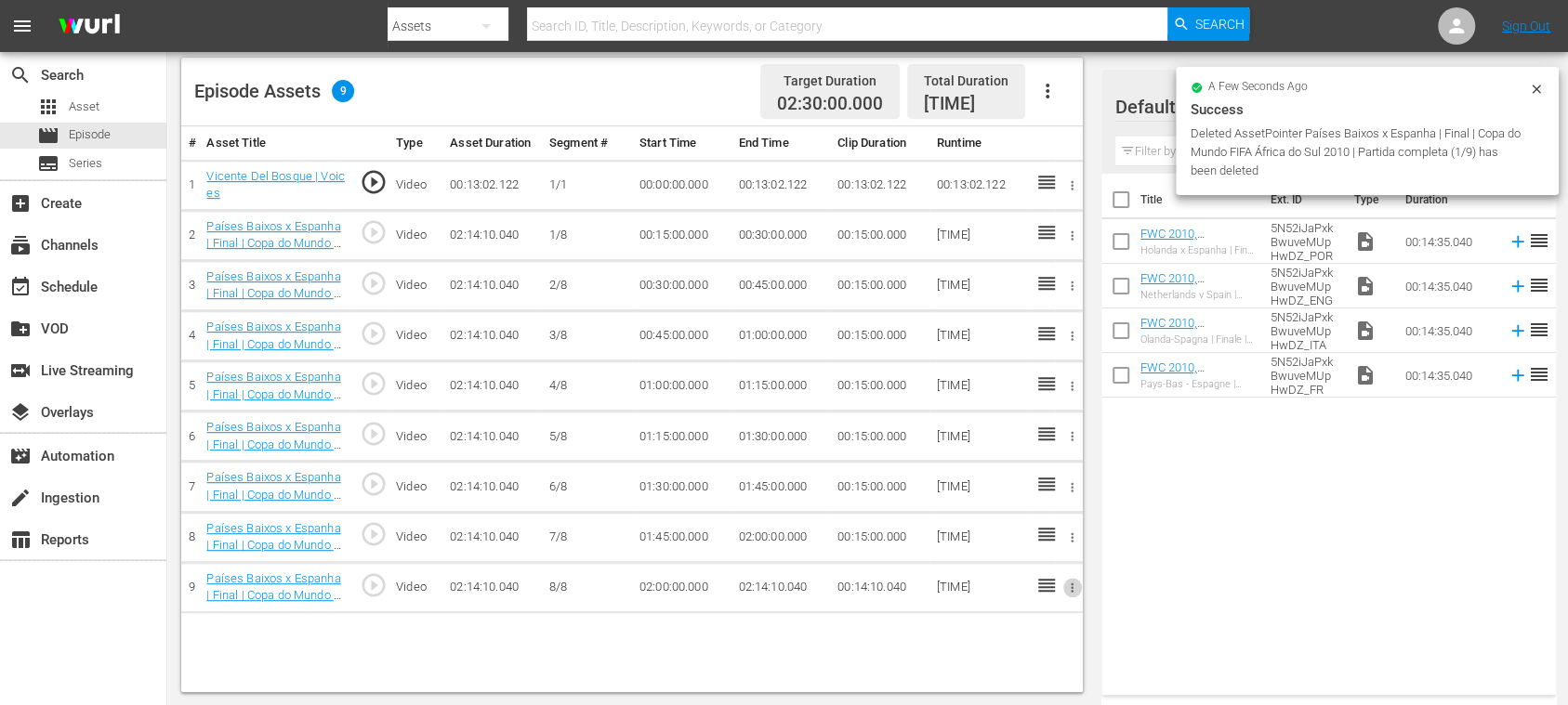 click 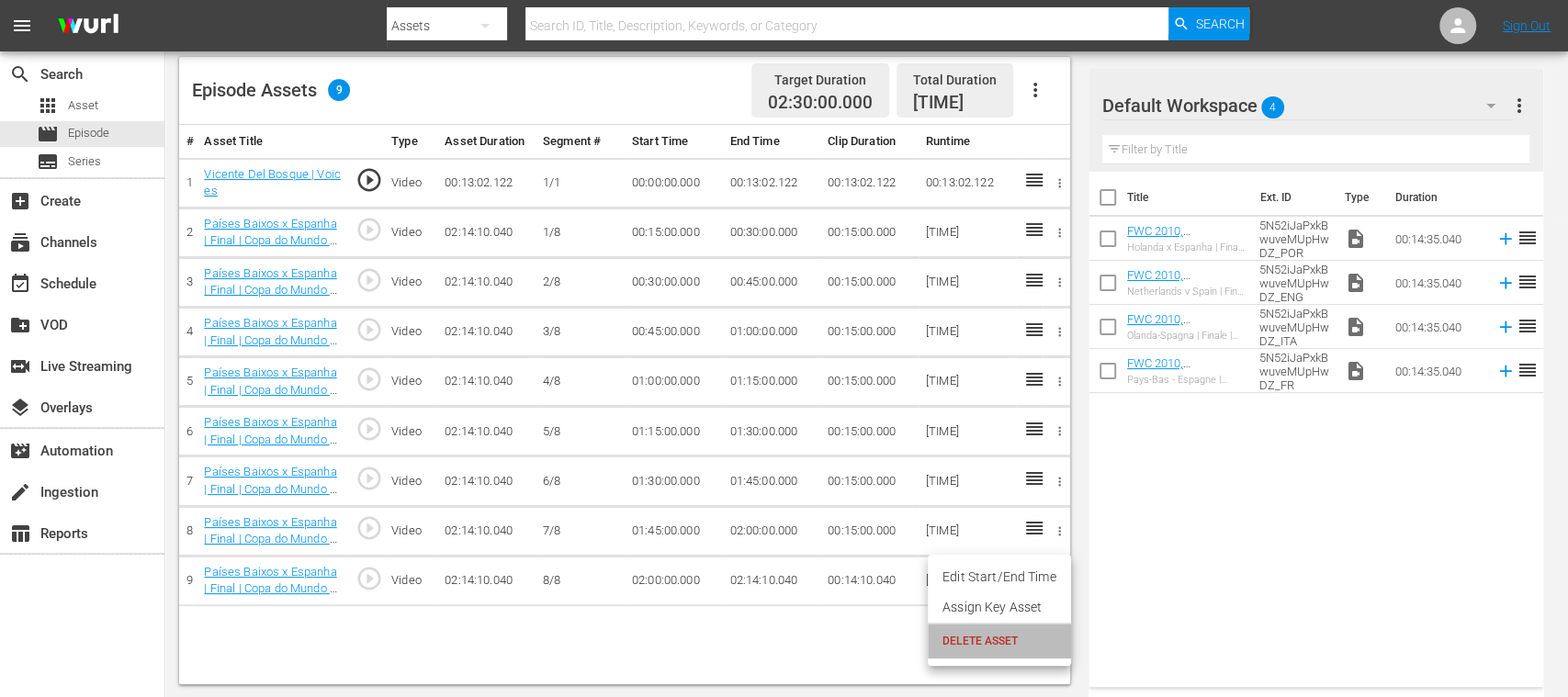 click on "DELETE ASSET" at bounding box center (999, 641) 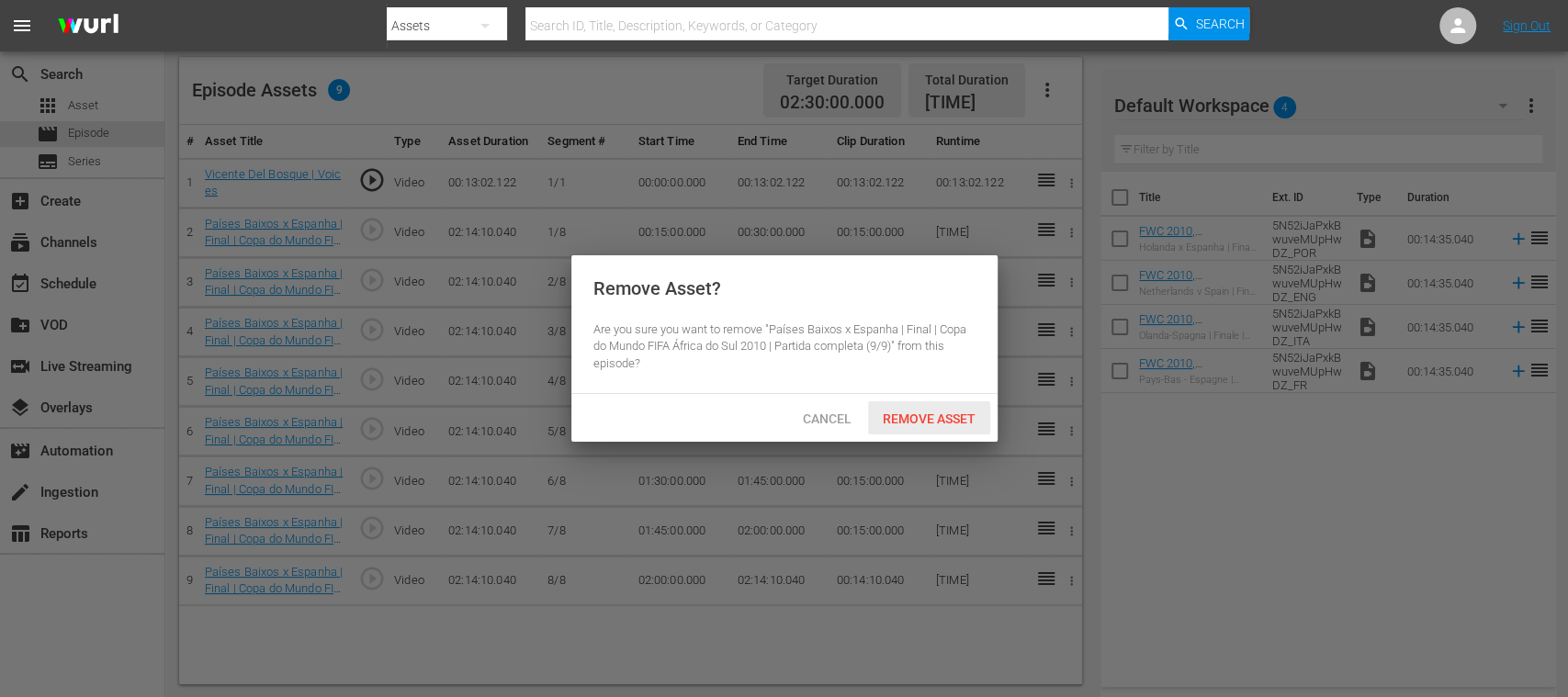 click on "Remove Asset" at bounding box center (929, 419) 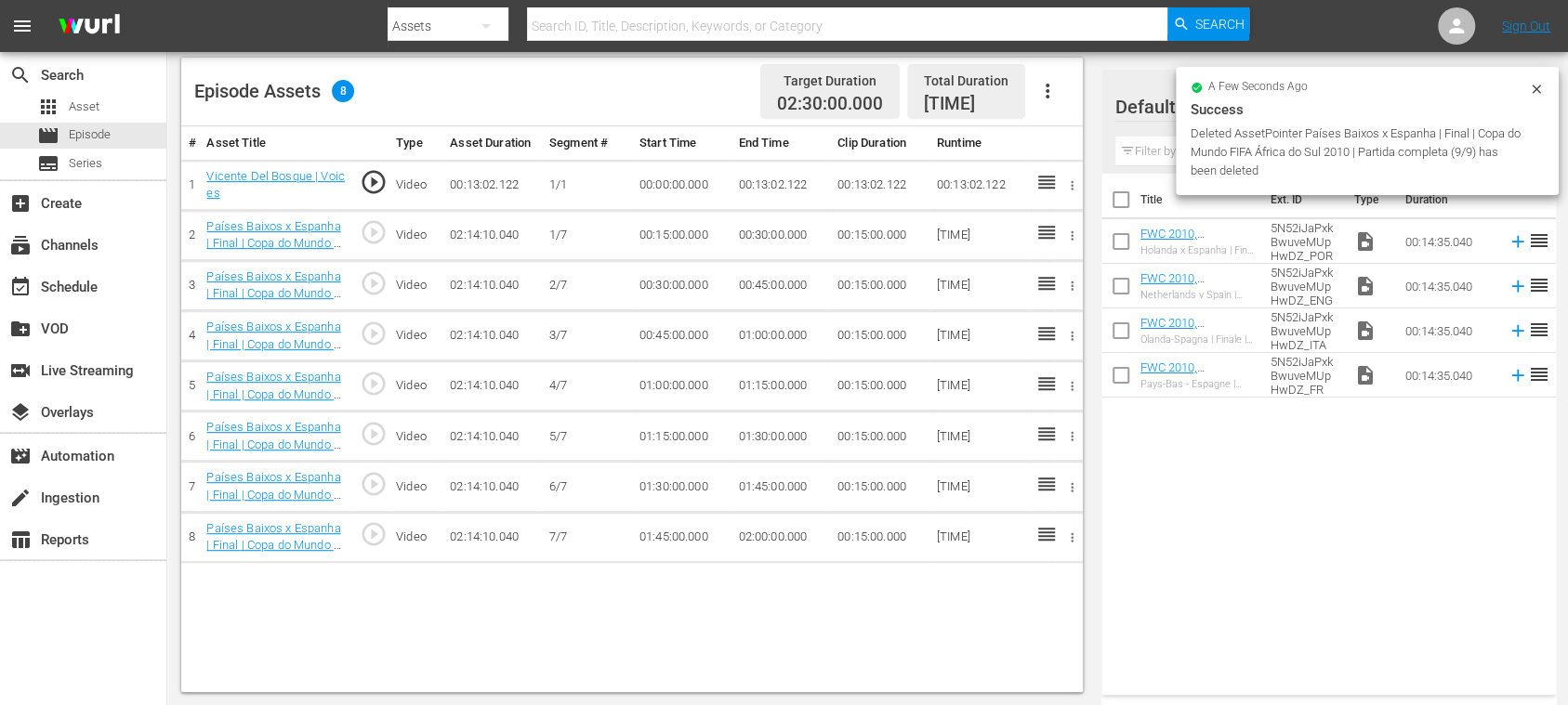 click 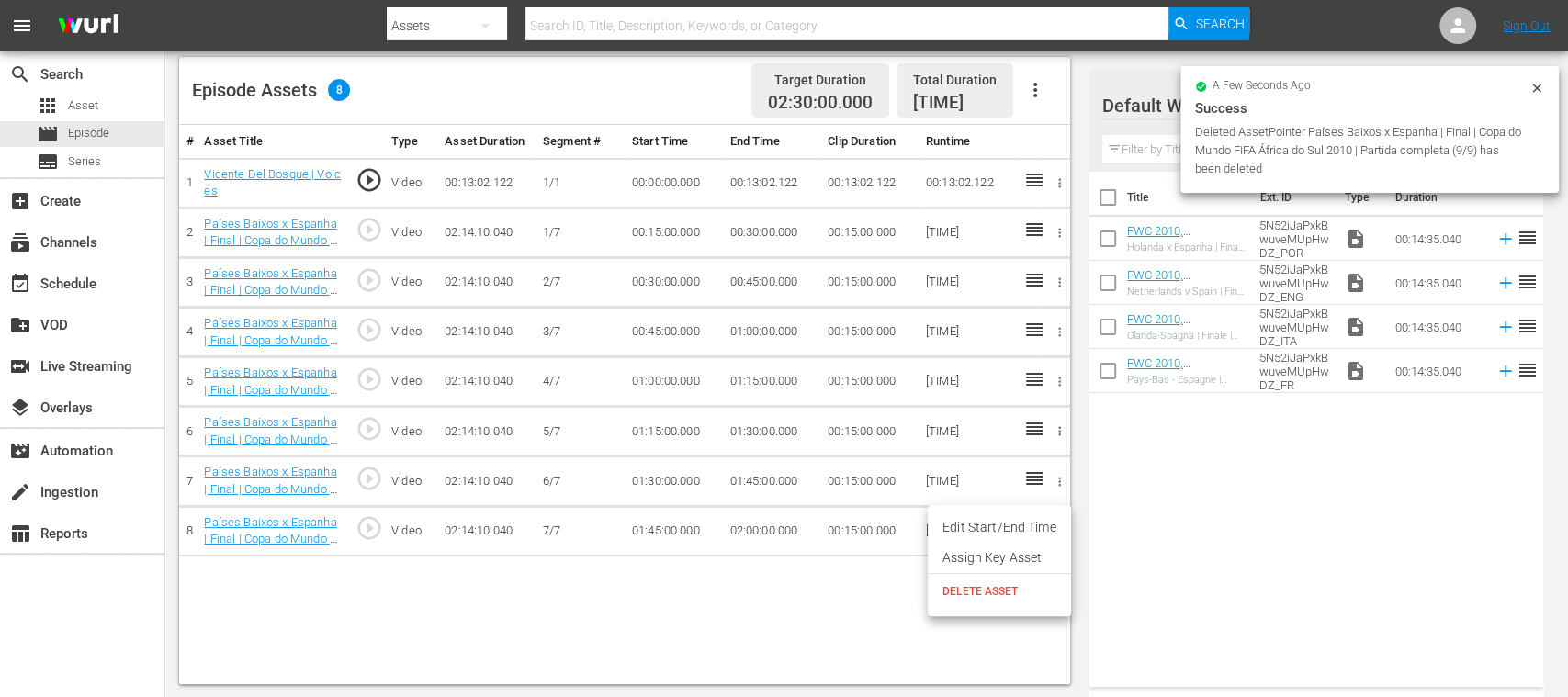 click on "DELETE ASSET" at bounding box center (999, 591) 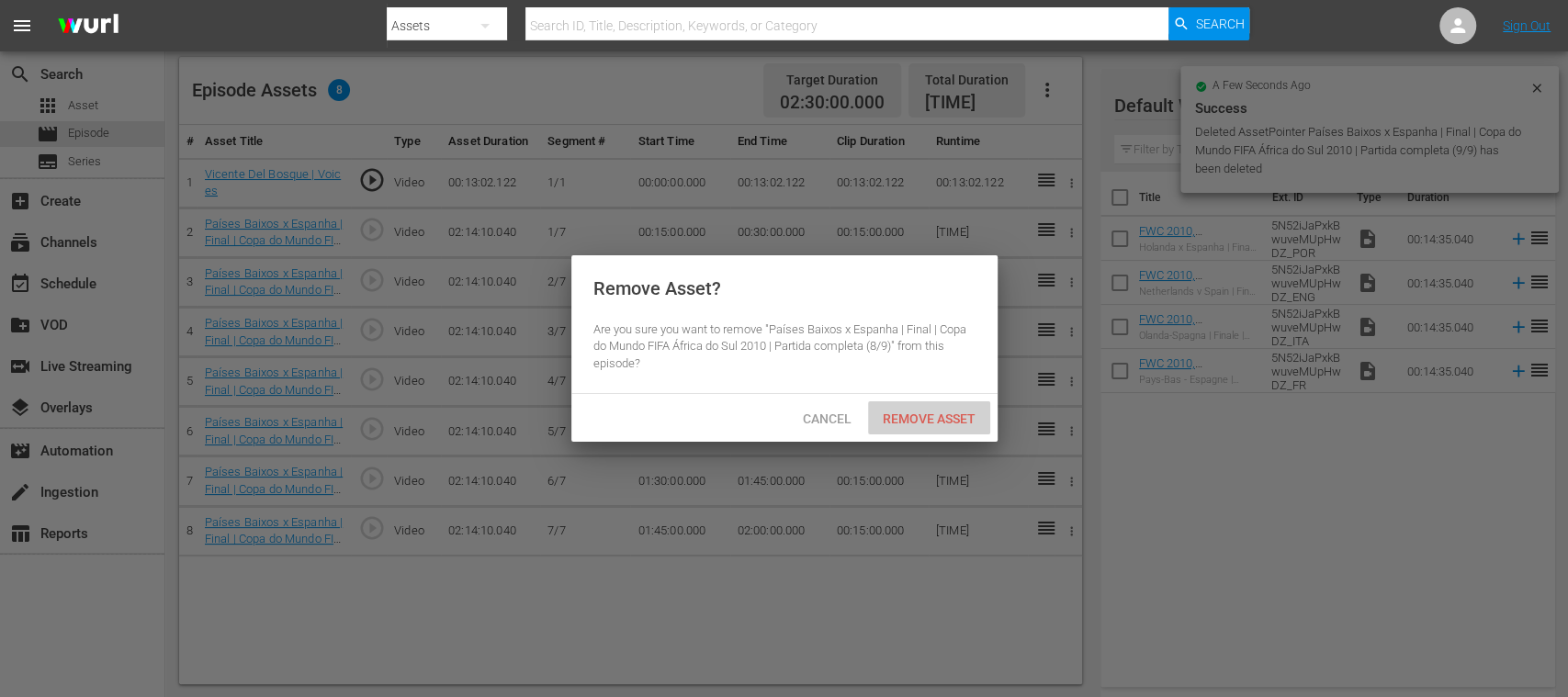 click on "Remove Asset" at bounding box center (929, 419) 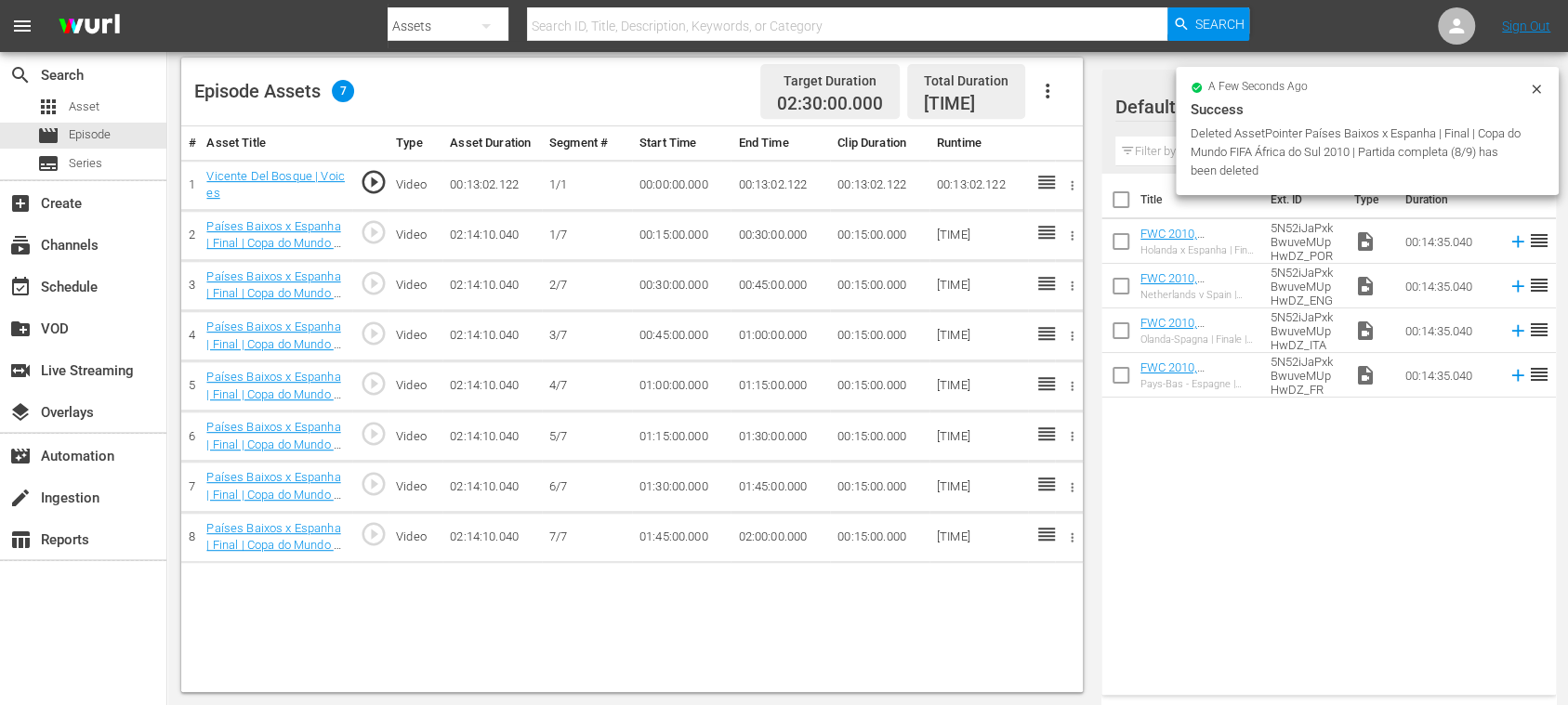 click on "# Asset Title   Type Asset Duration Segment # Start Time End Time Clip Duration Runtime     1 [FIRST] [LAST] | Voices play_circle_outline Video [TIME] 1/1 [TIME] [TIME] [TIME] [TIME] 2 Países Baixos x Espanha | Final | Copa do Mundo FIFA África do Sul 2010 | Partida completa (2/9) play_circle_outline Video [TIME] 1/7 [TIME] [TIME] [TIME] [TIME] 3 Países Baixos x Espanha | Final | Copa do Mundo FIFA África do Sul 2010 | Partida completa (3/9) play_circle_outline Video [TIME] 2/7 [TIME] [TIME] [TIME] [TIME] 4 Países Baixos x Espanha | Final | Copa do Mundo FIFA África do Sul 2010 | Partida completa (4/9) play_circle_outline Video [TIME] 3/7 [TIME] [TIME] [TIME] [TIME] 5 Países Baixos x Espanha | Final | Copa do Mundo FIFA África do Sul 2010 | Partida completa (5/9) play_circle_outline Video [TIME] 4/7 [TIME] [TIME] [TIME] [TIME] 6 play_circle_outline" at bounding box center [632, 409] 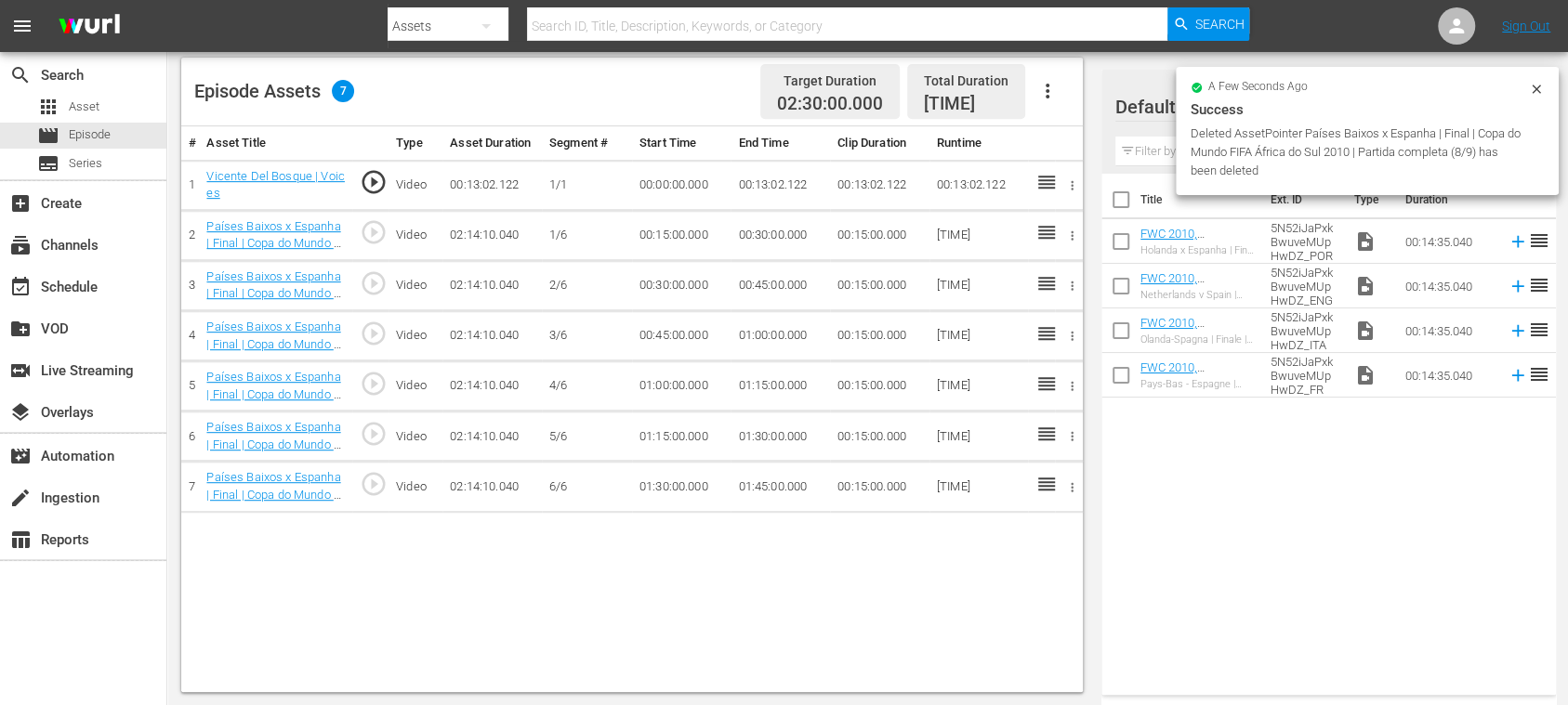 click 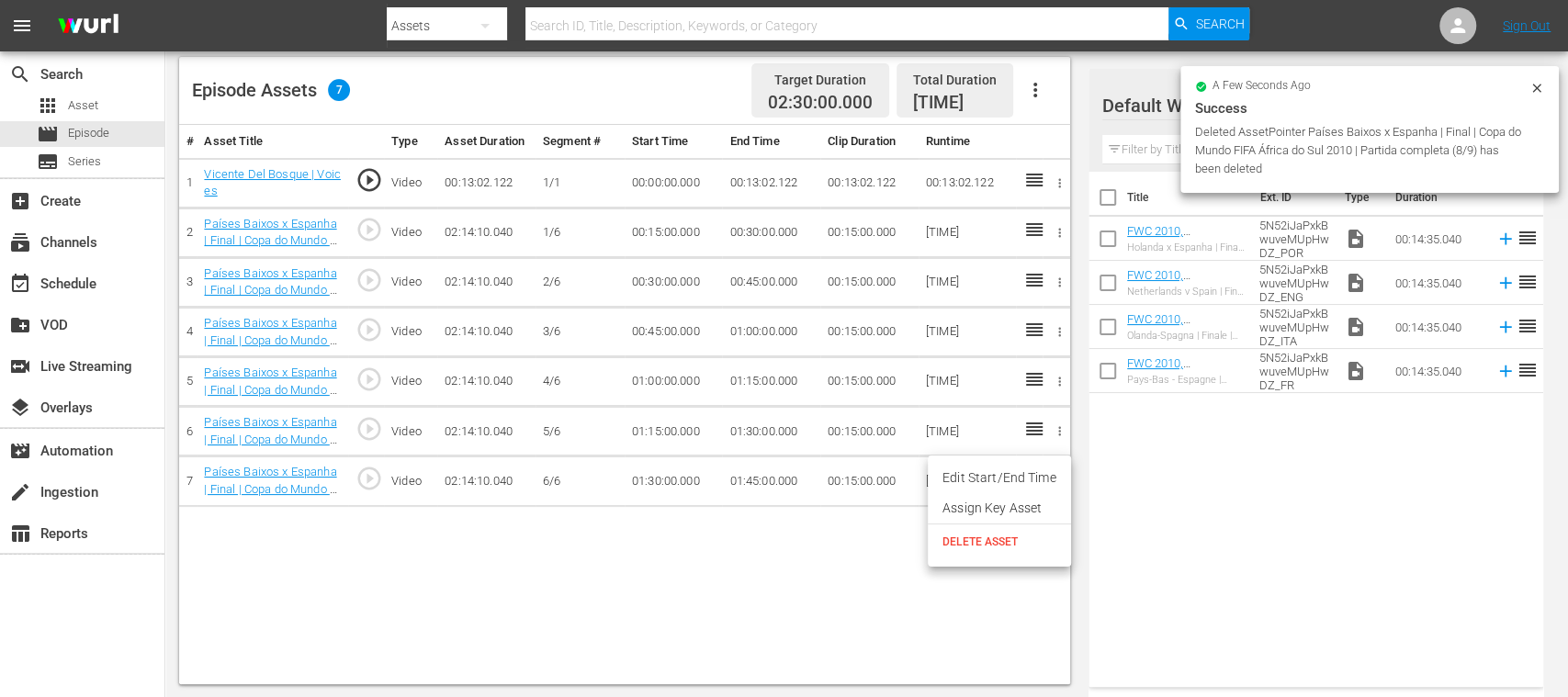 click on "DELETE ASSET" at bounding box center [999, 542] 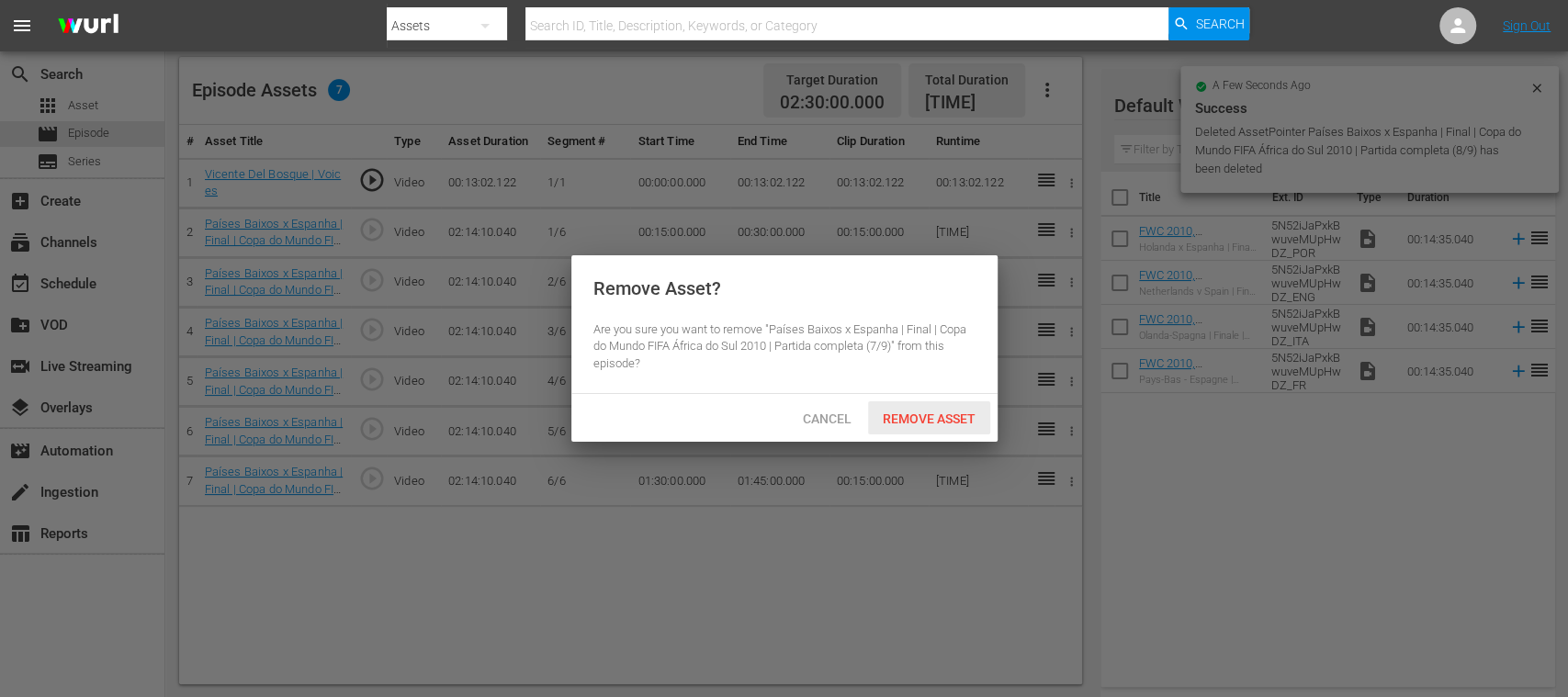 drag, startPoint x: 950, startPoint y: 417, endPoint x: 1066, endPoint y: 471, distance: 127.95312 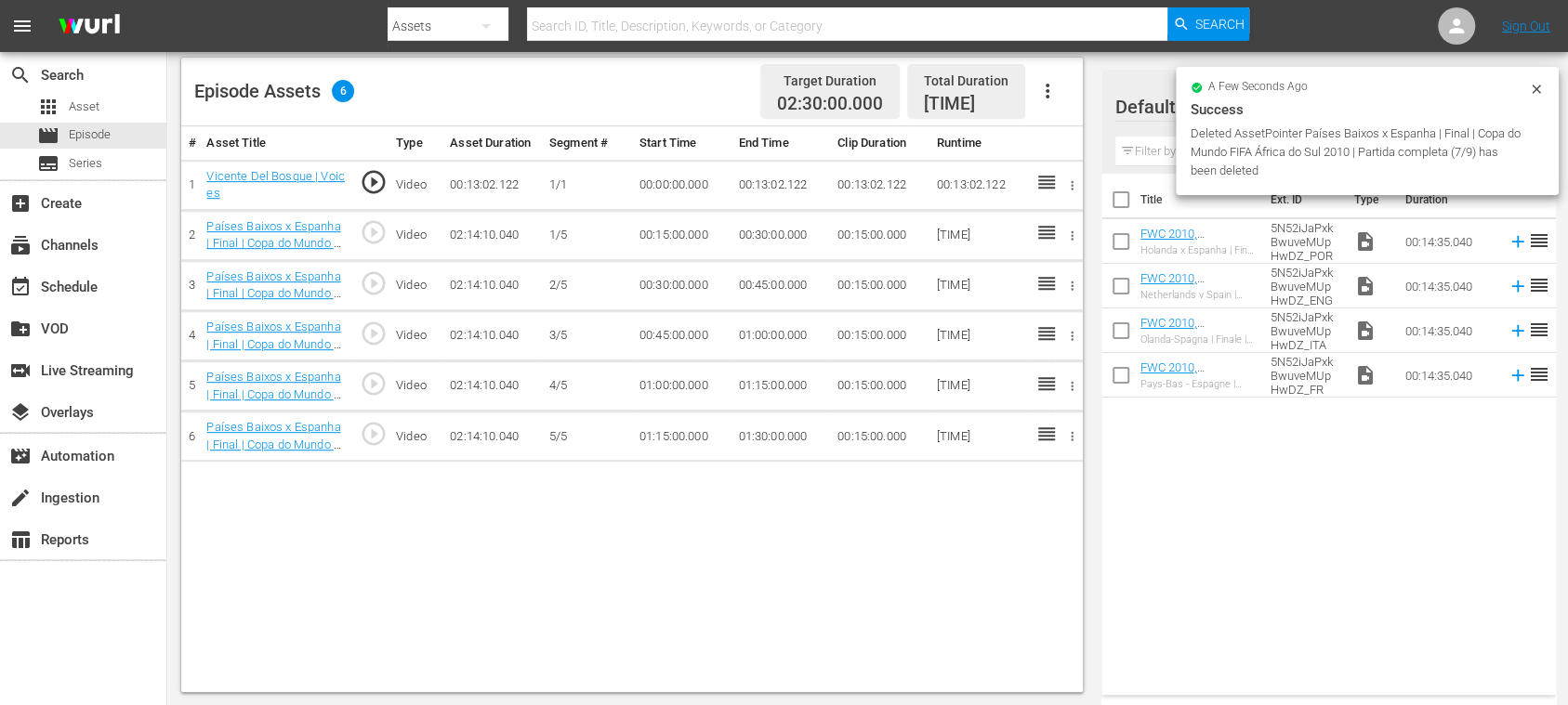 click on "# Asset Title   Type Asset Duration Segment # Start Time End Time Clip Duration Runtime     1 [FIRST] [LAST] | Voices play_circle_outline Video [TIME] 1/1 [TIME] [TIME] [TIME] [TIME] 2 Países Baixos x Espanha | Final | Copa do Mundo FIFA África do Sul 2010 | Partida completa (2/9) play_circle_outline Video [TIME] 1/5 [TIME] [TIME] [TIME] [TIME] 3 Países Baixos x Espanha | Final | Copa do Mundo FIFA África do Sul 2010 | Partida completa (3/9) play_circle_outline Video [TIME] 2/5 [TIME] [TIME] [TIME] [TIME] 4 Países Baixos x Espanha | Final | Copa do Mundo FIFA África do Sul 2010 | Partida completa (4/9) play_circle_outline Video [TIME] 3/5 [TIME] [TIME] [TIME] [TIME] 5 Países Baixos x Espanha | Final | Copa do Mundo FIFA África do Sul 2010 | Partida completa (5/9) play_circle_outline Video [TIME] 4/5 [TIME] [TIME] [TIME] [TIME] 6 play_circle_outline" at bounding box center (632, 409) 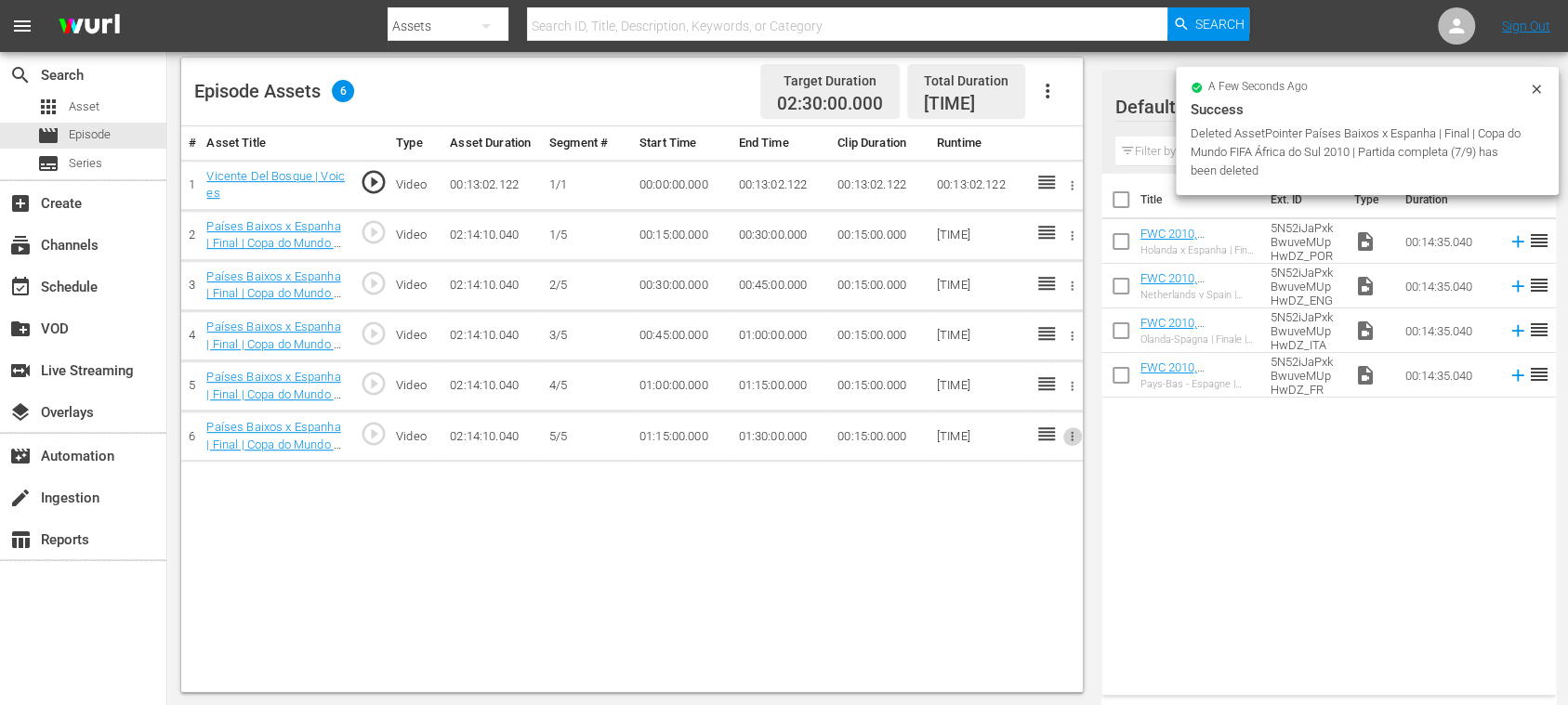 click at bounding box center (1072, 436) 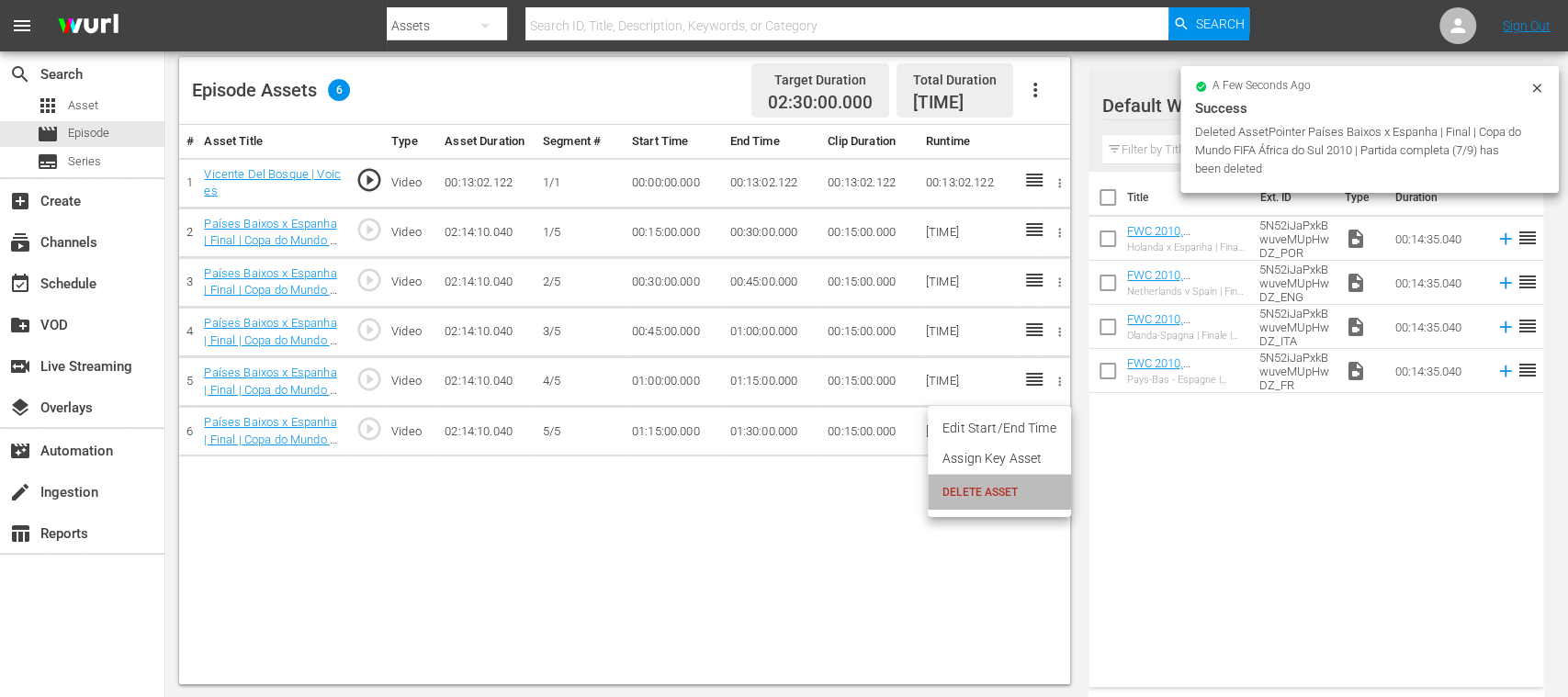 click on "DELETE ASSET" at bounding box center [999, 492] 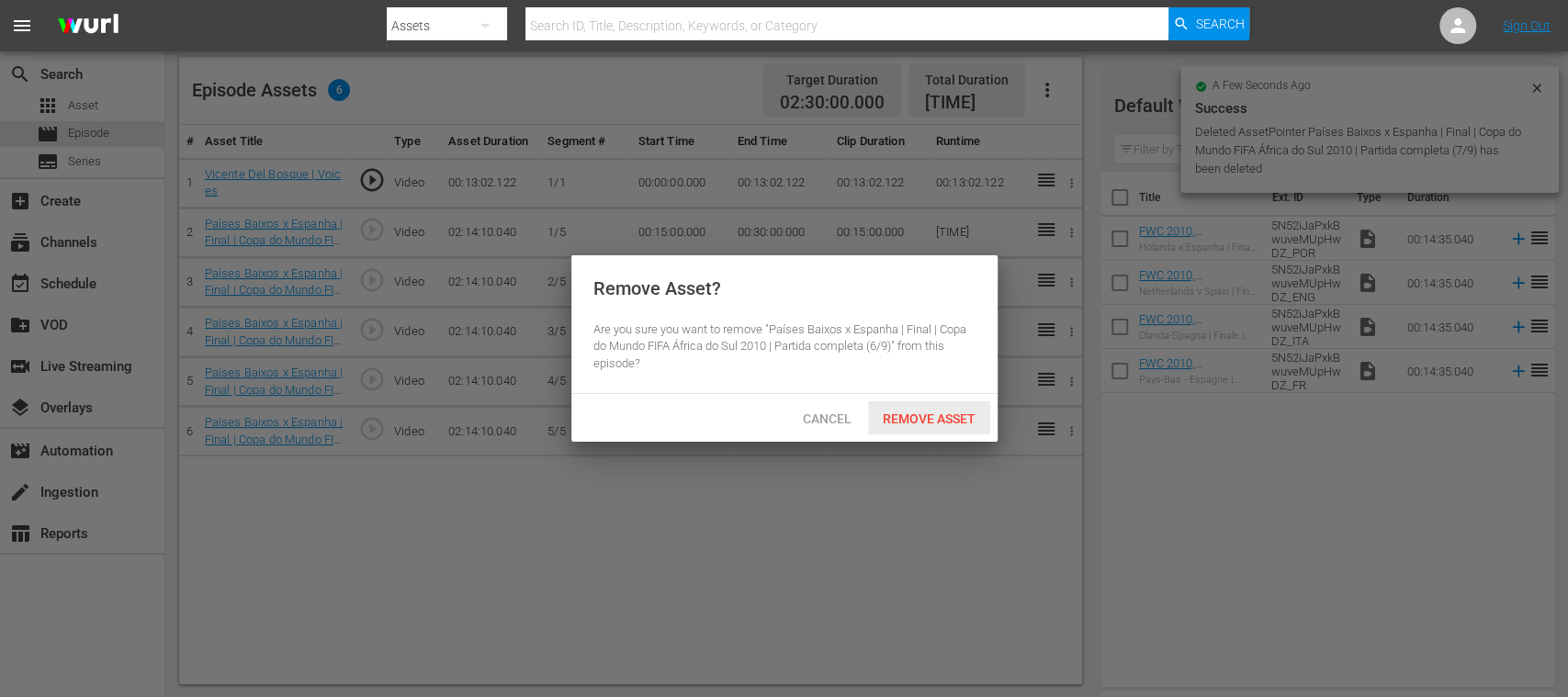 click on "Remove Asset" at bounding box center [929, 419] 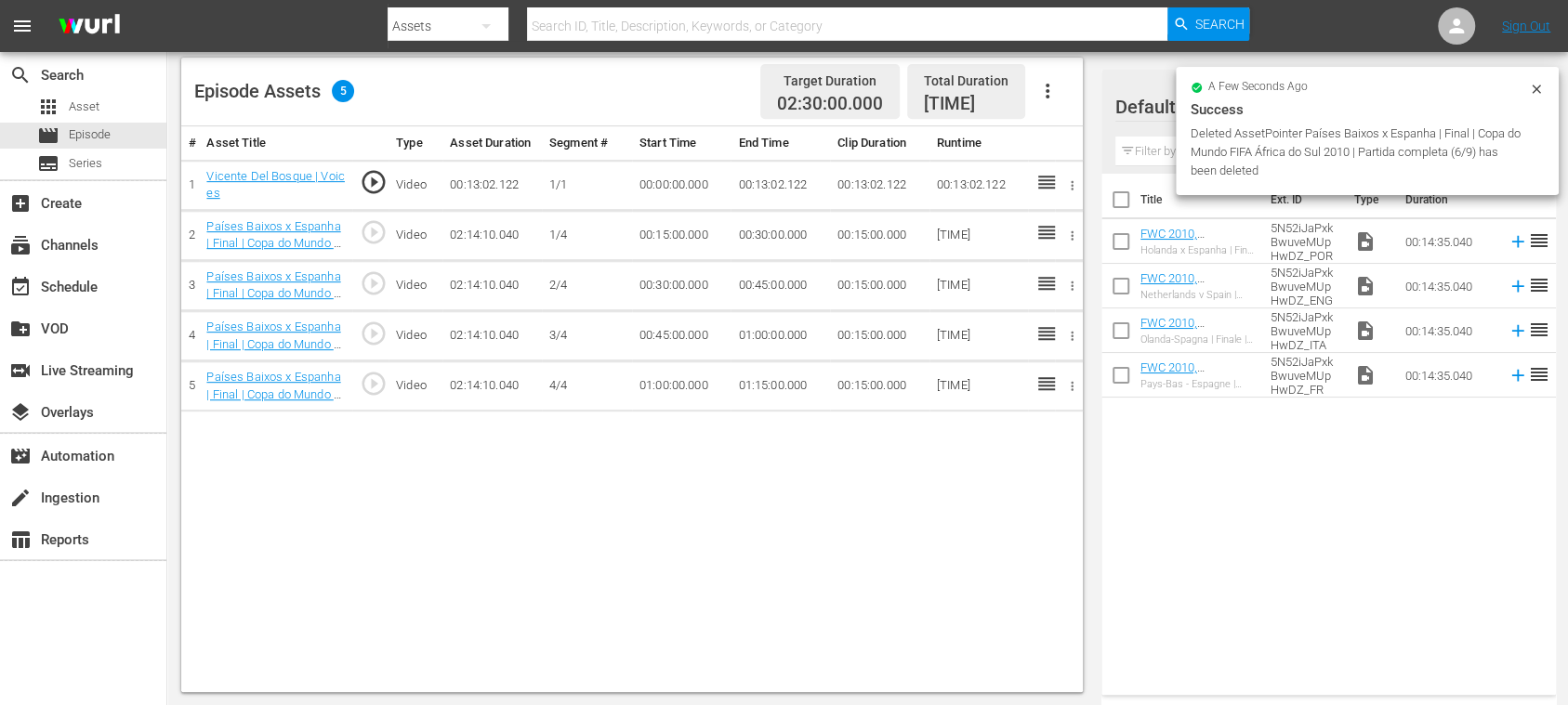 scroll, scrollTop: 0, scrollLeft: 0, axis: both 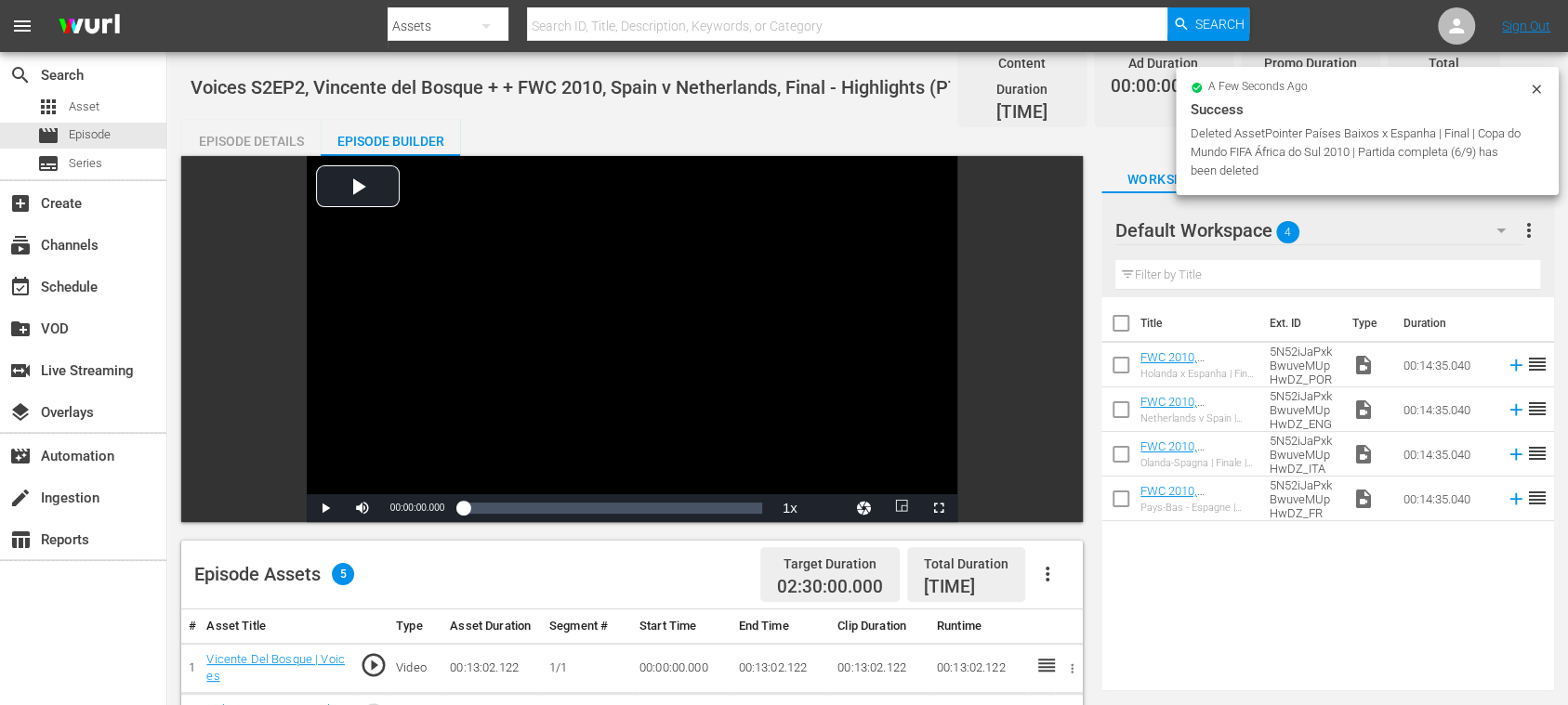 click on "Episode Details" at bounding box center [251, 141] 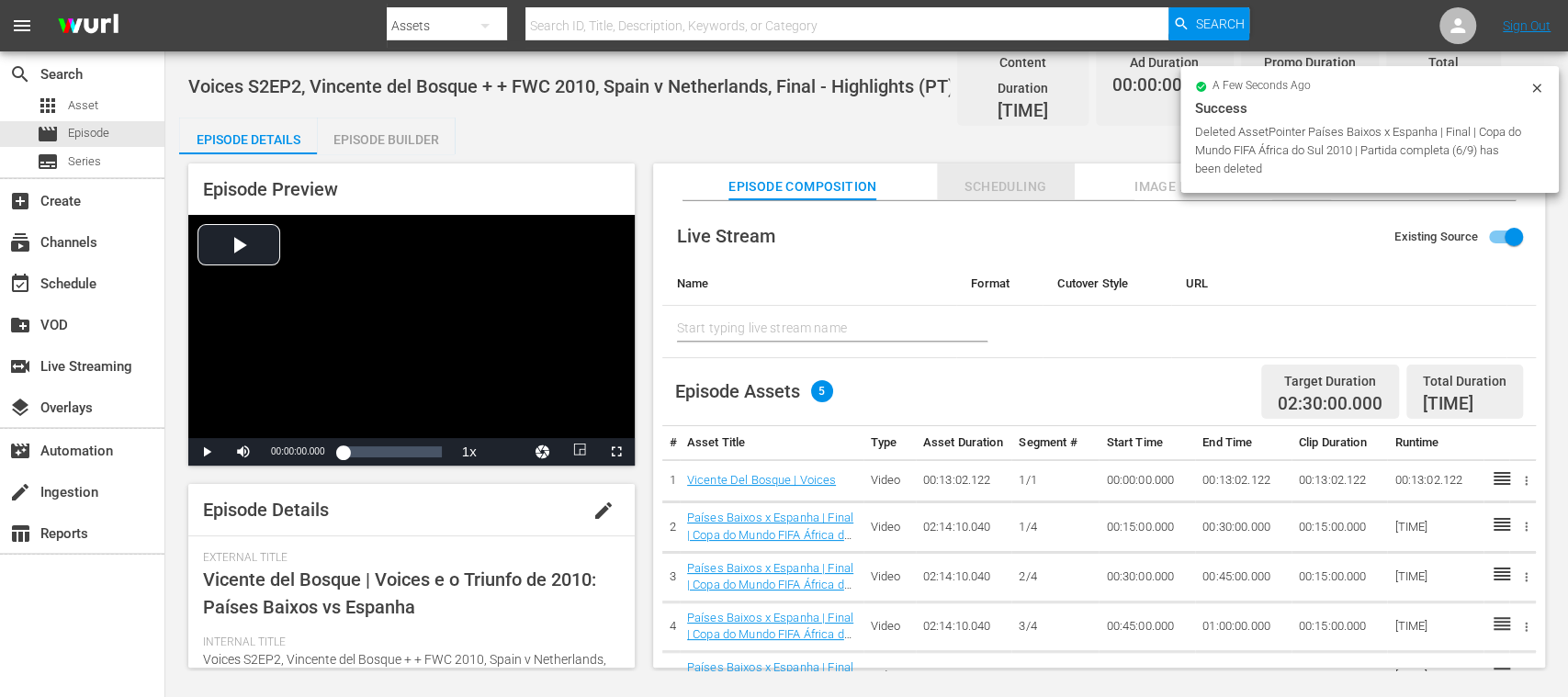 click on "Scheduling" at bounding box center (1006, 186) 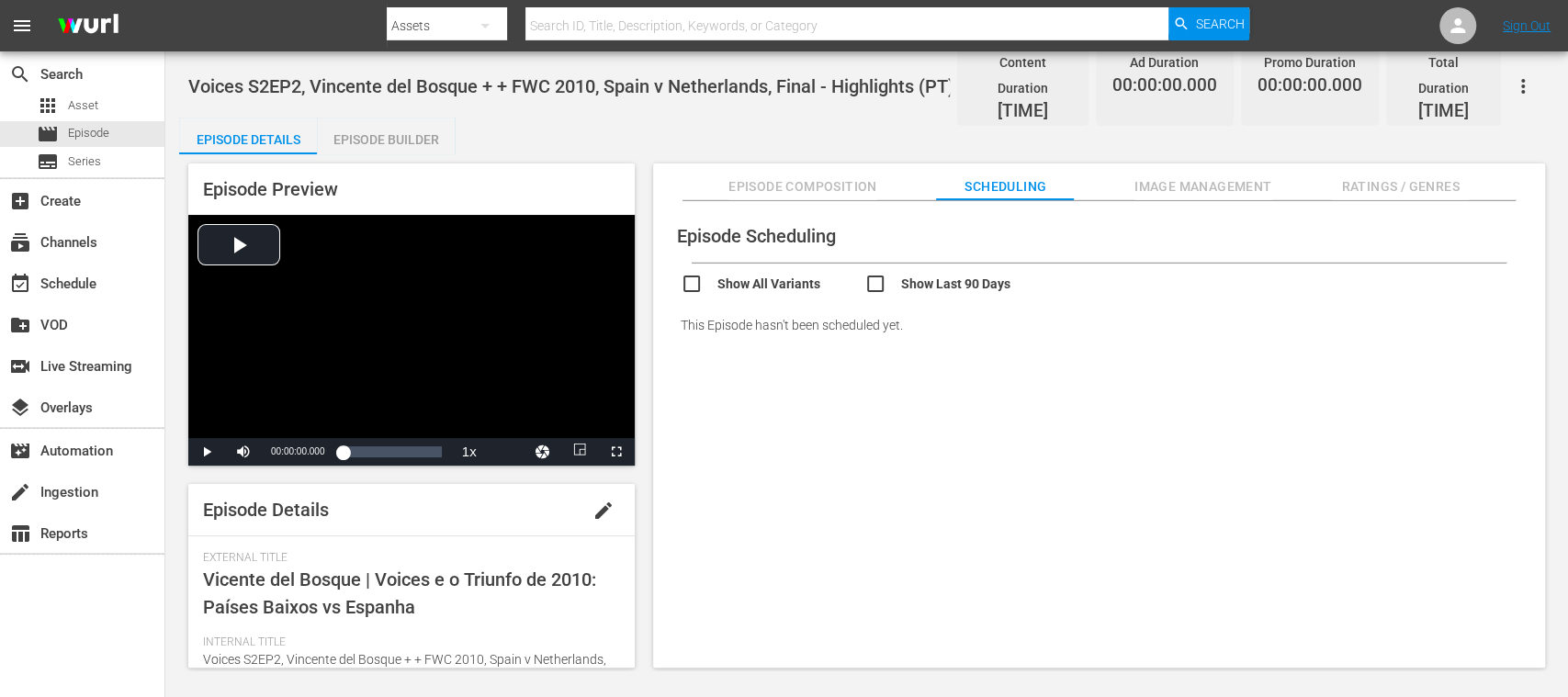 click on "Episode Builder" at bounding box center [386, 140] 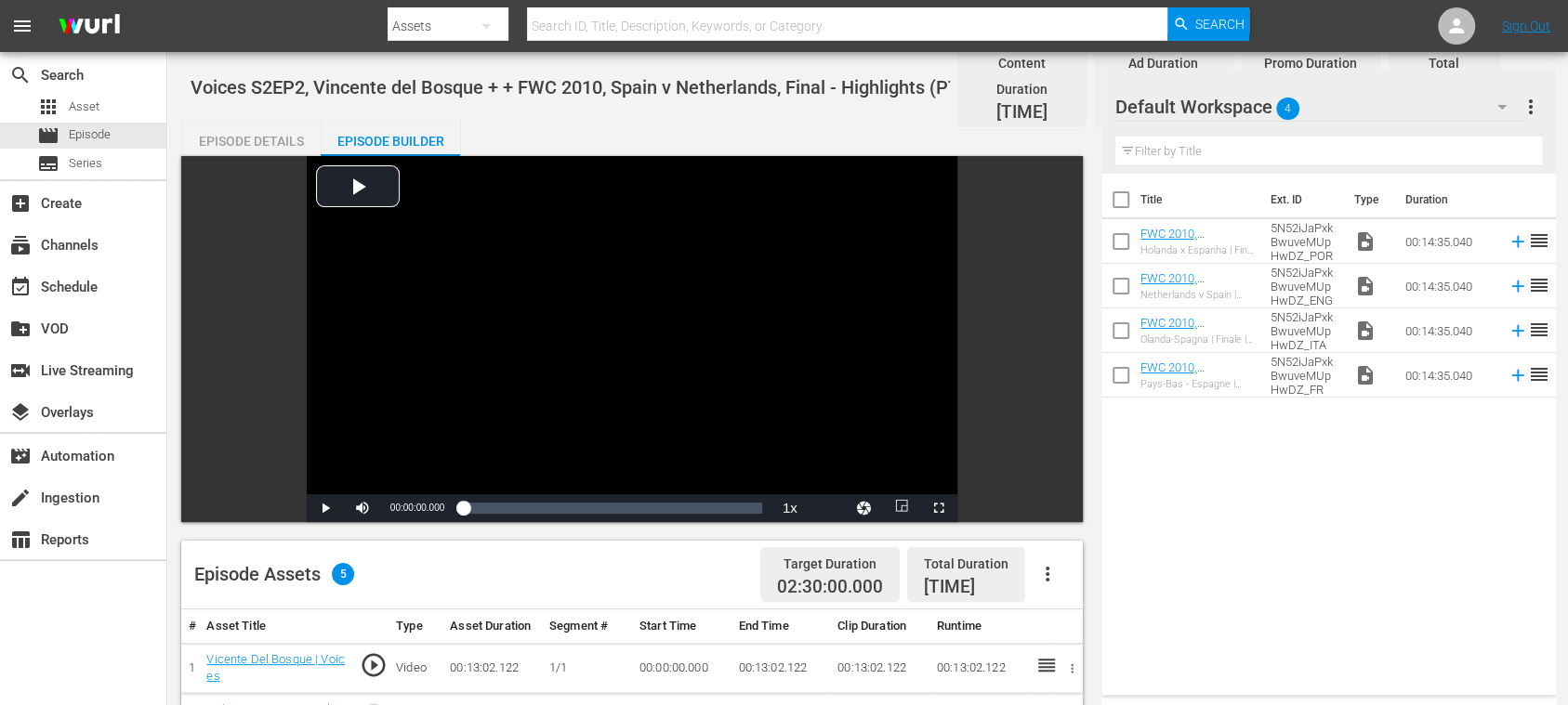 scroll, scrollTop: 483, scrollLeft: 0, axis: vertical 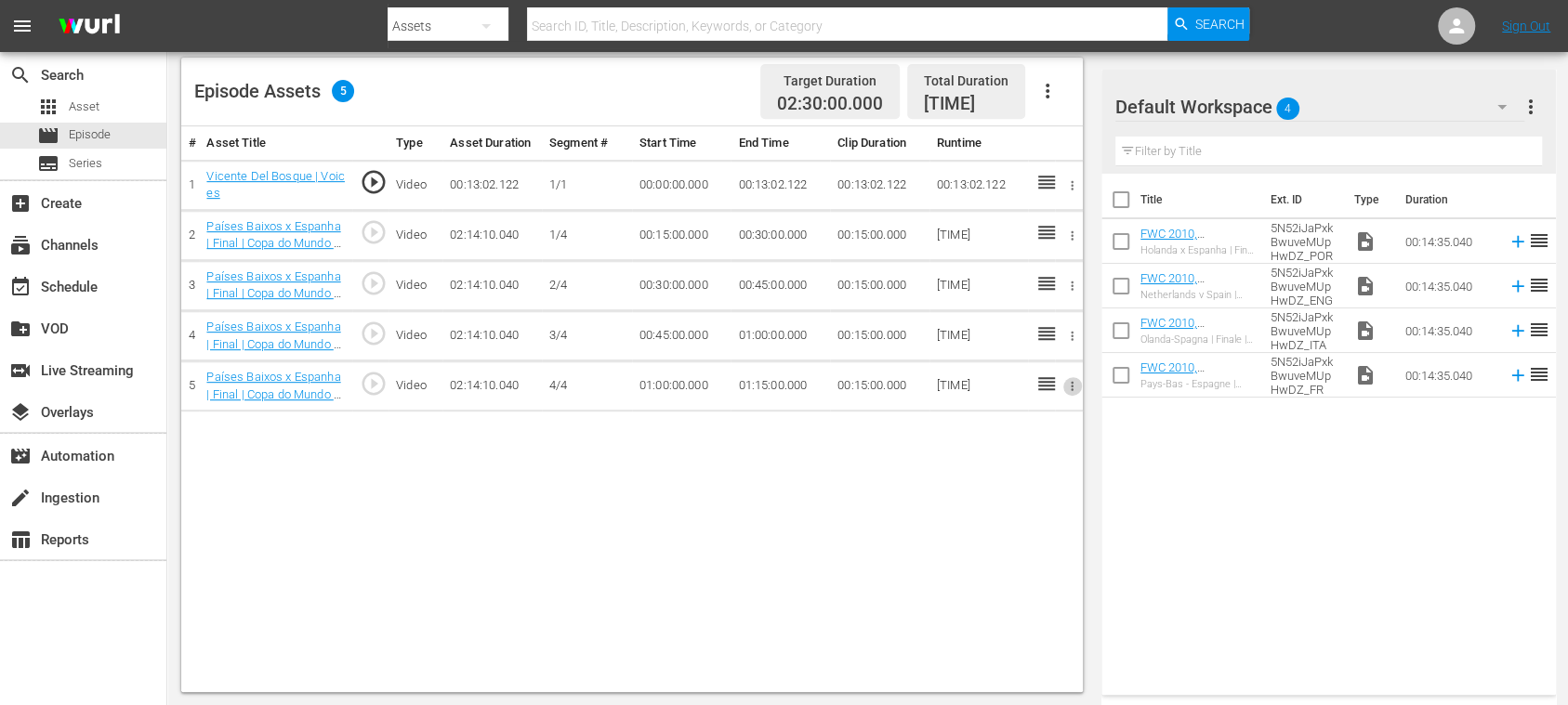 click 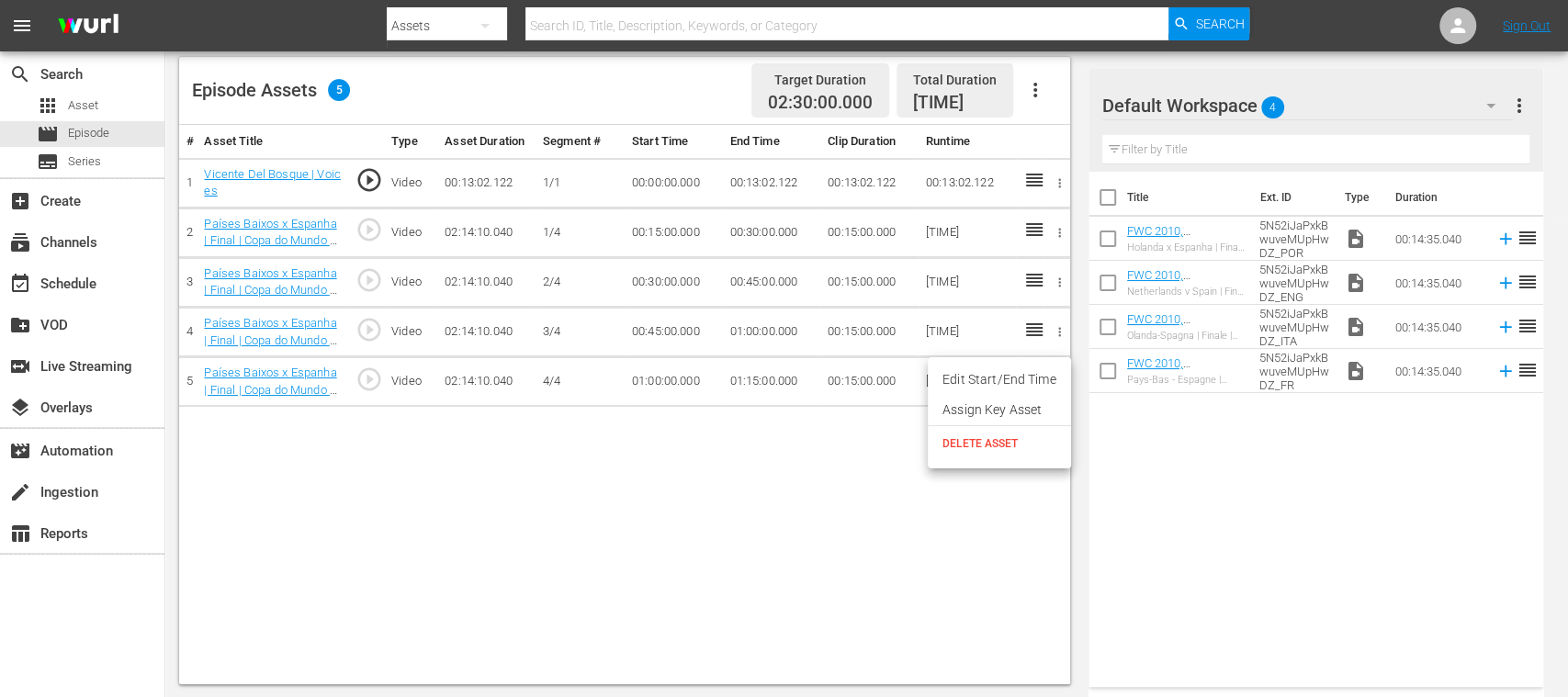 click on "DELETE ASSET" at bounding box center (999, 444) 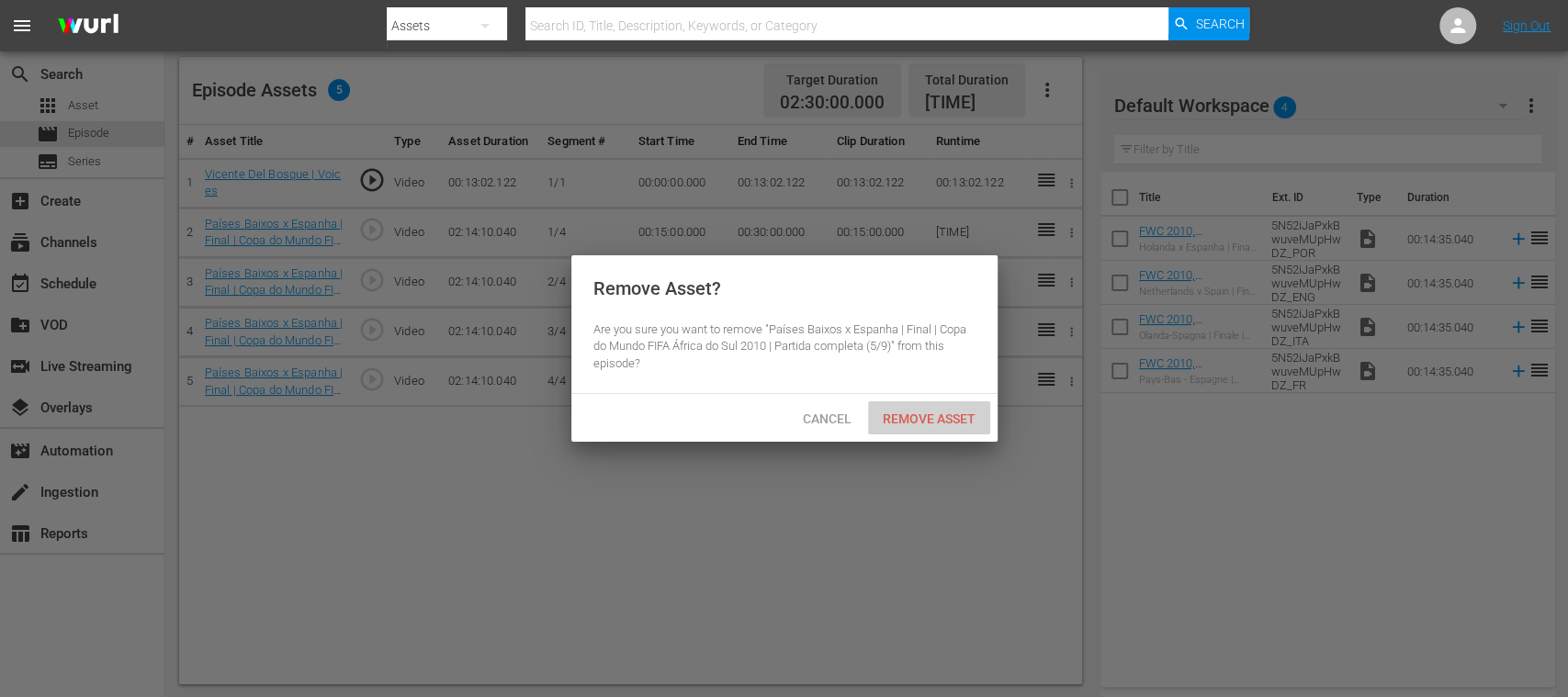 click on "Remove Asset" at bounding box center [929, 419] 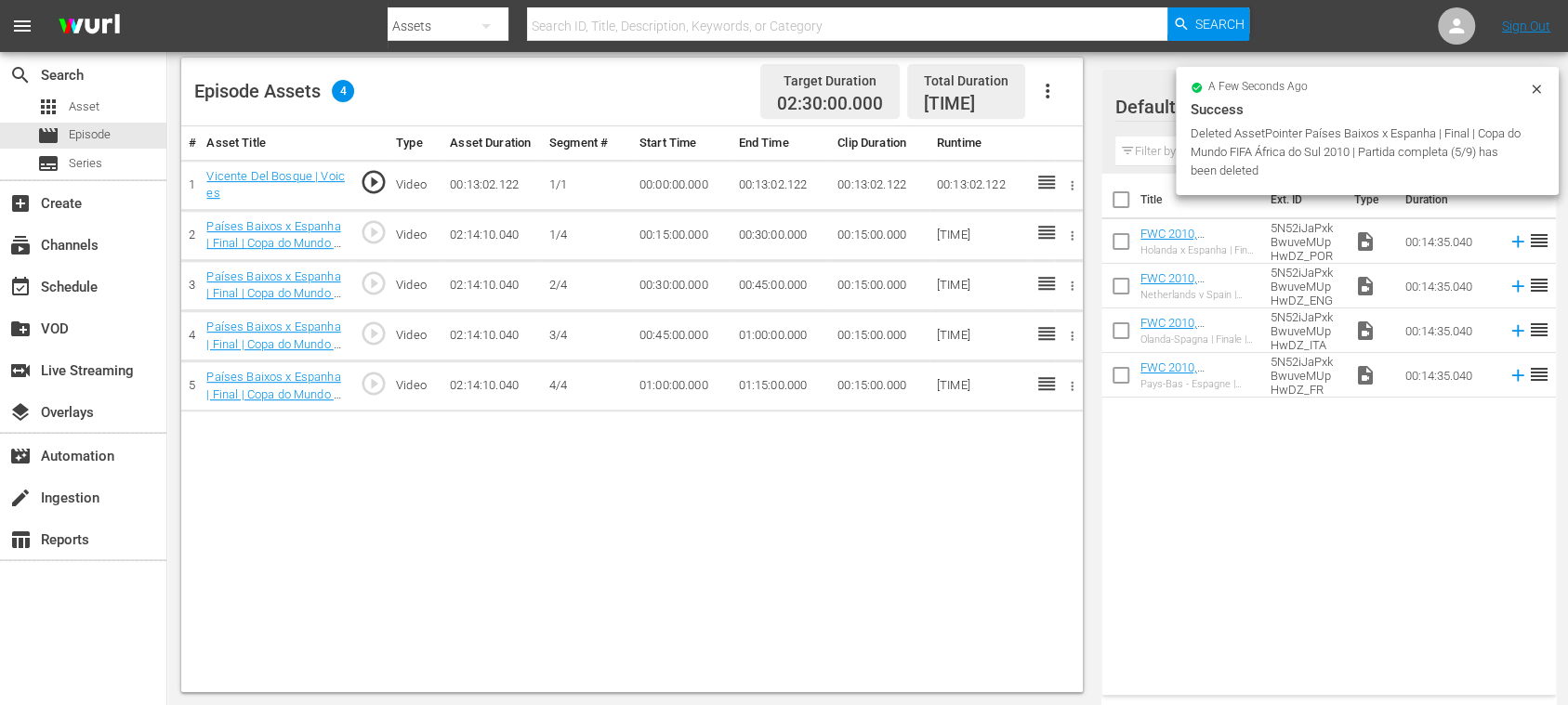 click 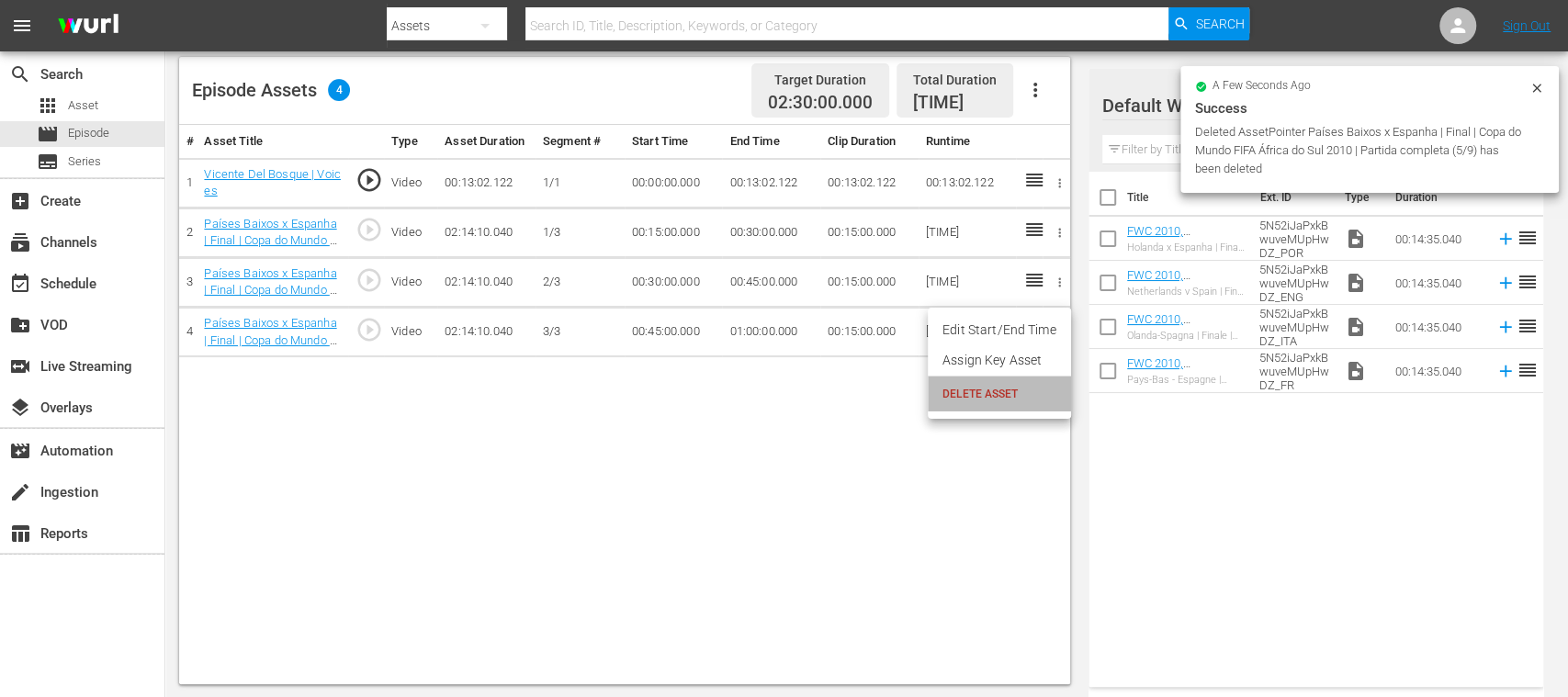 click on "DELETE ASSET" at bounding box center [999, 394] 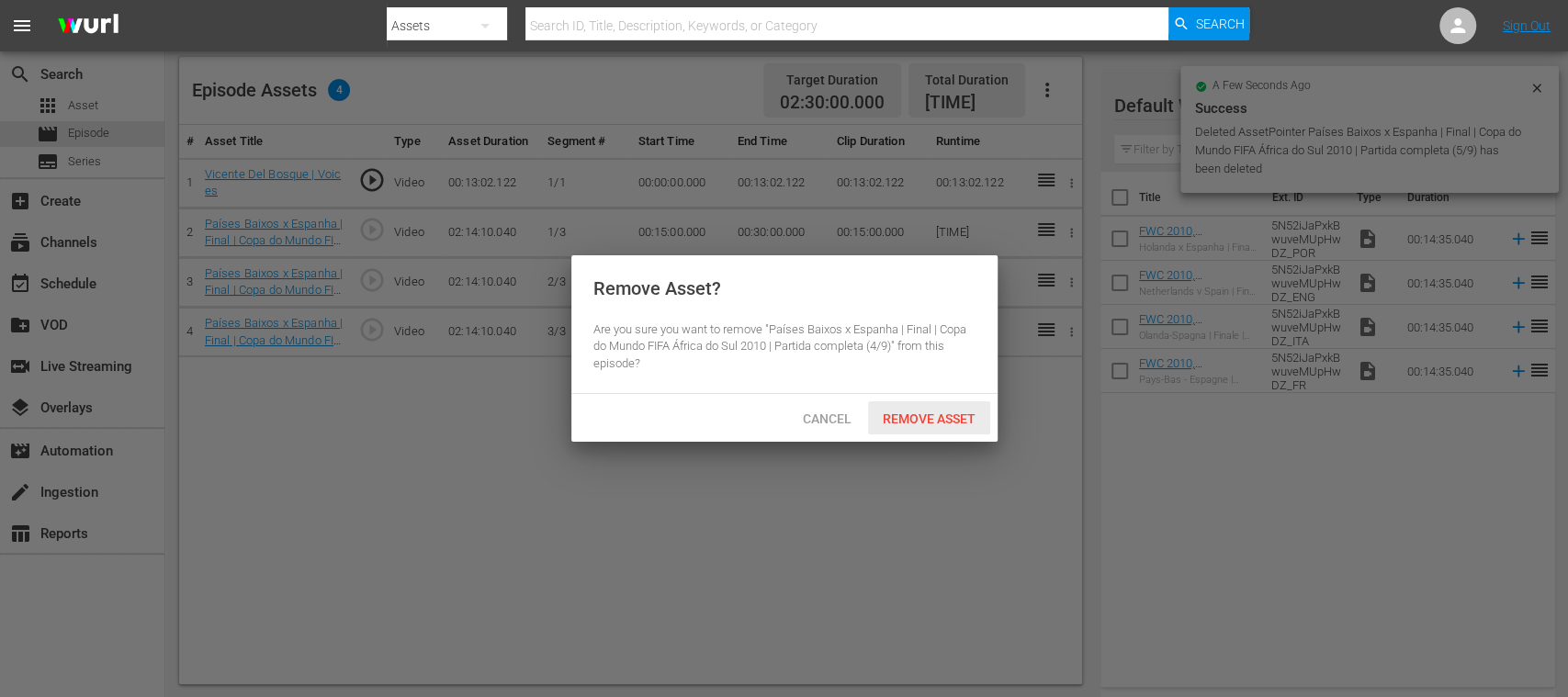 click on "Remove Asset" at bounding box center [929, 419] 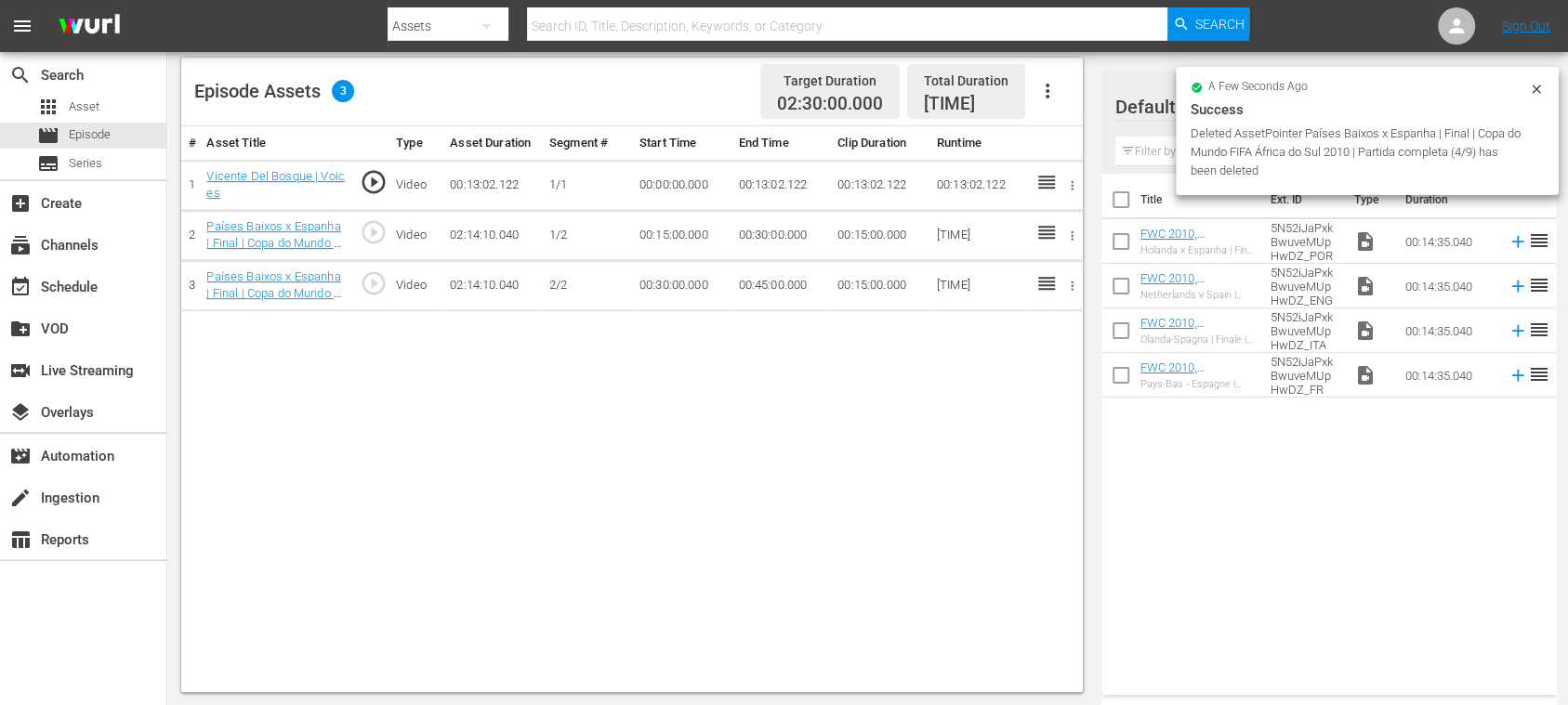 click 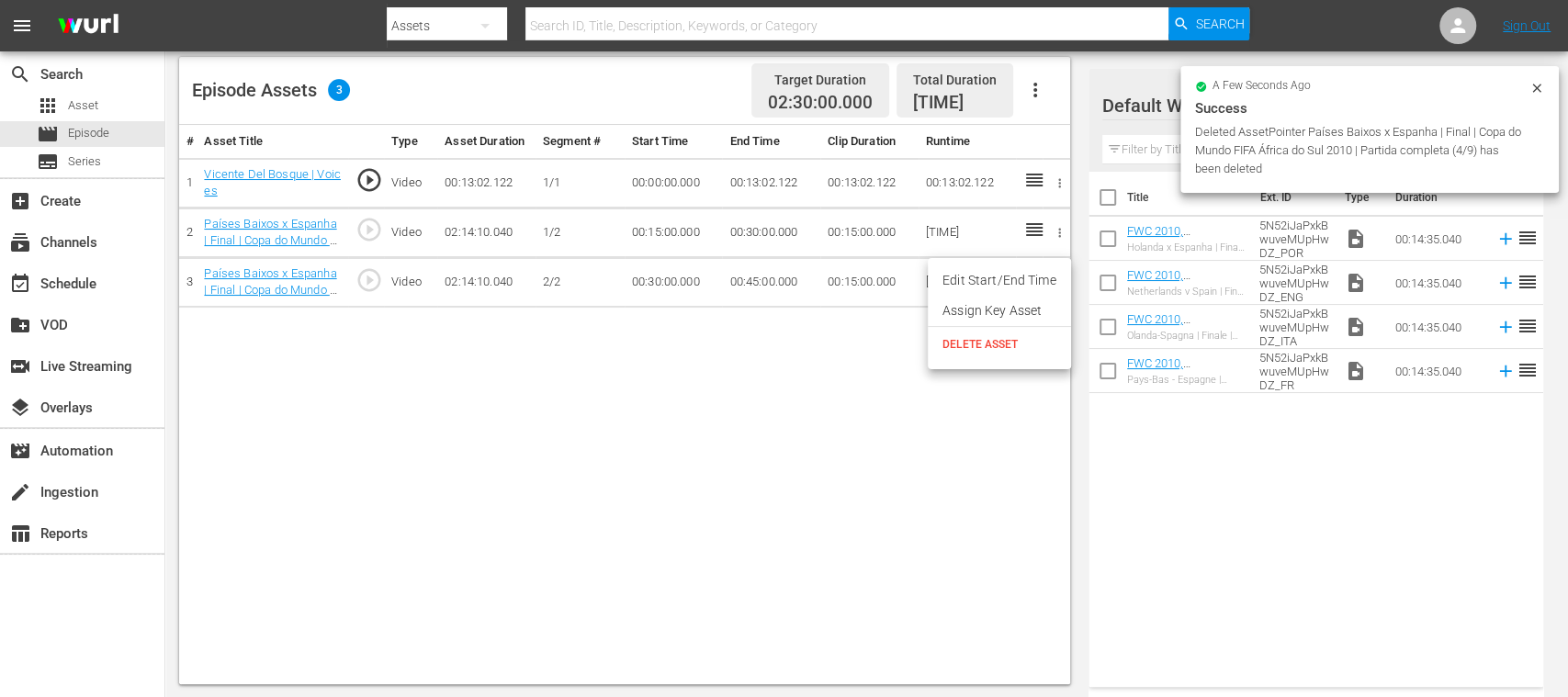 click on "DELETE ASSET" at bounding box center (999, 344) 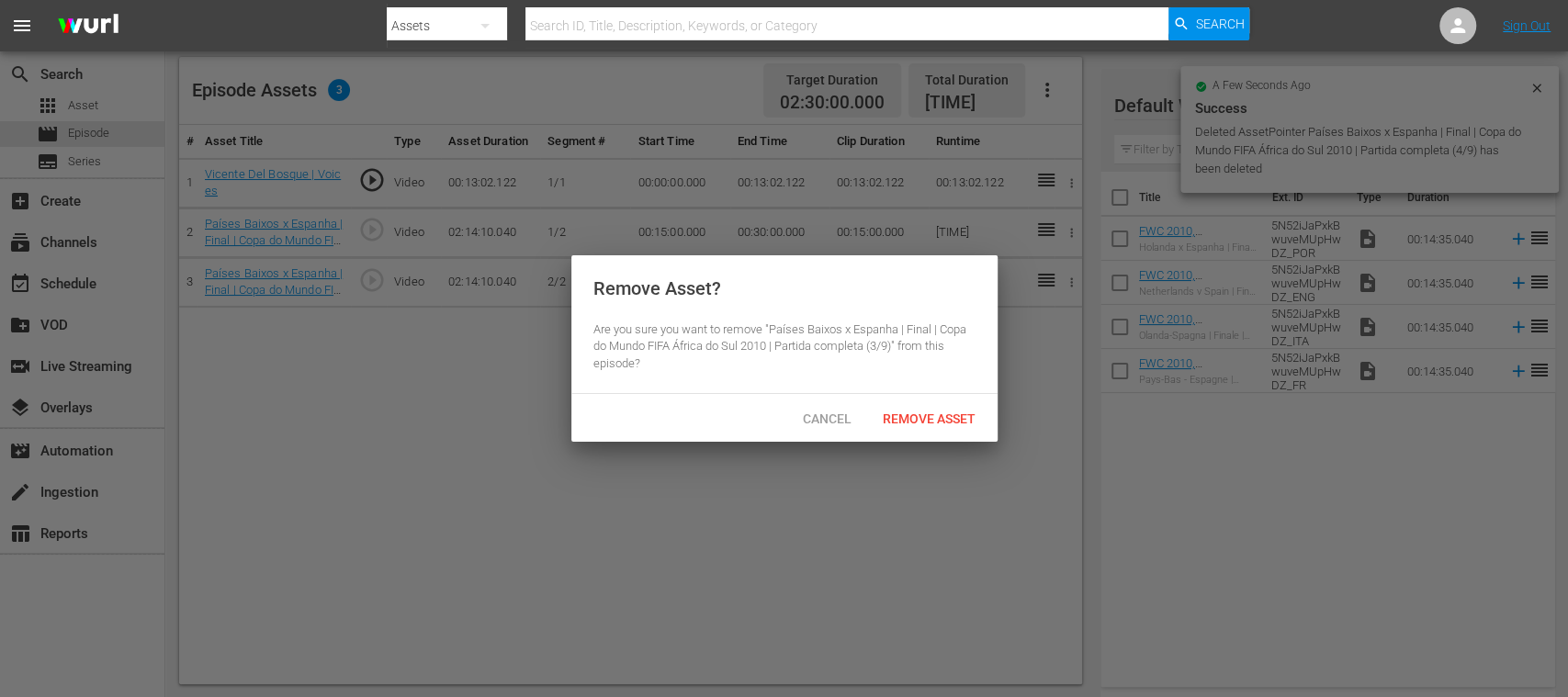 click on "Remove Asset" at bounding box center (929, 418) 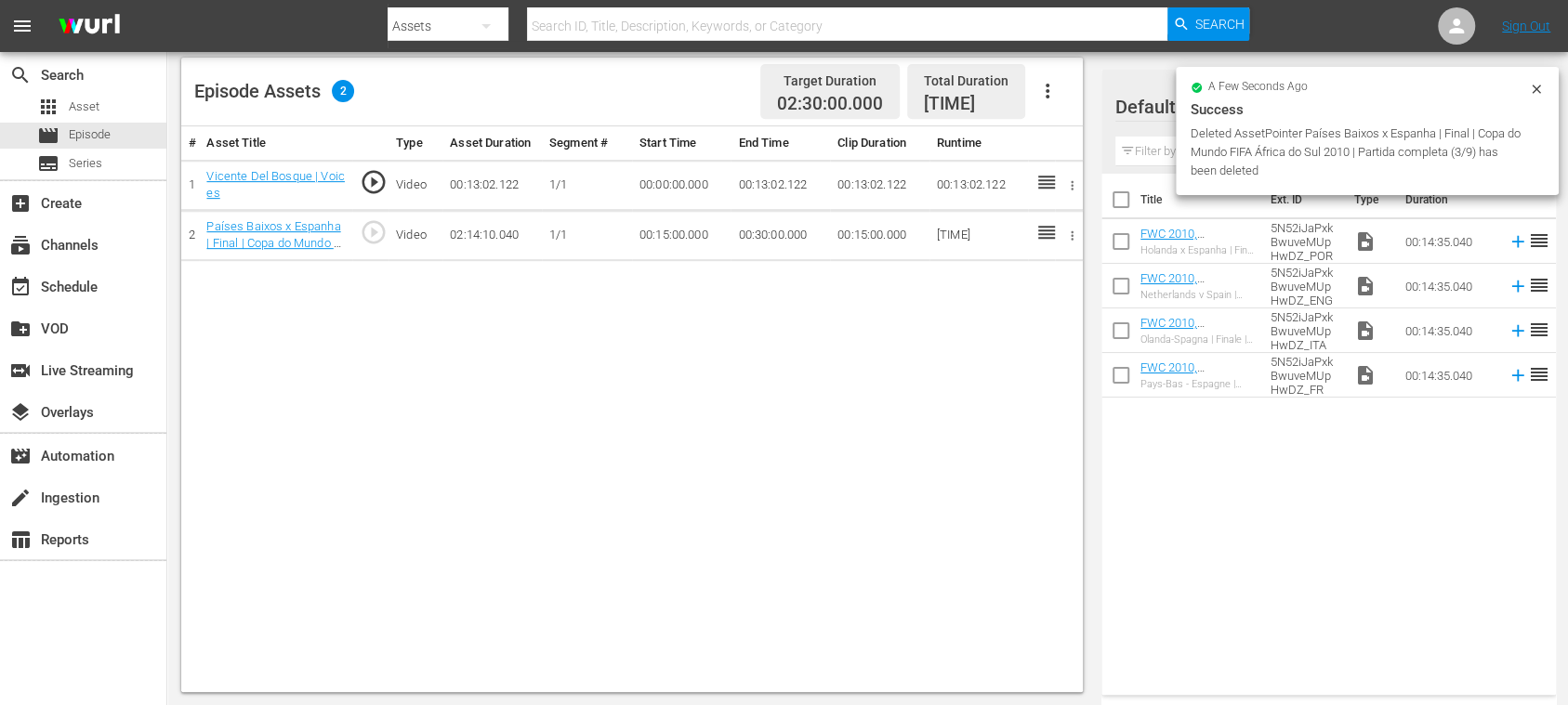 click 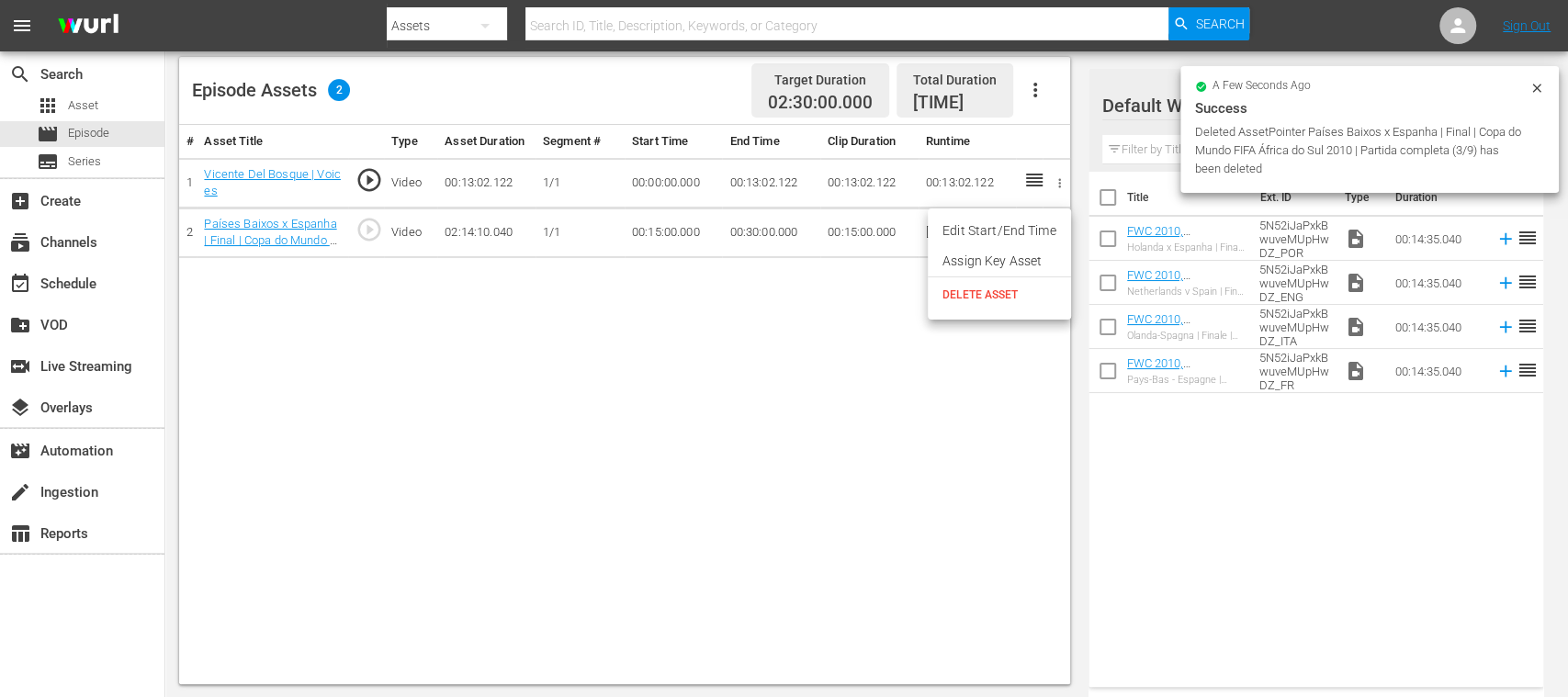 click on "DELETE ASSET" at bounding box center (999, 295) 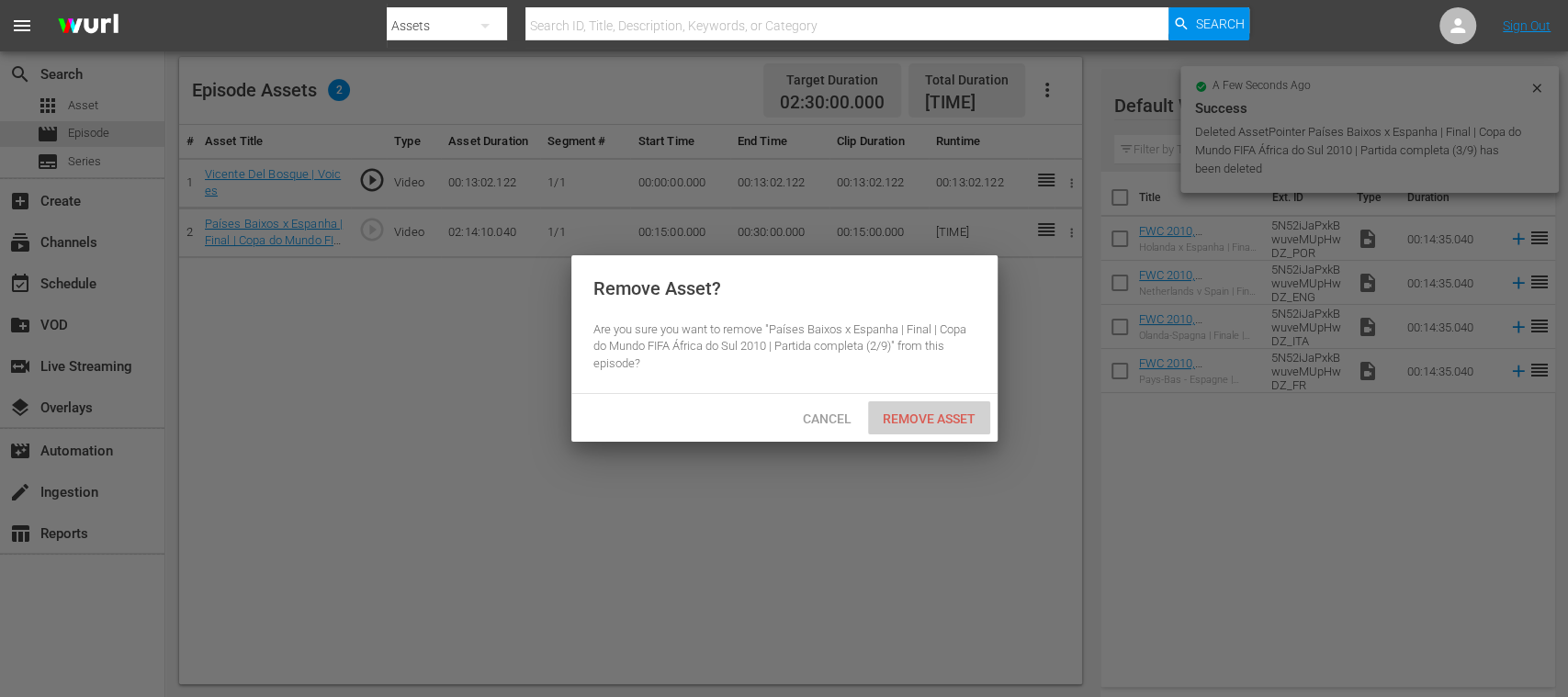 click on "Remove Asset" at bounding box center (929, 419) 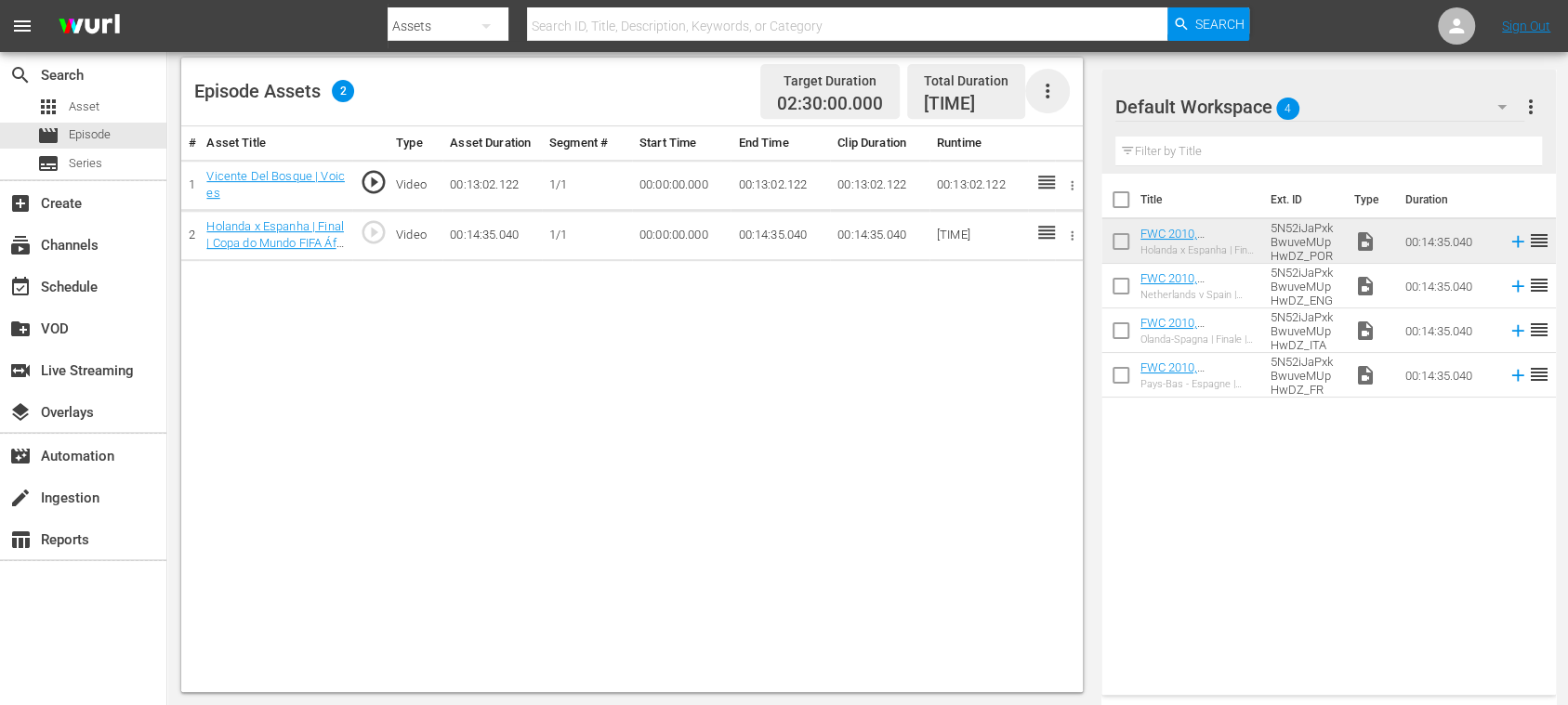 click 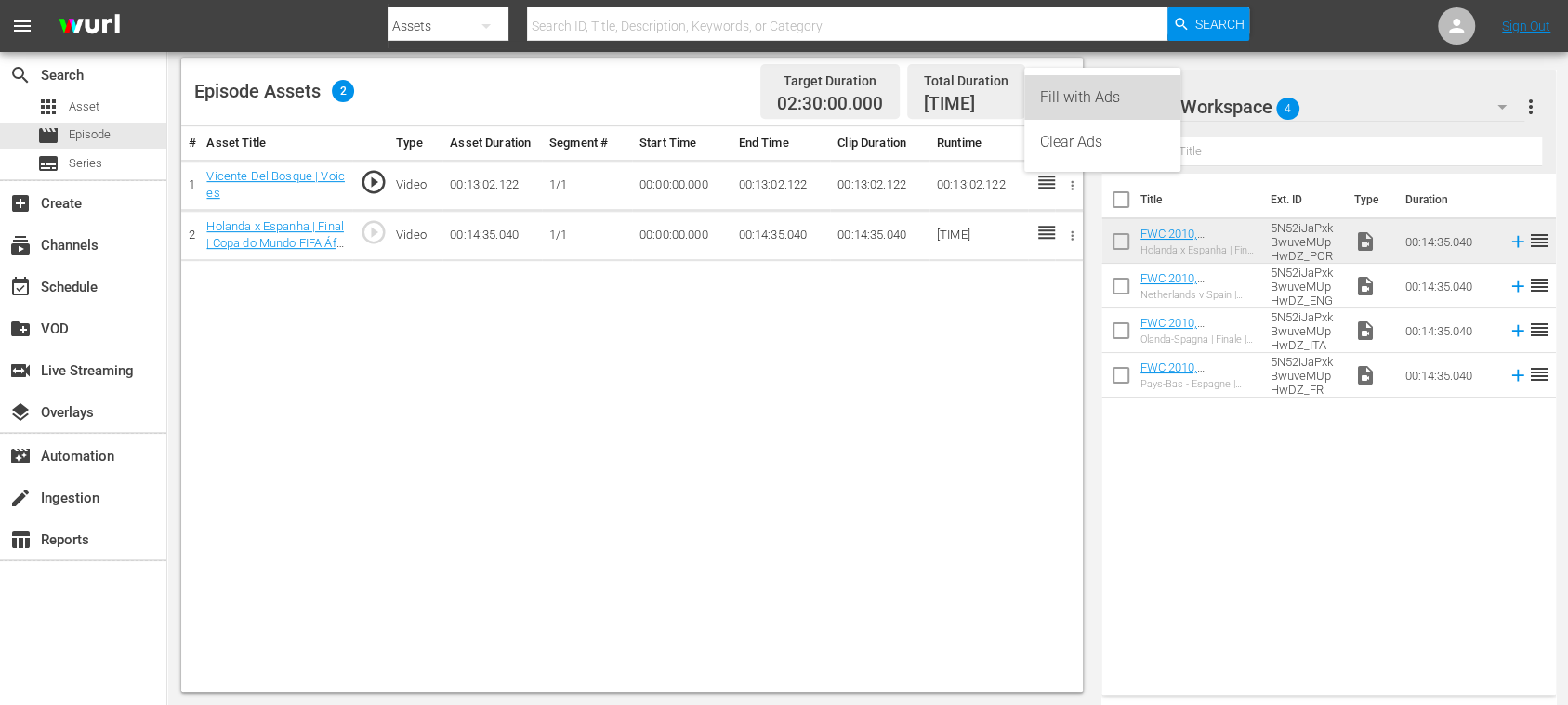 click on "Fill with Ads" at bounding box center (1102, 98) 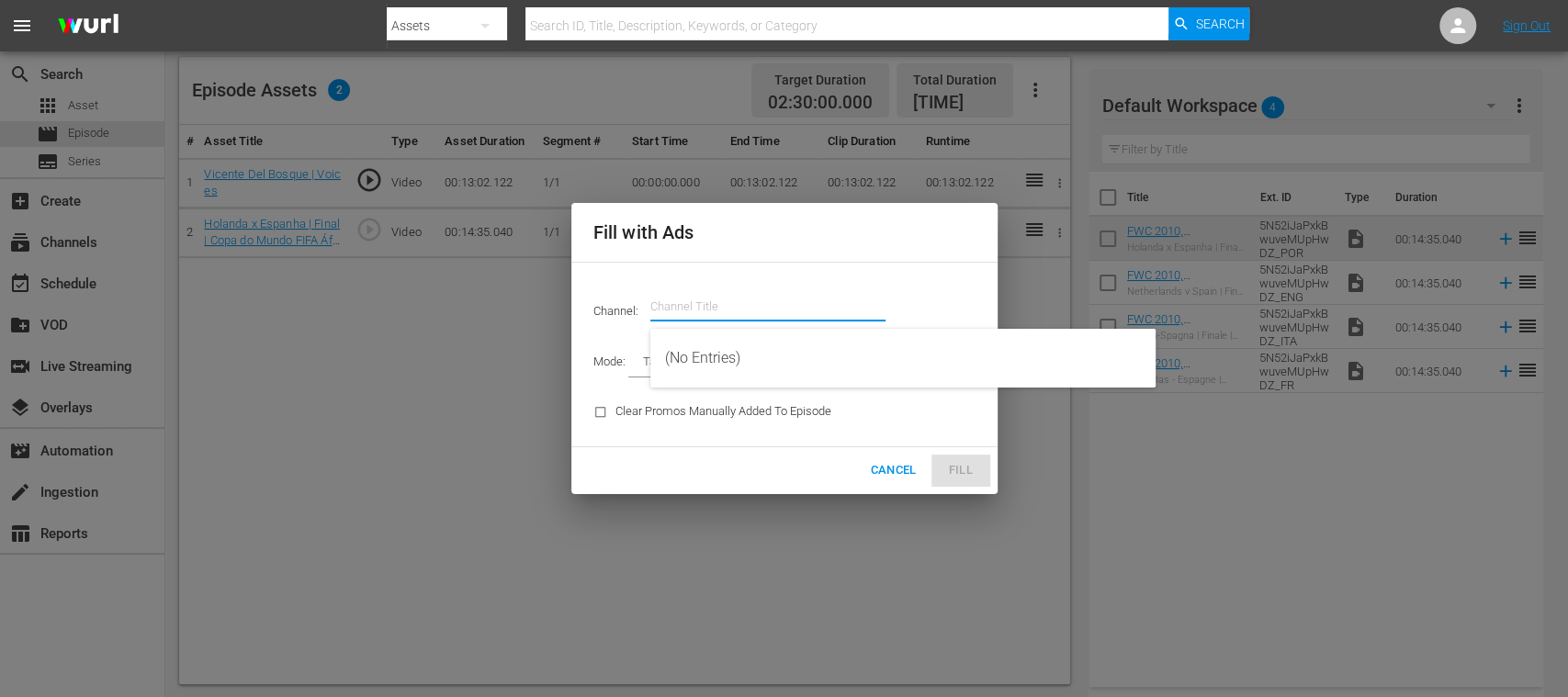 click at bounding box center (768, 307) 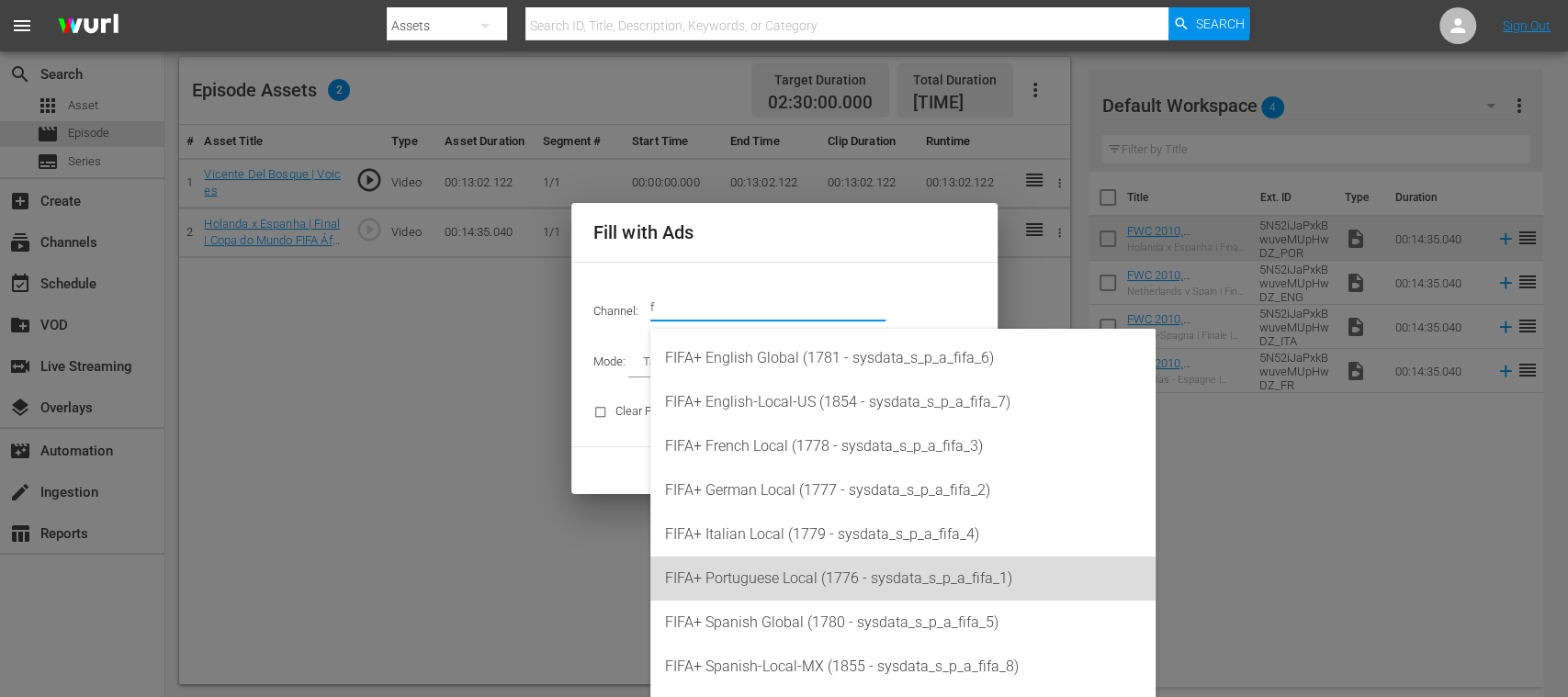 click on "FIFA+ Portuguese Local (1776 - sysdata_s_p_a_fifa_1)" at bounding box center [903, 579] 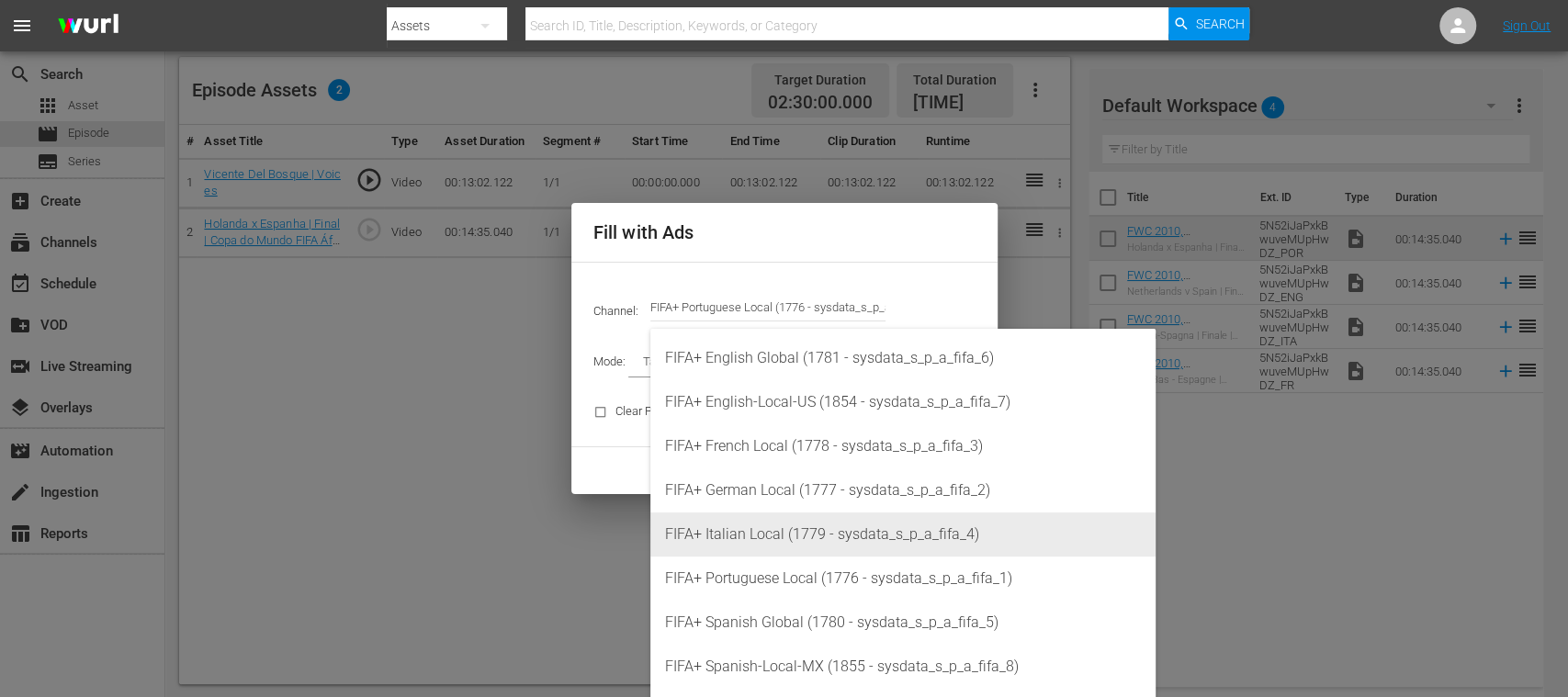 type on "FIFA+ Portuguese Local (1776)" 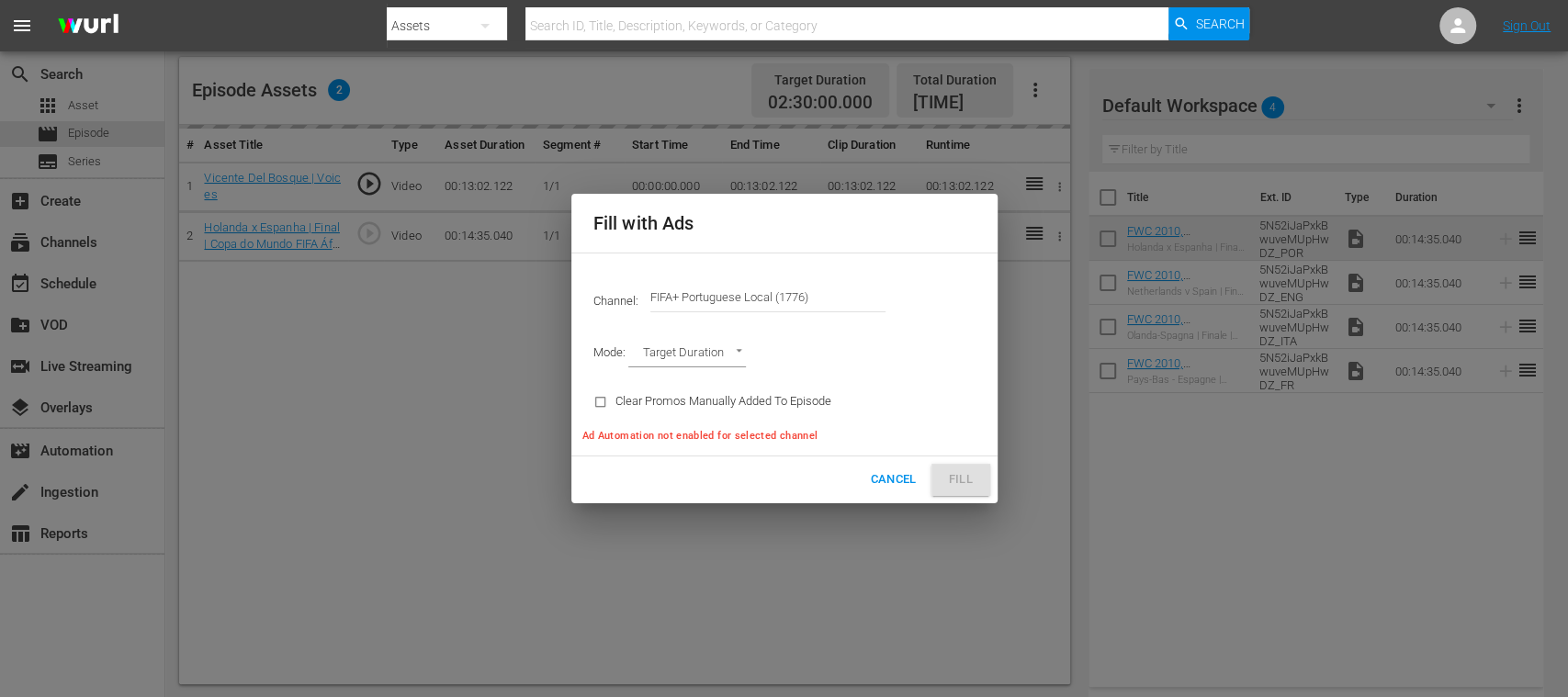 type on "AD_BREAK_DURATION" 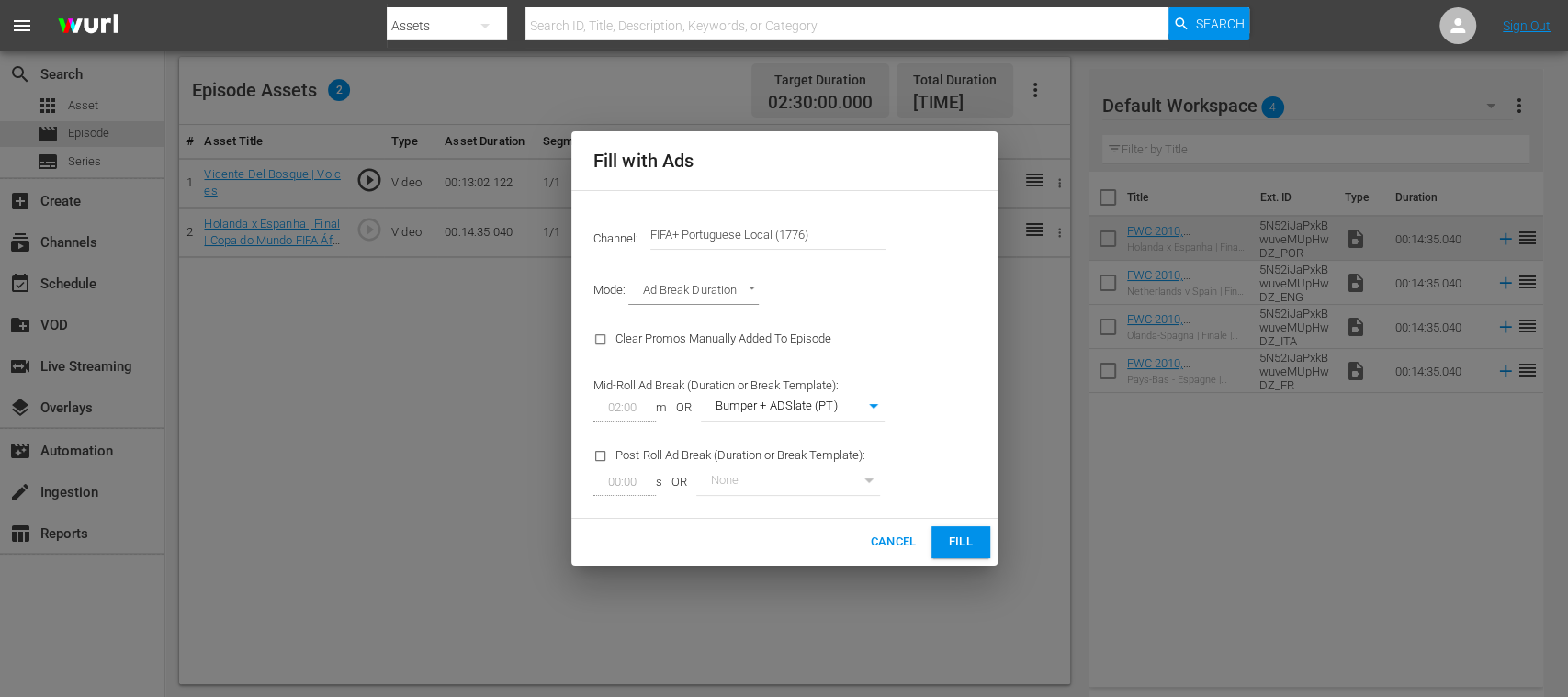 click on "menu Search By Assets Search ID, Title, Description, Keywords, or Category Search Sign Out search   Search apps Asset movie Episode subtitles Series add_box   Create subscriptions   Channels event_available   Schedule create_new_folder   VOD switch_video   Live Streaming layers   Overlays movie_filter   Automation create   Ingestion table_chart   Reports Voices S2EP2, Vincente del [NAME] + + FWC 2010, Spain v Netherlands, Final - Highlights (PT) Content Duration [TIME] Ad Duration [TIME] Promo Duration [TIME] Total Duration [TIME] Episode Details Episode Builder Episode Preview Video Player is loading. Play Video Play Mute Current Time  [TIME] / Duration  [TIME] Loaded :  0.75% [TIME]   1x Playback Rate 2x 1.5x 1x , selected 0.5x 0.1x Chapters Chapters Descriptions descriptions off , selected Subtitles subtitles settings , opens subtitles settings dialog subtitles off , selected Audio Track default , selected Picture-in-Picture Fullscreen Text Red" at bounding box center (784, -129) 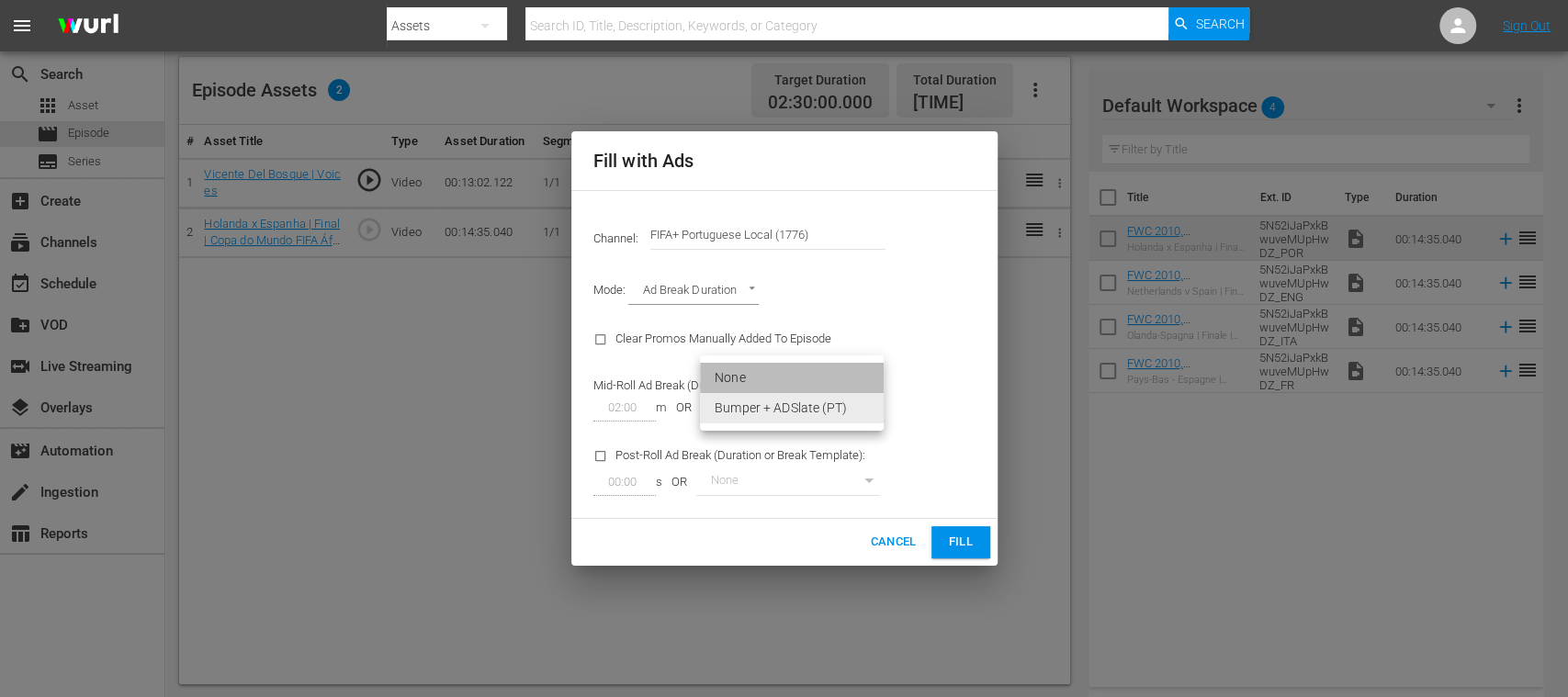 click on "None" at bounding box center [792, 377] 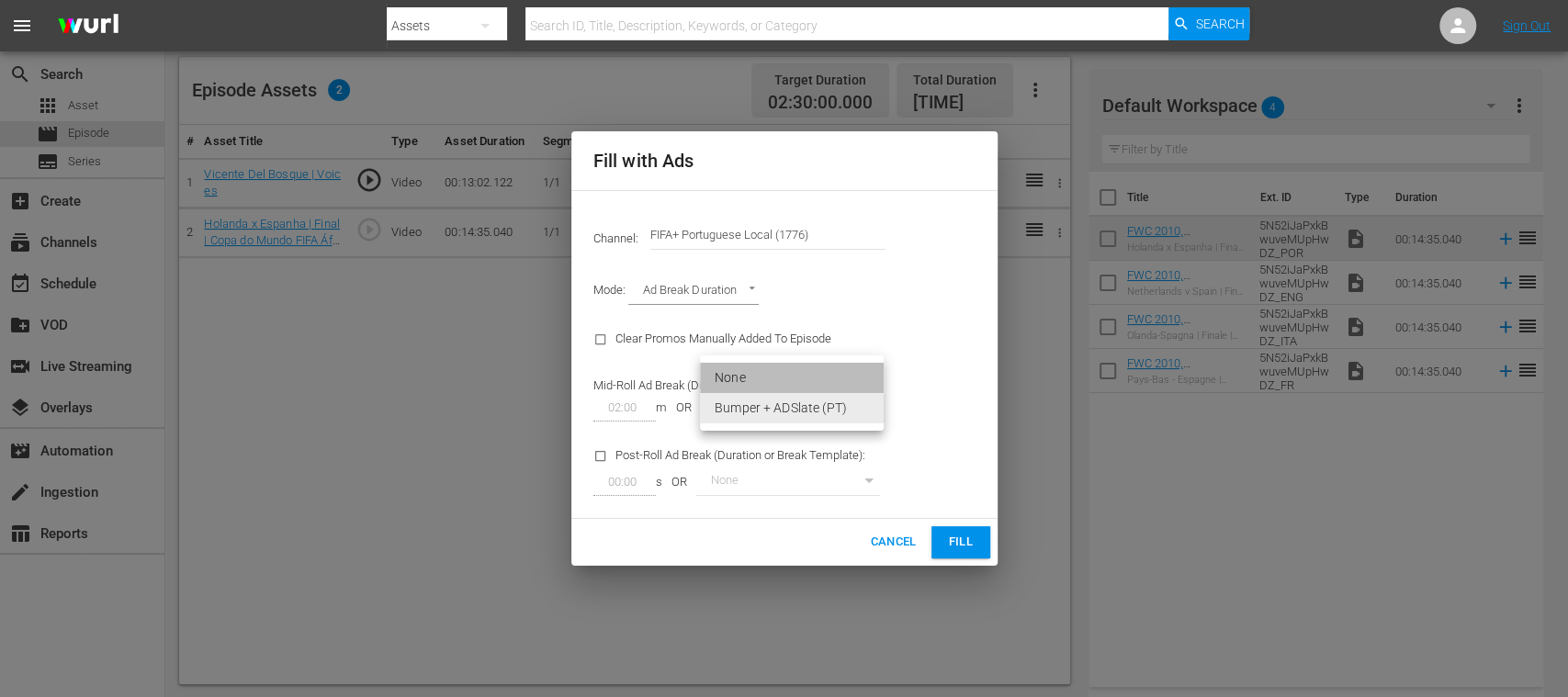type on "0" 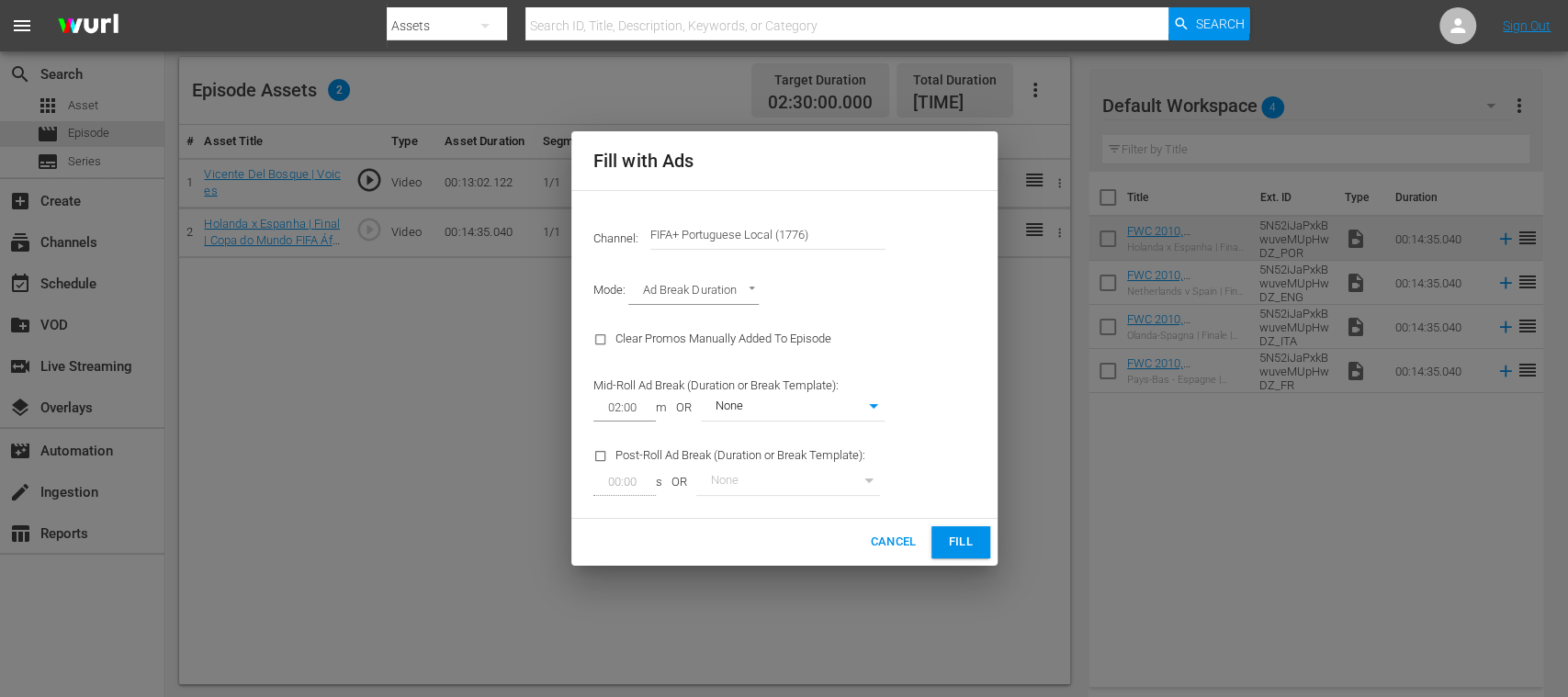 click on "Fill" at bounding box center (961, 542) 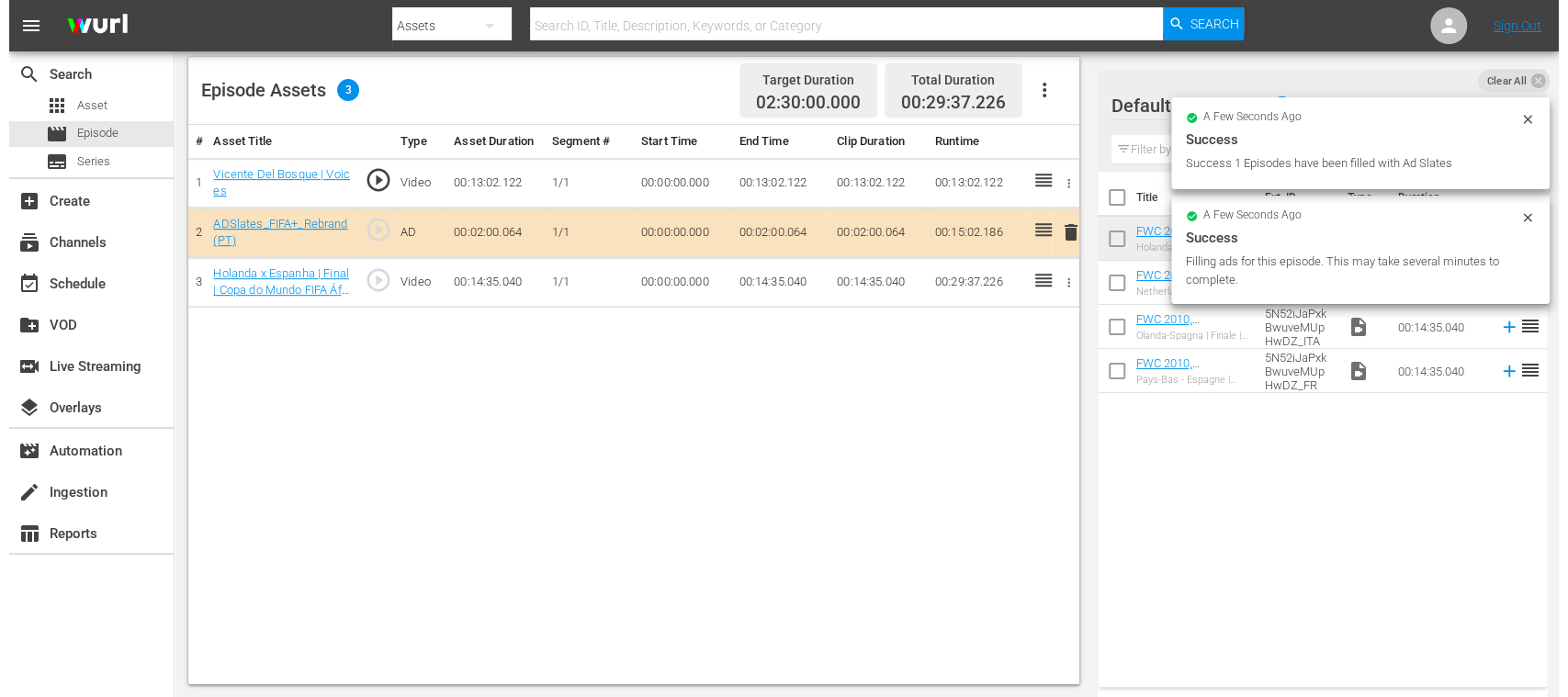 scroll, scrollTop: 0, scrollLeft: 0, axis: both 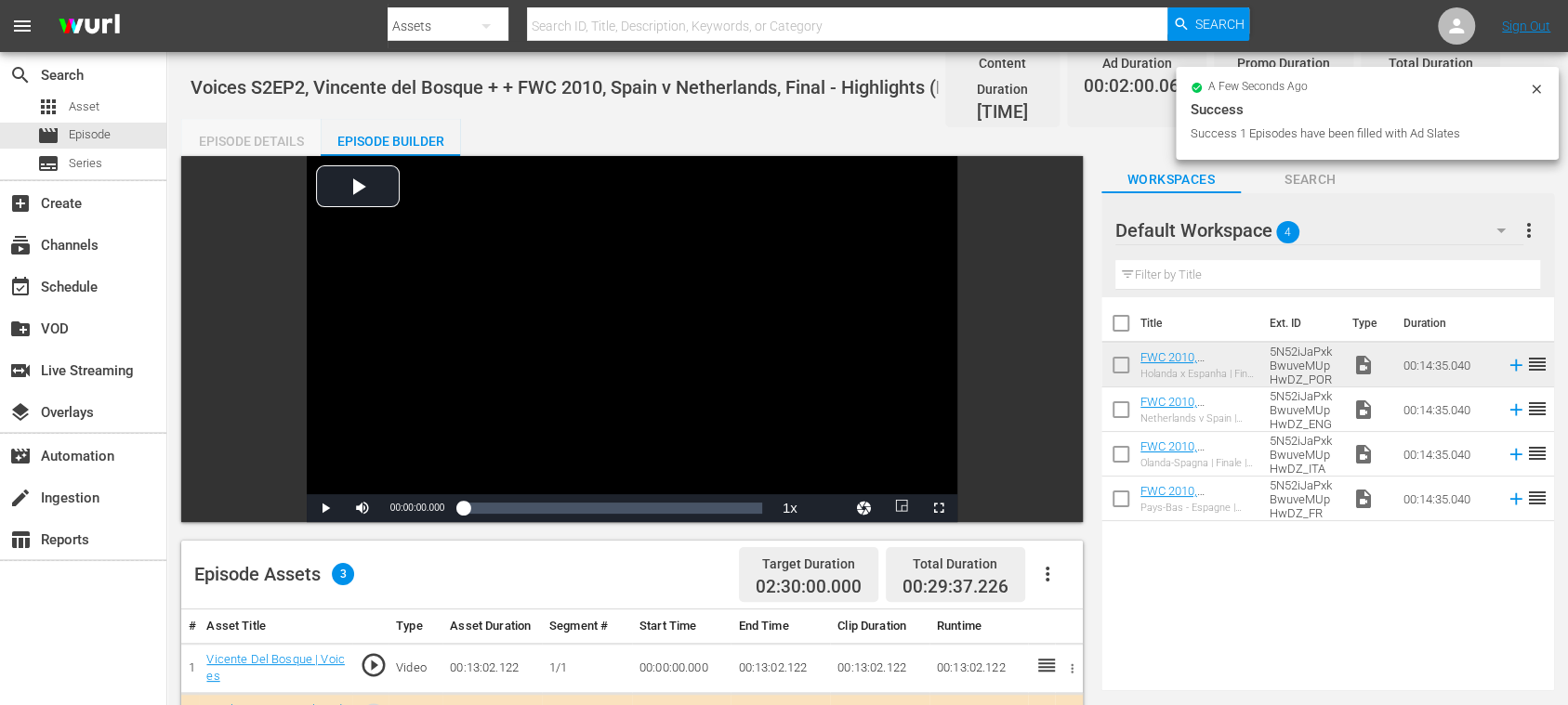 click on "Episode Details" at bounding box center (251, 141) 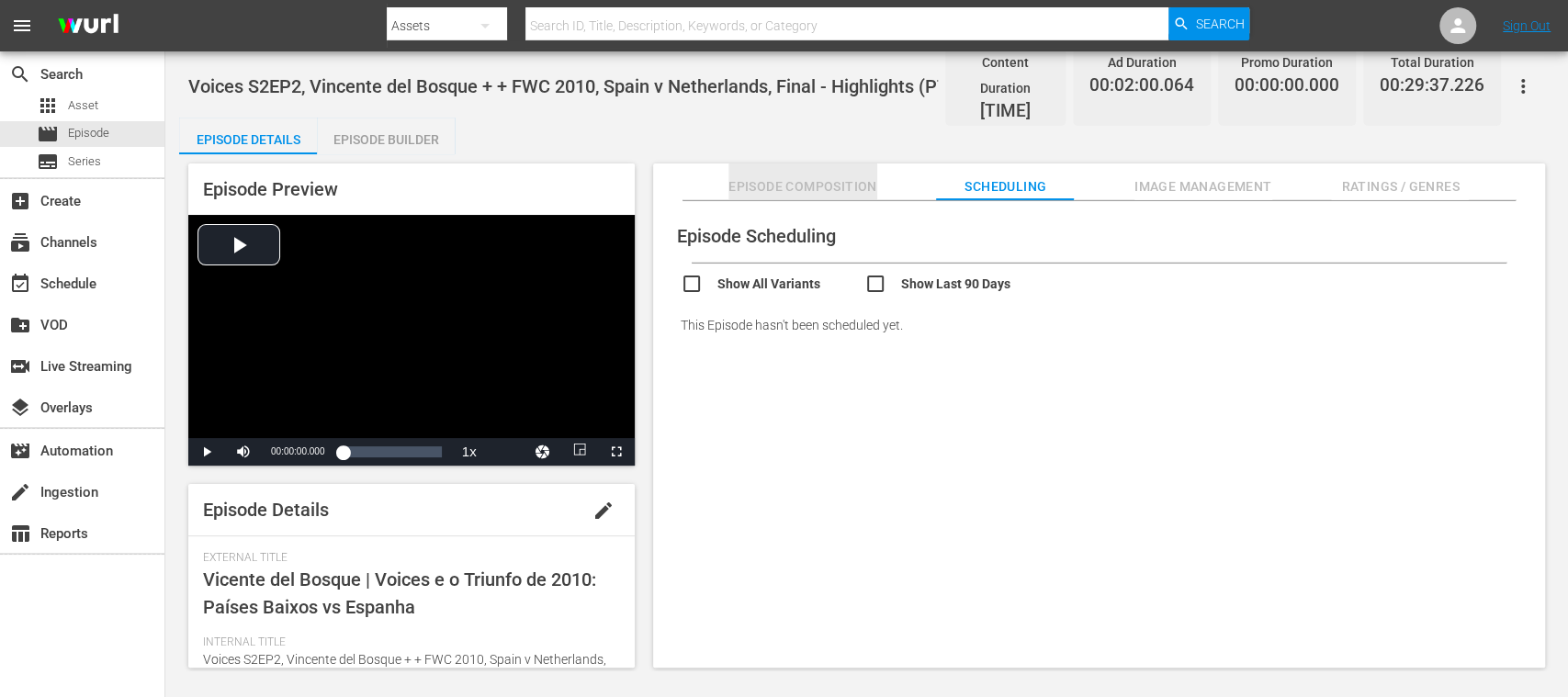 click on "Episode Composition" at bounding box center (803, 186) 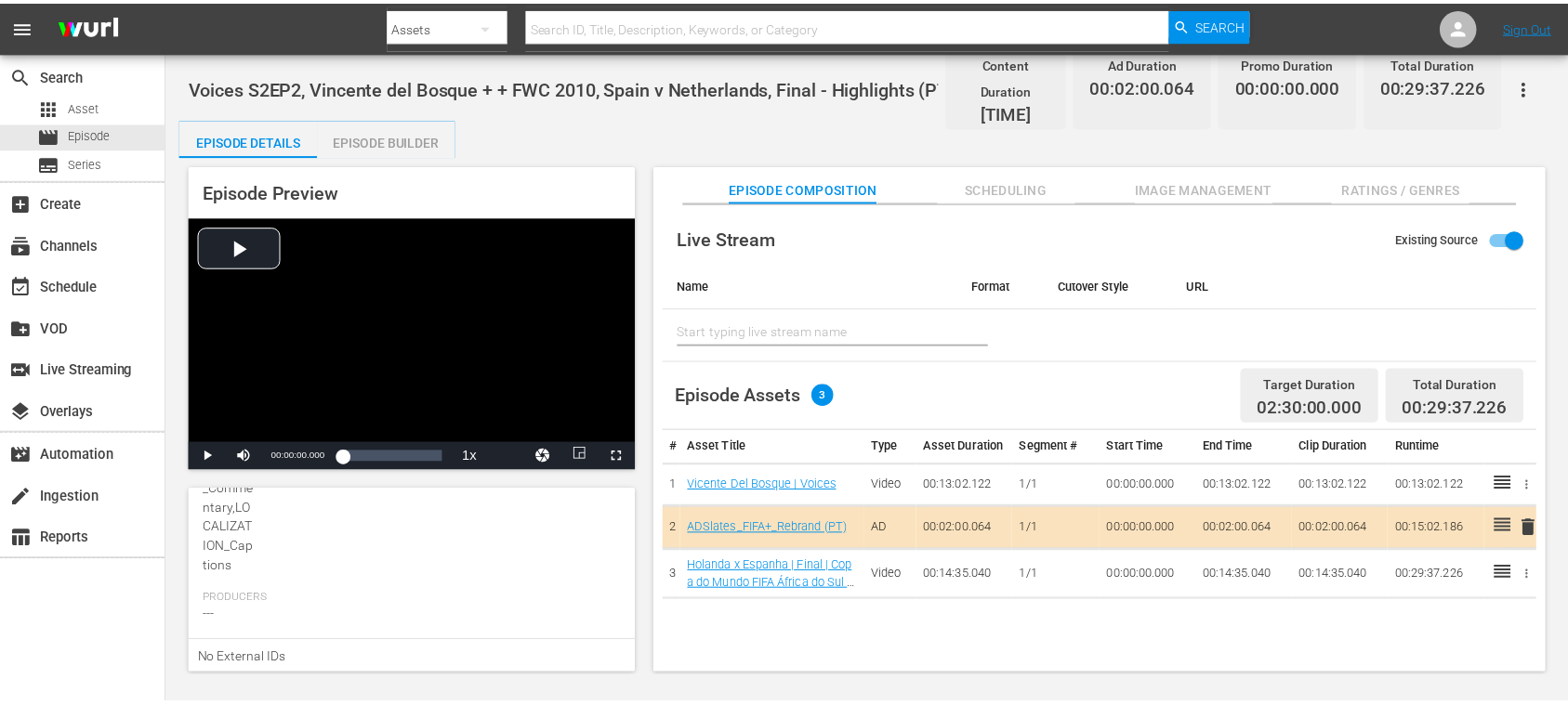 scroll, scrollTop: 0, scrollLeft: 0, axis: both 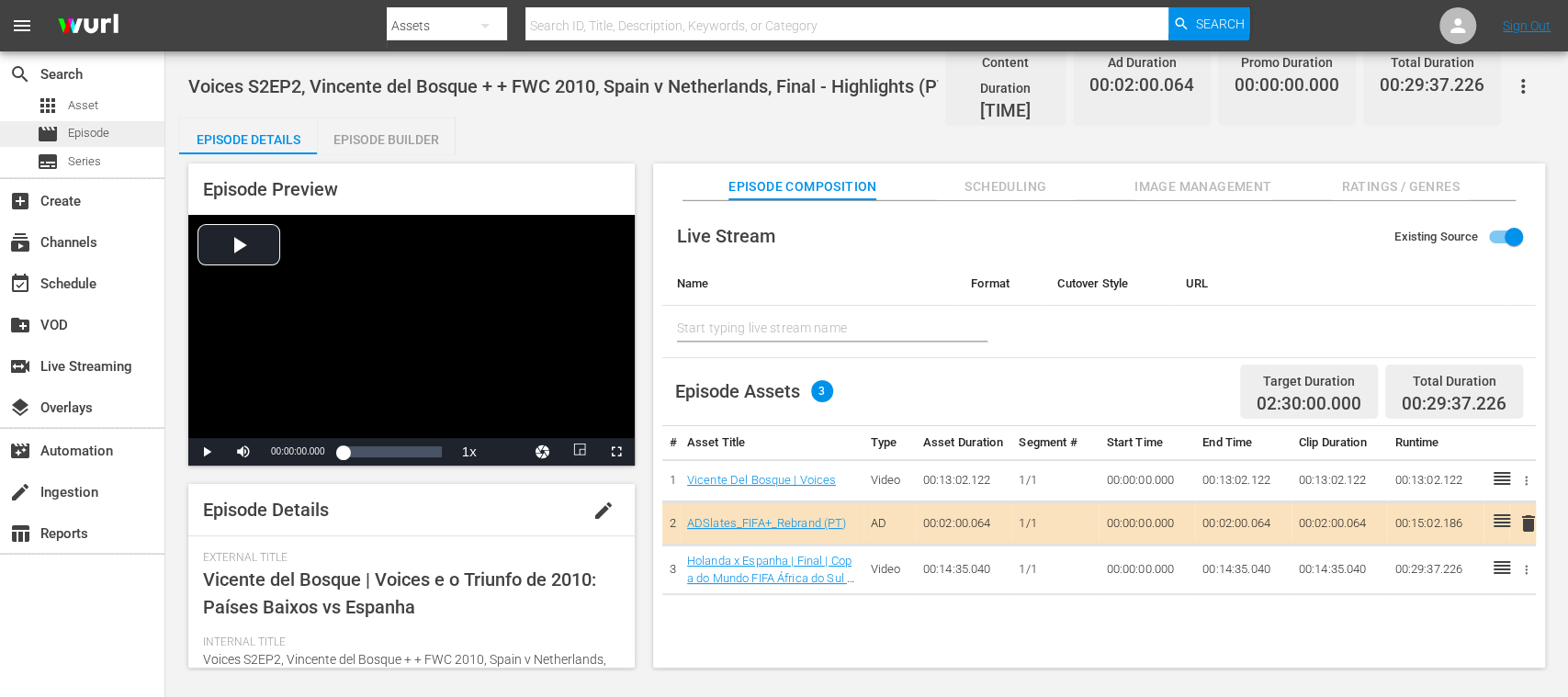 click on "Episode" at bounding box center [88, 133] 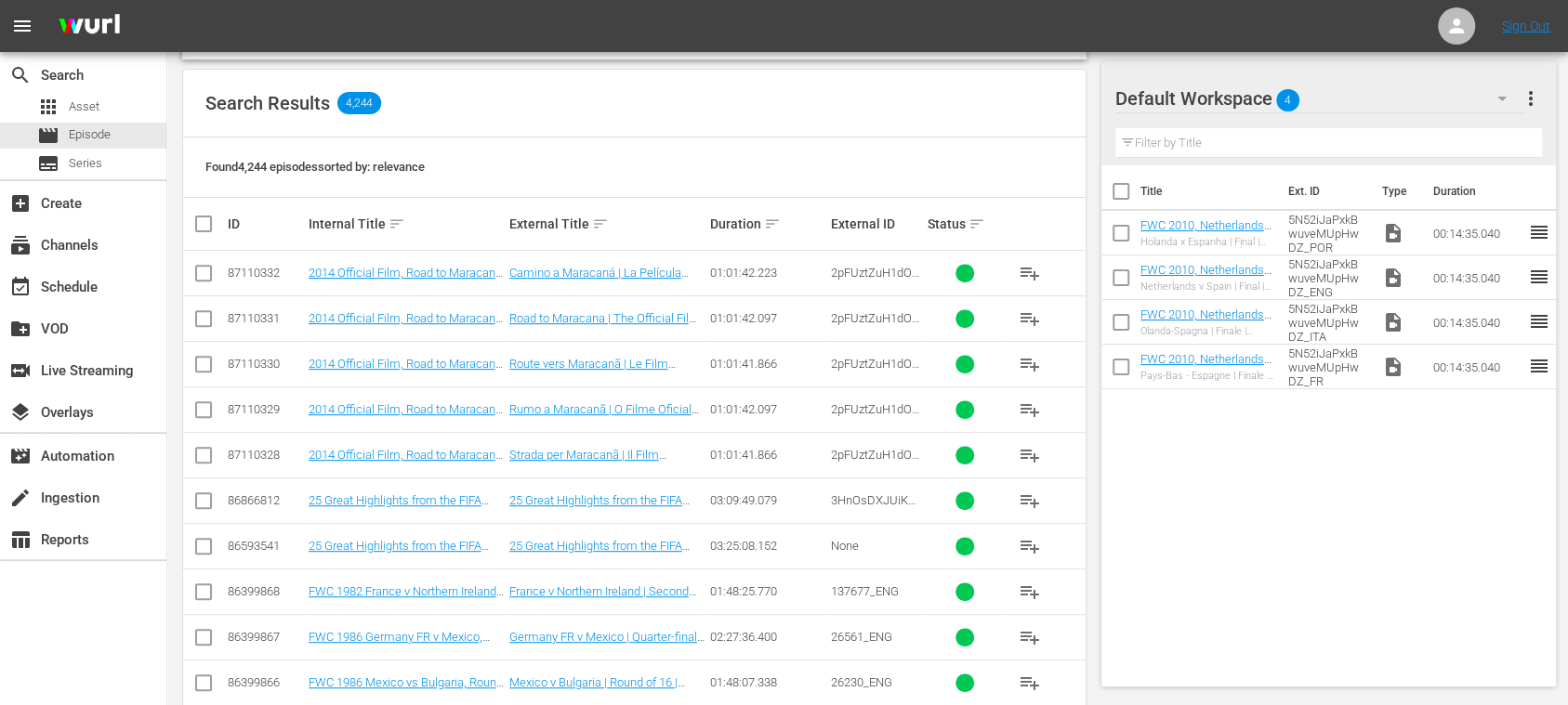 scroll, scrollTop: 0, scrollLeft: 0, axis: both 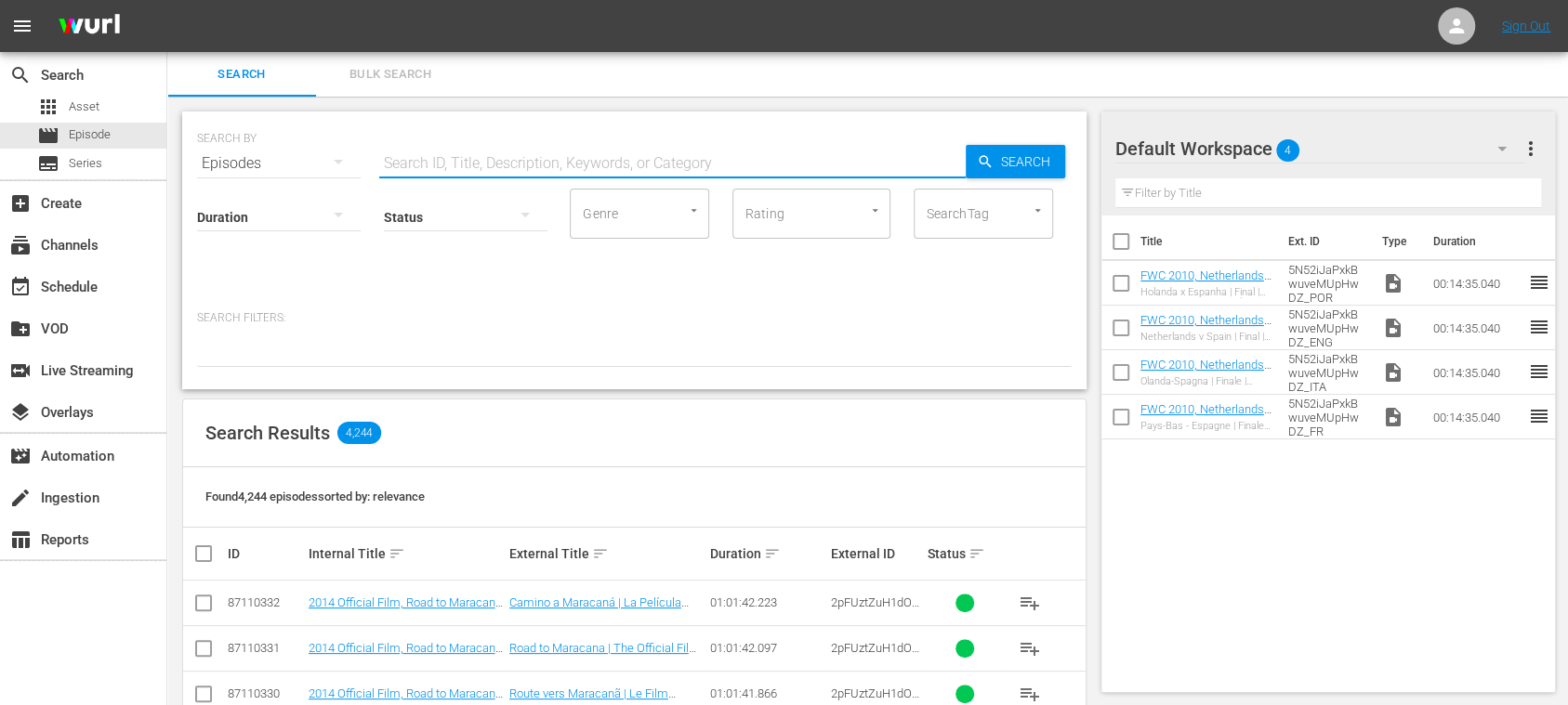 click at bounding box center [672, 163] 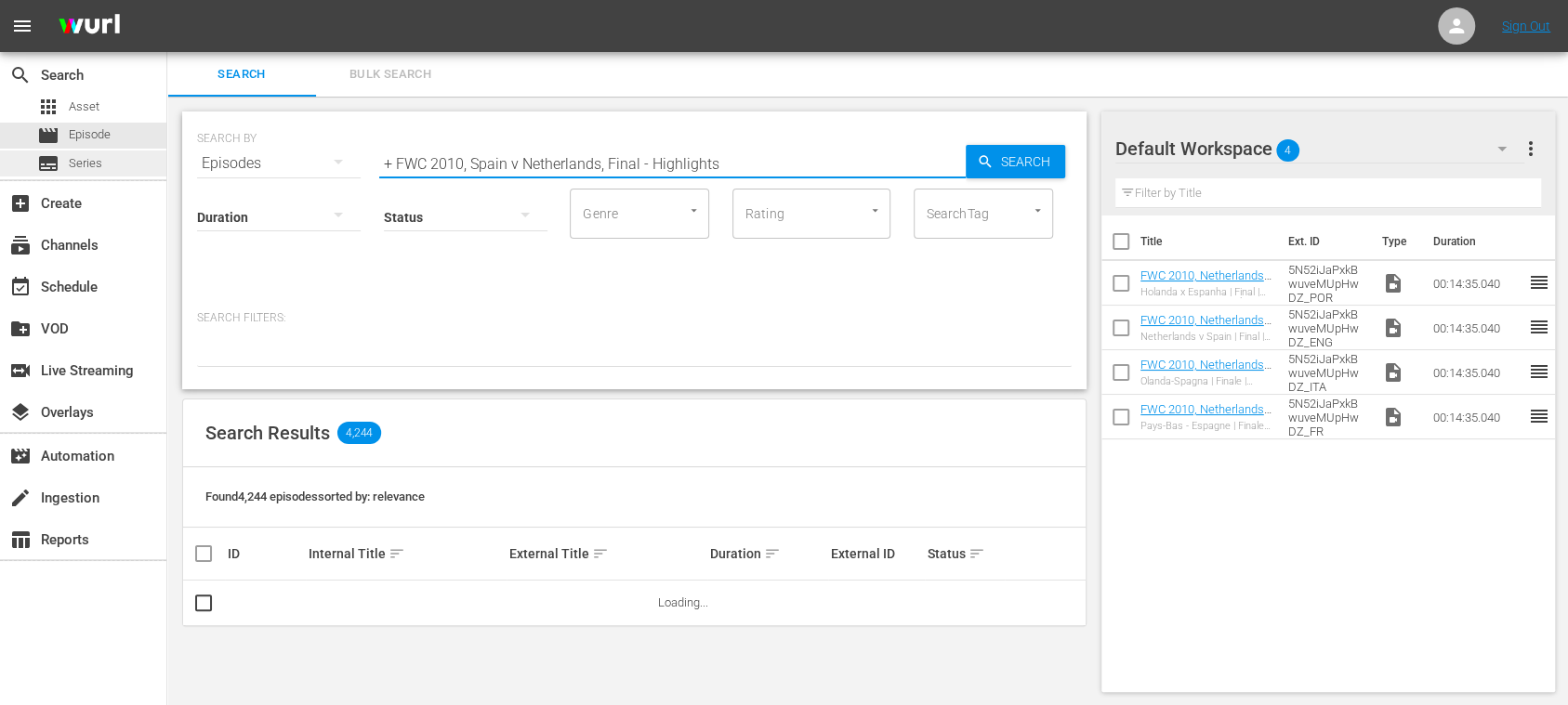 drag, startPoint x: 728, startPoint y: 163, endPoint x: 50, endPoint y: 155, distance: 678.0472 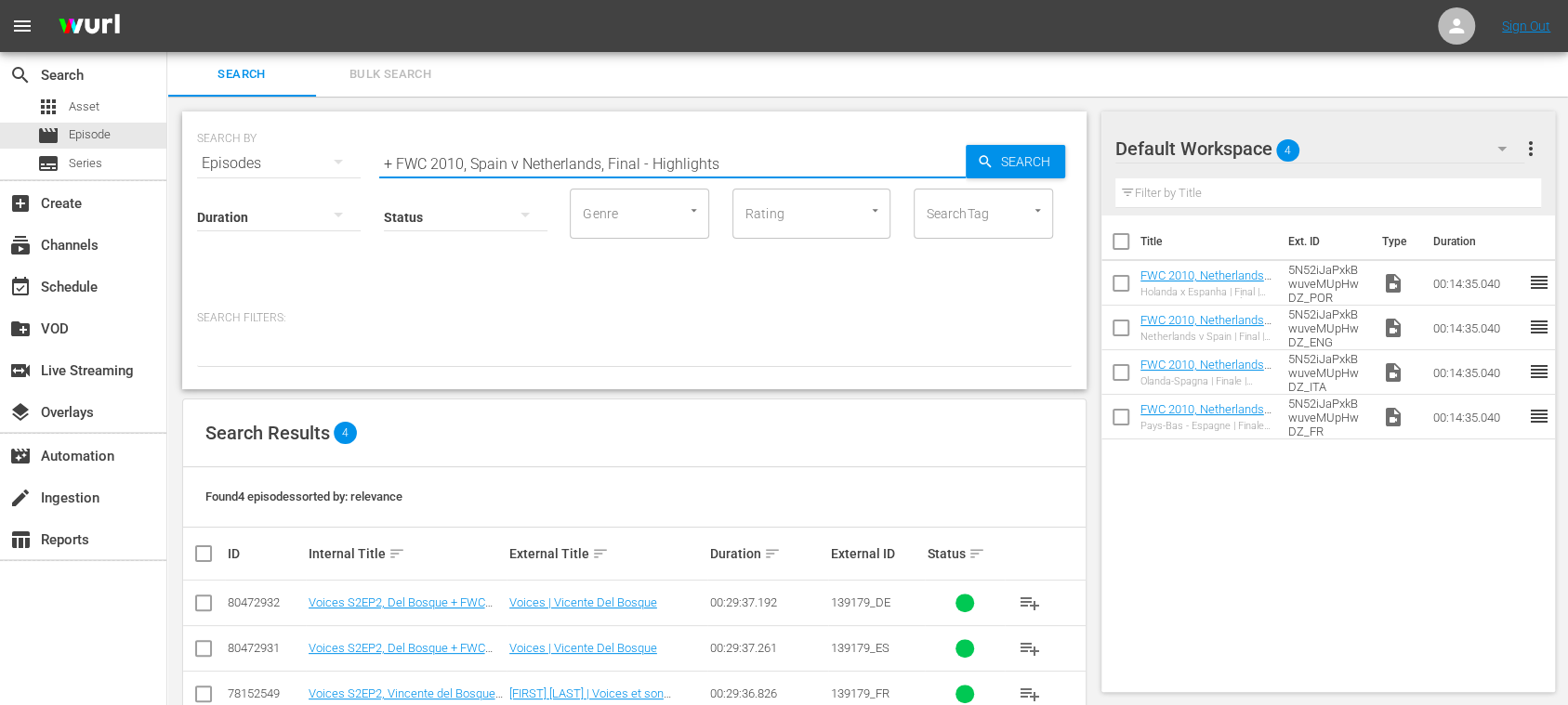 paste on "Voices S2EP2" 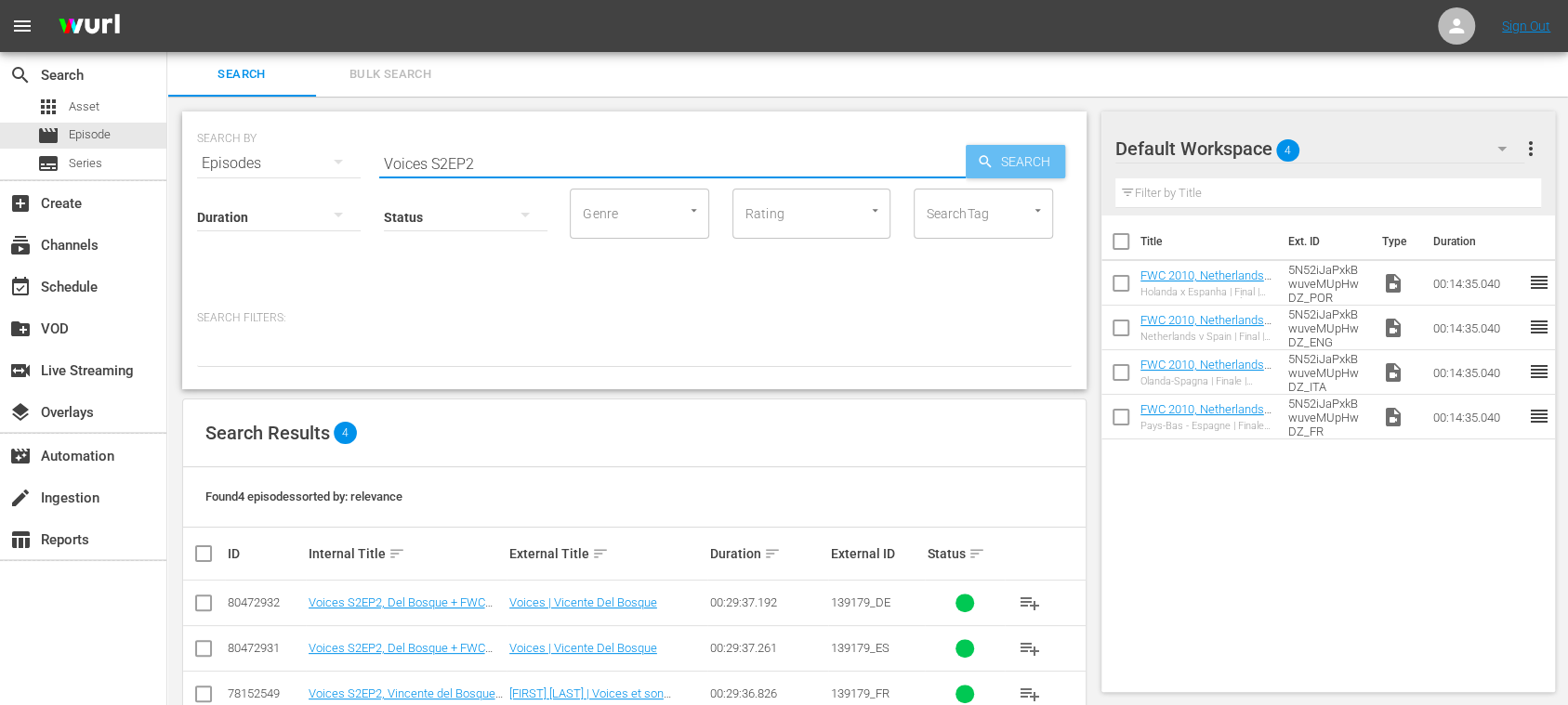 type on "Voices S2EP2" 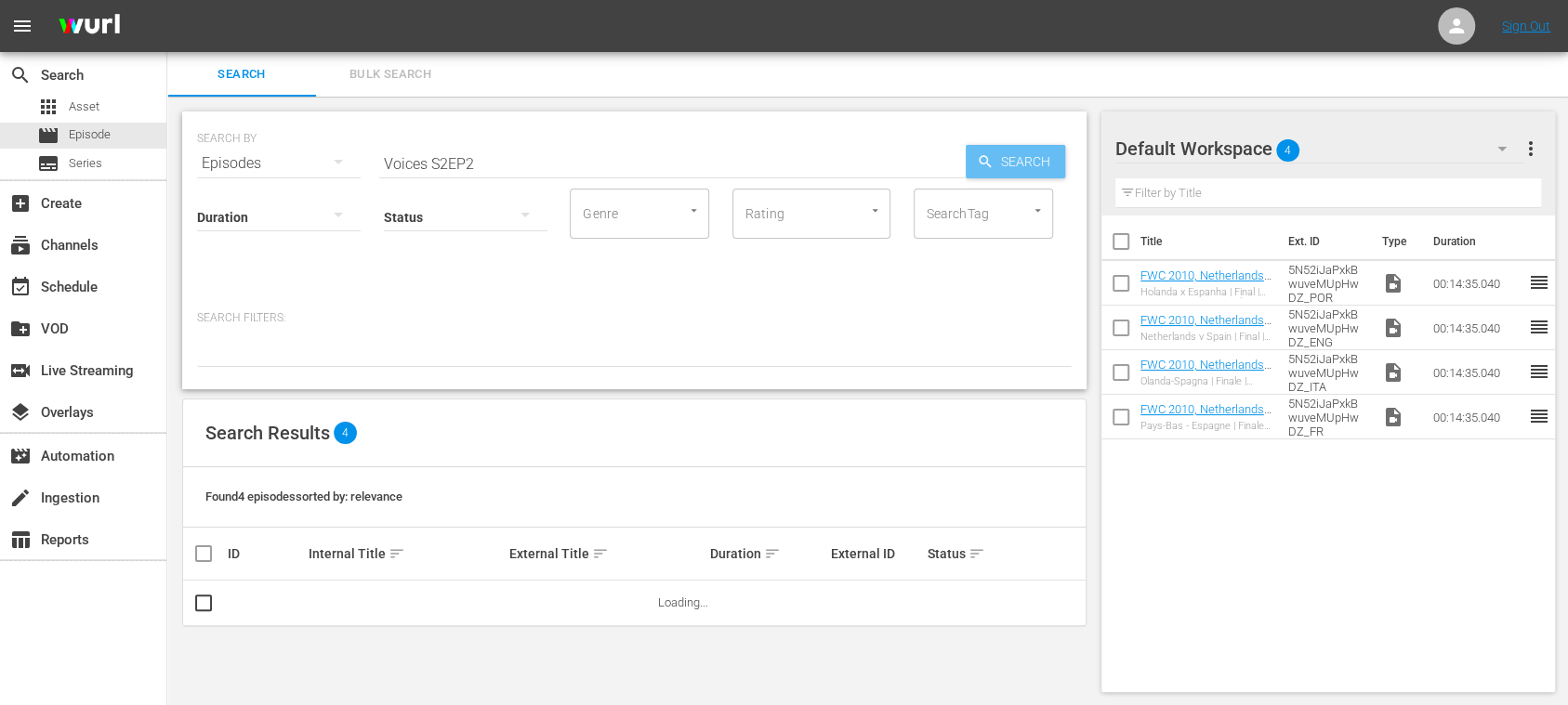 click 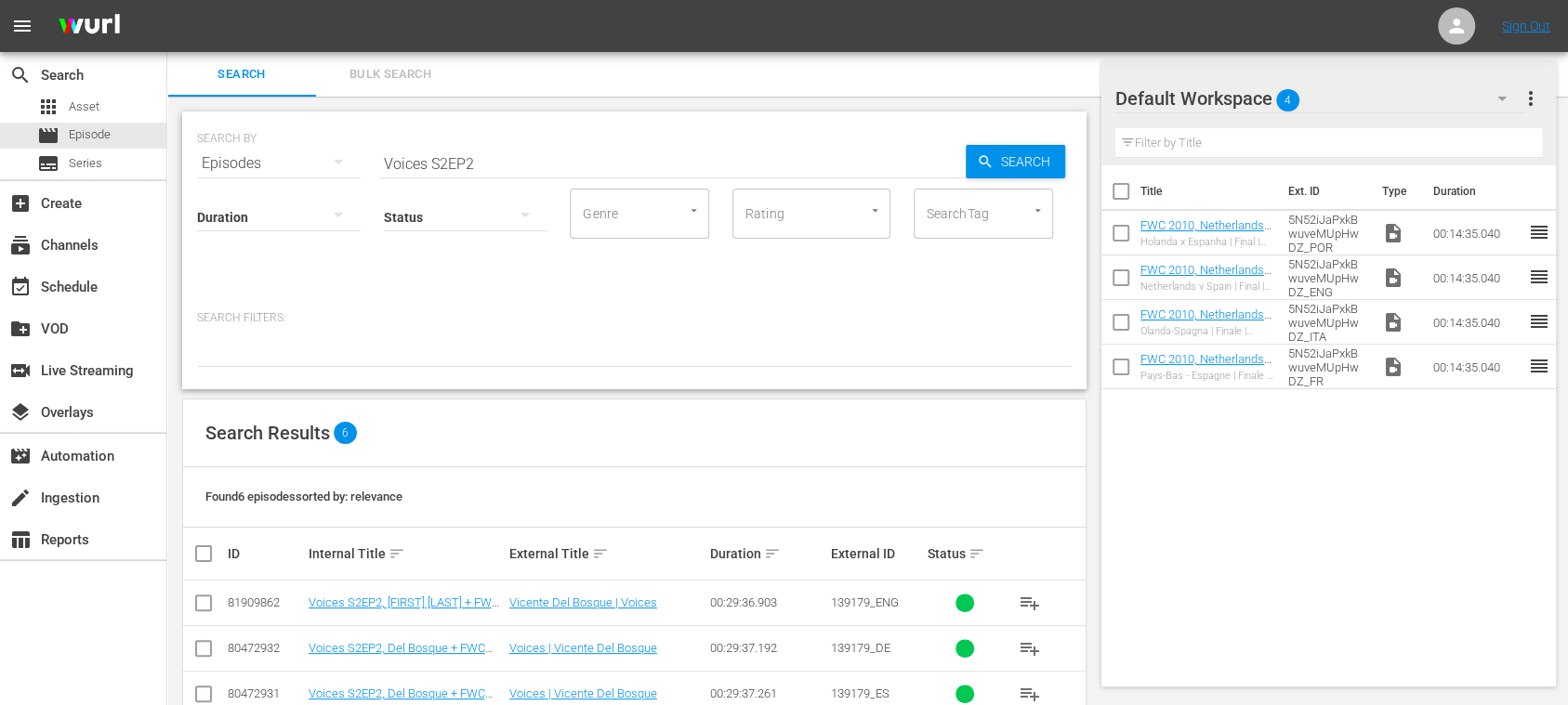 scroll, scrollTop: 180, scrollLeft: 0, axis: vertical 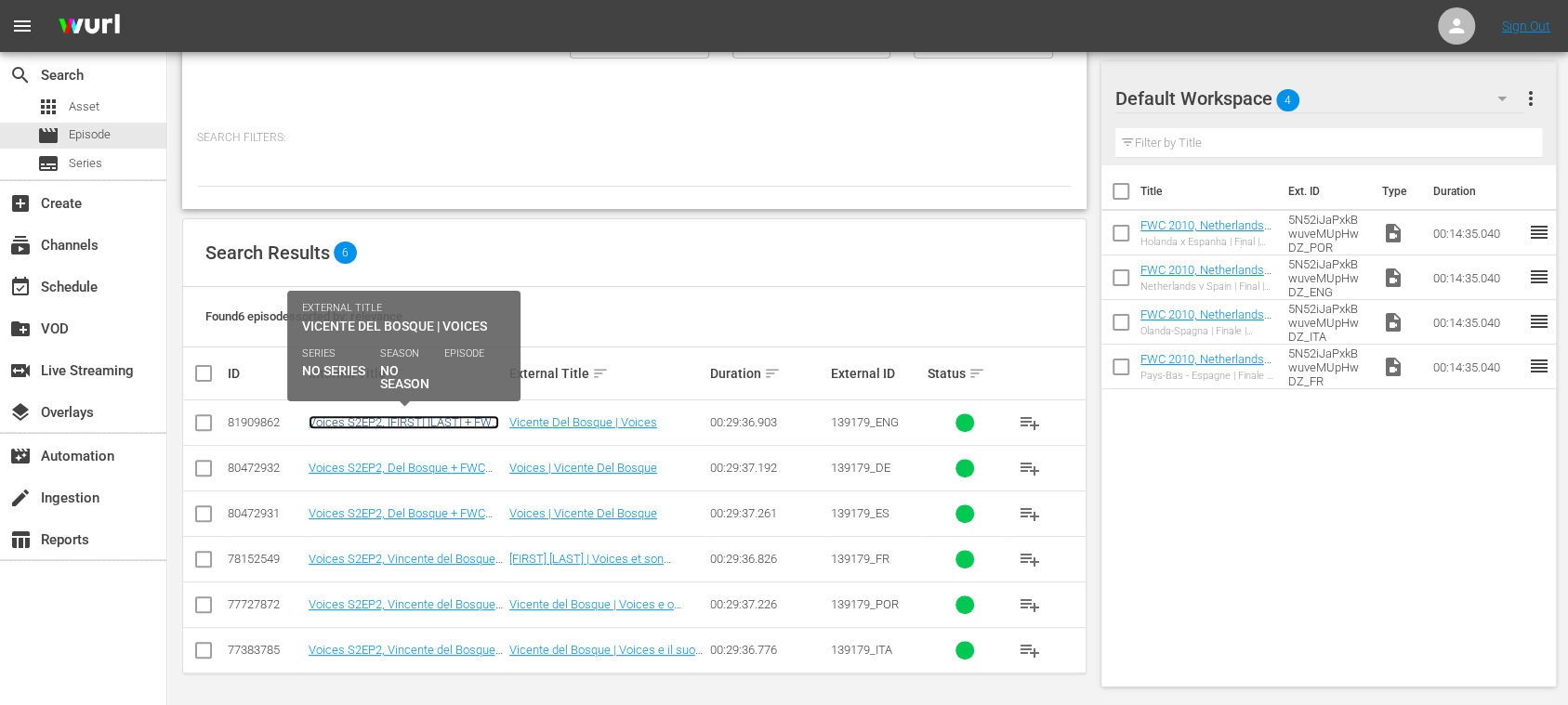 click on "Voices S2EP2, [FIRST] [LAST] + FWC 2014, Spain v Netherlands, Ext. Highlights (EN)" at bounding box center (403, 436) 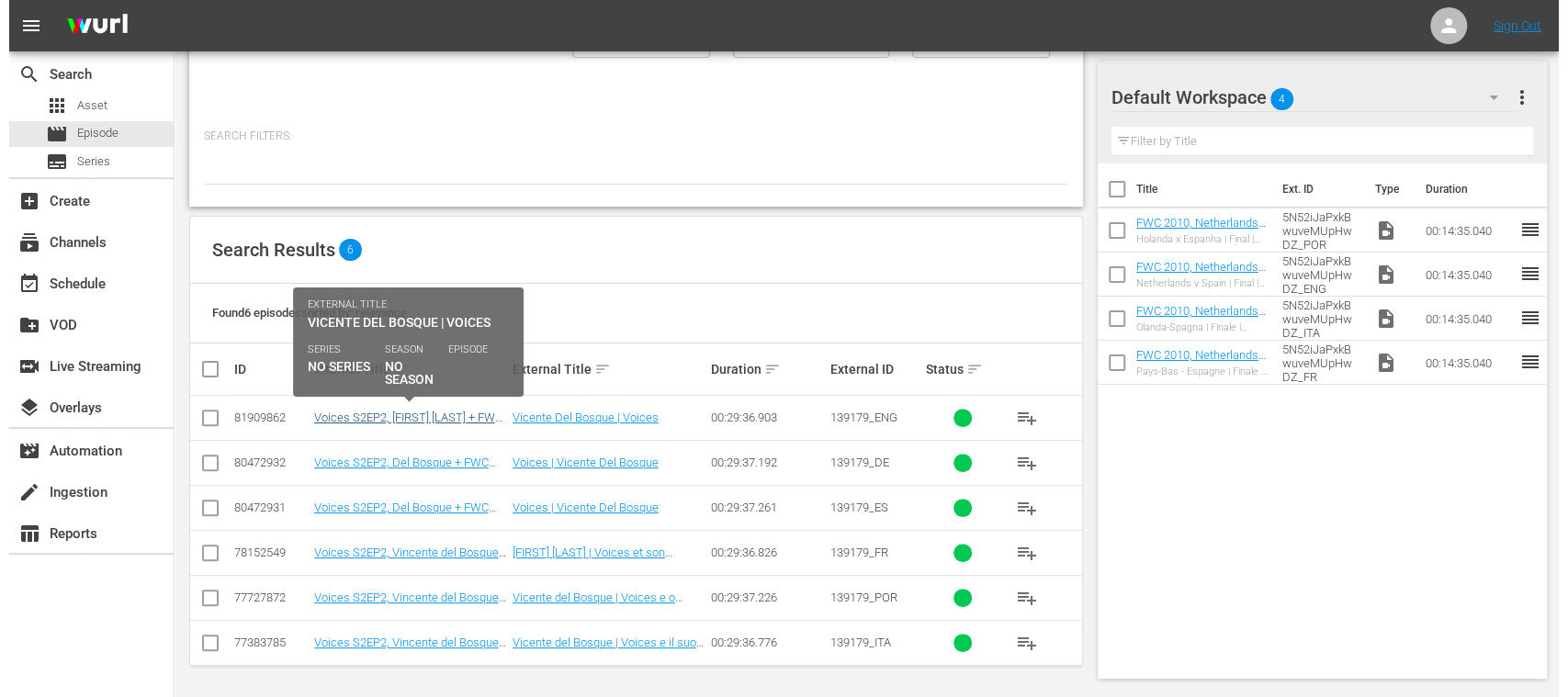 scroll, scrollTop: 0, scrollLeft: 0, axis: both 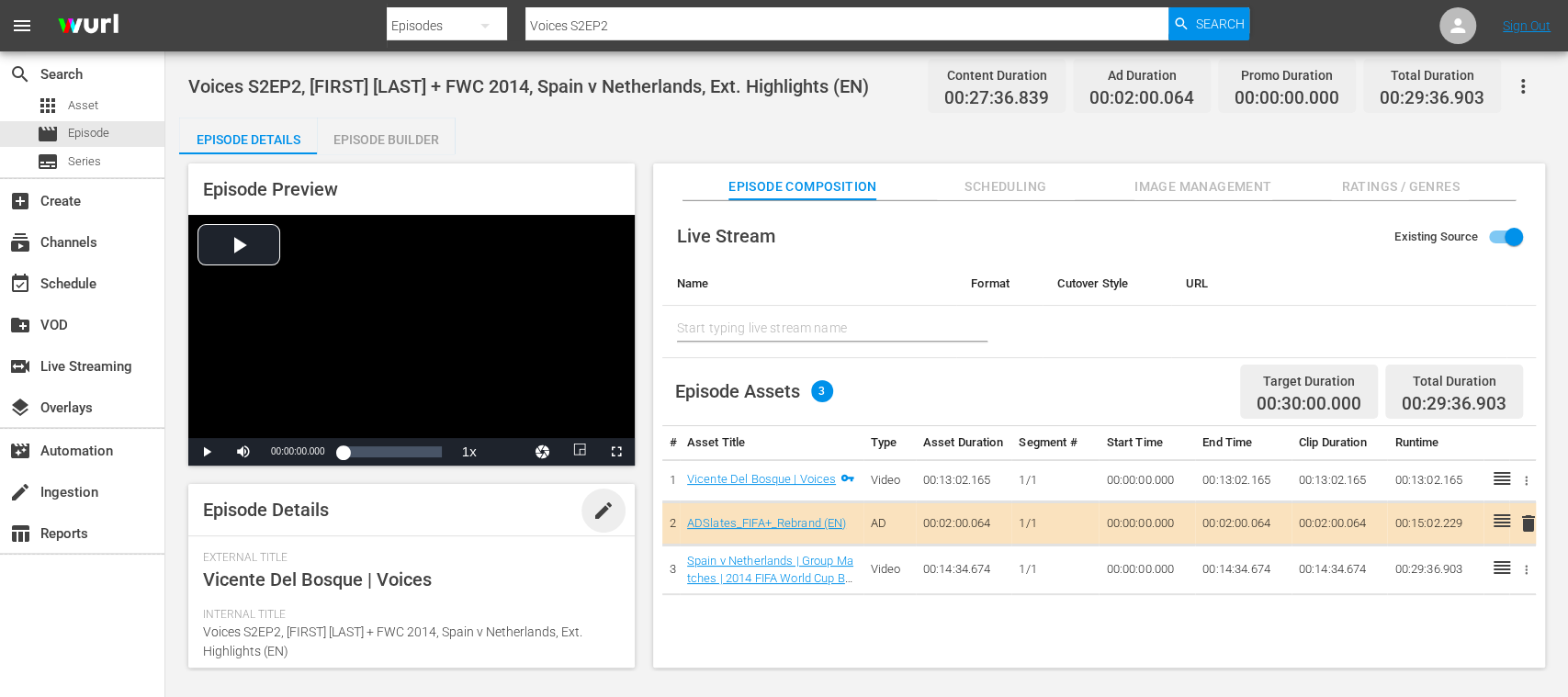 click on "edit" at bounding box center [604, 511] 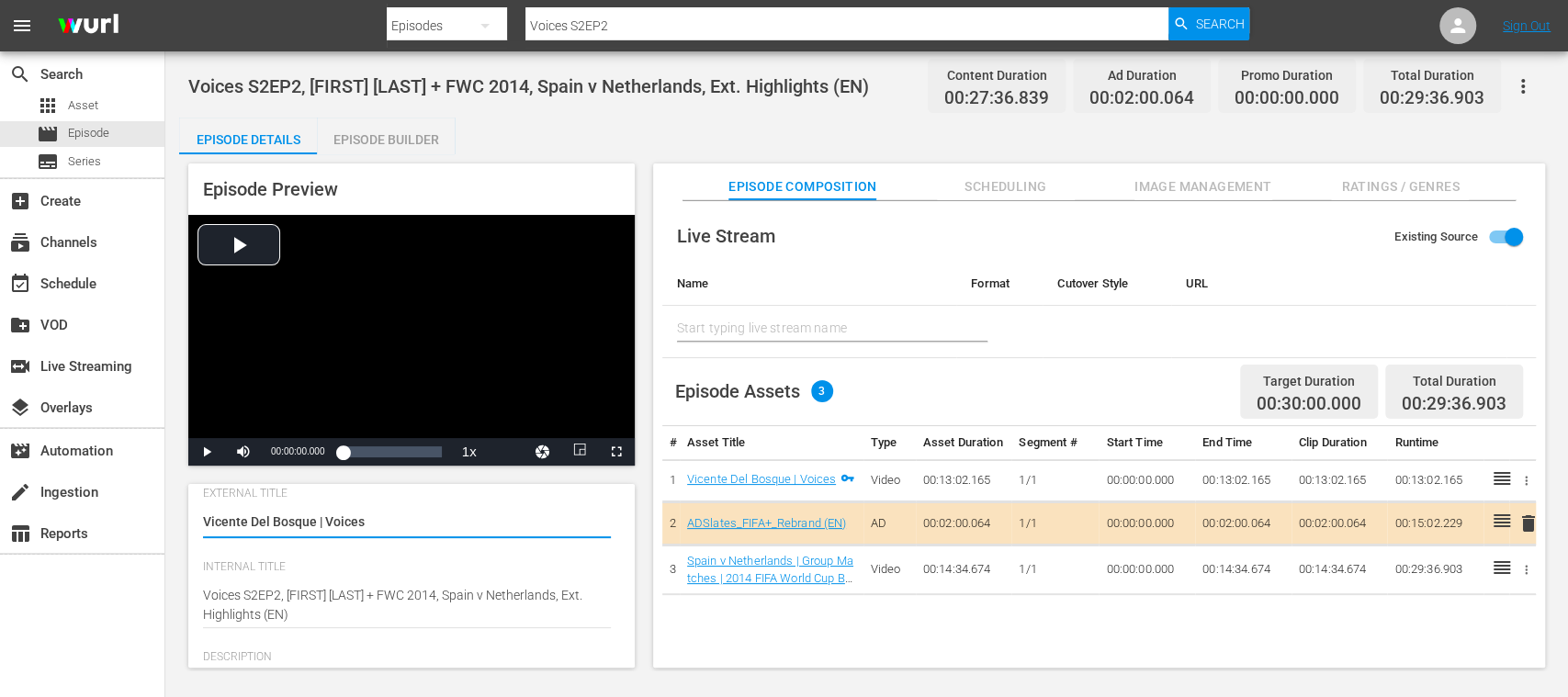 scroll, scrollTop: 97, scrollLeft: 0, axis: vertical 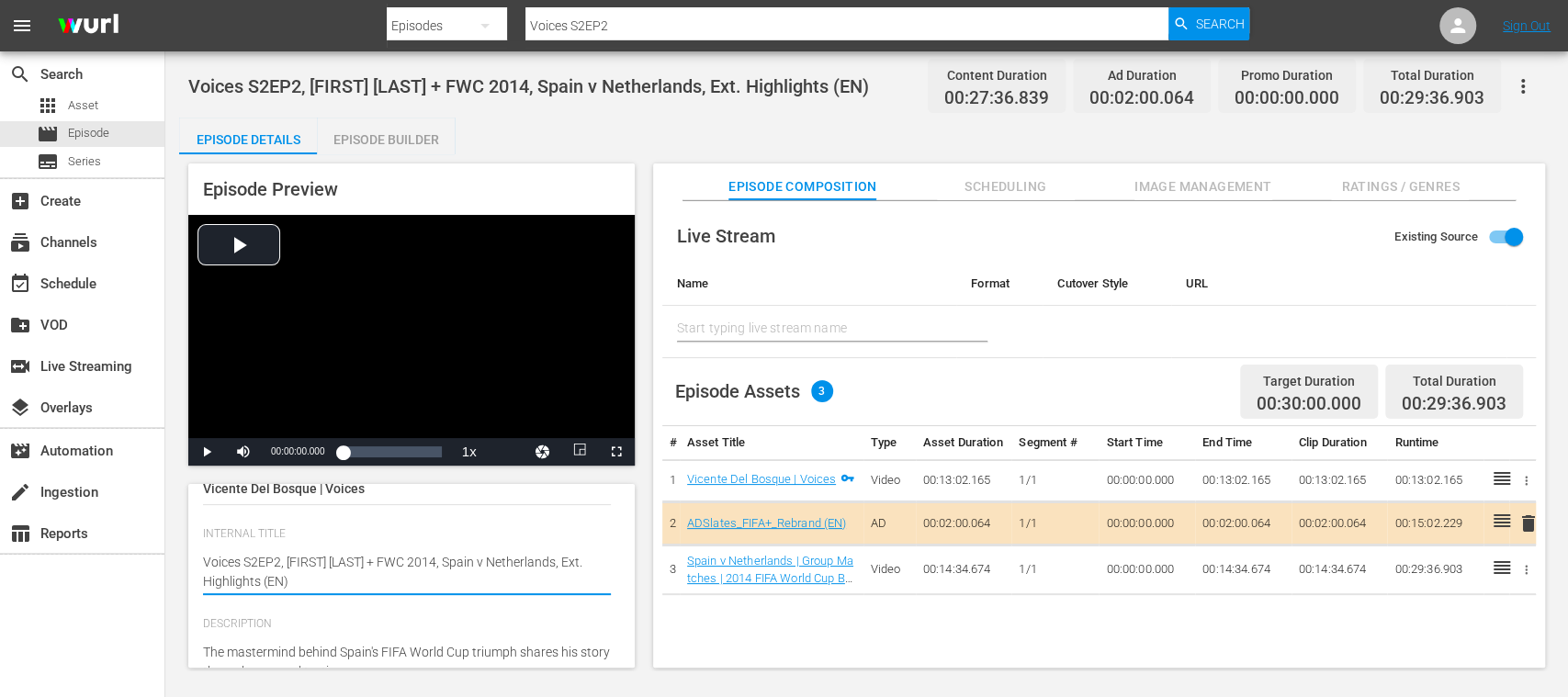 drag, startPoint x: 408, startPoint y: 568, endPoint x: 358, endPoint y: 579, distance: 51.1957 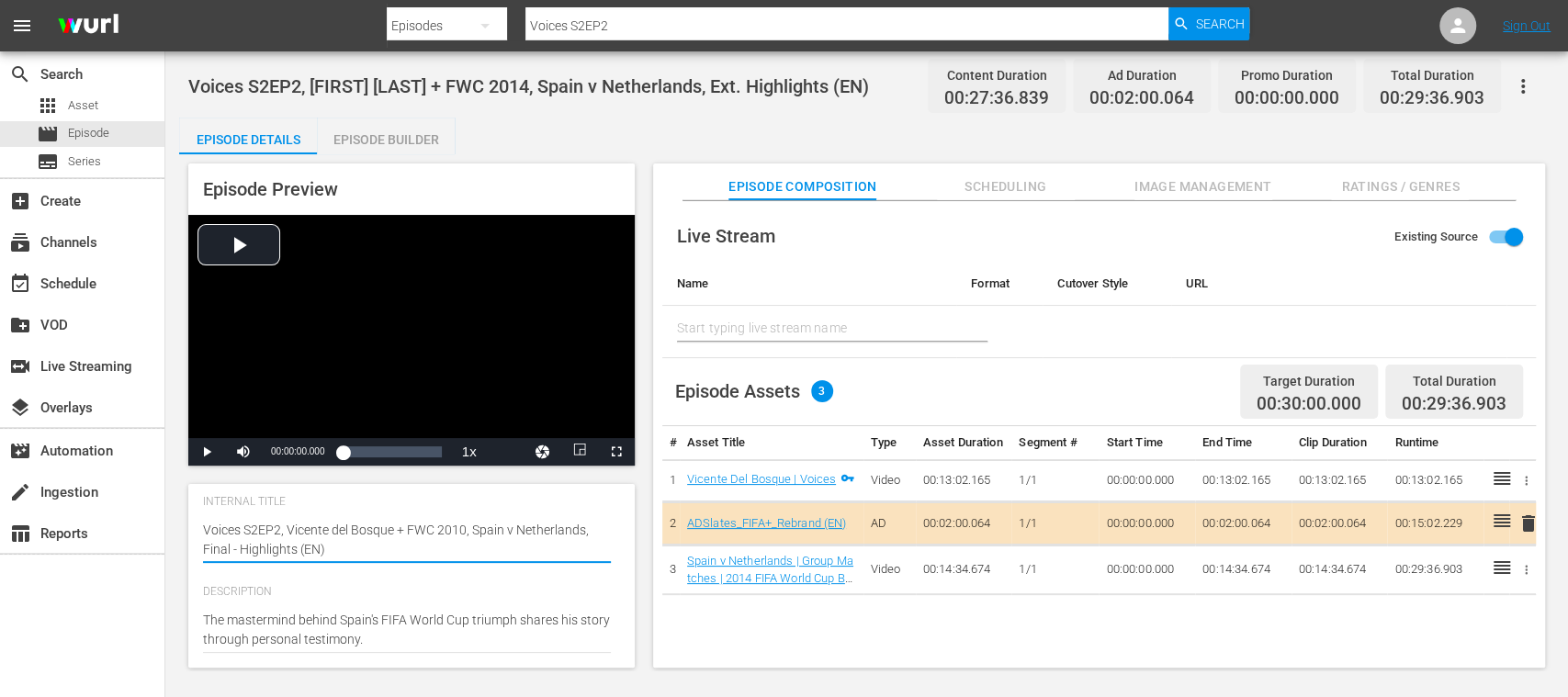 scroll, scrollTop: 147, scrollLeft: 0, axis: vertical 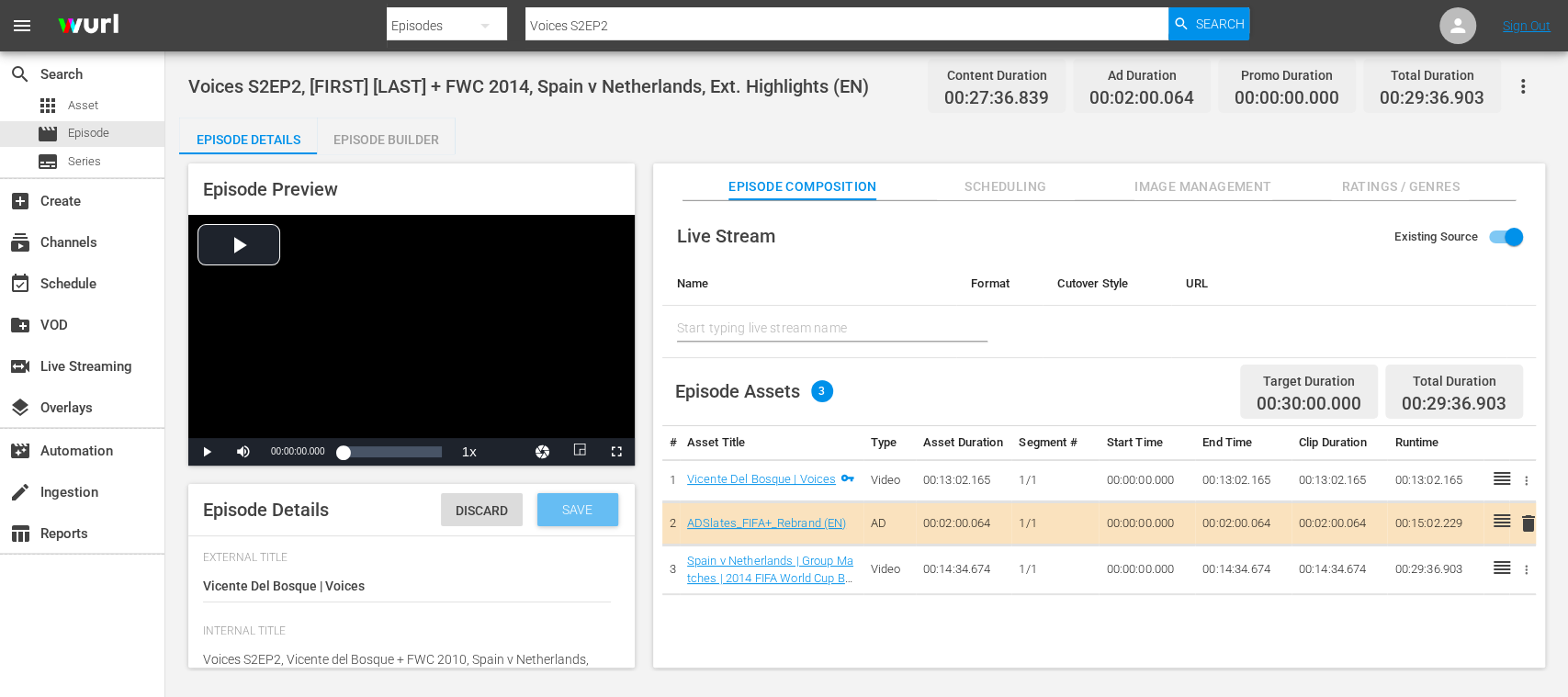 type on "Voices S2EP2, Vicente del Bosque + FWC 2010, Spain v Netherlands, Final - Highlights (EN)" 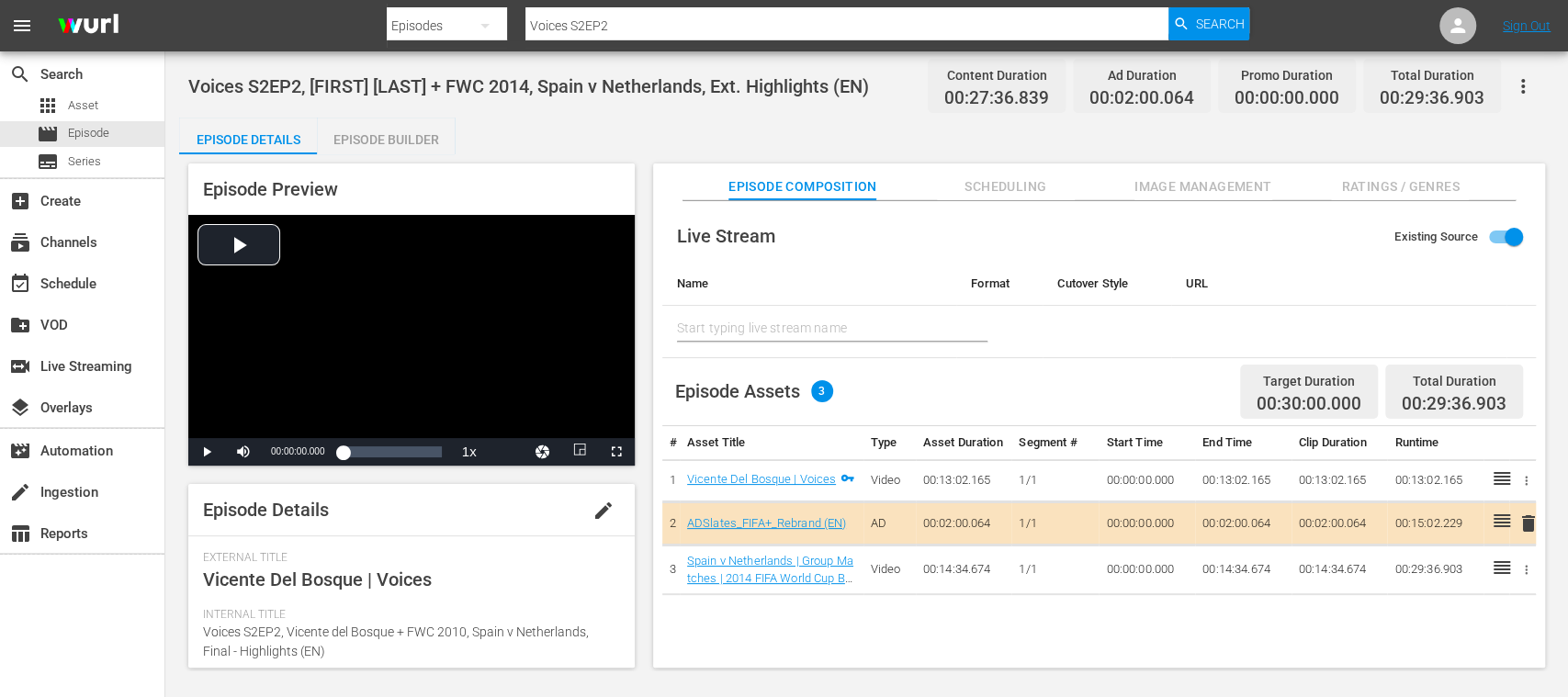 click on "Episode Builder" at bounding box center (386, 140) 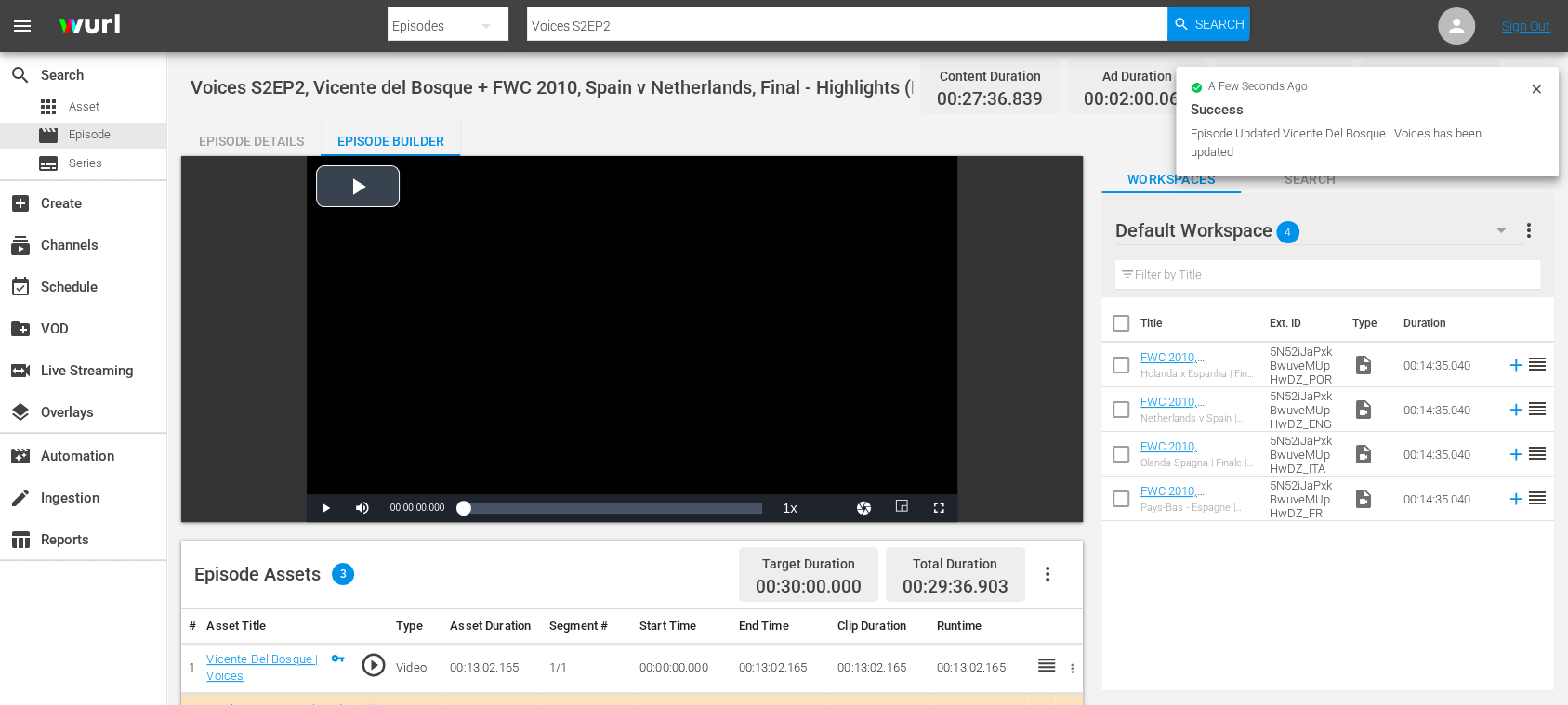 scroll, scrollTop: 330, scrollLeft: 0, axis: vertical 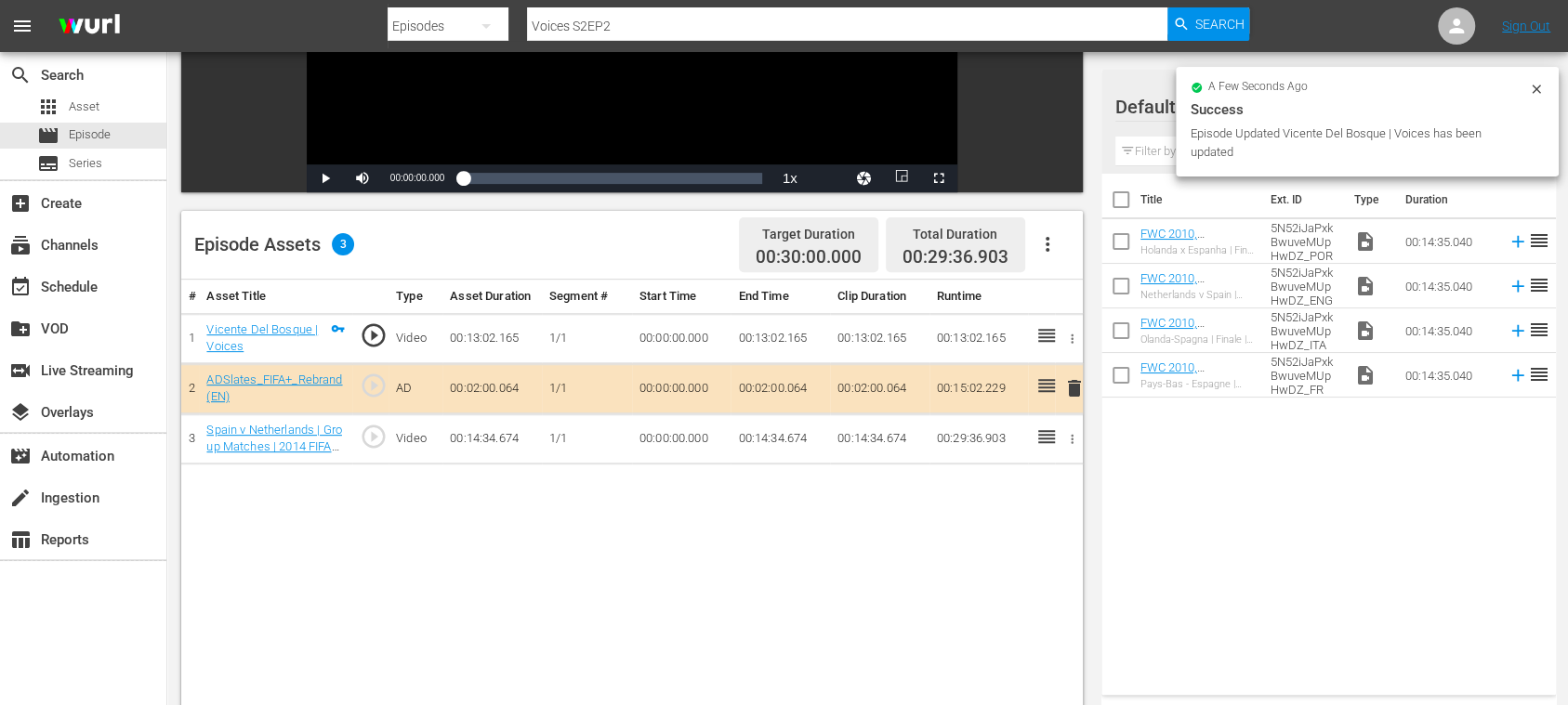 click 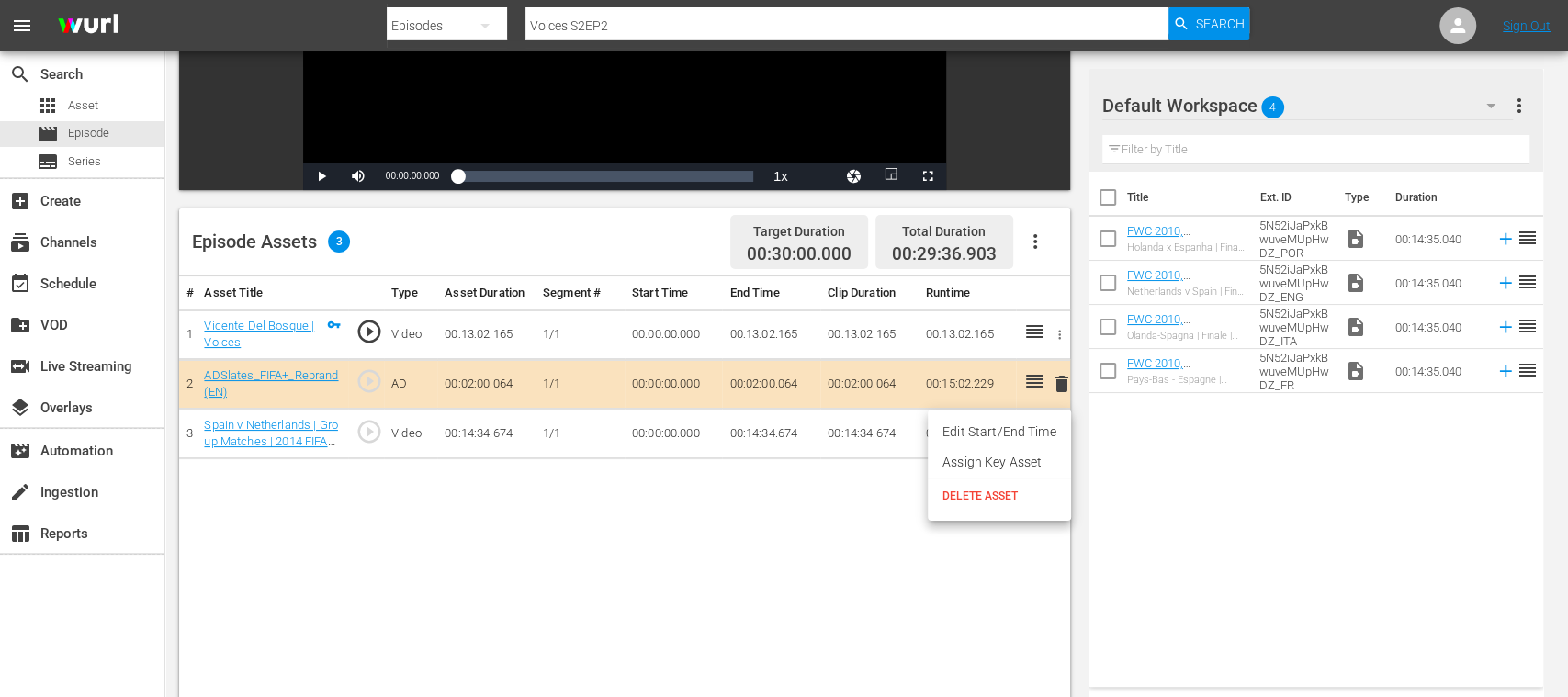 drag, startPoint x: 1033, startPoint y: 496, endPoint x: 1018, endPoint y: 492, distance: 15.524175 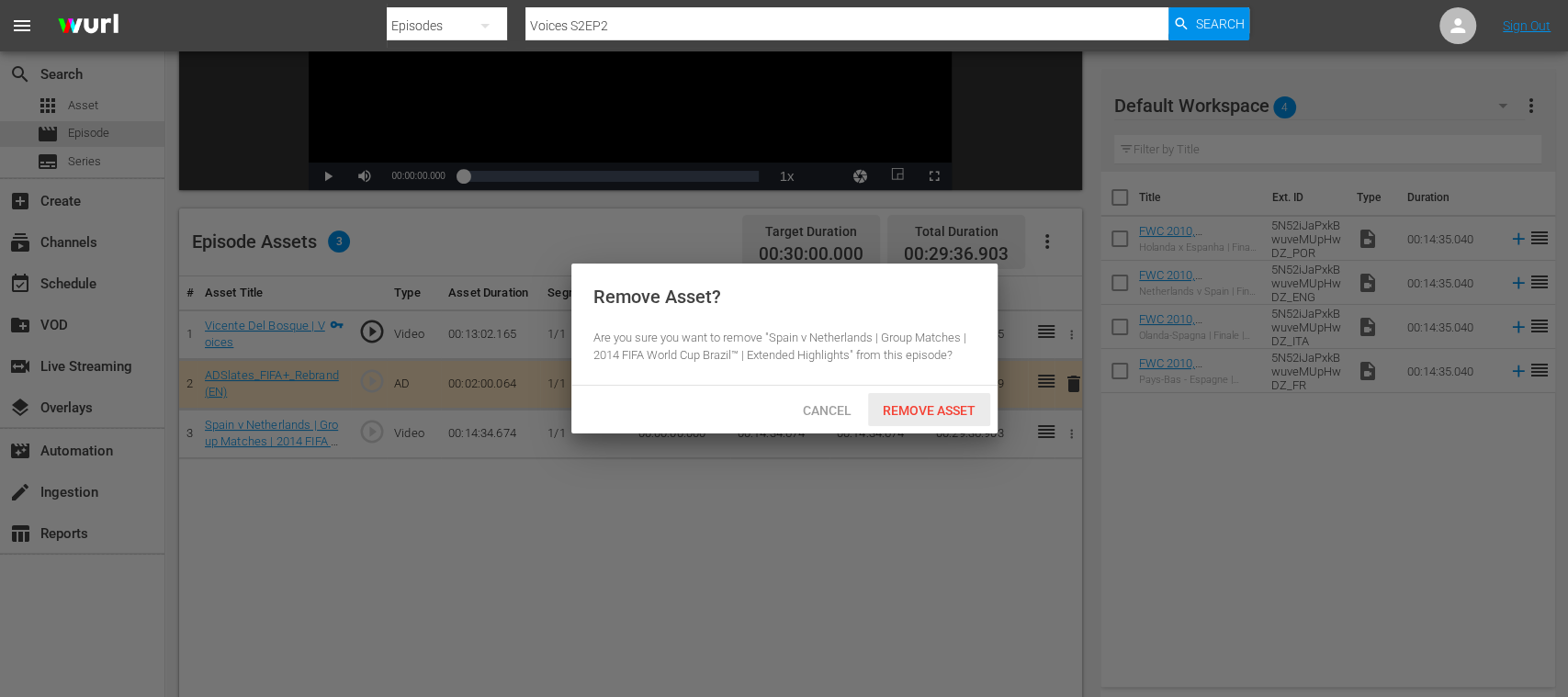 click on "Remove Asset" at bounding box center [929, 410] 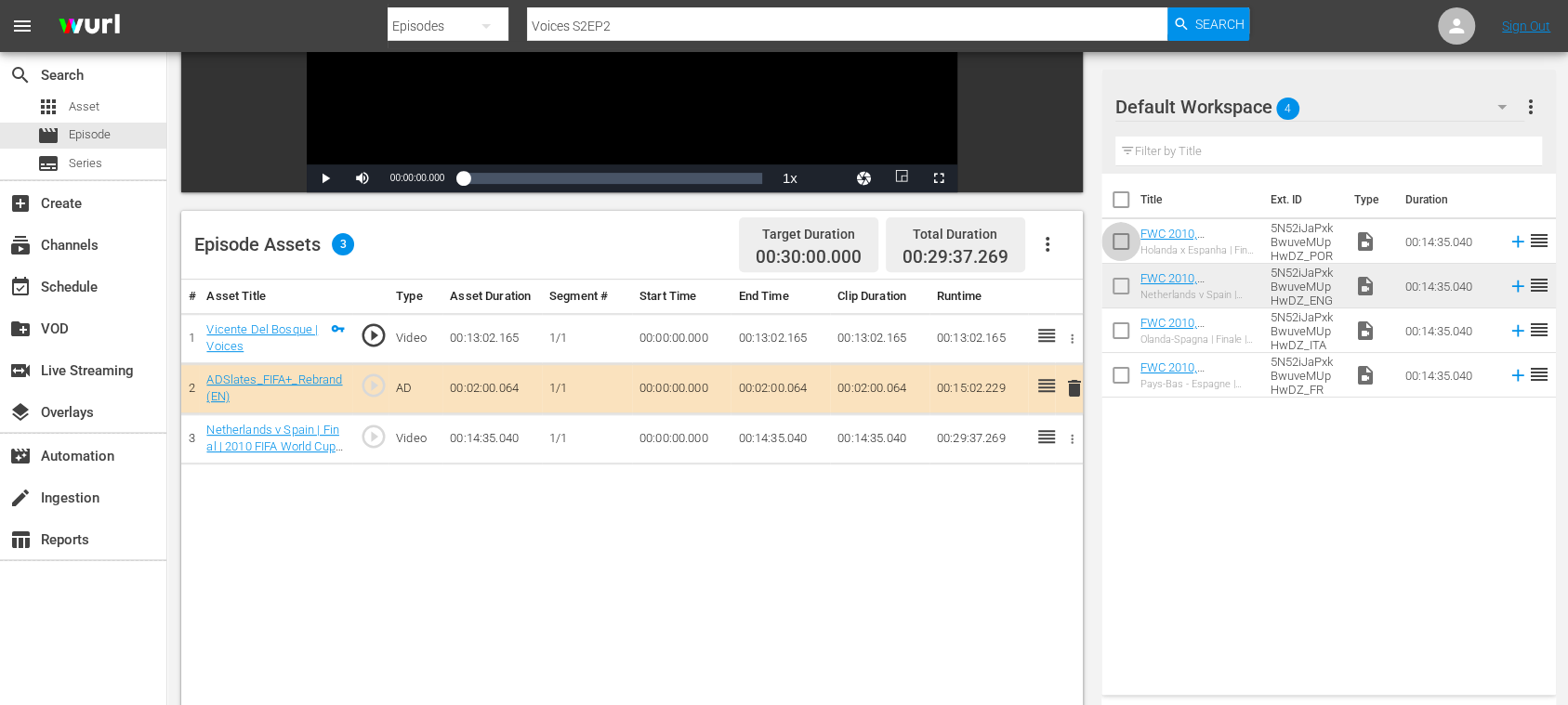 click at bounding box center [1121, 245] 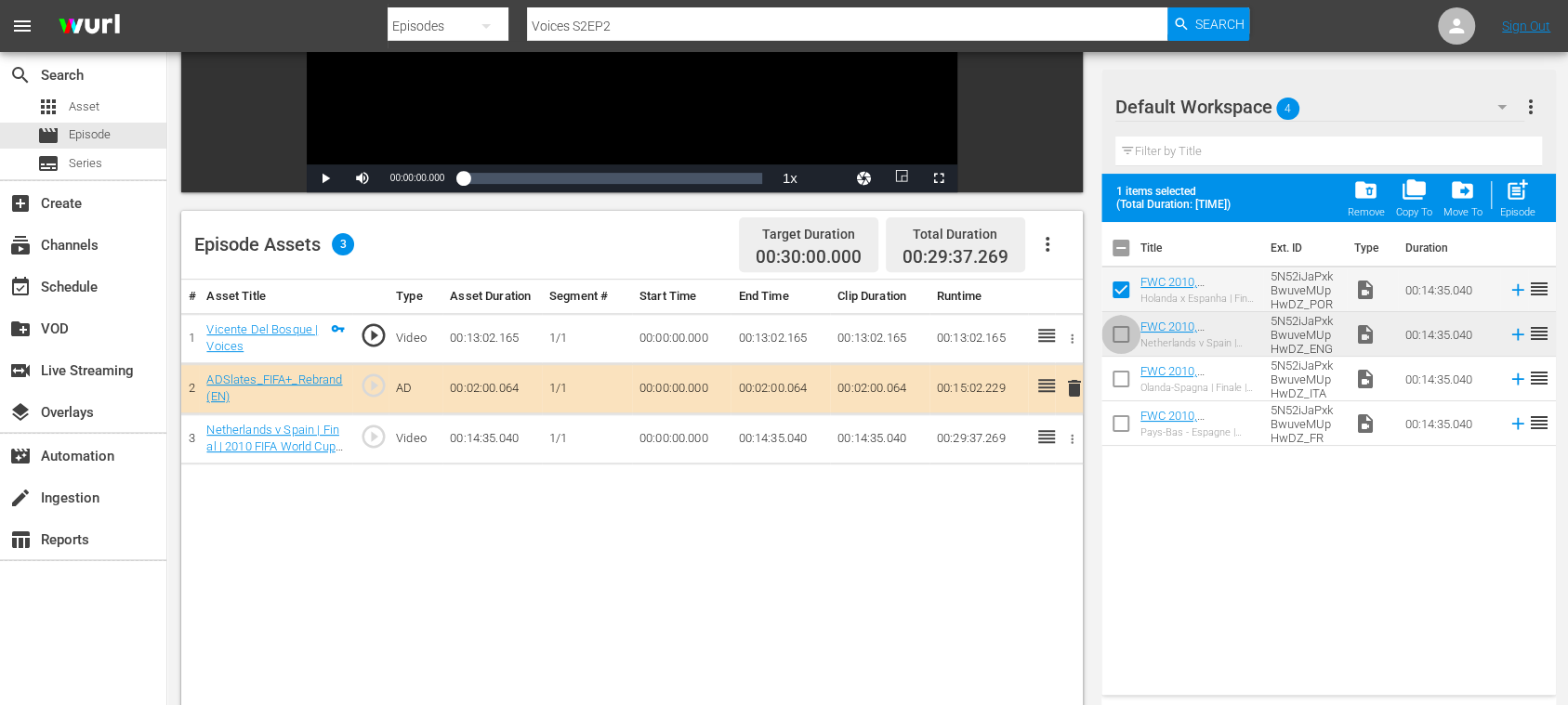 click at bounding box center (1121, 338) 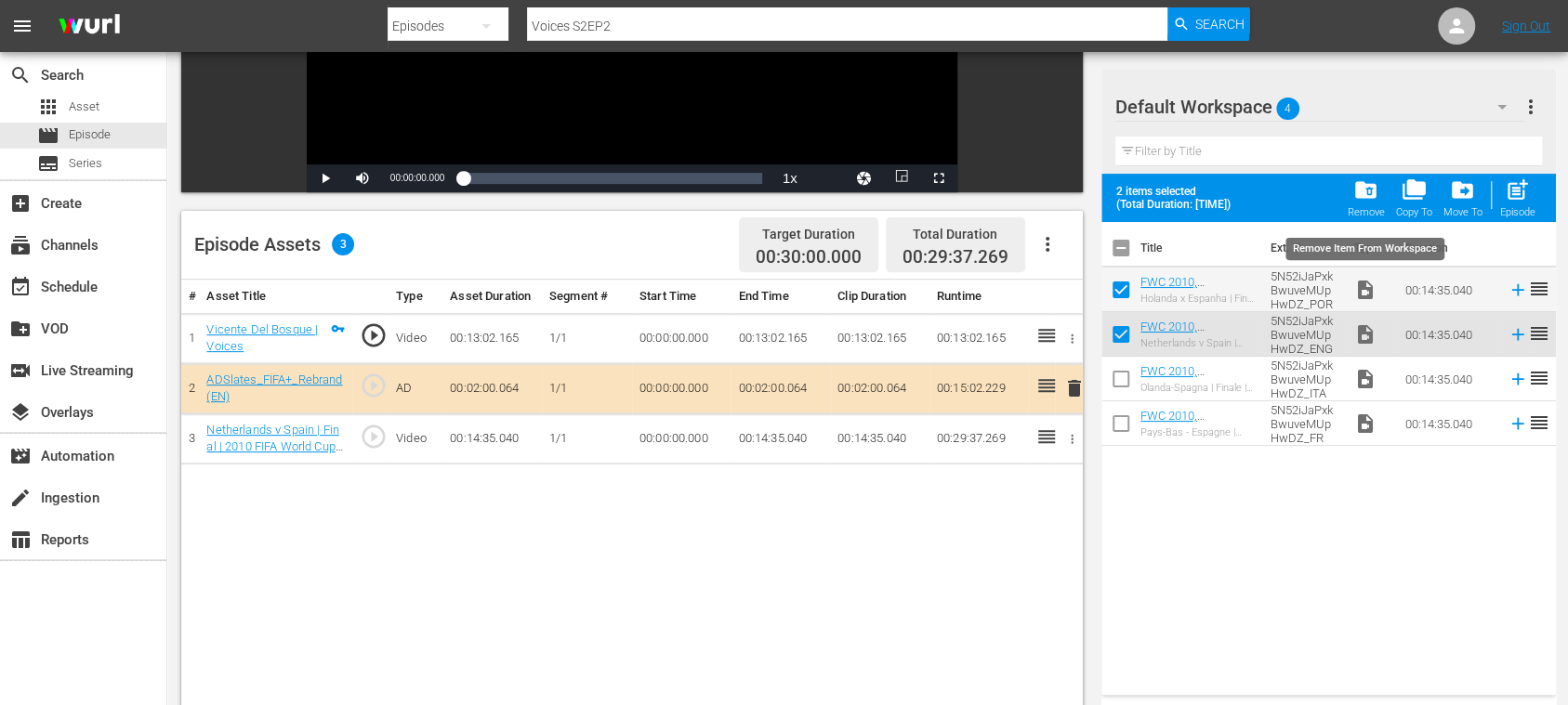 click on "folder_delete" at bounding box center [1365, 189] 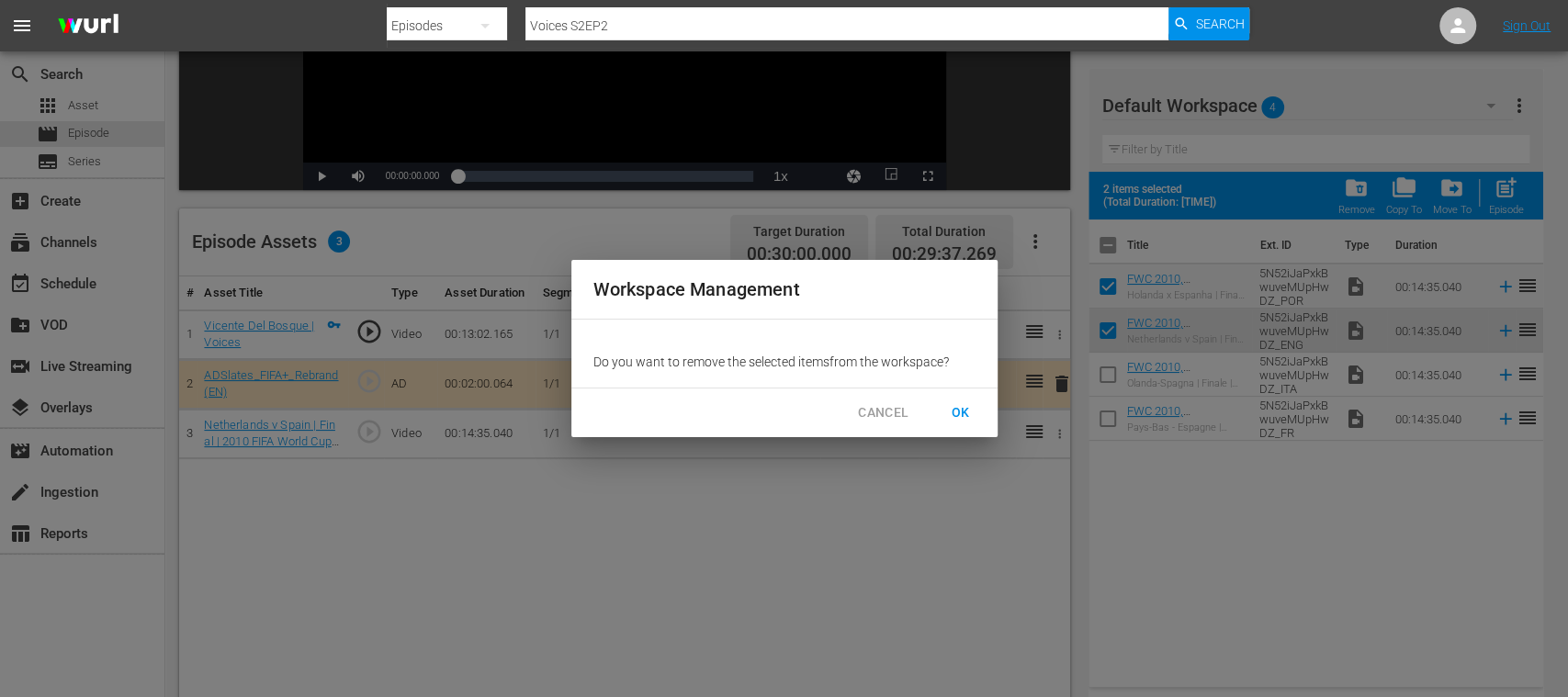 click on "OK" at bounding box center [961, 412] 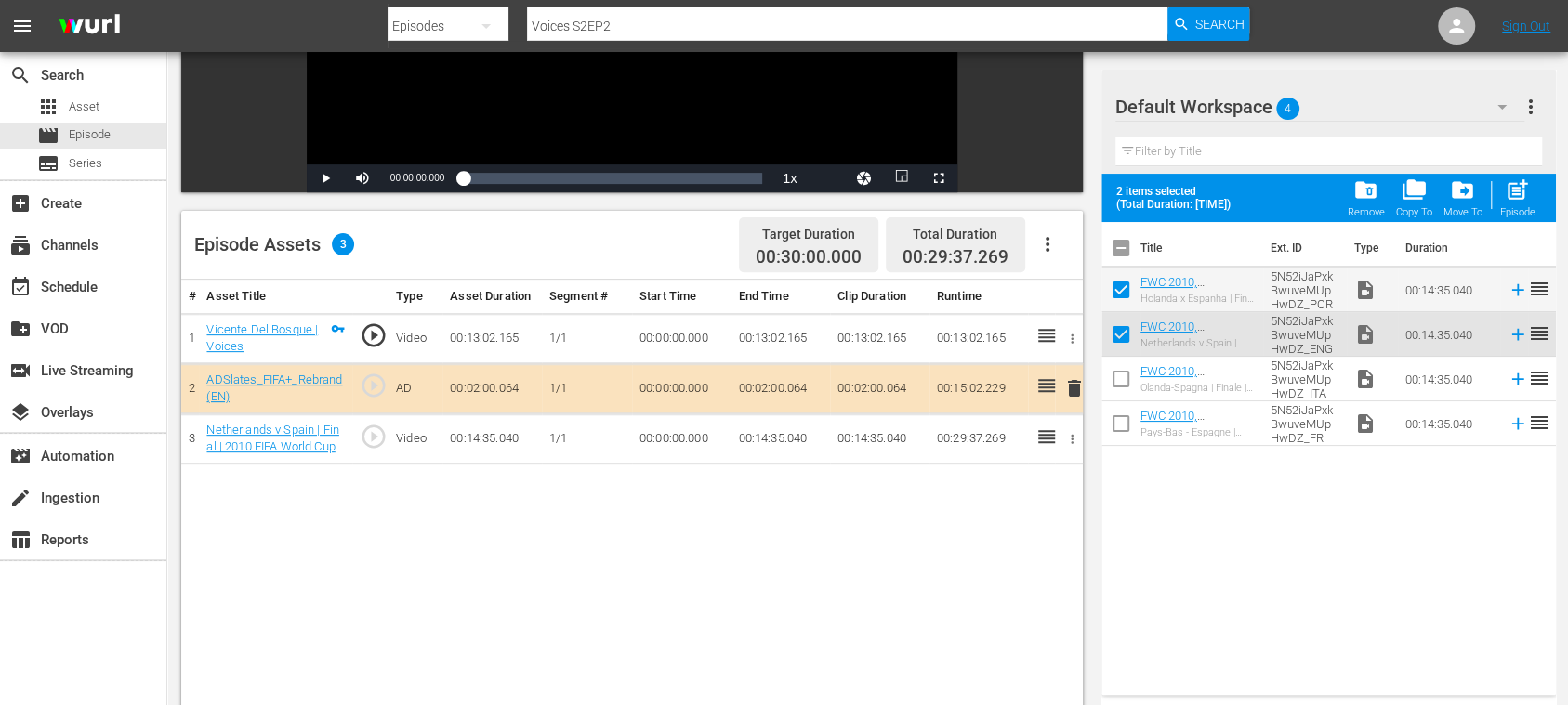 checkbox on "false" 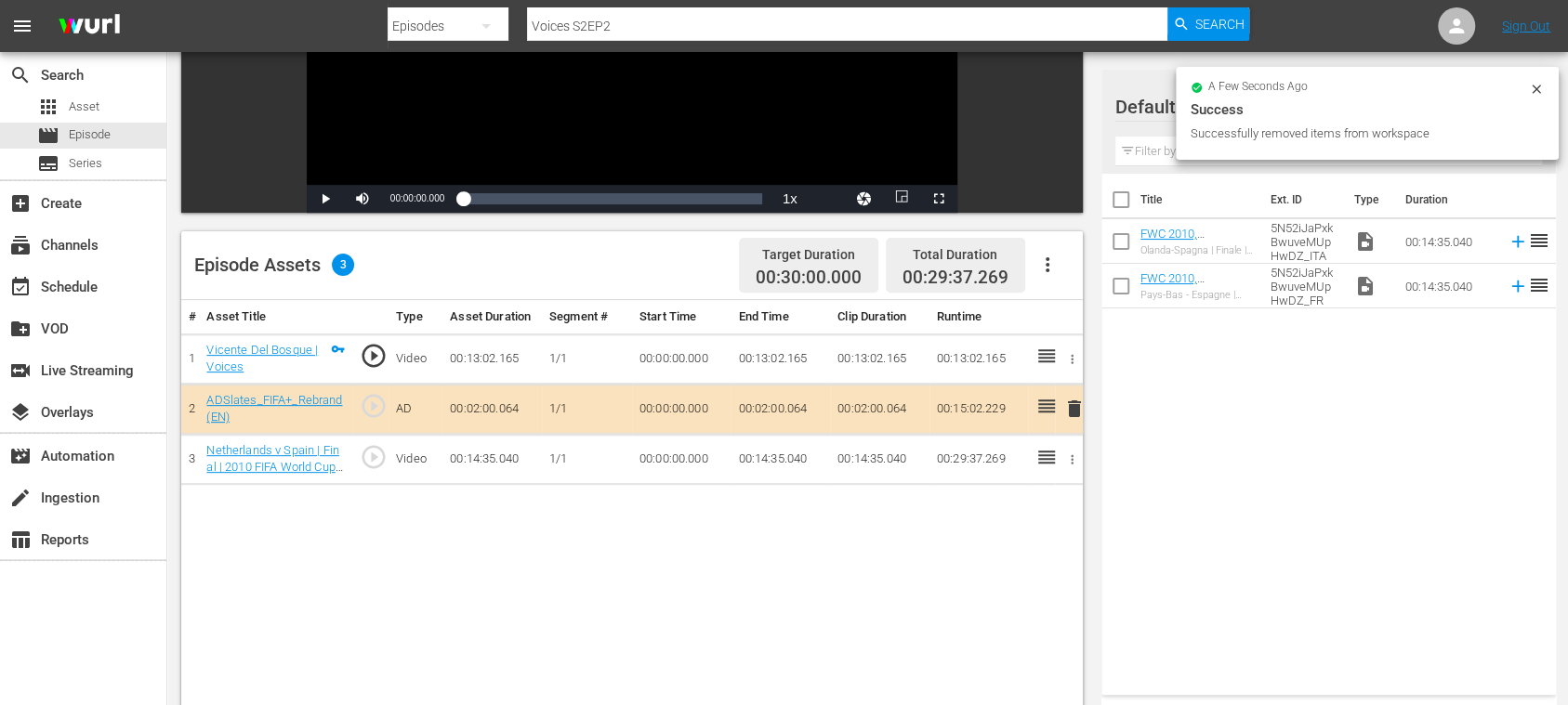 scroll, scrollTop: 0, scrollLeft: 0, axis: both 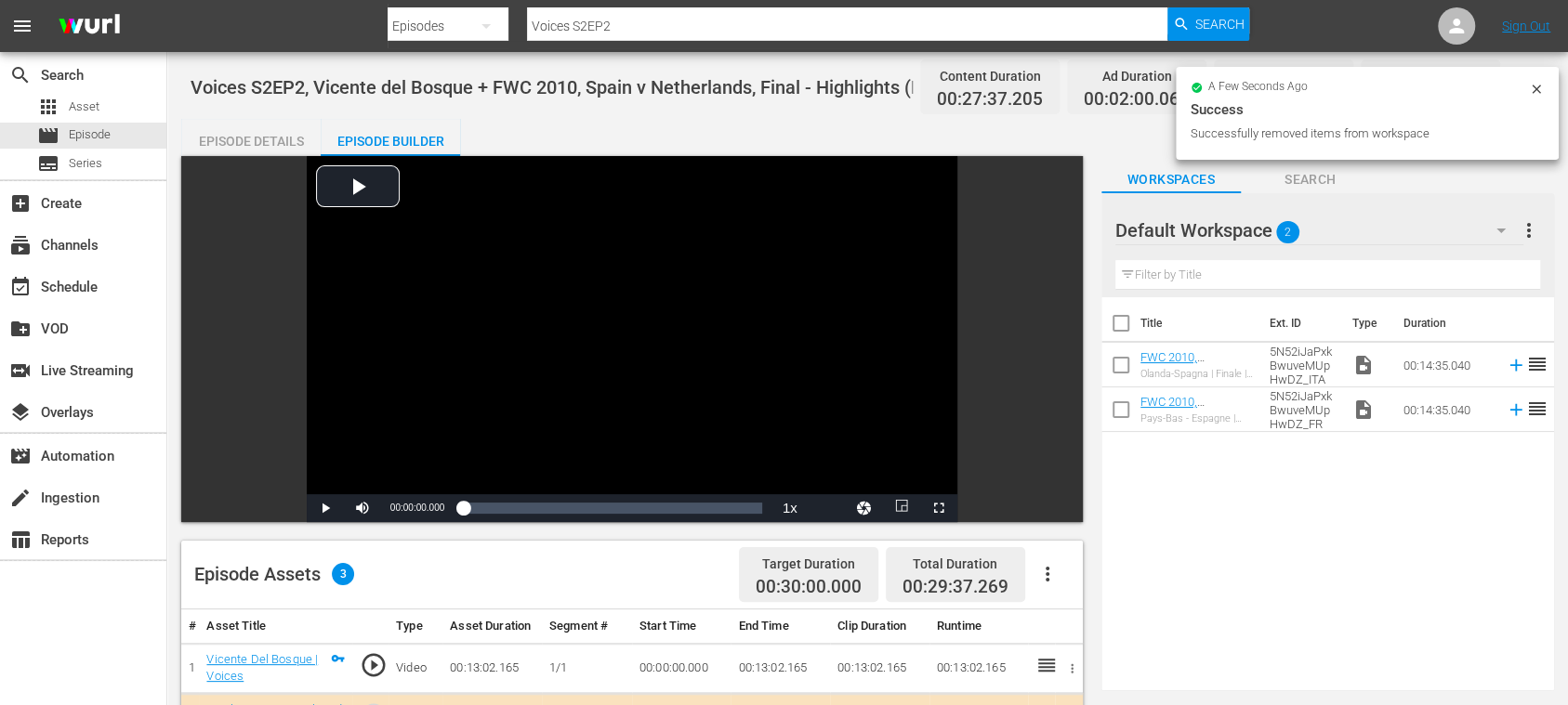 click on "Episode Details" at bounding box center (251, 141) 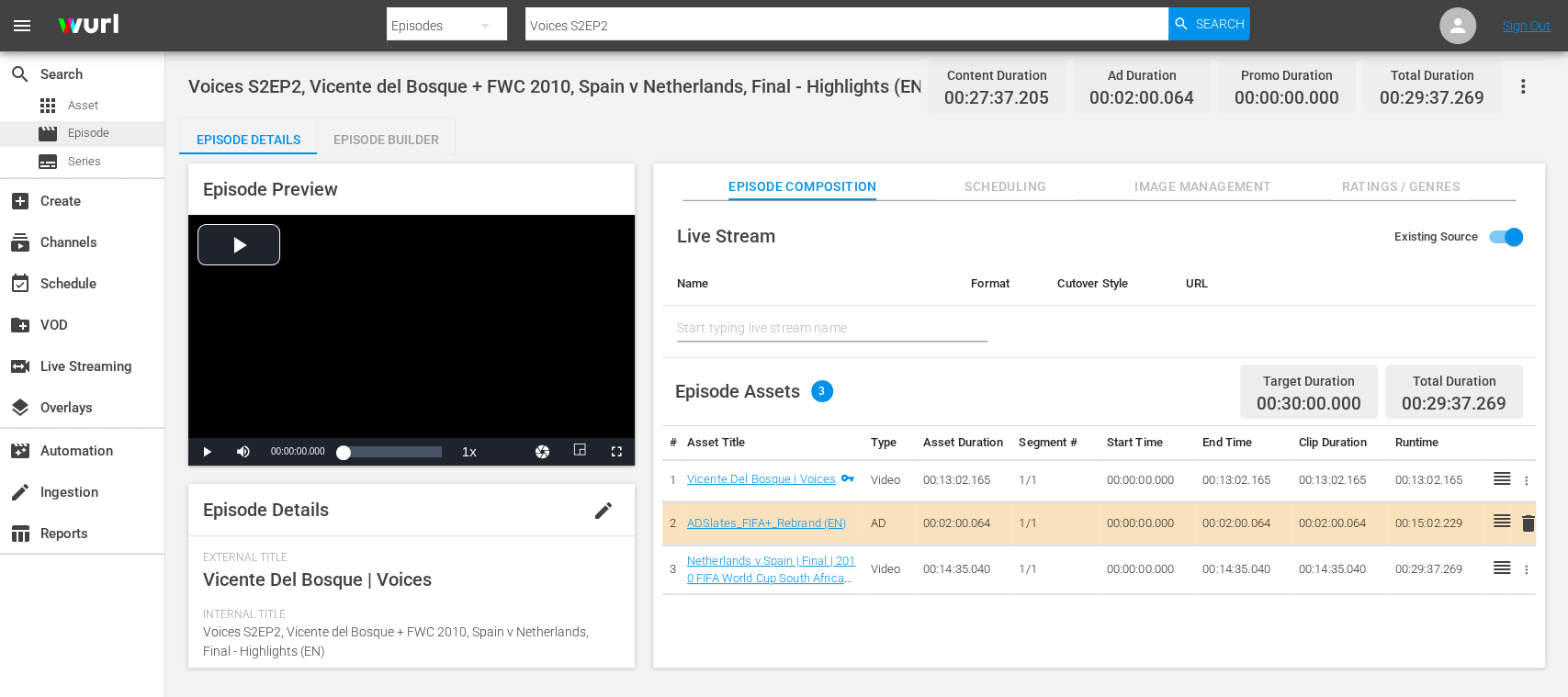 click on "Episode" at bounding box center (88, 133) 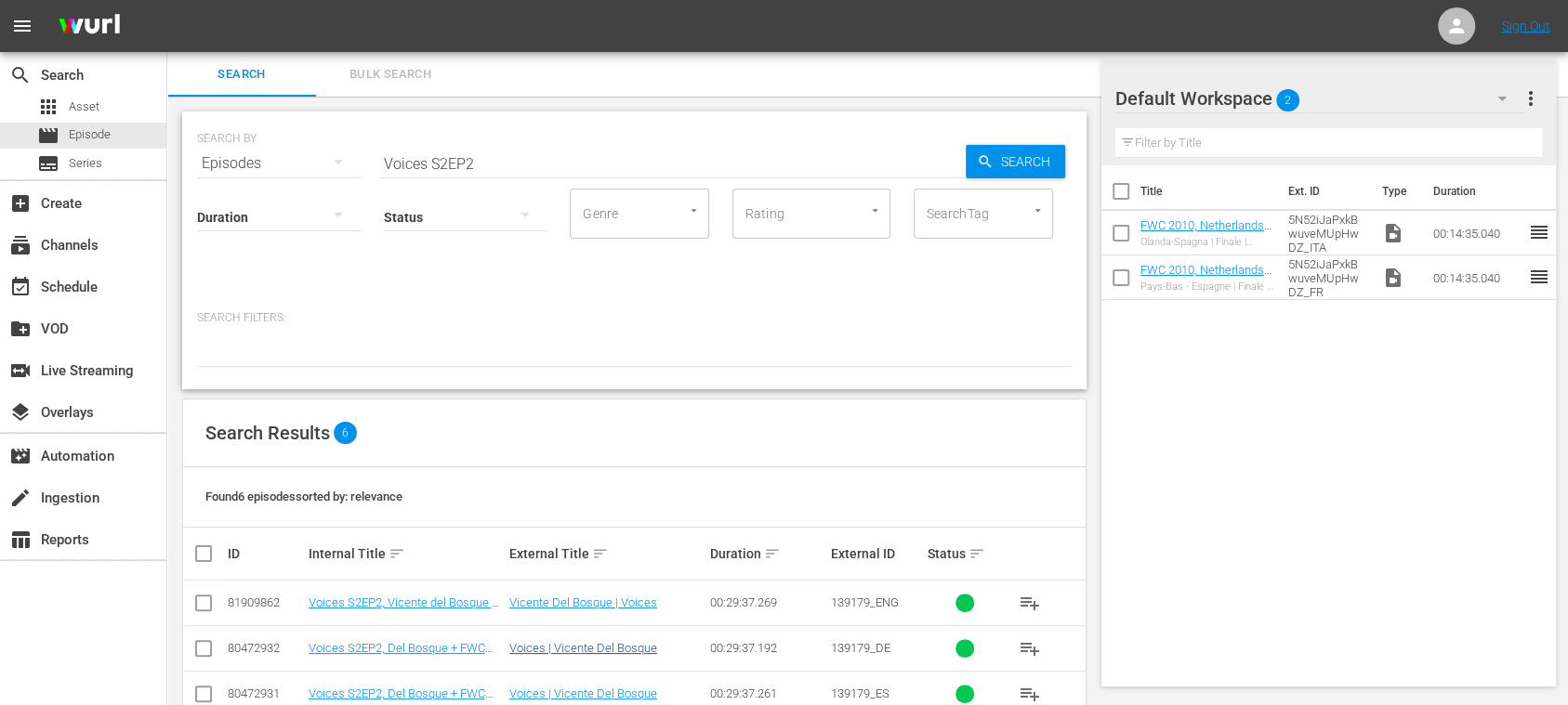 scroll, scrollTop: 180, scrollLeft: 0, axis: vertical 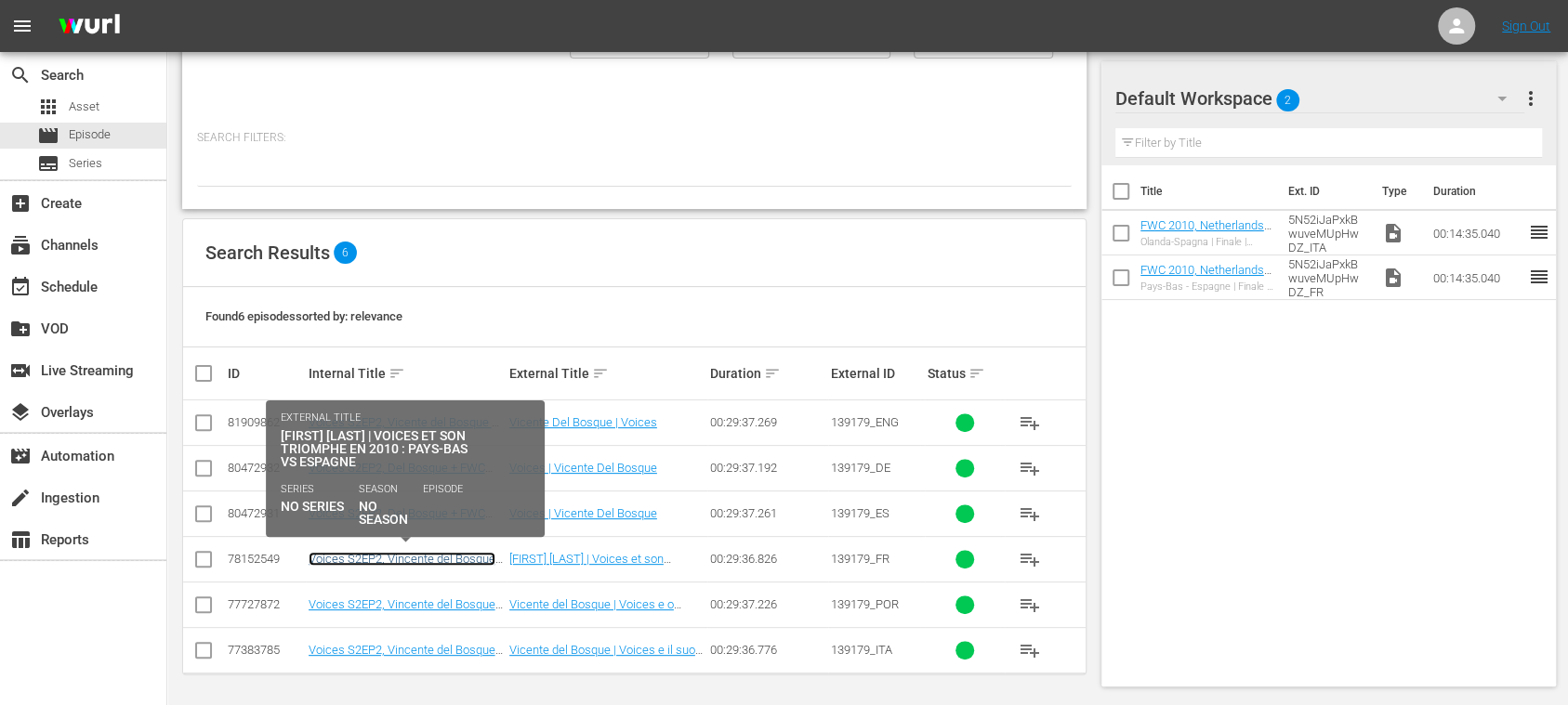 click on "Voices S2EP2, Vincente del Bosque + FWC 2010, Spain v Netherlands, Final - Highlights (FR)" at bounding box center [402, 572] 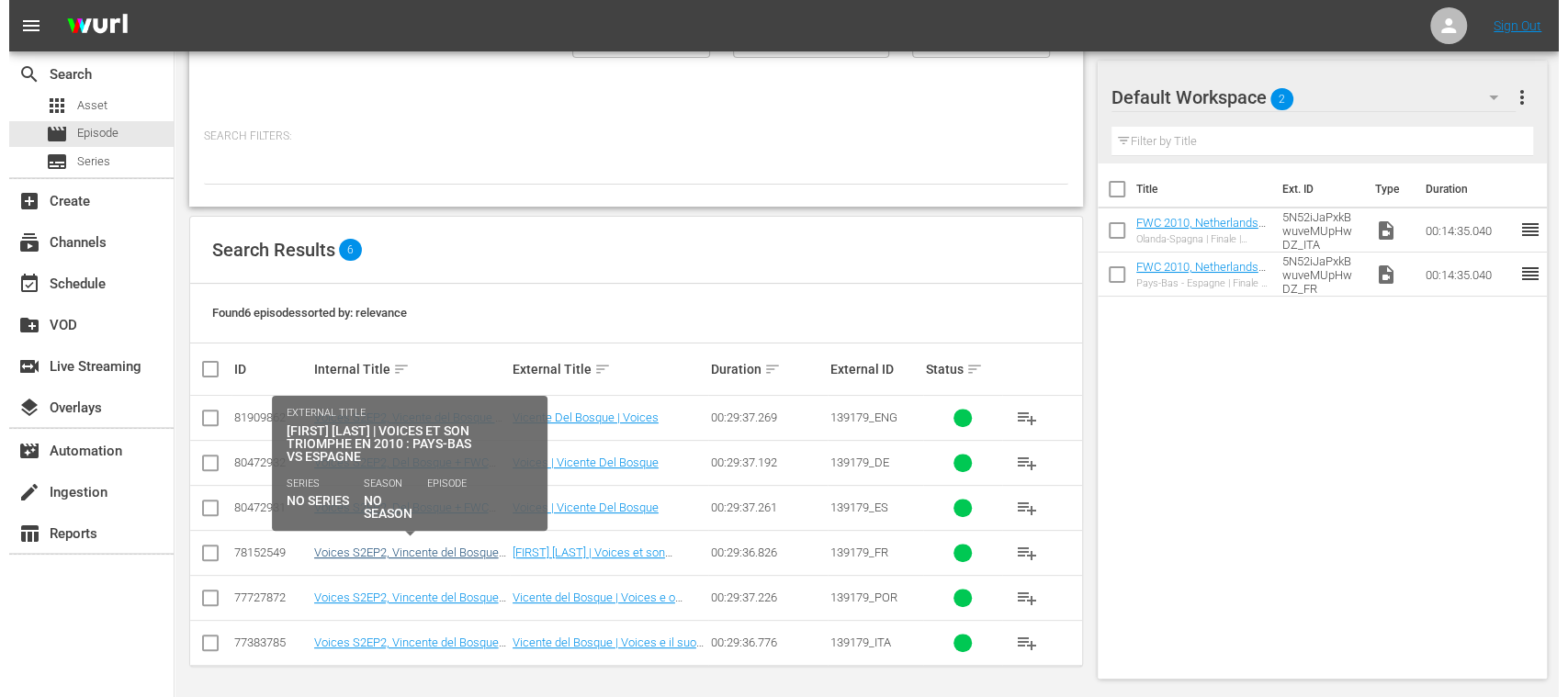 scroll, scrollTop: 0, scrollLeft: 0, axis: both 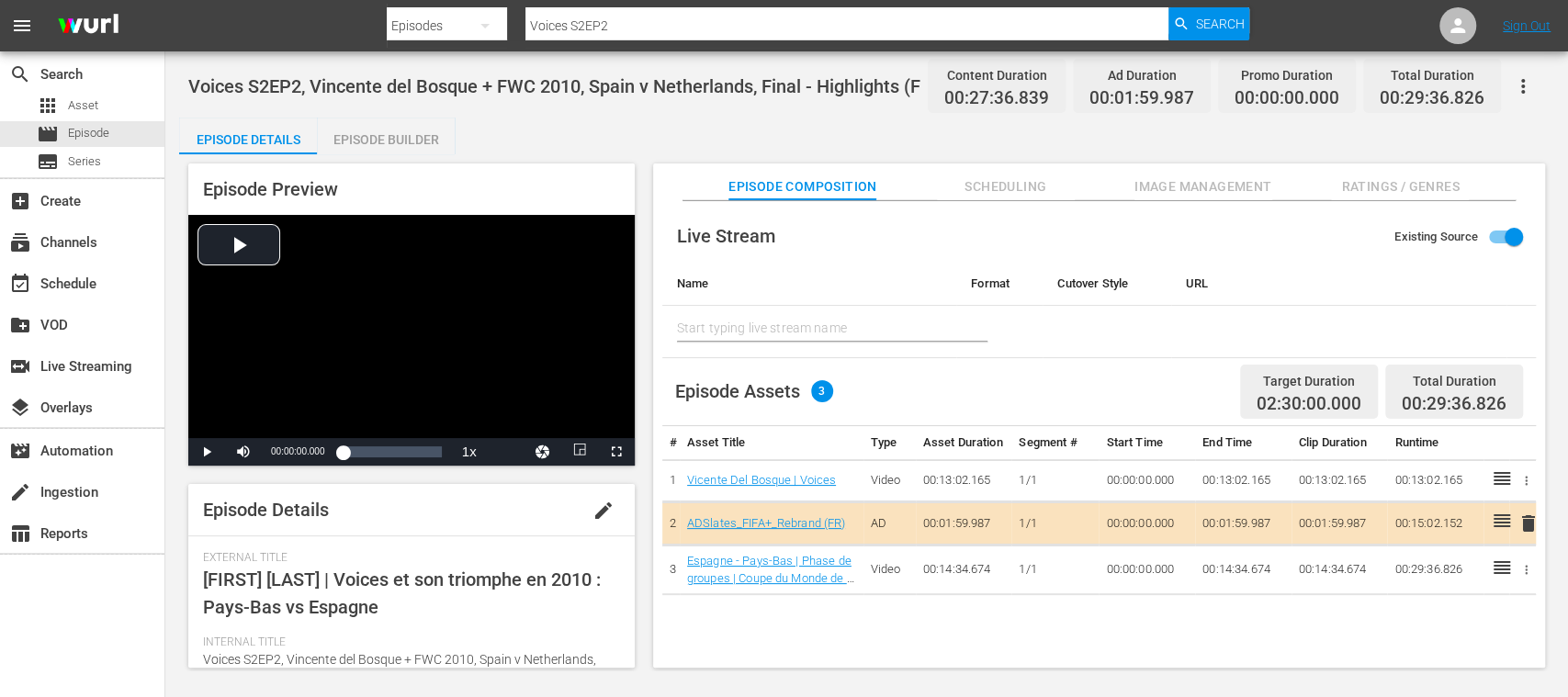 click on "edit" at bounding box center [604, 511] 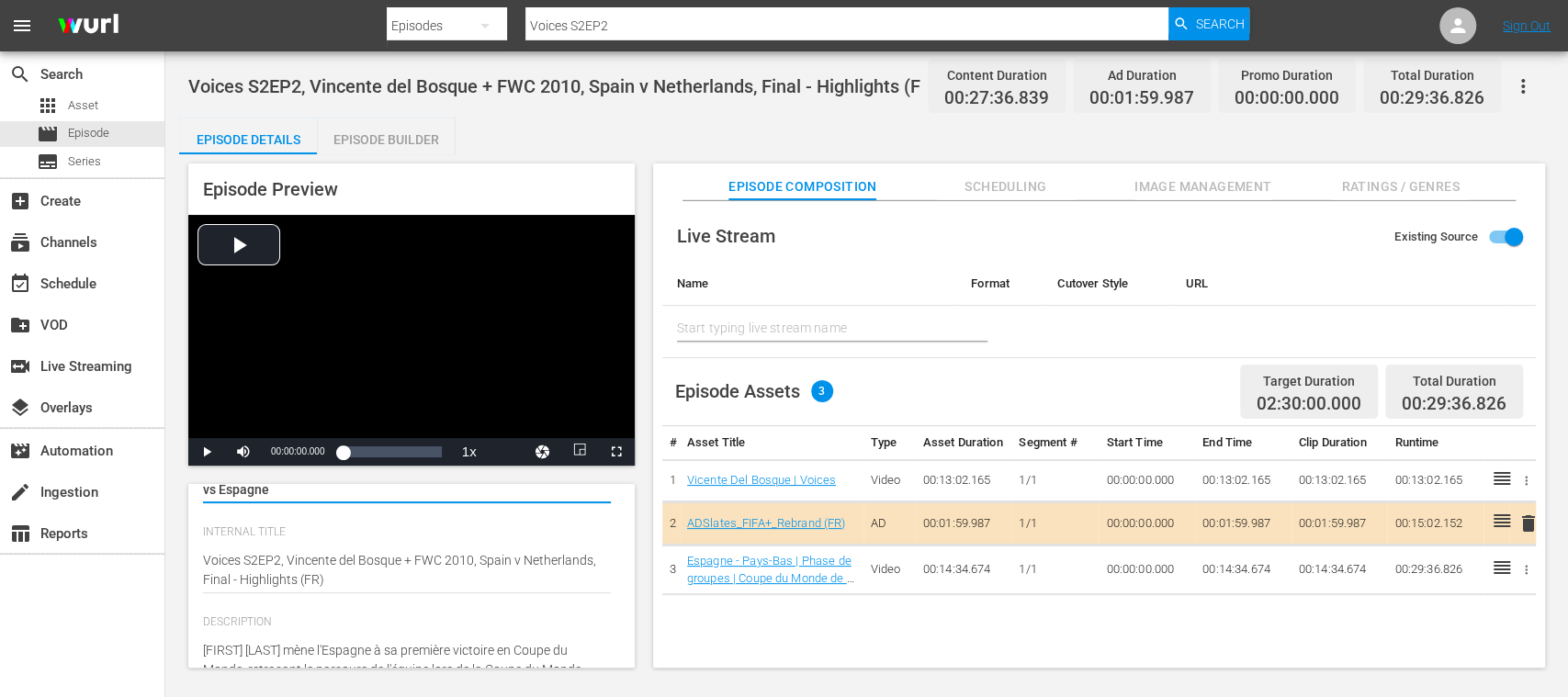 scroll, scrollTop: 127, scrollLeft: 0, axis: vertical 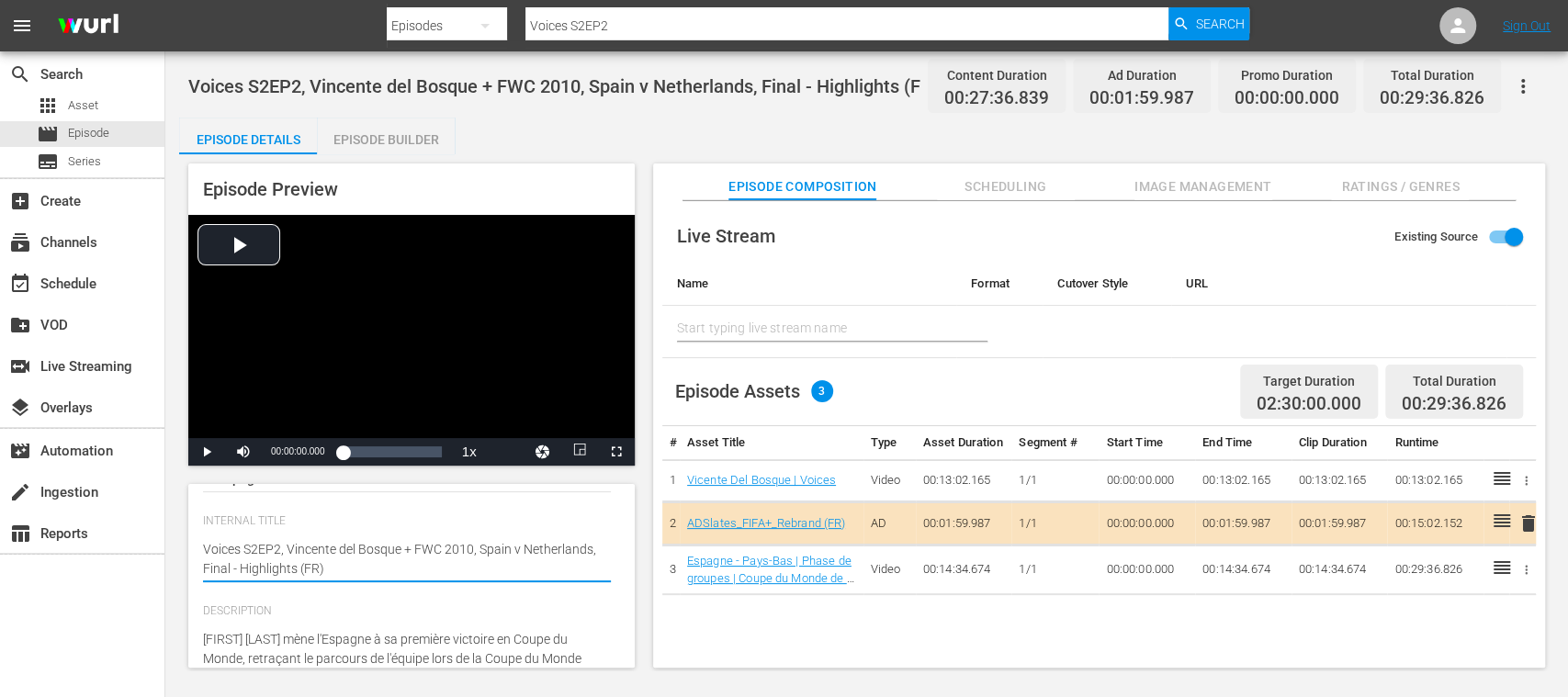 drag, startPoint x: 407, startPoint y: 553, endPoint x: 372, endPoint y: 571, distance: 39.357337 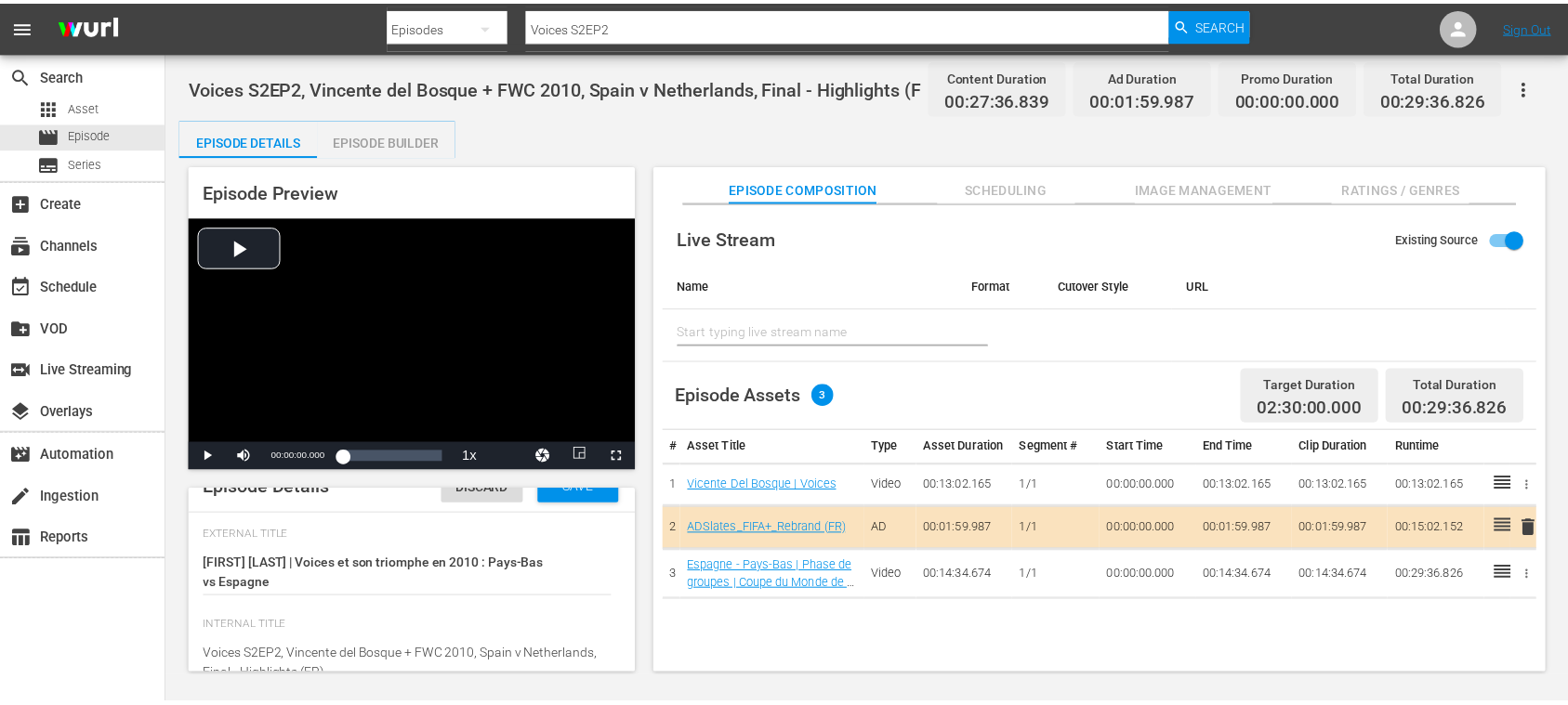scroll, scrollTop: 0, scrollLeft: 0, axis: both 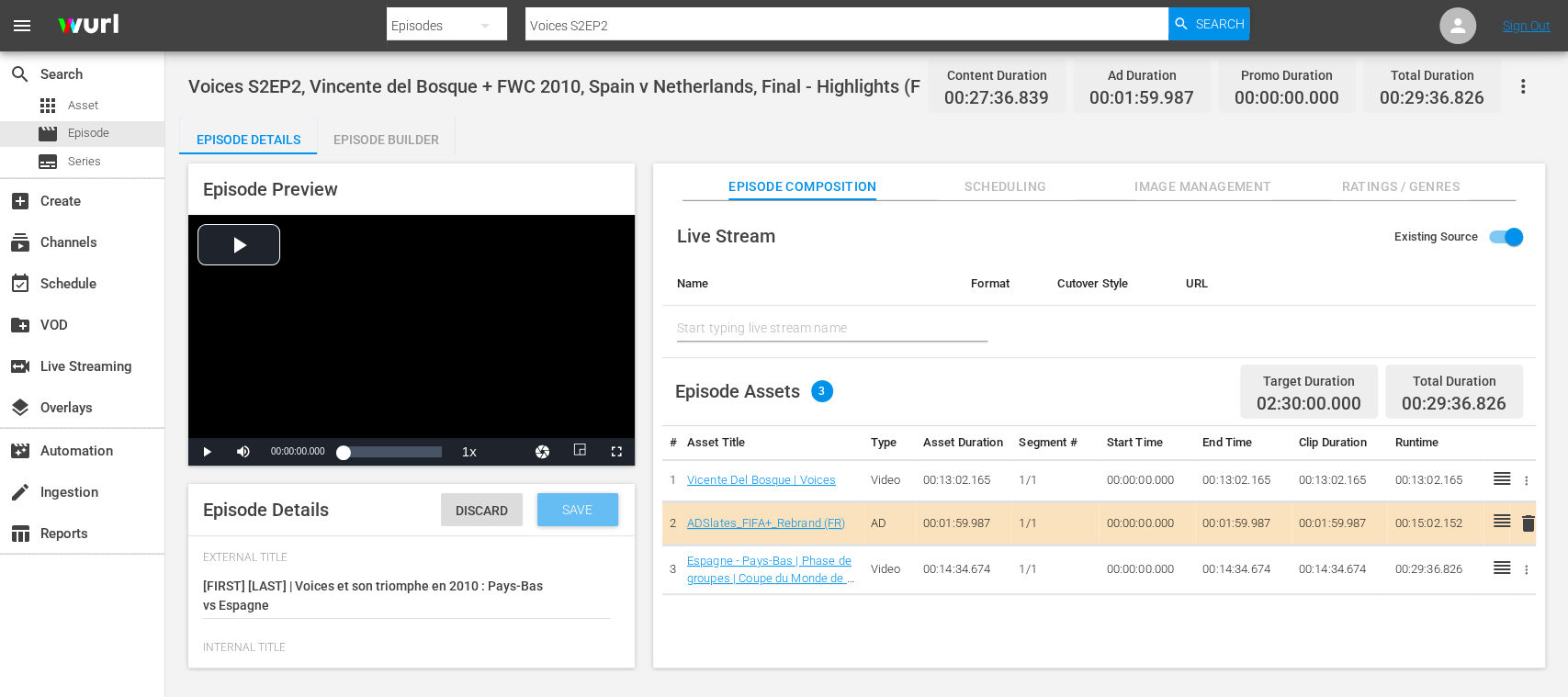 click on "Save" at bounding box center [577, 510] 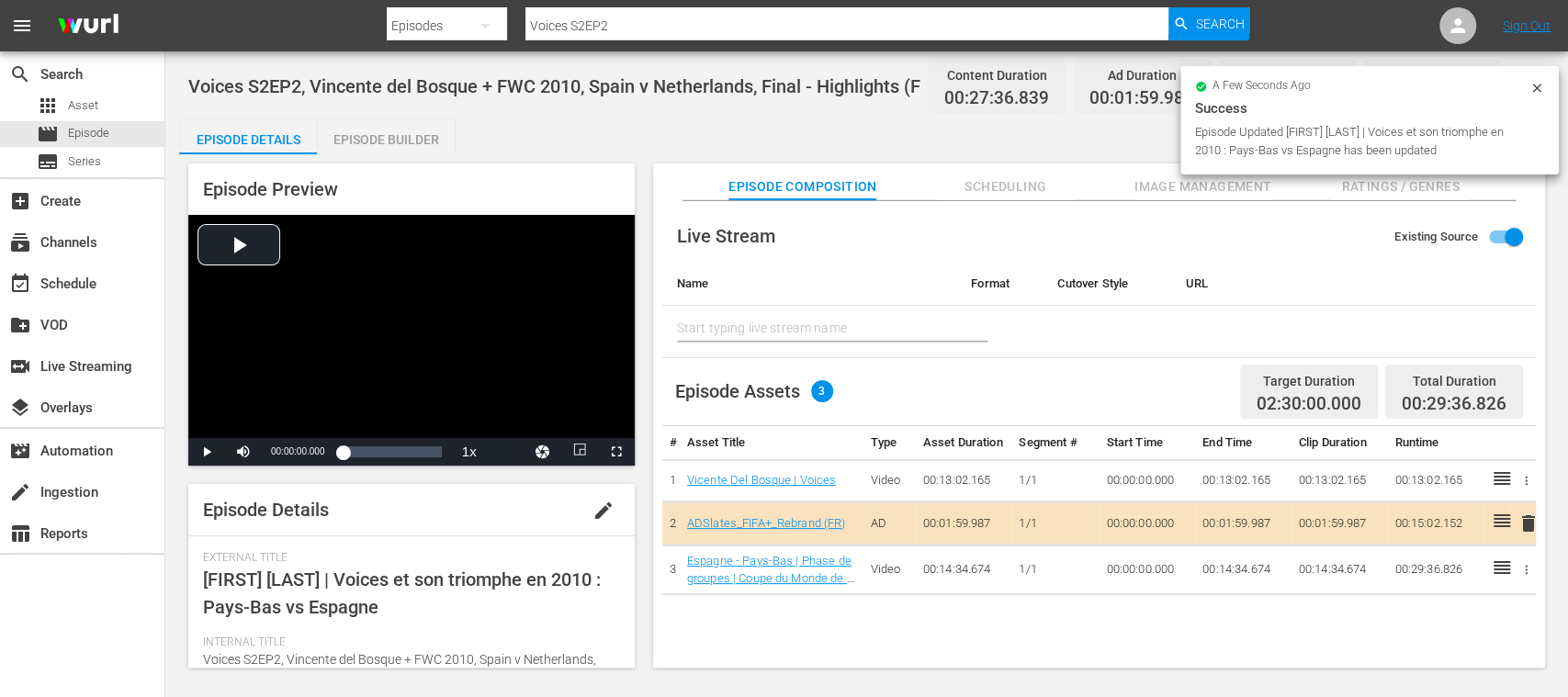 click on "Episode Builder" at bounding box center (386, 140) 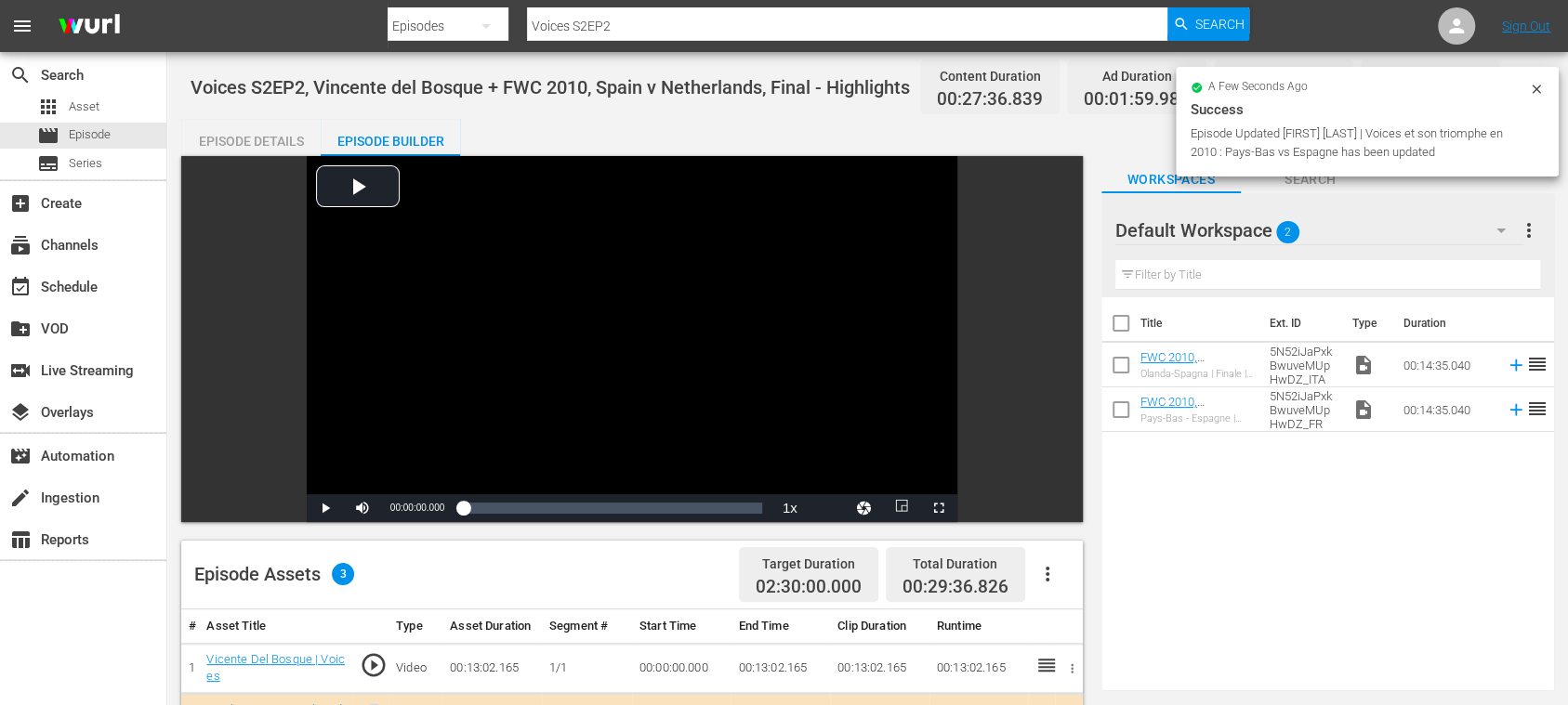 scroll, scrollTop: 330, scrollLeft: 0, axis: vertical 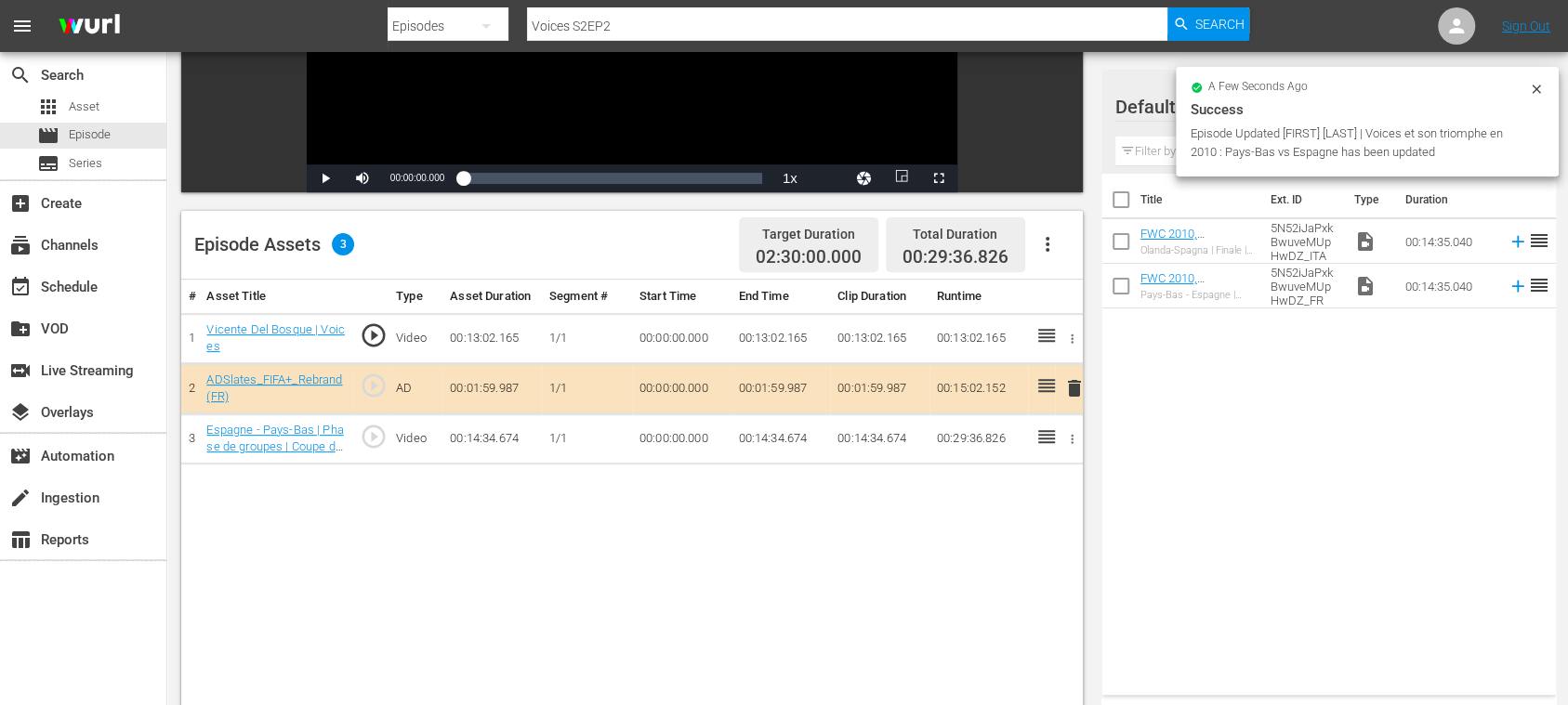 click 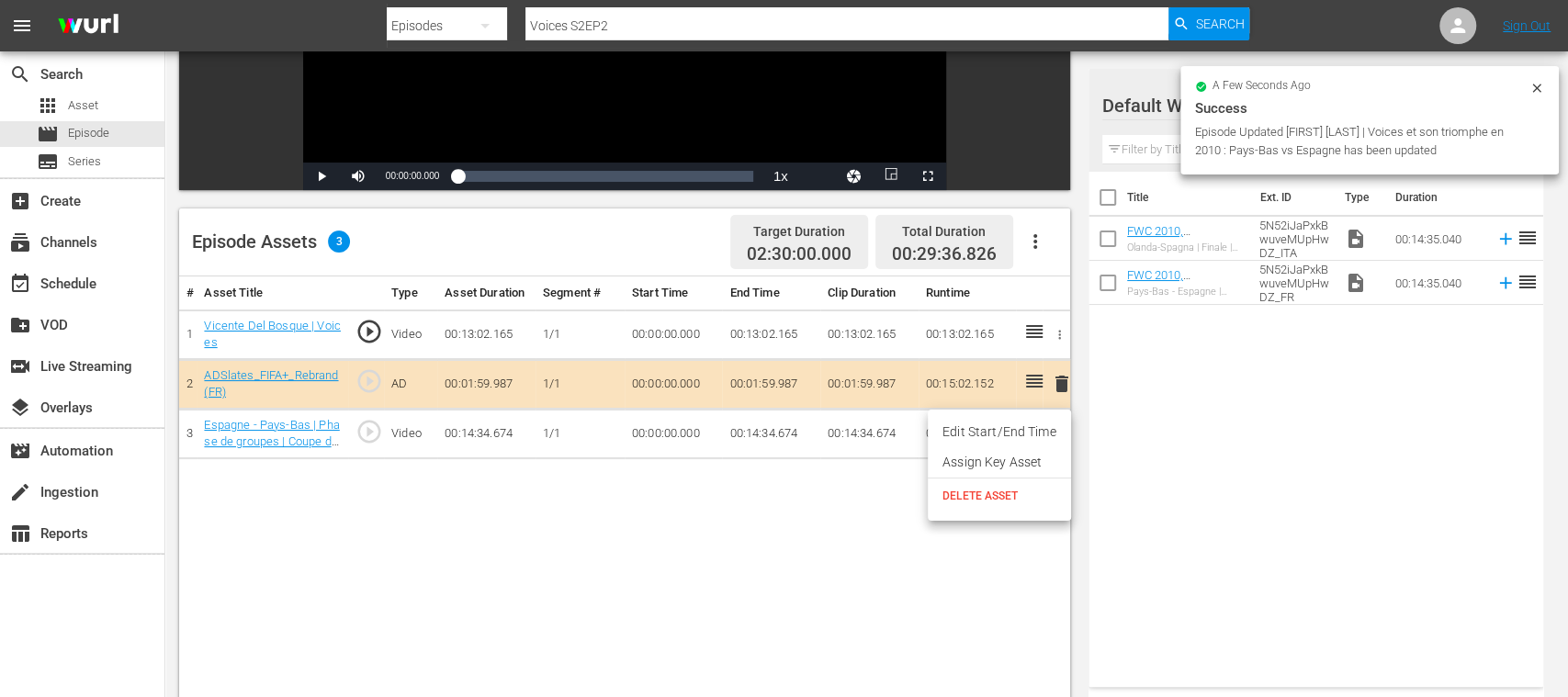 click on "DELETE ASSET" at bounding box center (999, 496) 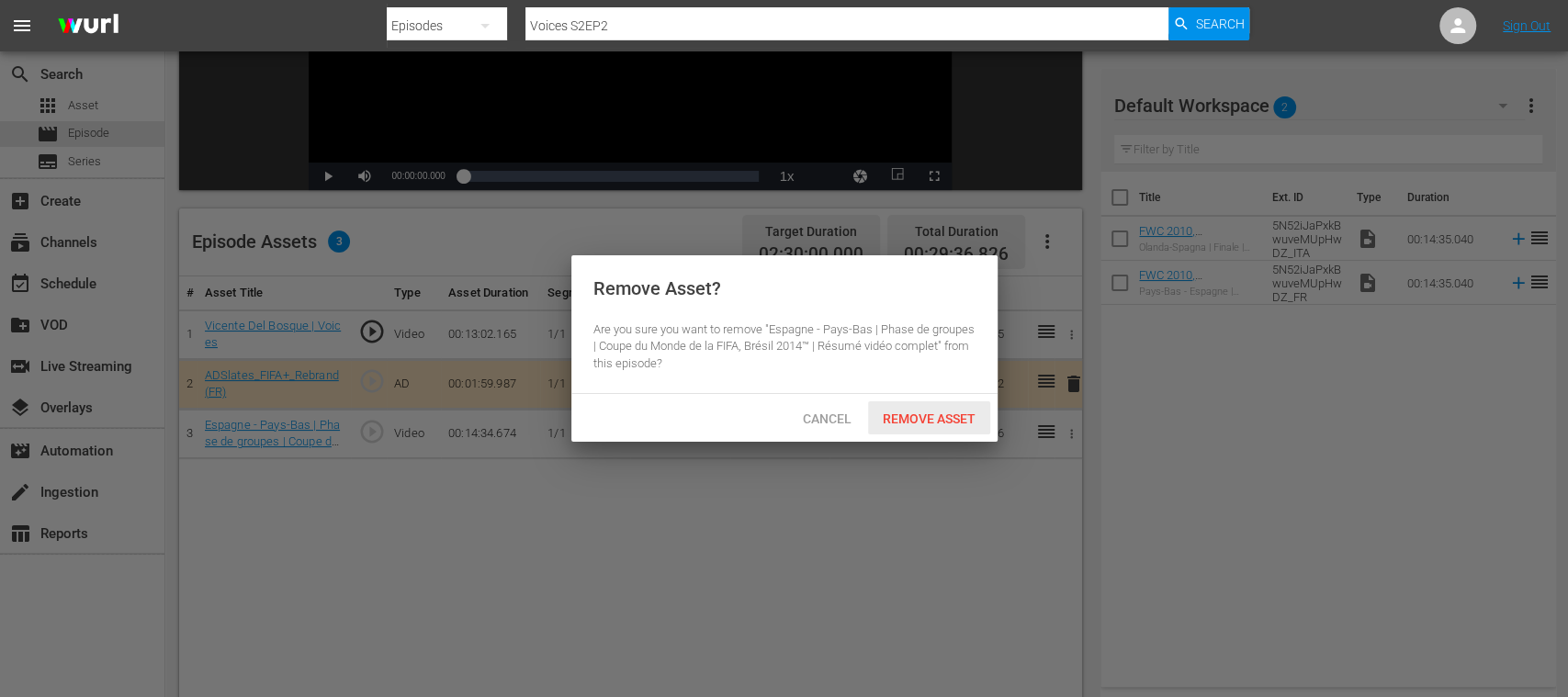 click on "Remove Asset" at bounding box center (929, 419) 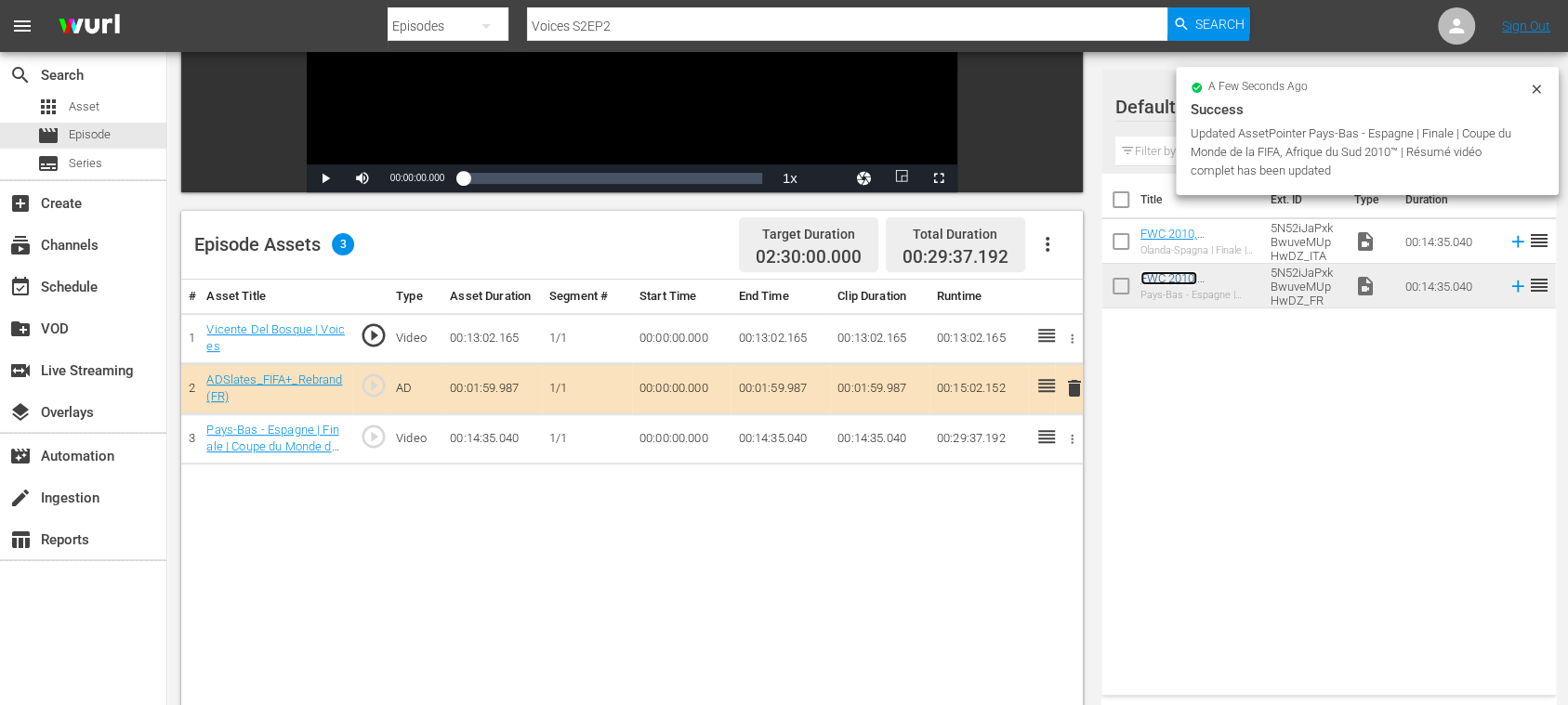 scroll, scrollTop: 0, scrollLeft: 0, axis: both 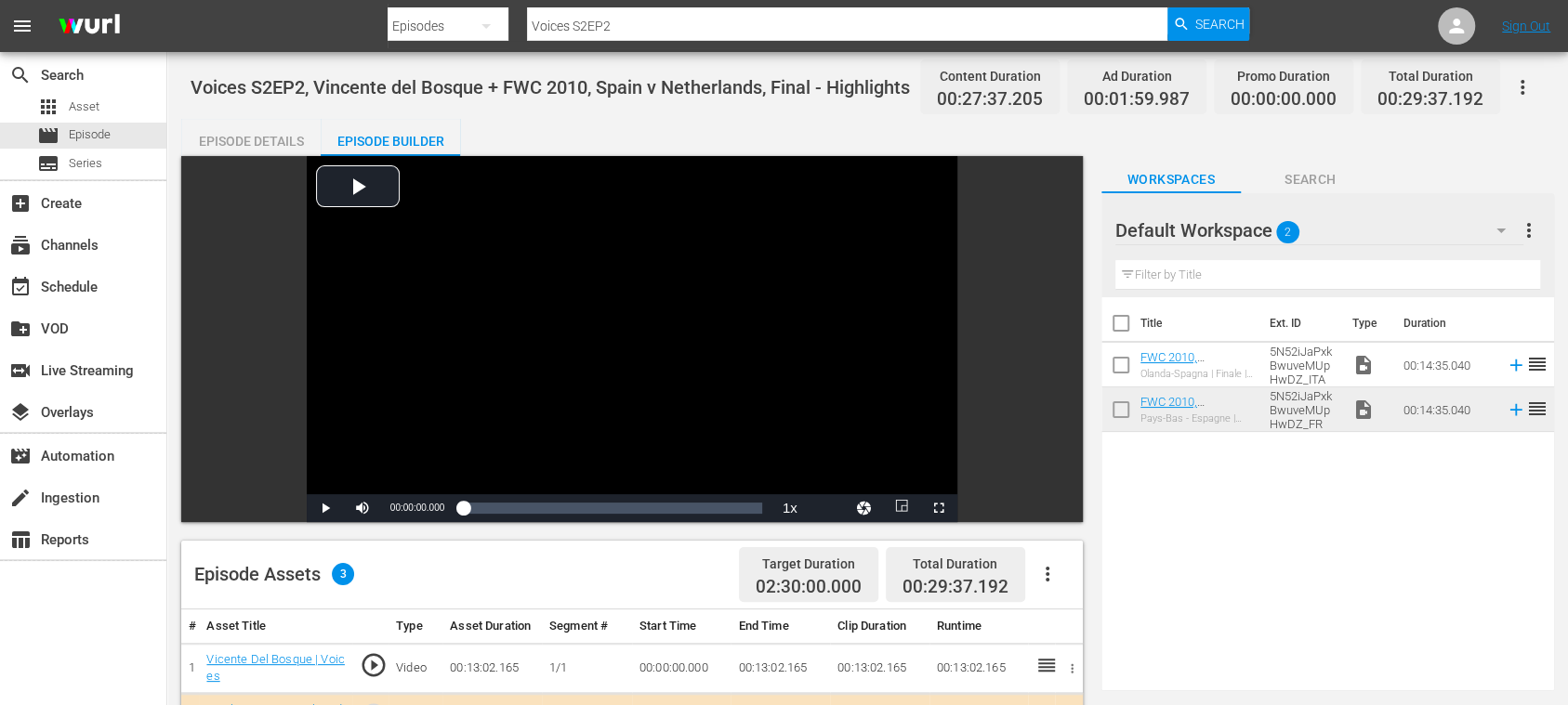 click on "Episode Details" at bounding box center (251, 141) 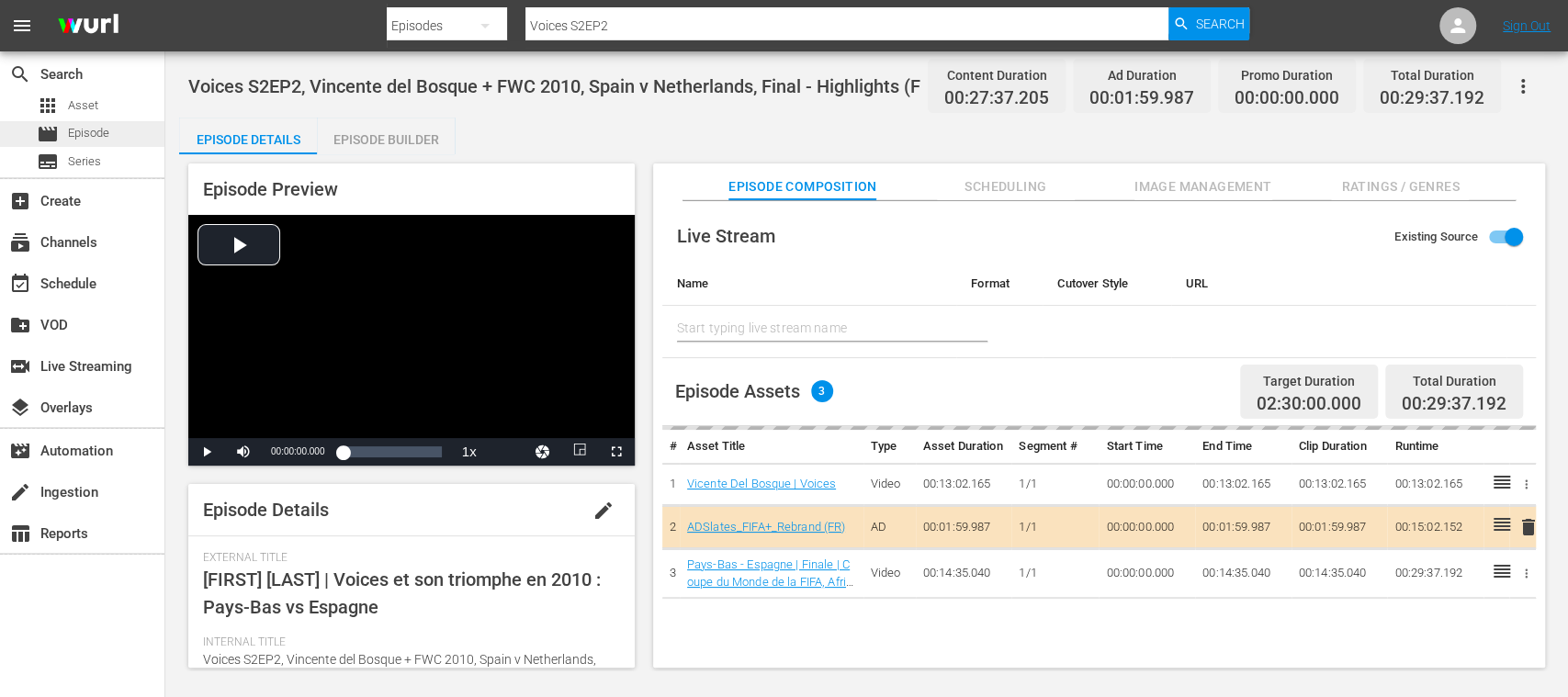 click on "movie Episode" at bounding box center (82, 134) 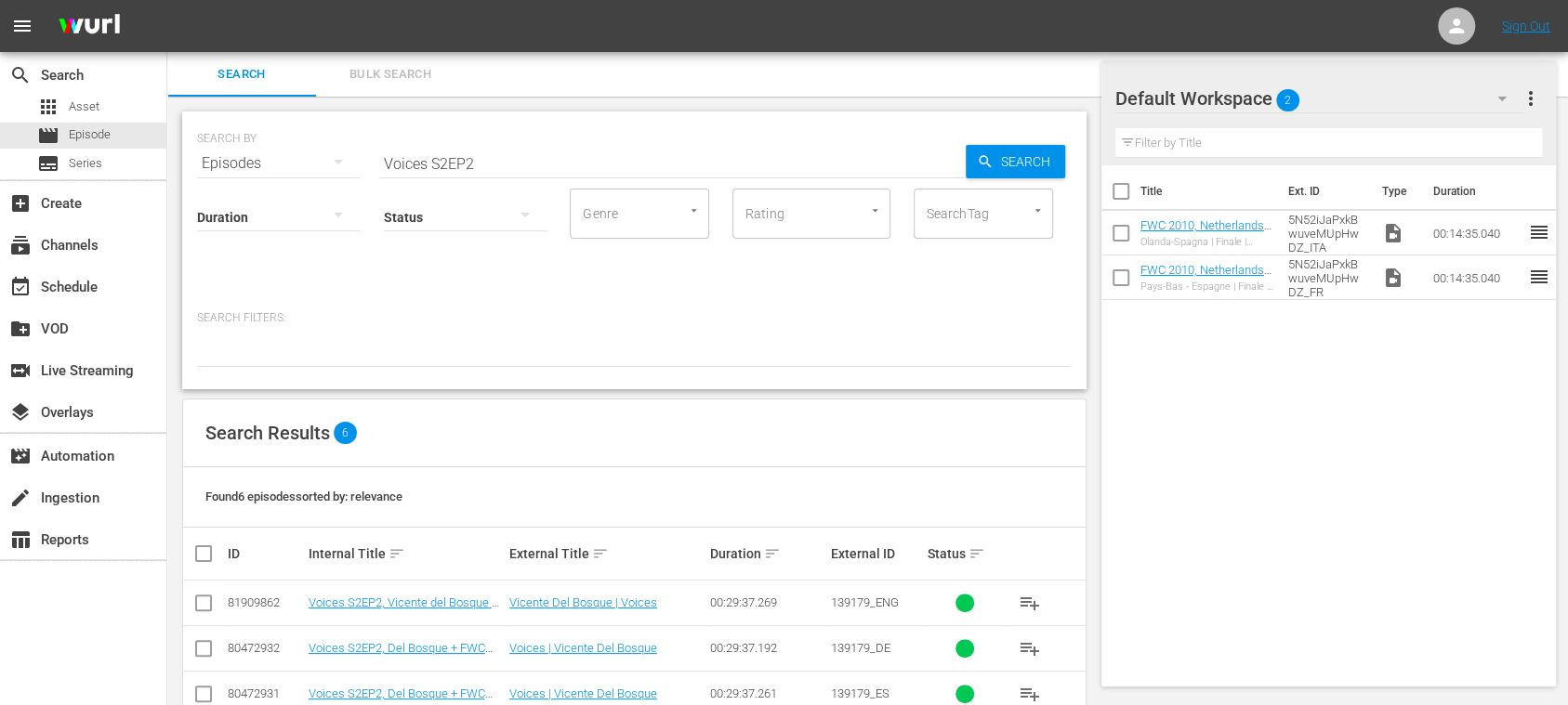 scroll, scrollTop: 180, scrollLeft: 0, axis: vertical 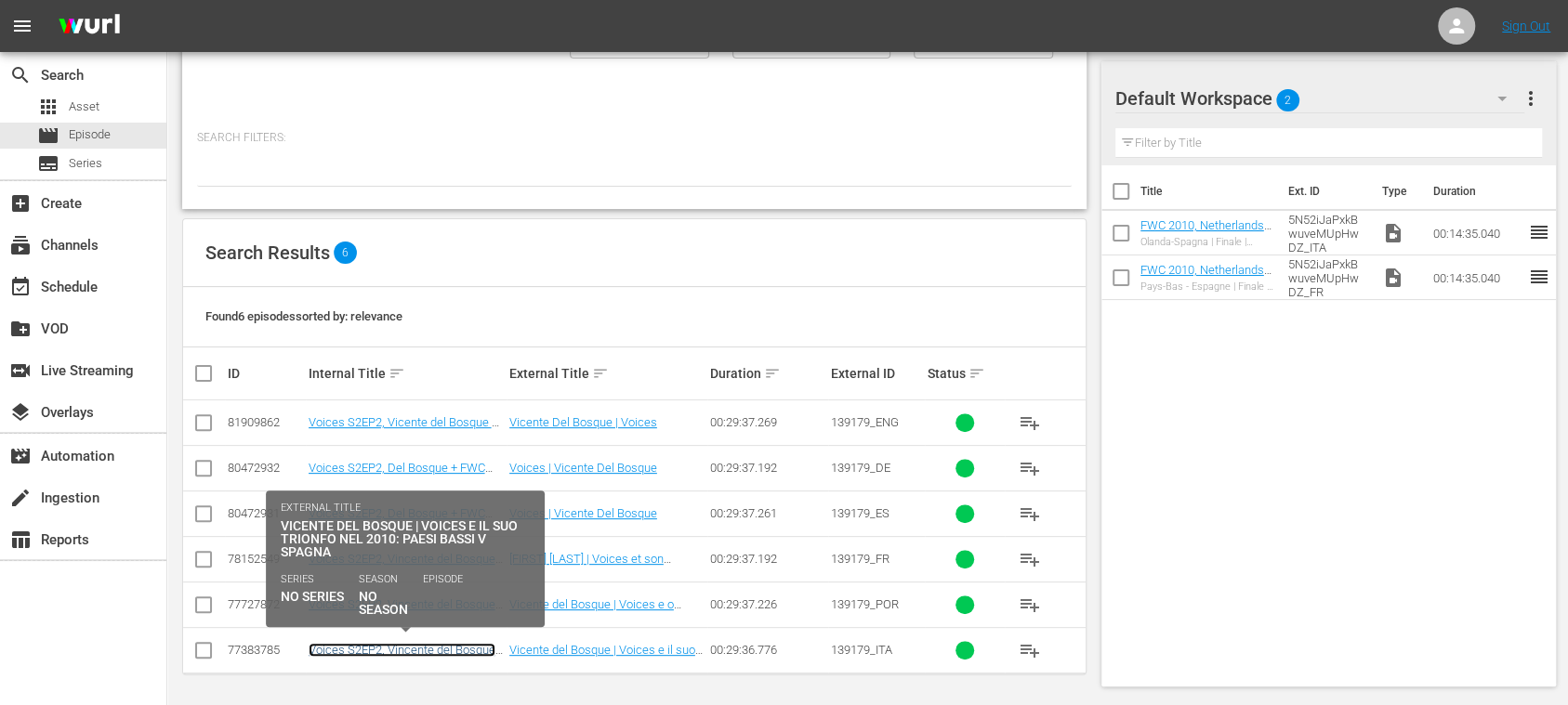click on "Voices S2EP2, Vincente del Bosque Voices S2EP2, Vicente del Bosque + FWC 2014, Spain v Netherlands, Ext. Highlights (IT)" at bounding box center (403, 671) 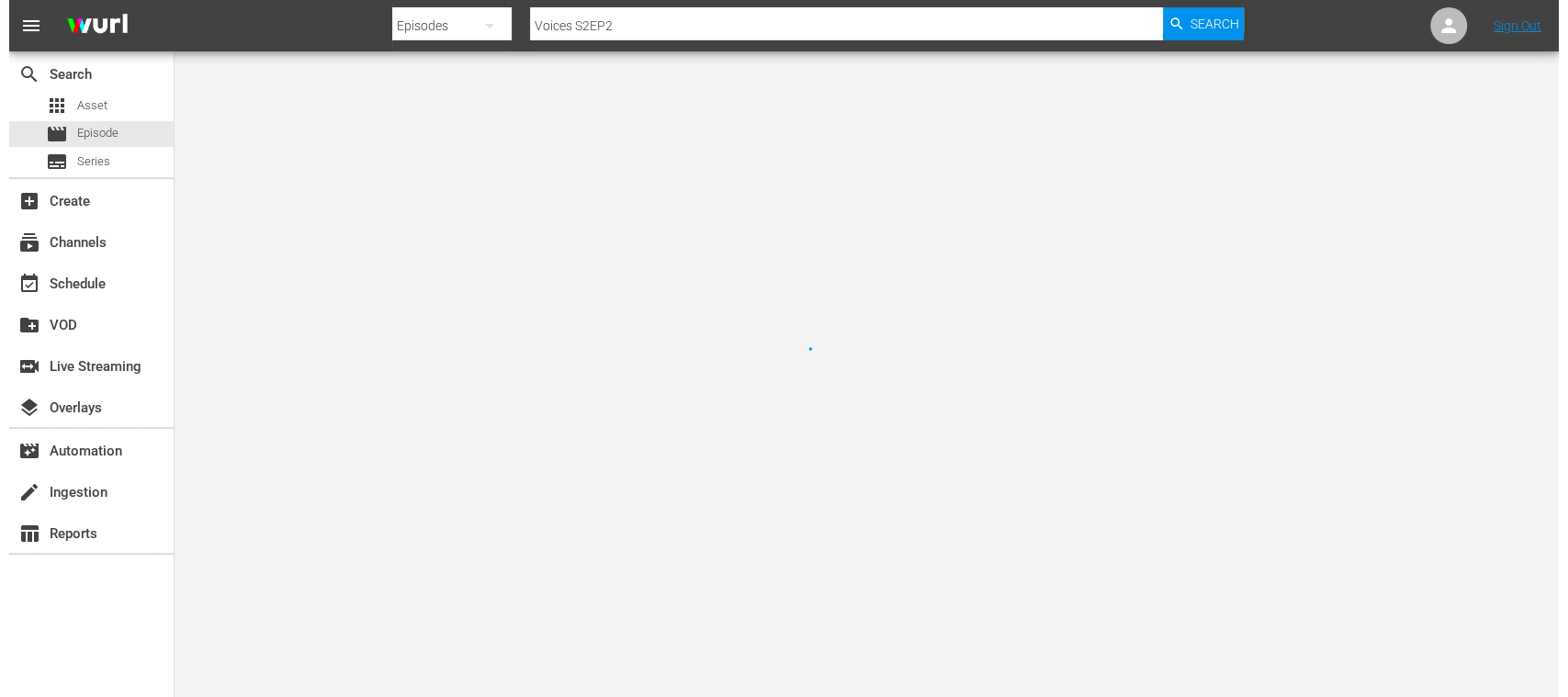 scroll, scrollTop: 0, scrollLeft: 0, axis: both 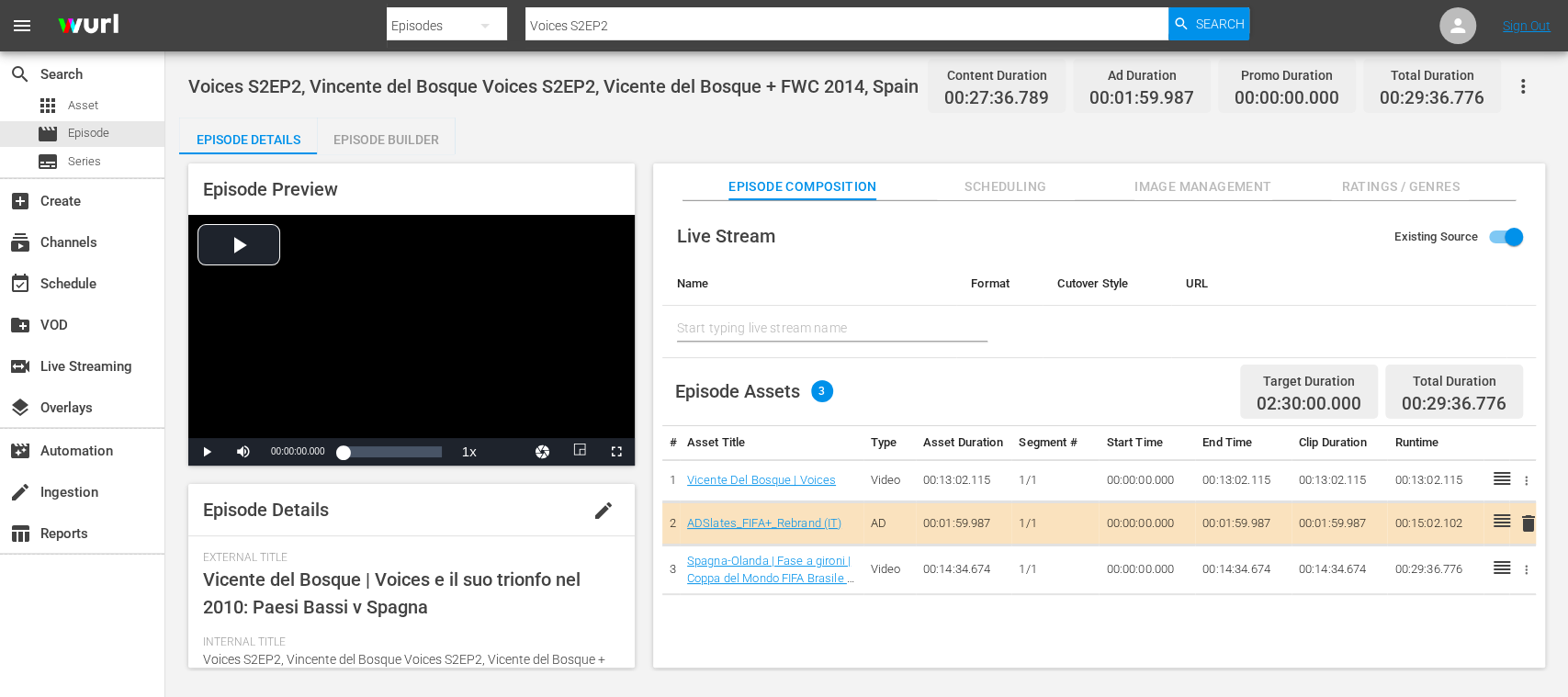click on "edit" at bounding box center [604, 511] 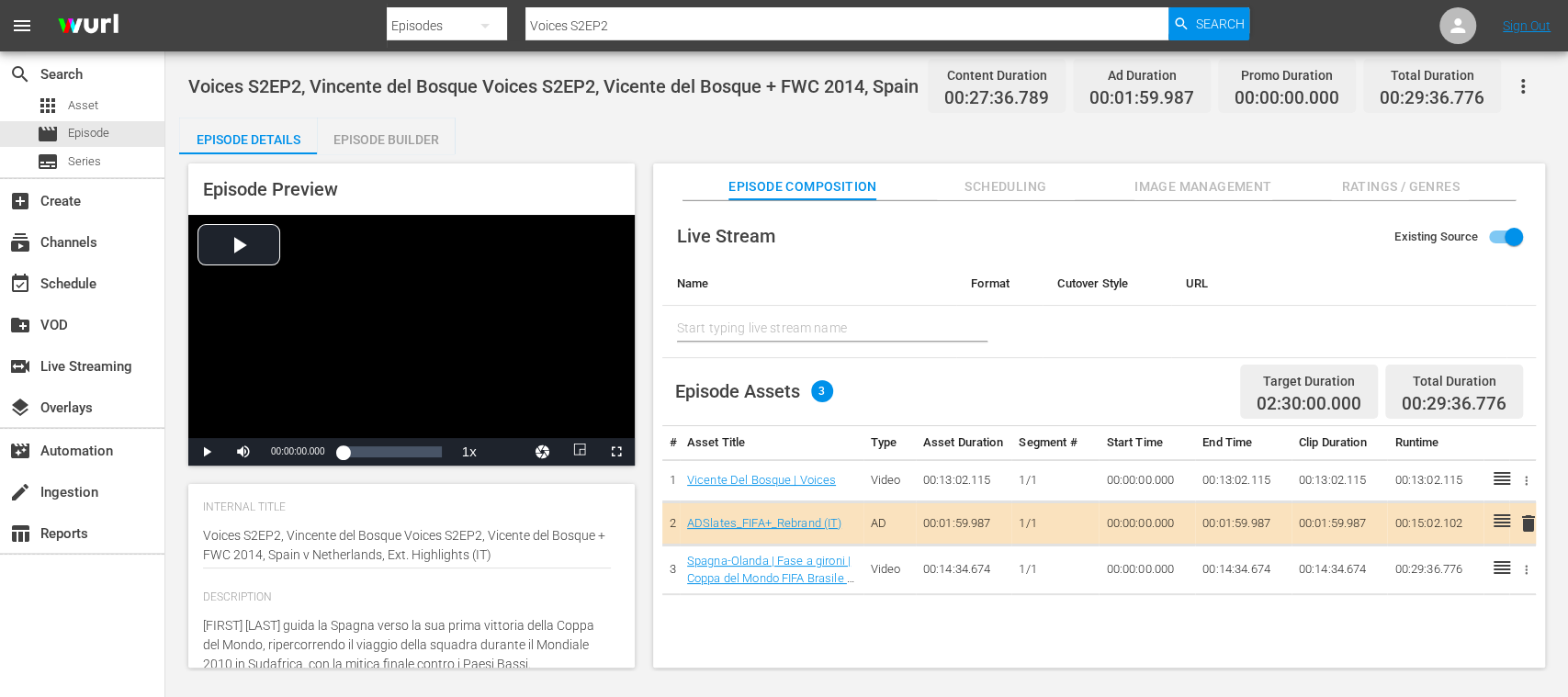 scroll, scrollTop: 156, scrollLeft: 0, axis: vertical 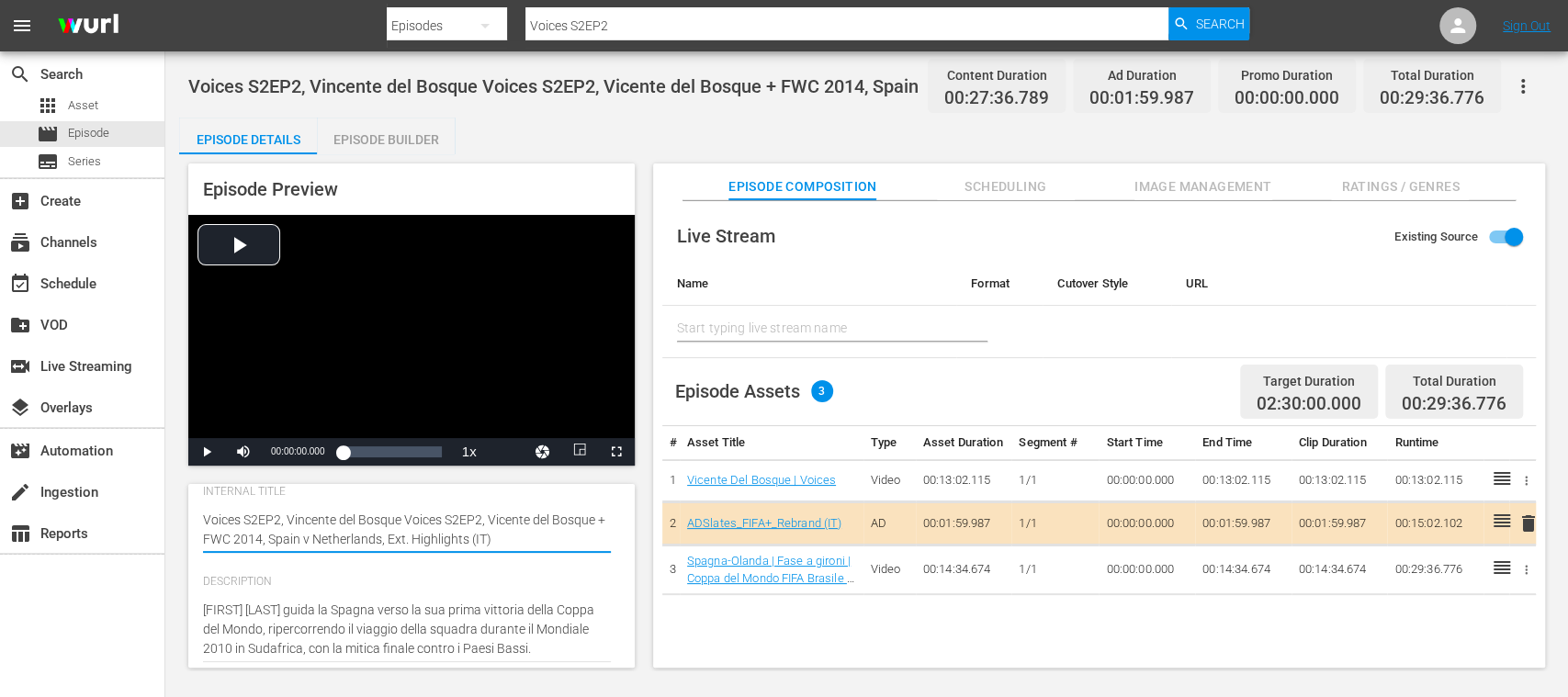 drag, startPoint x: 260, startPoint y: 539, endPoint x: 520, endPoint y: 537, distance: 260.00769 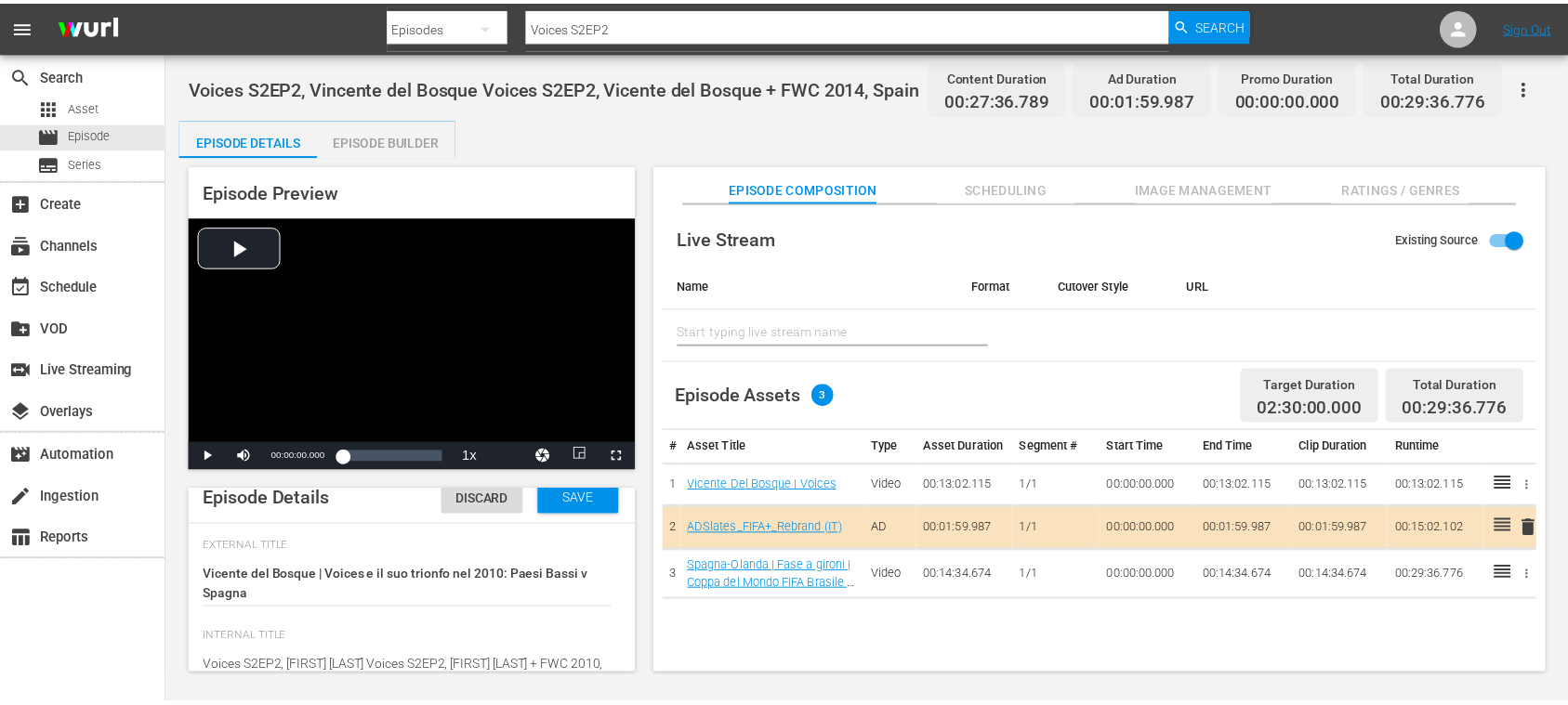 scroll, scrollTop: 0, scrollLeft: 0, axis: both 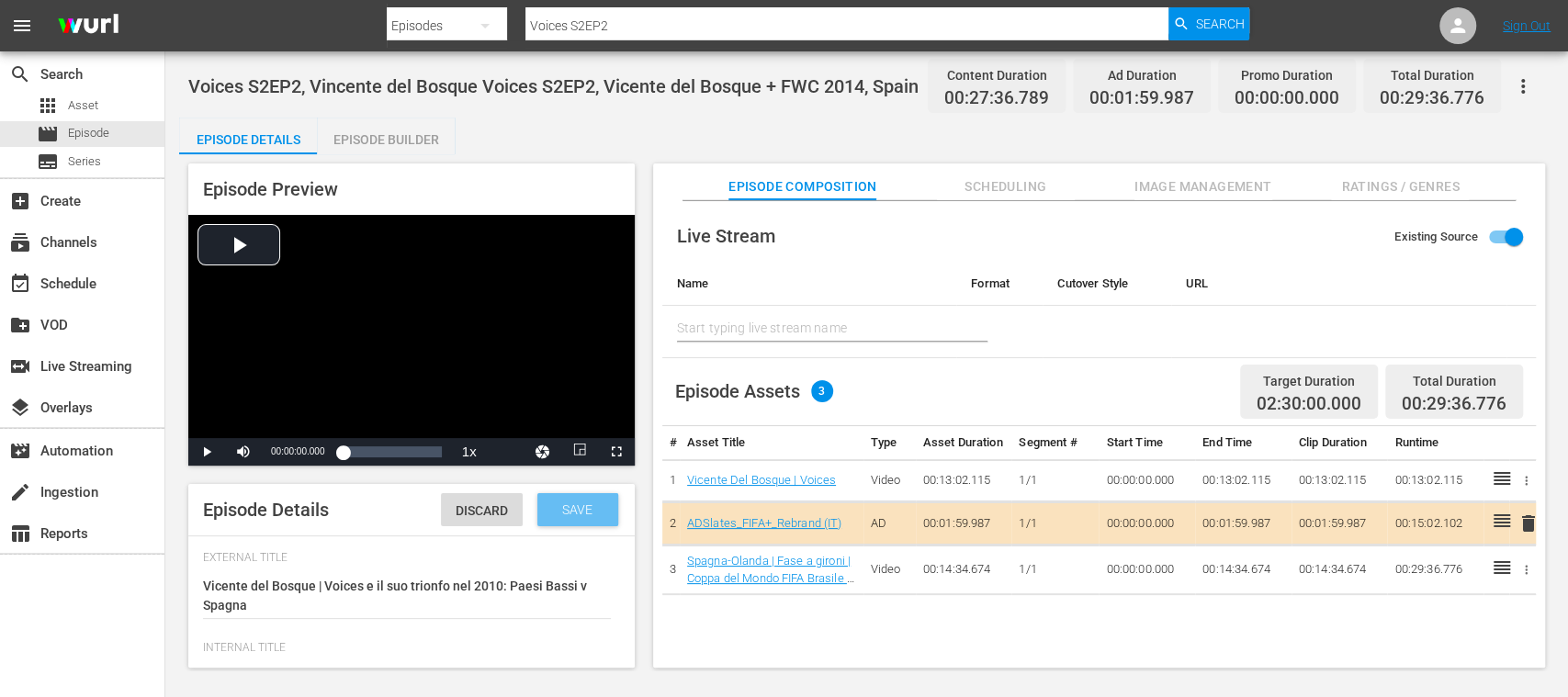 click on "Save" at bounding box center [577, 510] 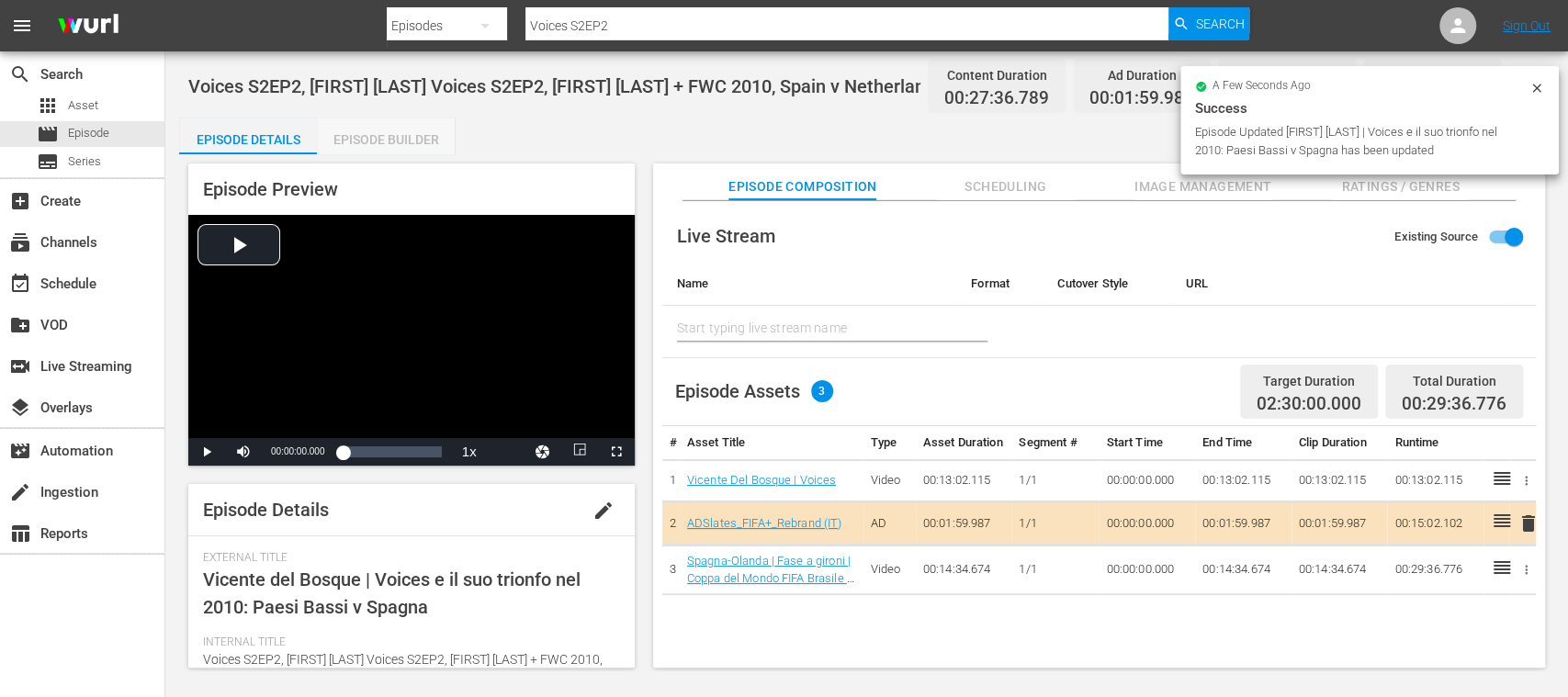 click on "Episode Builder" at bounding box center (386, 140) 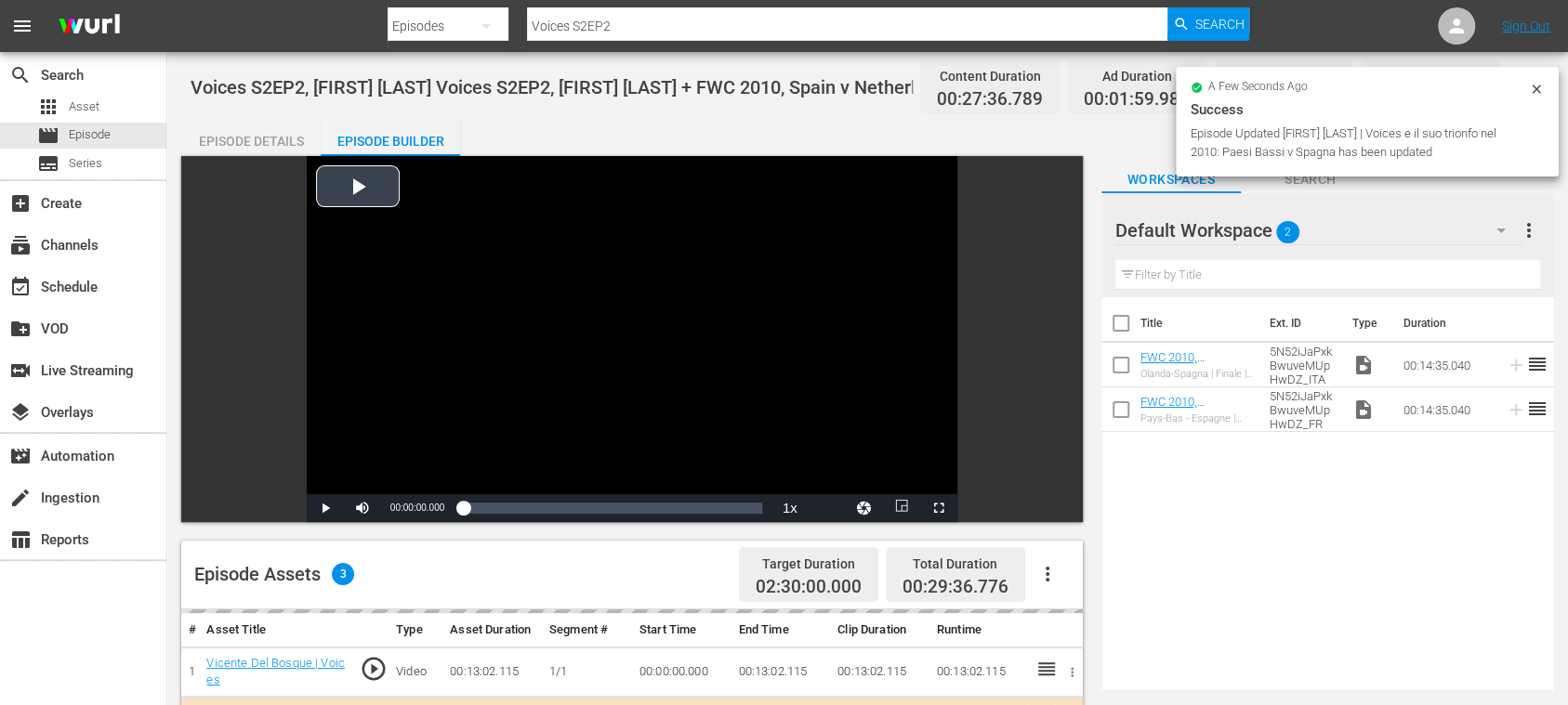 scroll, scrollTop: 330, scrollLeft: 0, axis: vertical 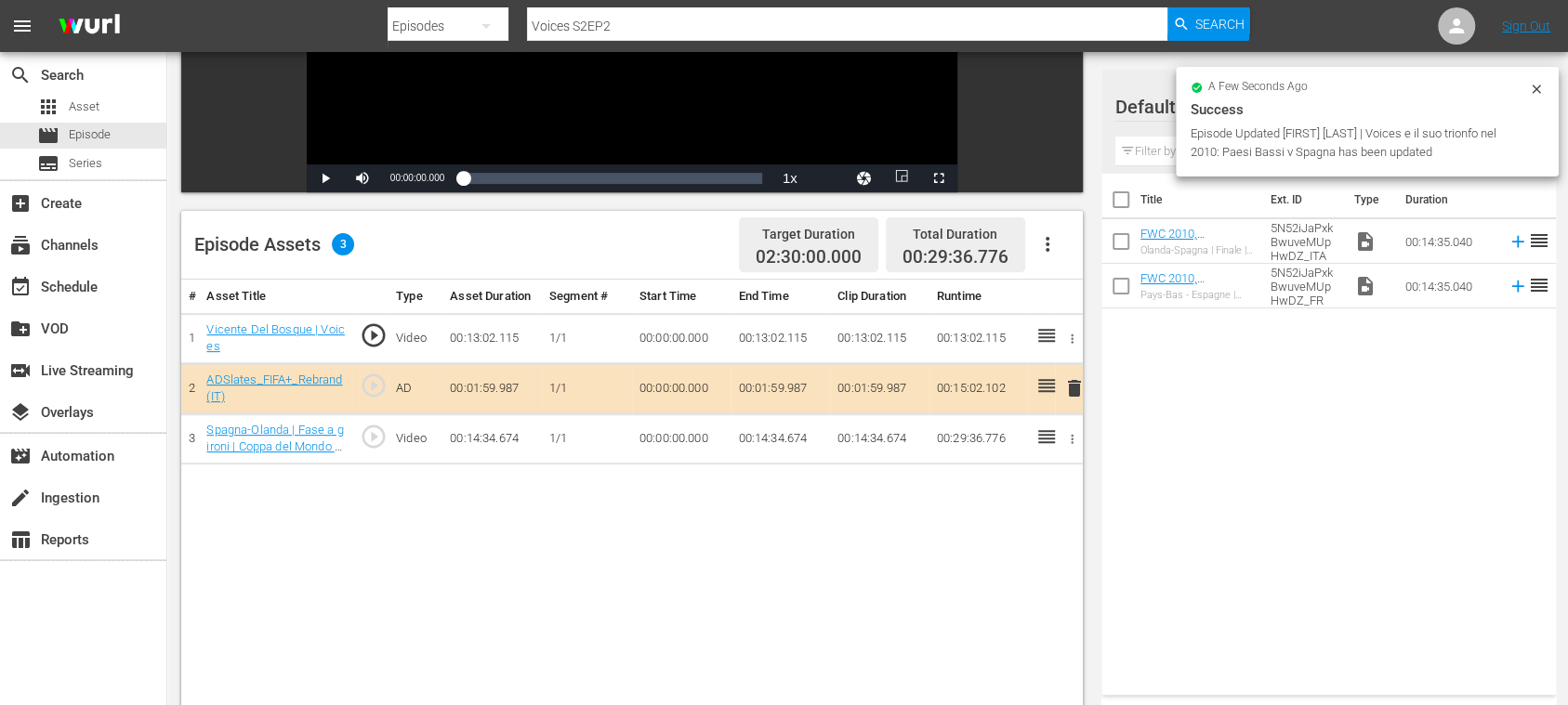 click 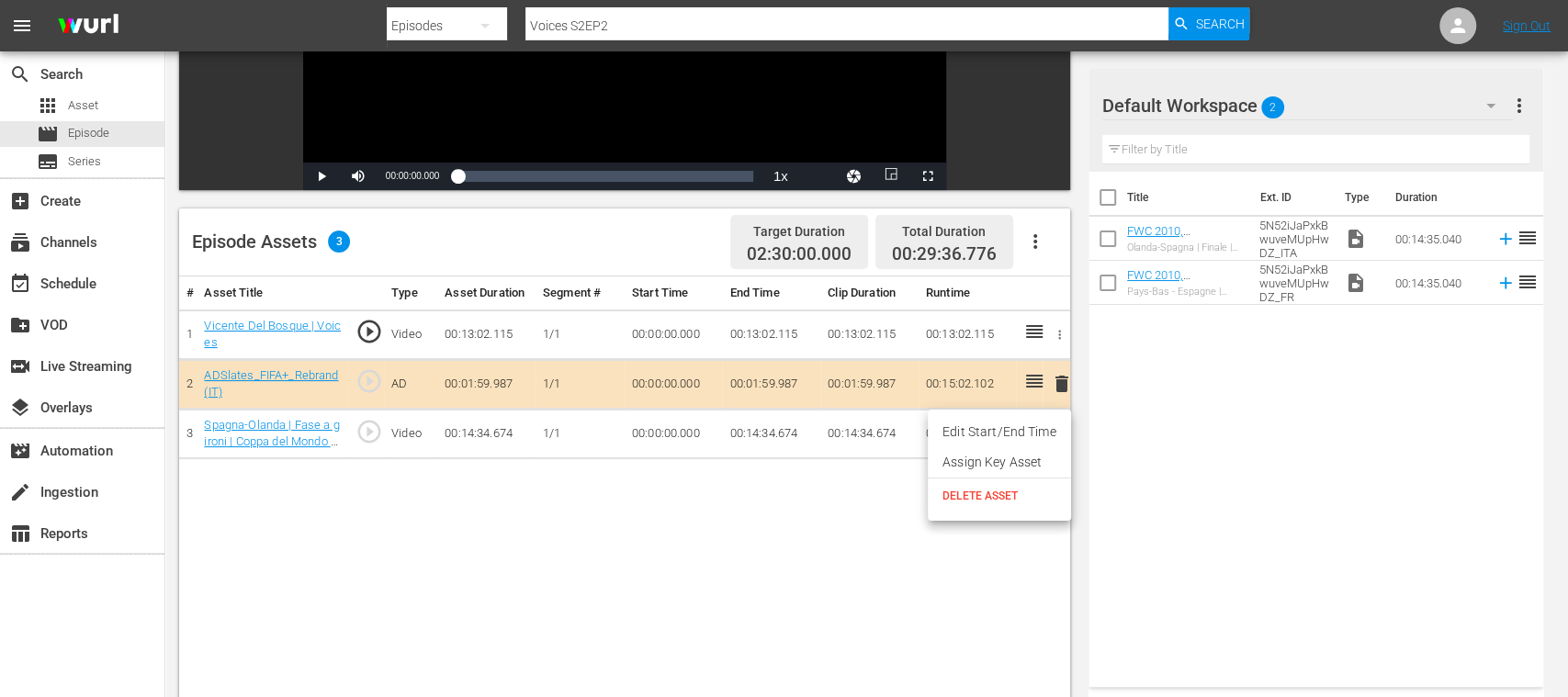click on "DELETE ASSET" at bounding box center (999, 496) 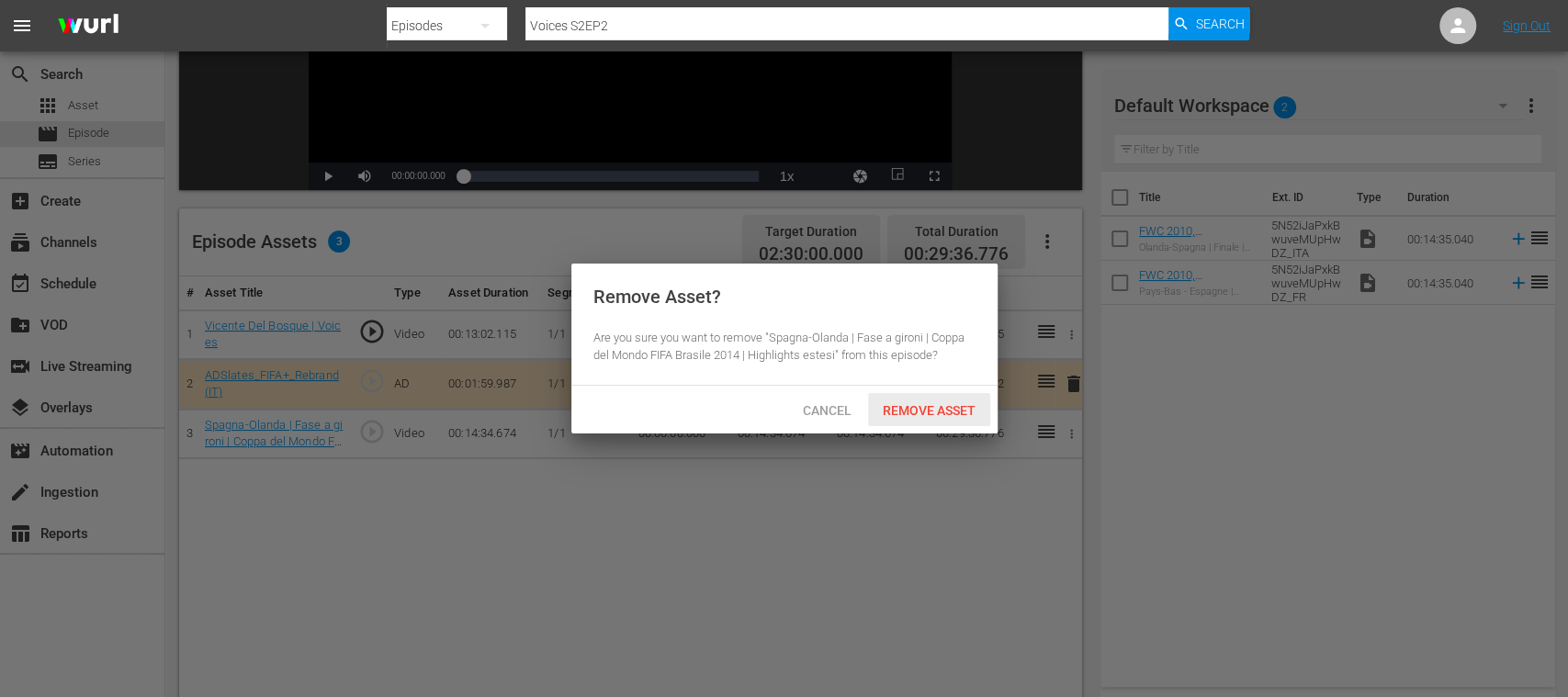 click on "Remove Asset" at bounding box center [929, 410] 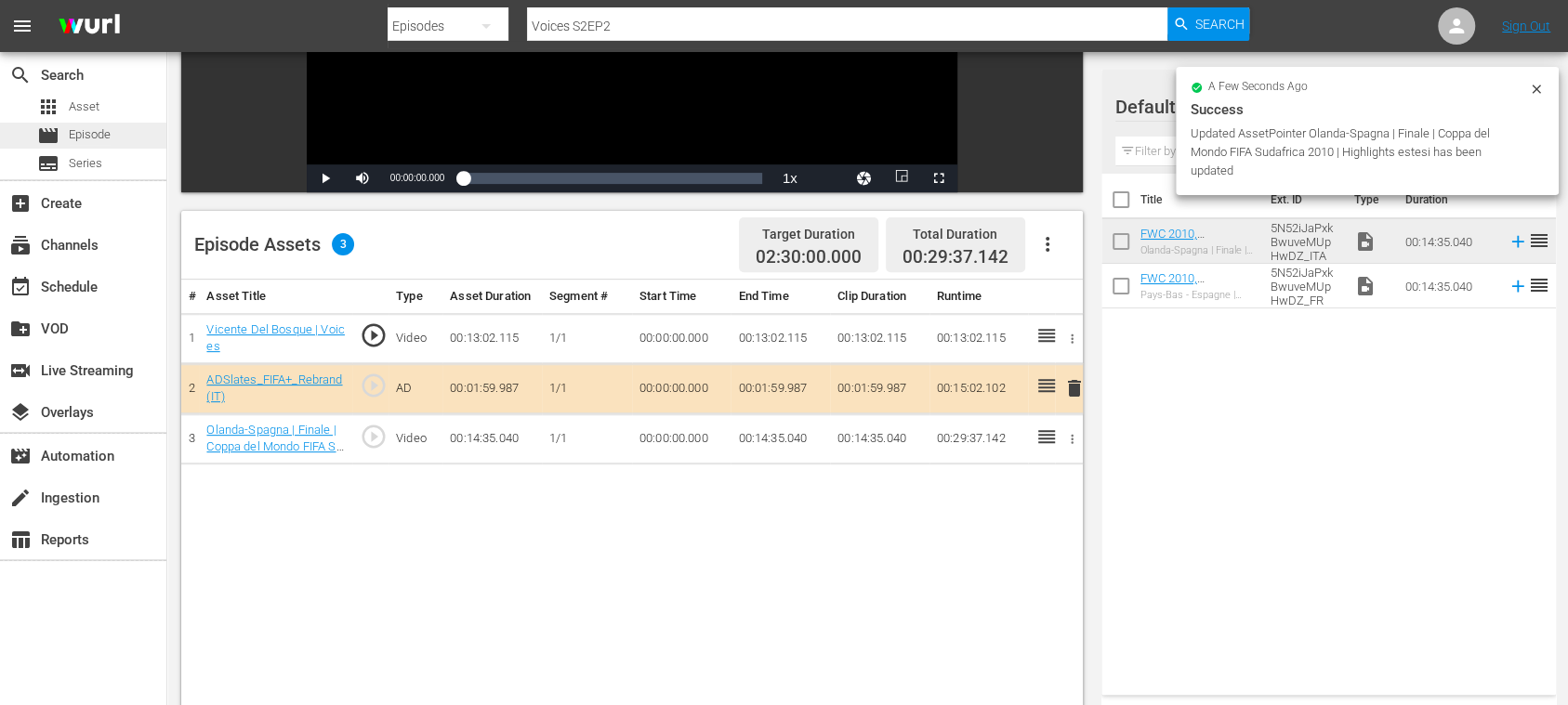 click on "Episode" at bounding box center (89, 135) 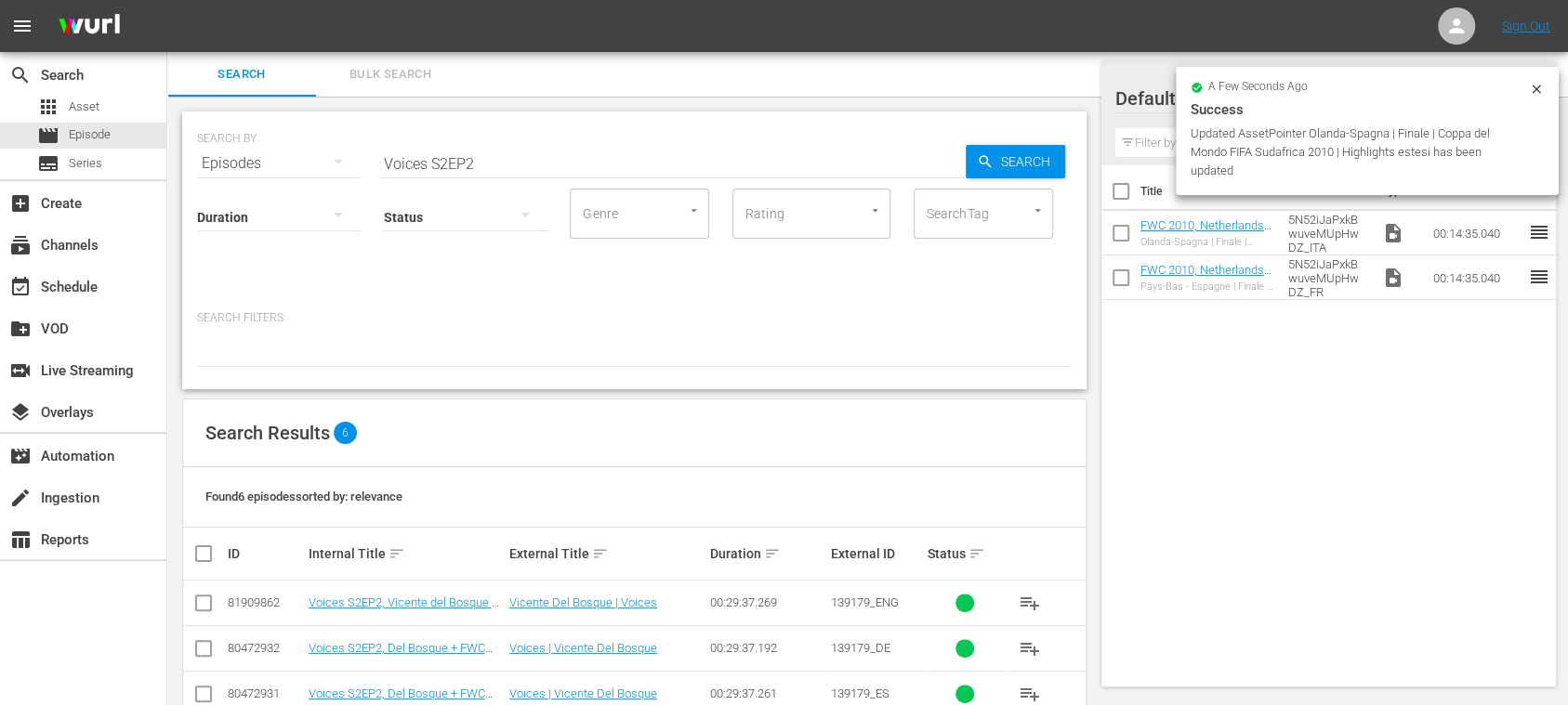 scroll, scrollTop: 180, scrollLeft: 0, axis: vertical 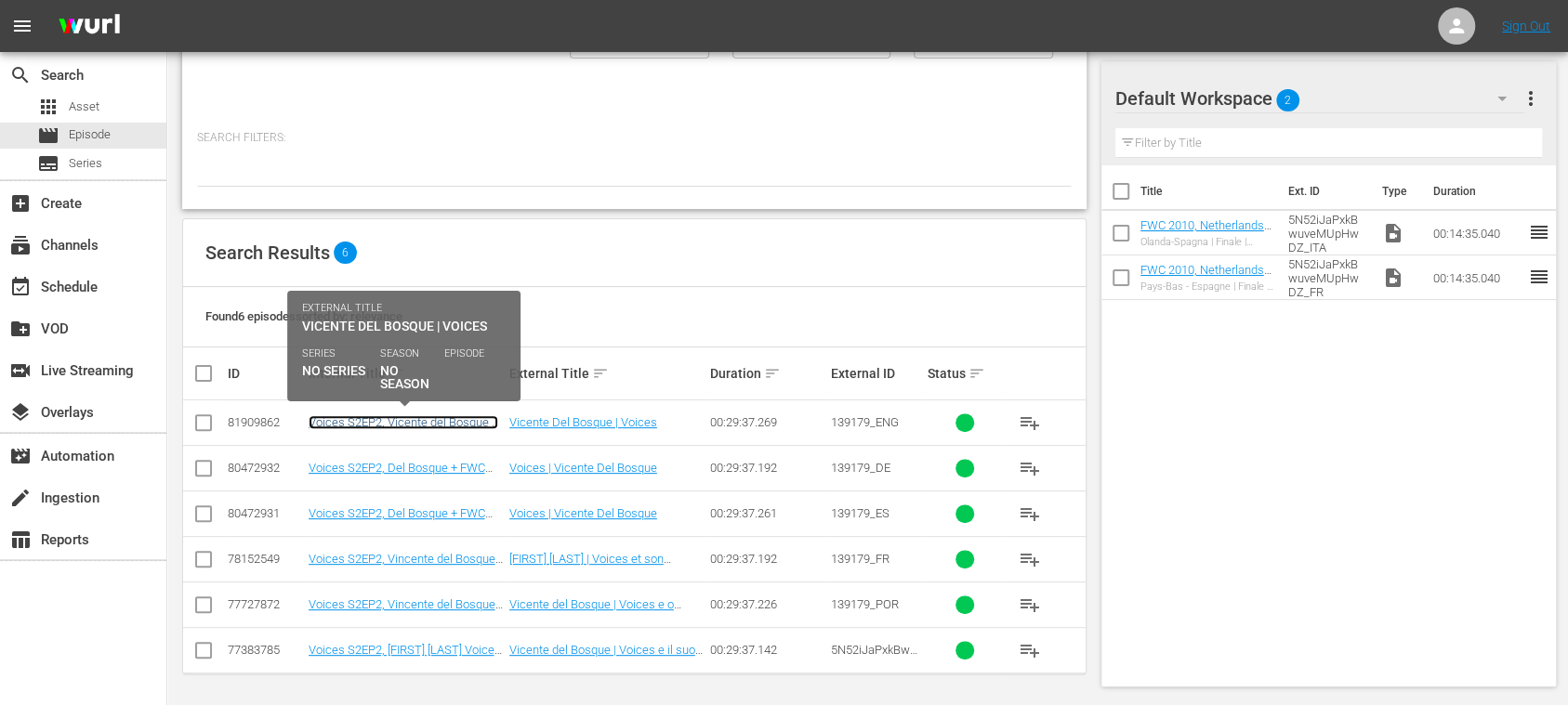 click on "Voices S2EP2, Vicente del Bosque + FWC 2010, Spain v Netherlands, Final - Highlights (EN)" at bounding box center (406, 436) 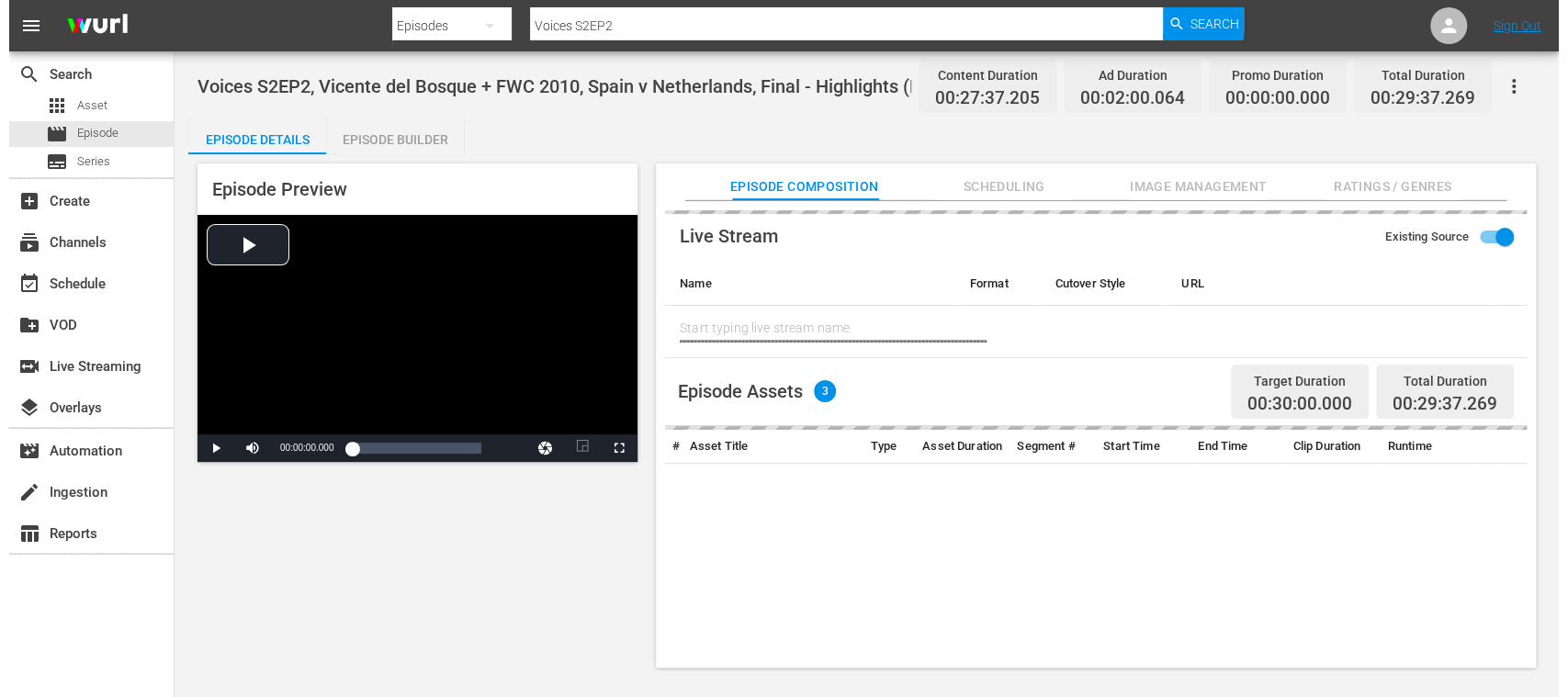 scroll, scrollTop: 0, scrollLeft: 0, axis: both 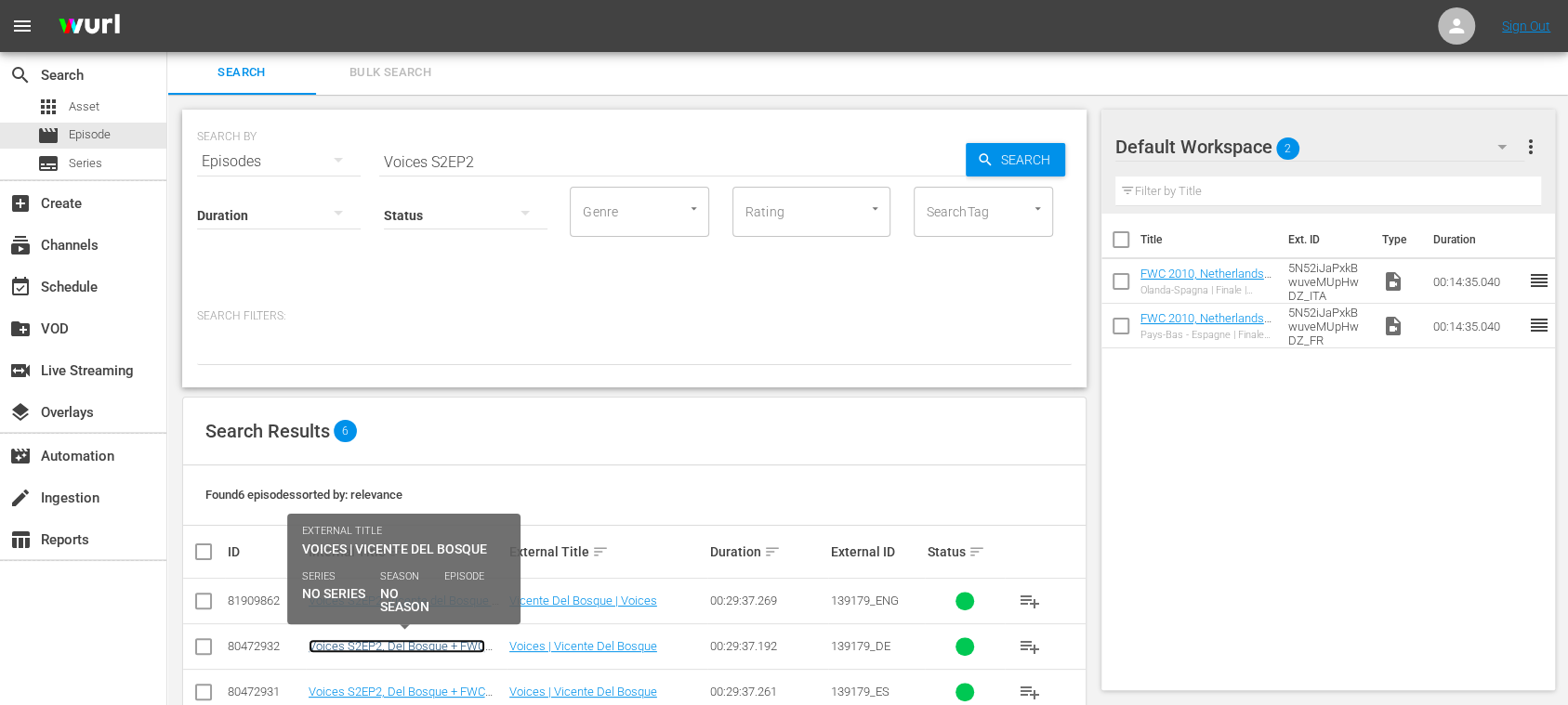 click on "Voices S2EP2, Del Bosque + FWC 2010, Spain v Netherlands, Final - Highlights (DE)" at bounding box center [397, 659] 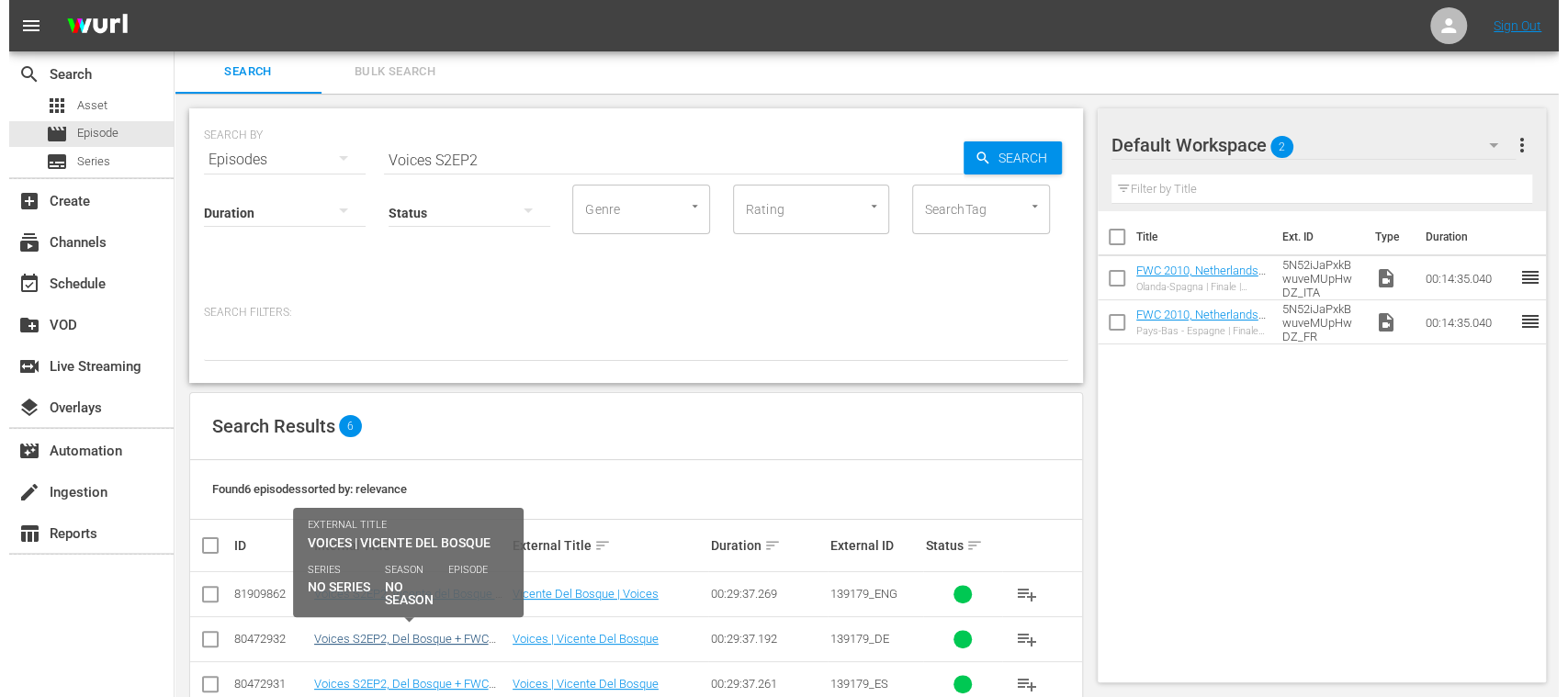 scroll, scrollTop: 0, scrollLeft: 0, axis: both 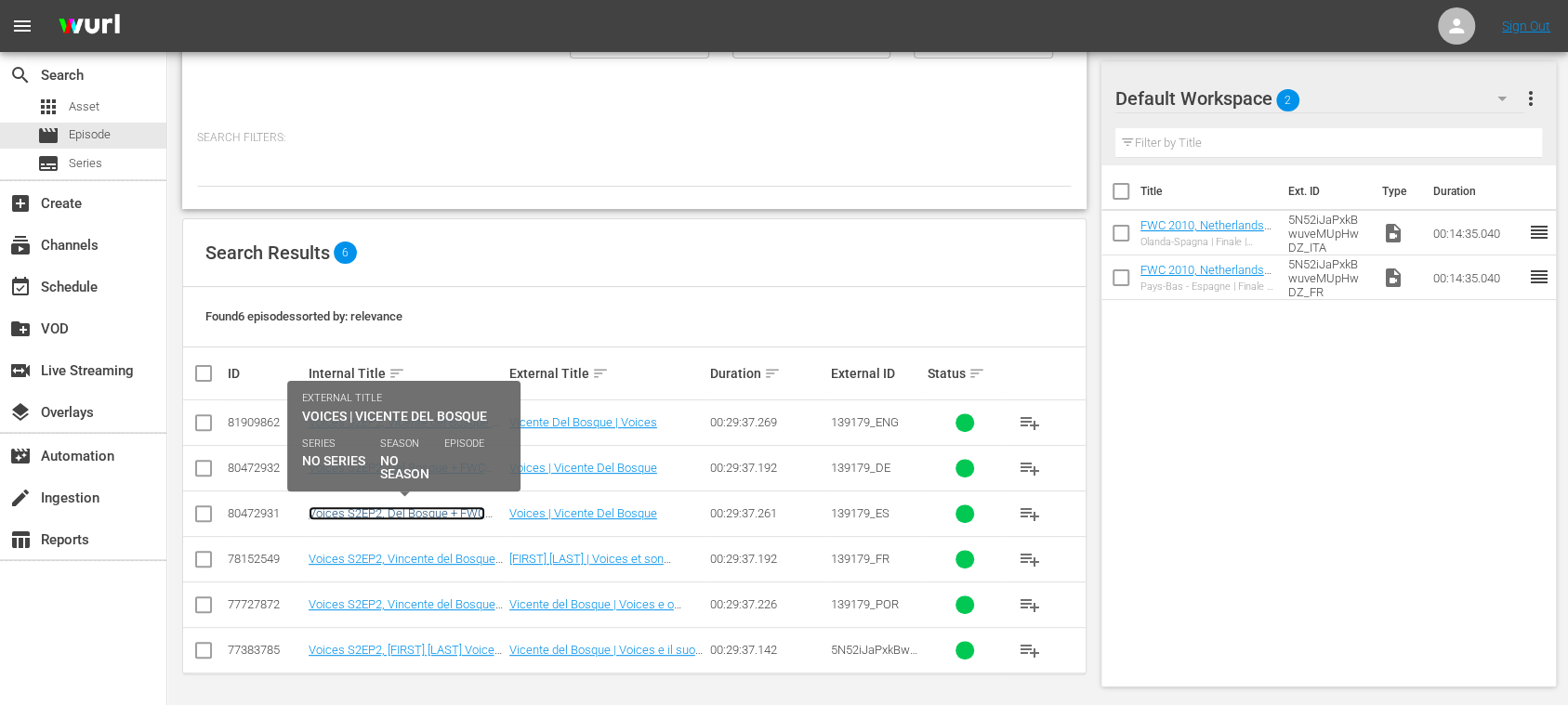 click on "Voices S2EP2, Del Bosque + FWC 2010, Spain v Netherlands, Final - Highlights (ES)" at bounding box center (397, 527) 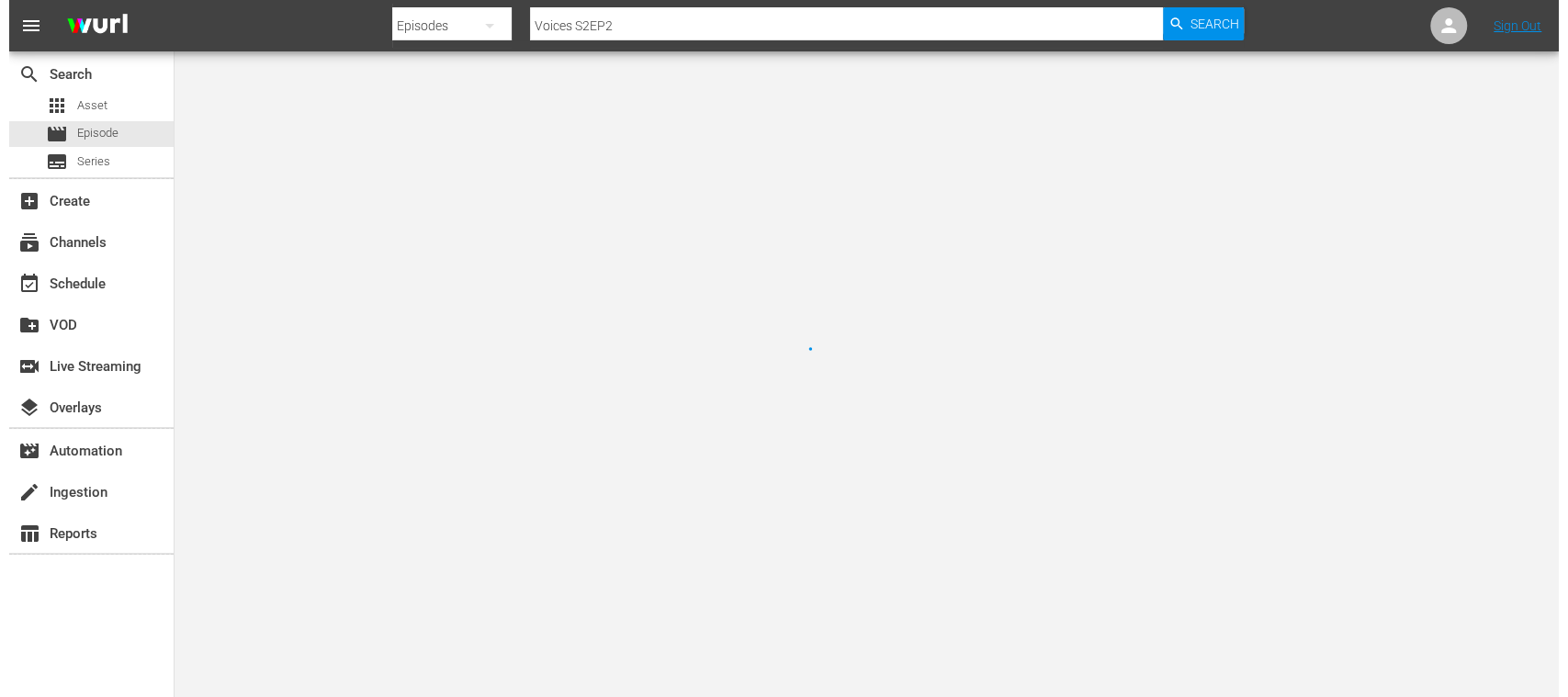 scroll, scrollTop: 0, scrollLeft: 0, axis: both 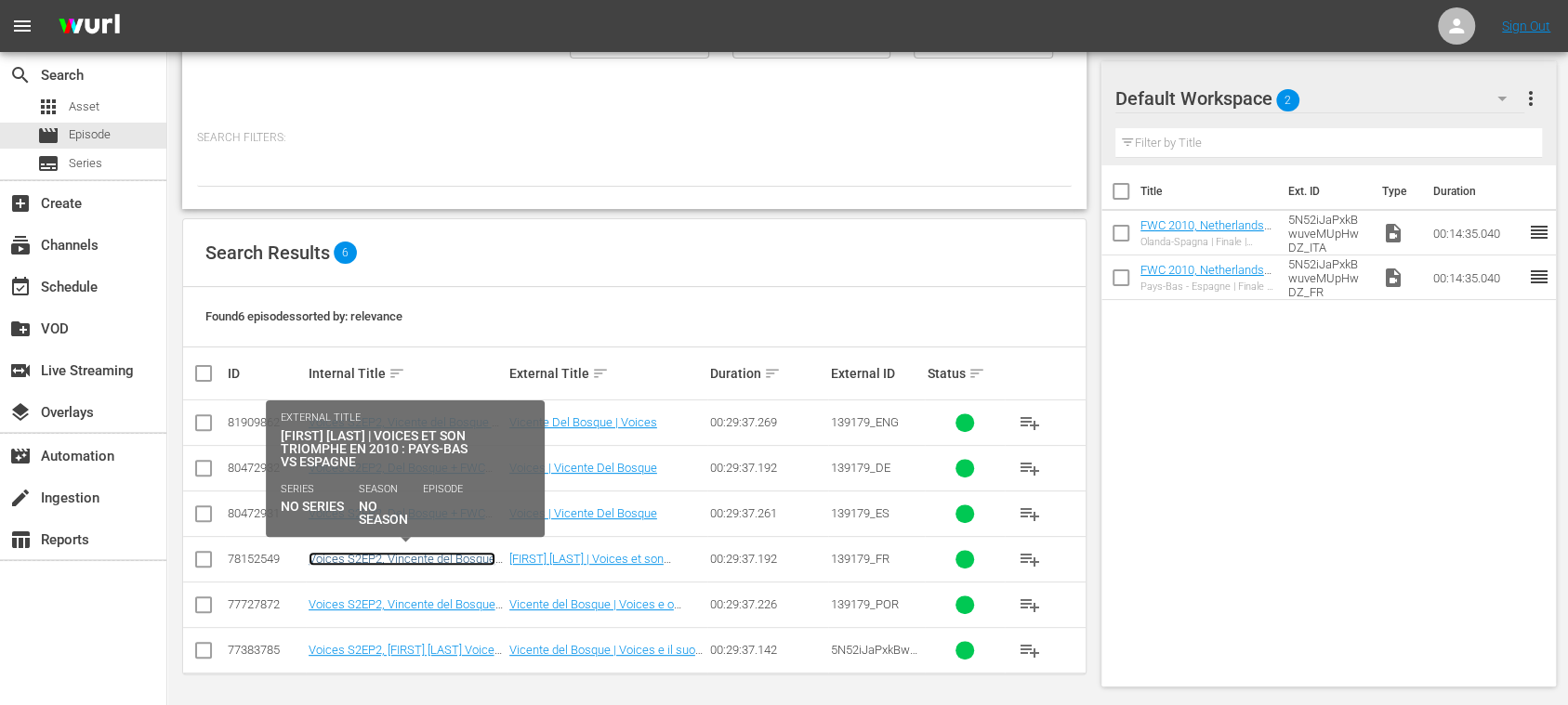 click on "Voices S2EP2, Vincente del Bosque + FWC 2010, Spain v Netherlands, Final - Highlights (FR)" at bounding box center (402, 572) 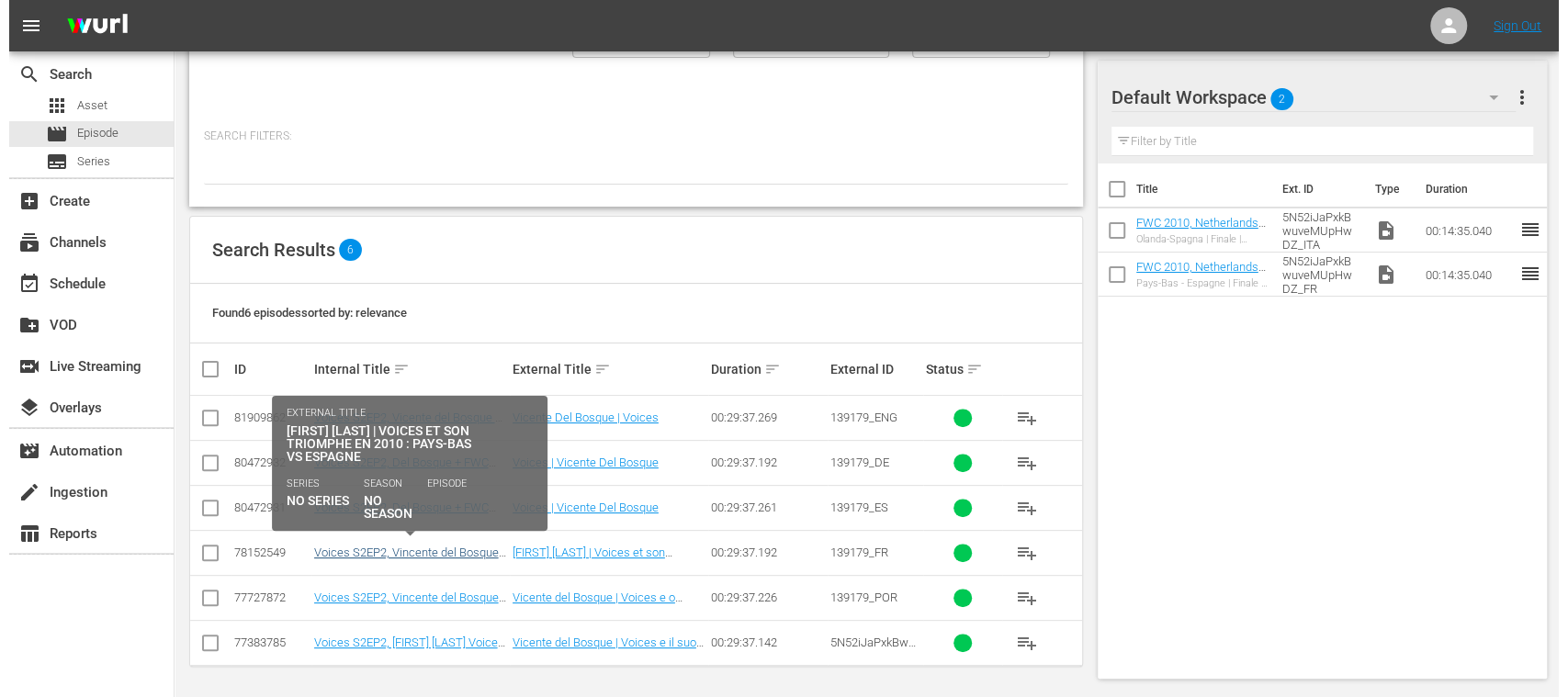 scroll, scrollTop: 0, scrollLeft: 0, axis: both 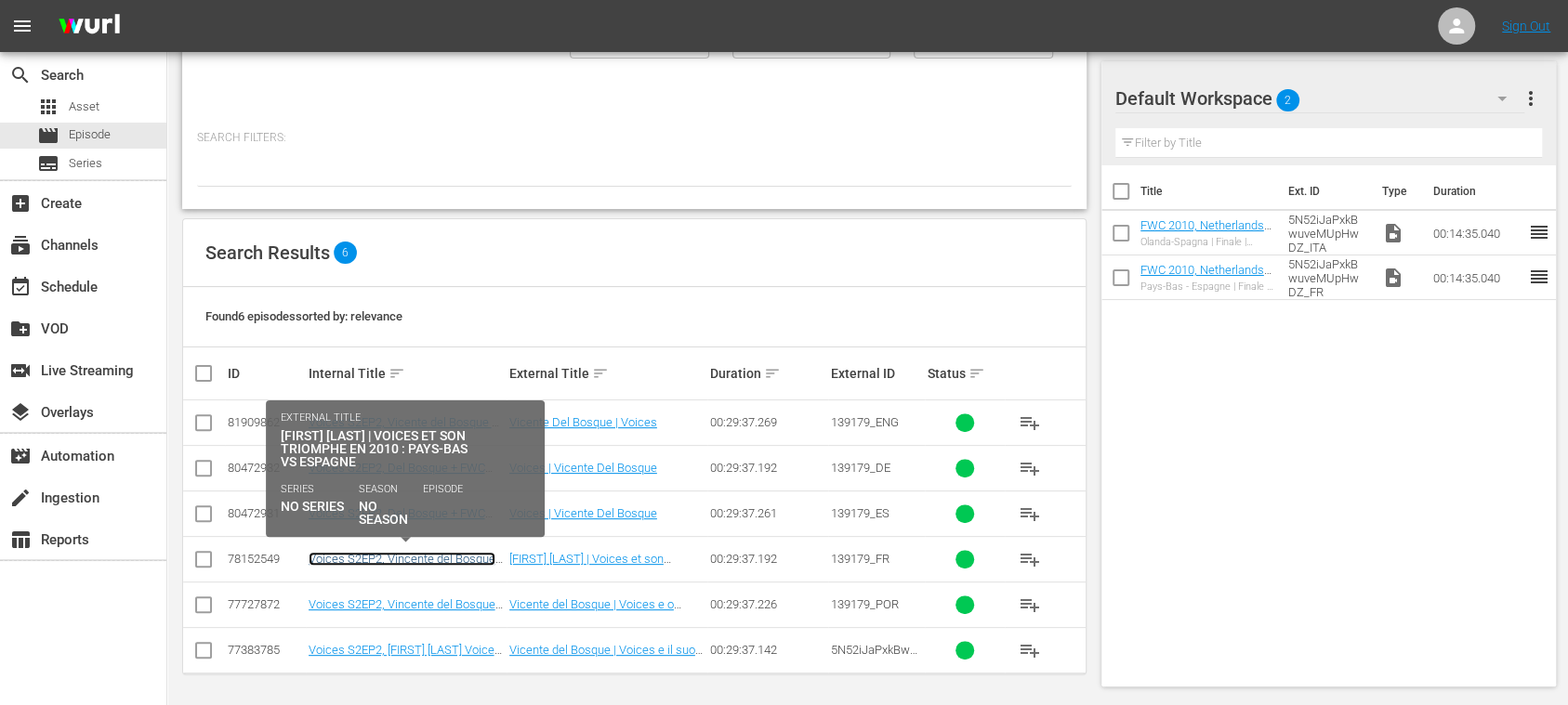 click on "Voices S2EP2, Vincente del Bosque + FWC 2010, Spain v Netherlands, Final - Highlights (FR)" at bounding box center [402, 572] 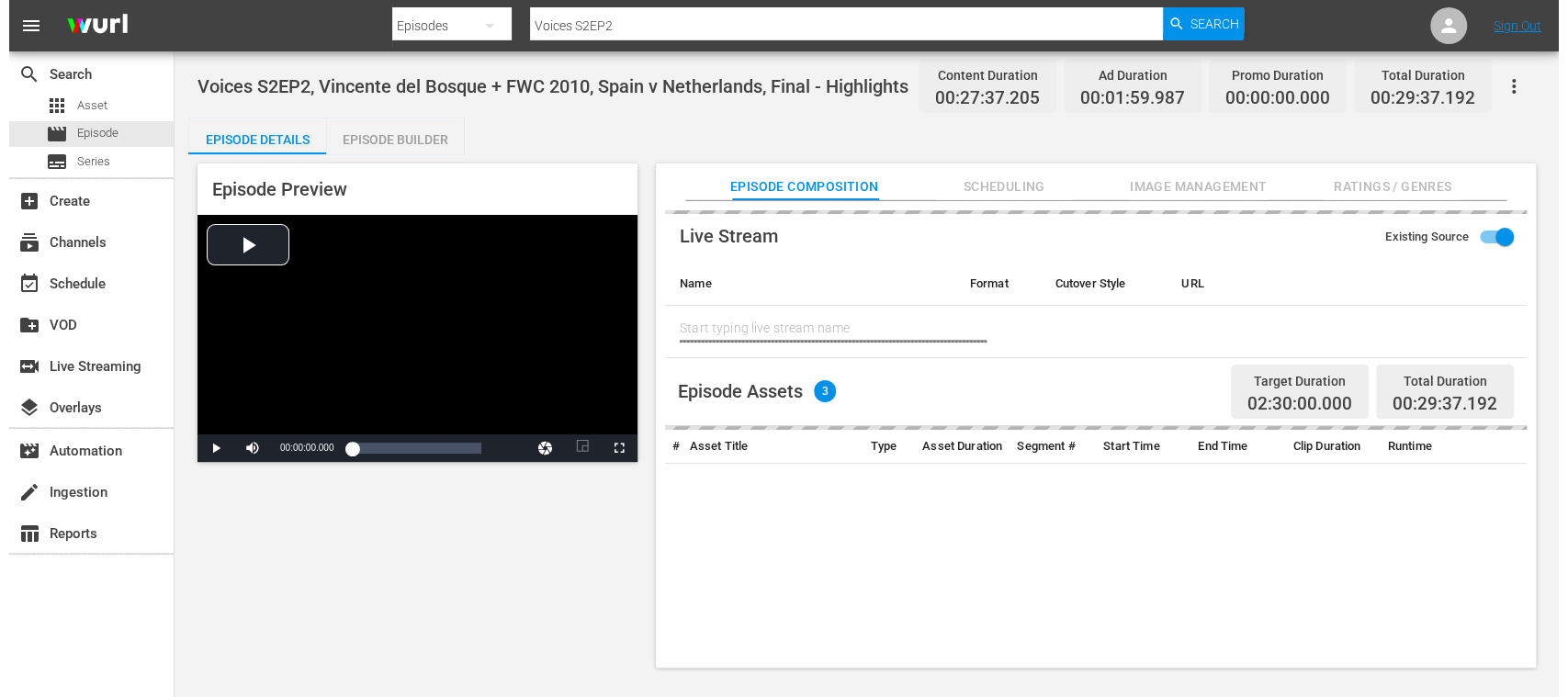 scroll, scrollTop: 0, scrollLeft: 0, axis: both 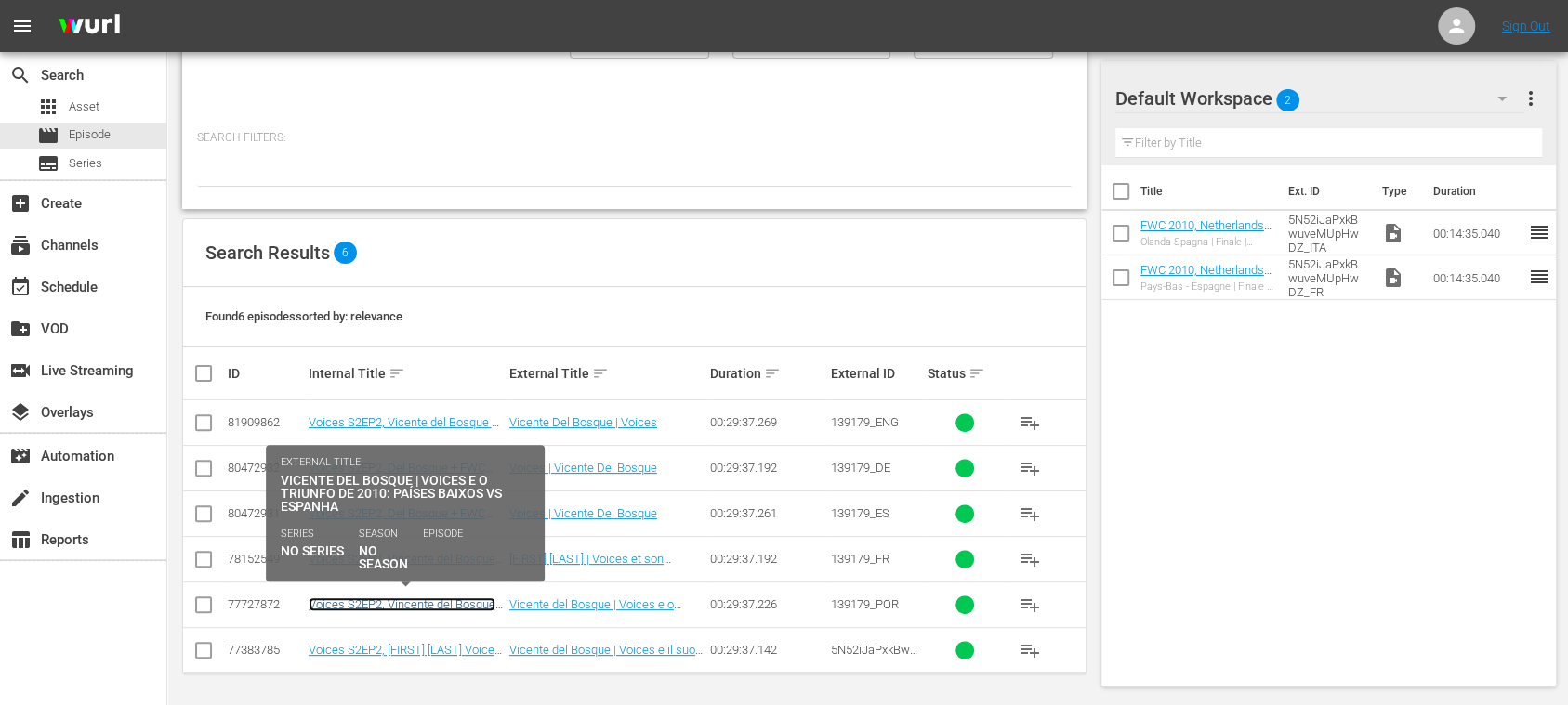 click on "Voices S2EP2, Vincente del Bosque + + FWC 2010, Spain v Netherlands, Final - Highlights (PT)" at bounding box center (402, 618) 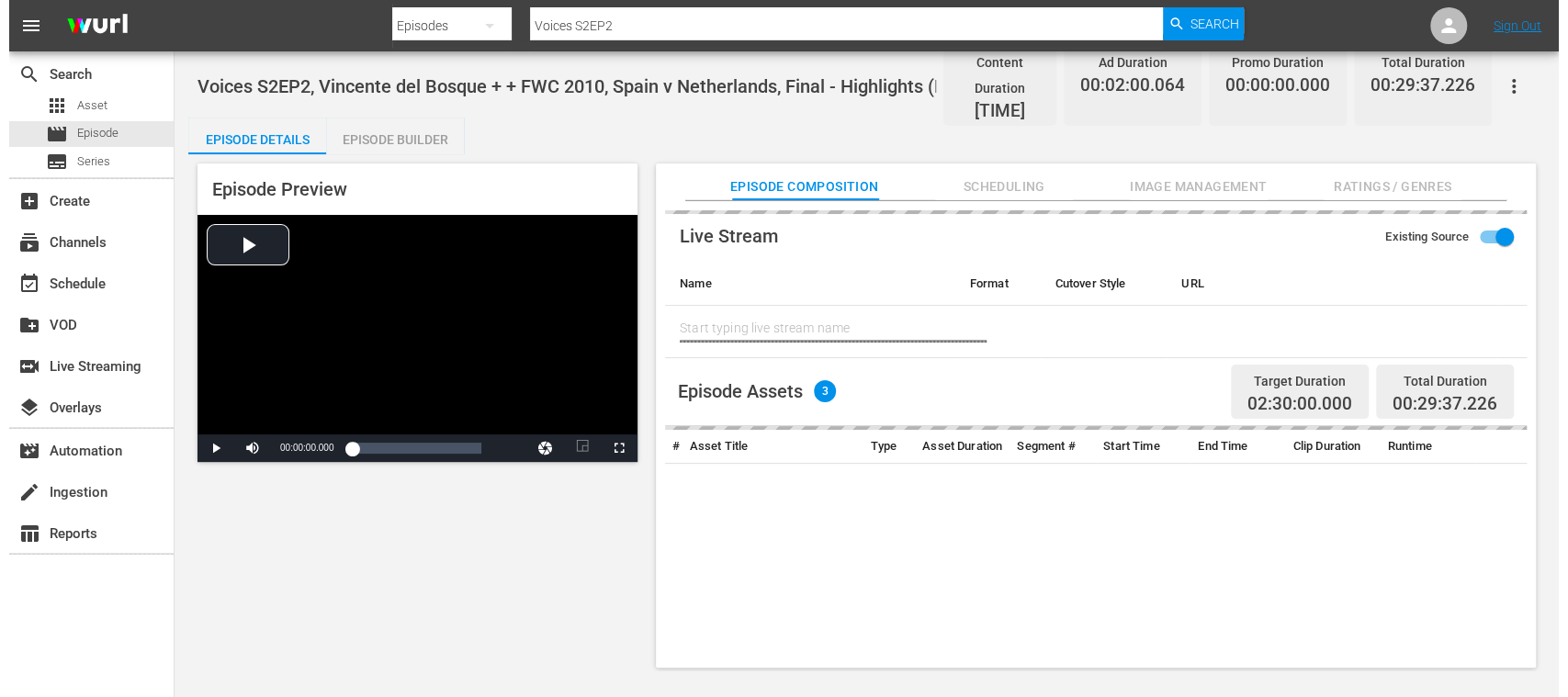 scroll, scrollTop: 0, scrollLeft: 0, axis: both 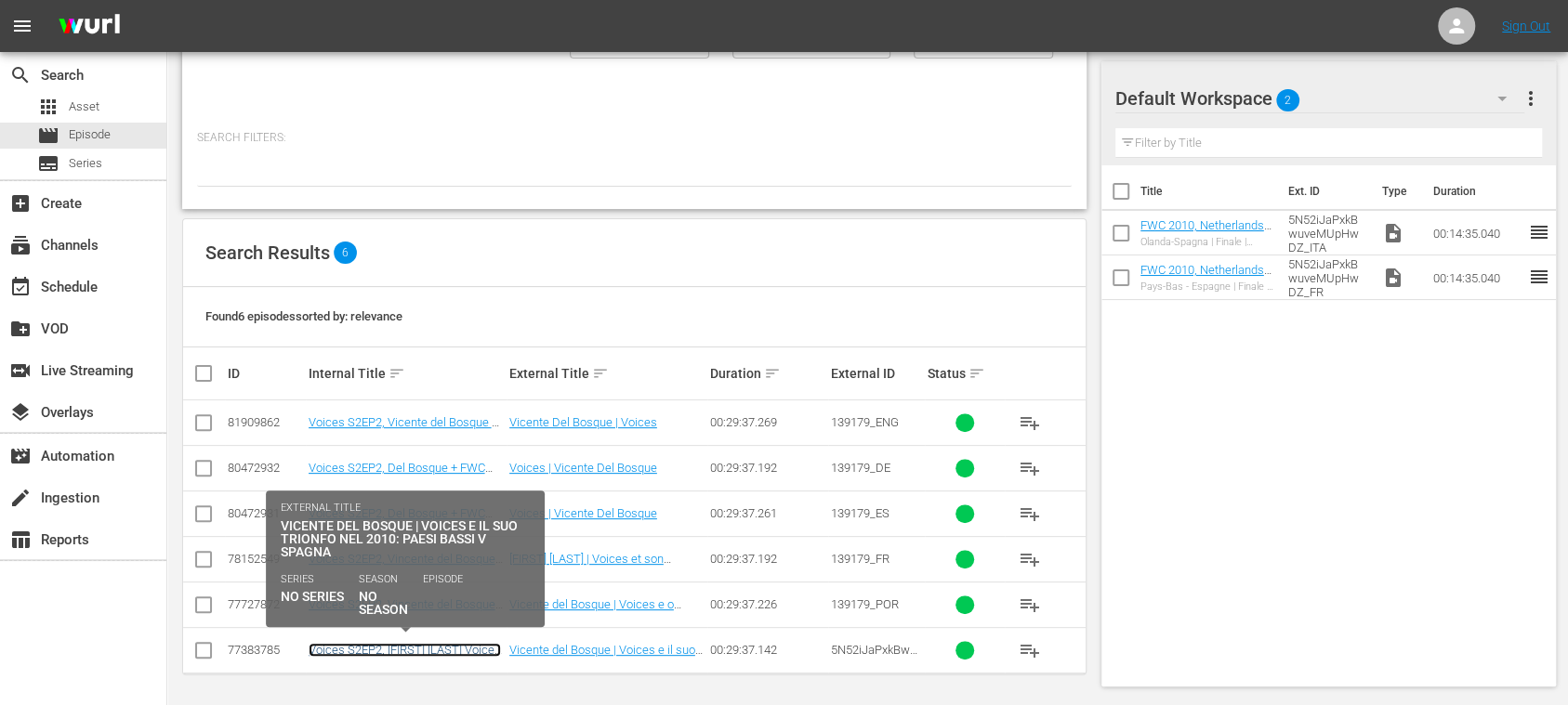click on "Voices S2EP2, [FIRST] [LAST] Voices S2EP2, [FIRST] [LAST] + FWC 2010, Spain v Netherlands, Final - Highlights (IT)" at bounding box center (404, 671) 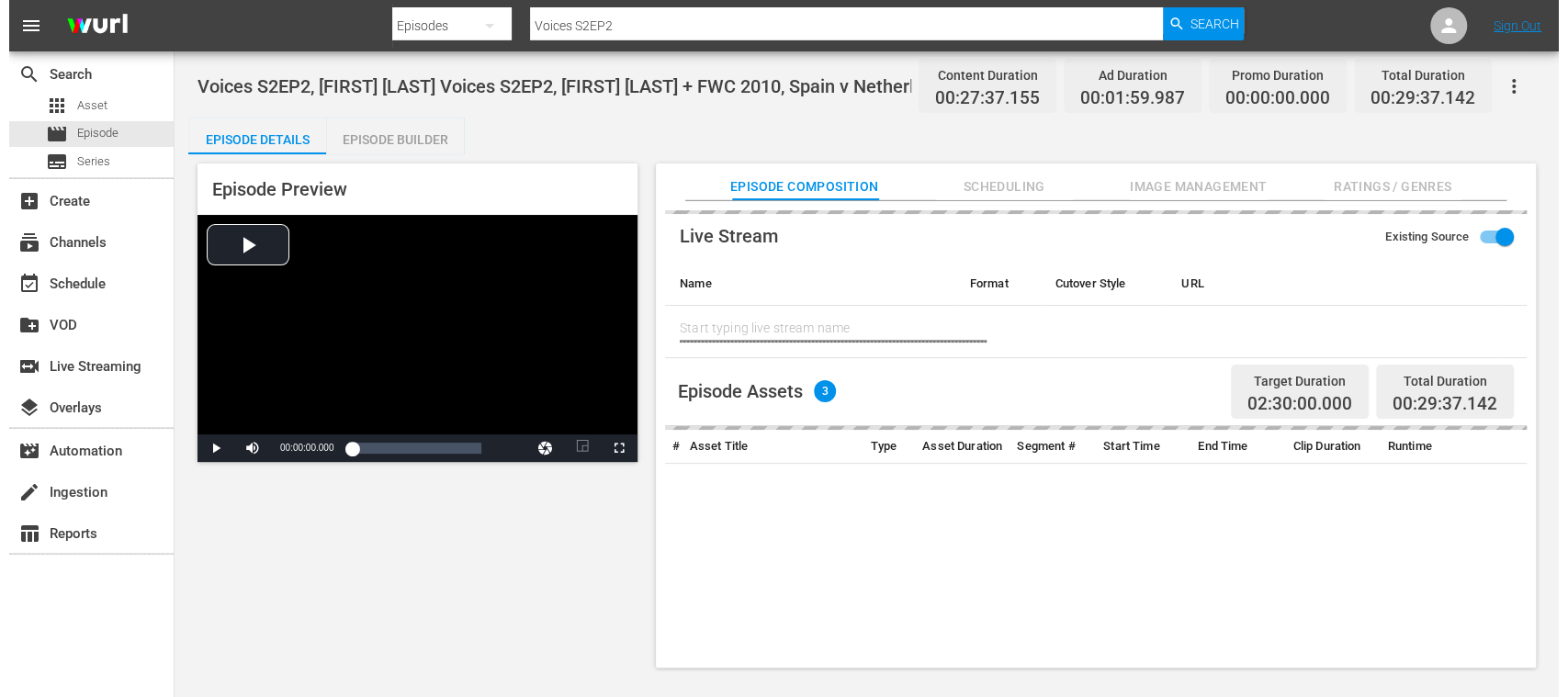 scroll, scrollTop: 0, scrollLeft: 0, axis: both 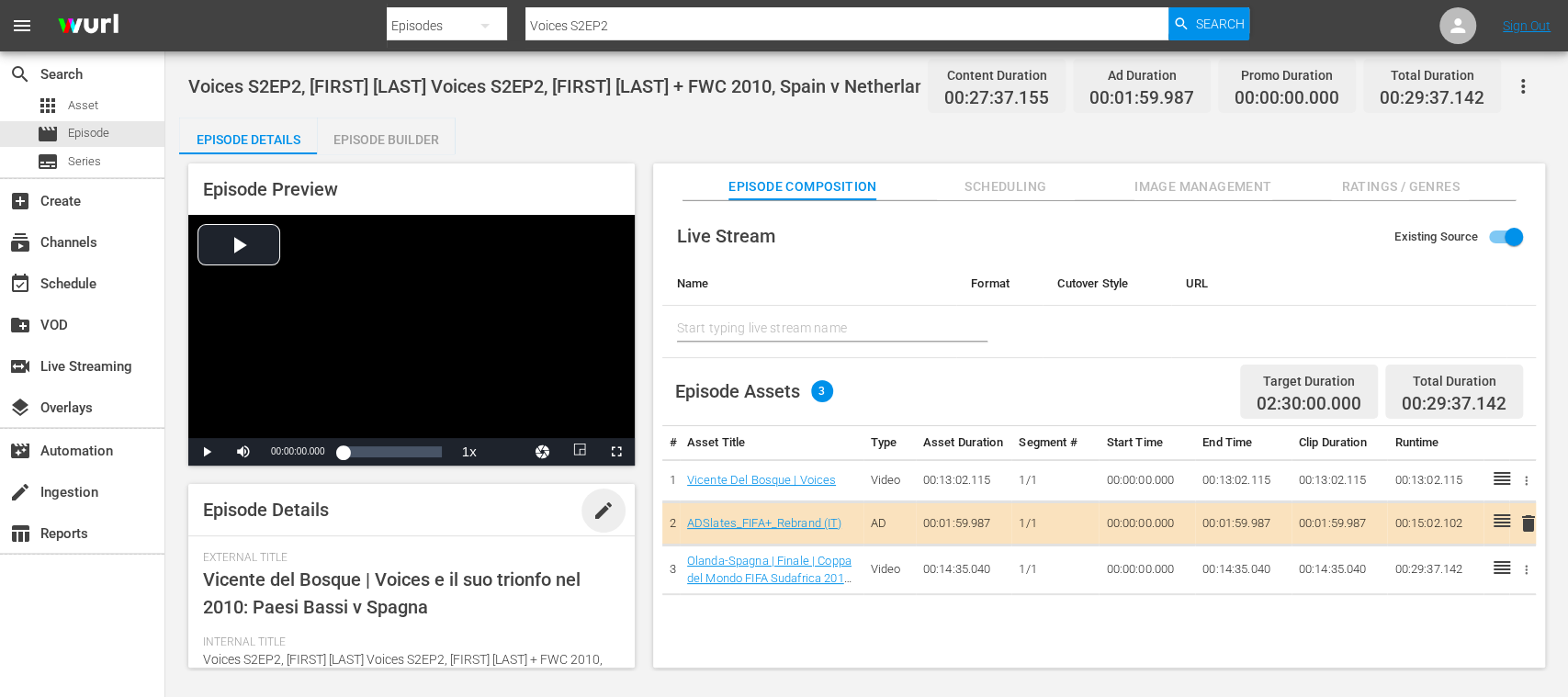 click on "edit" at bounding box center [604, 511] 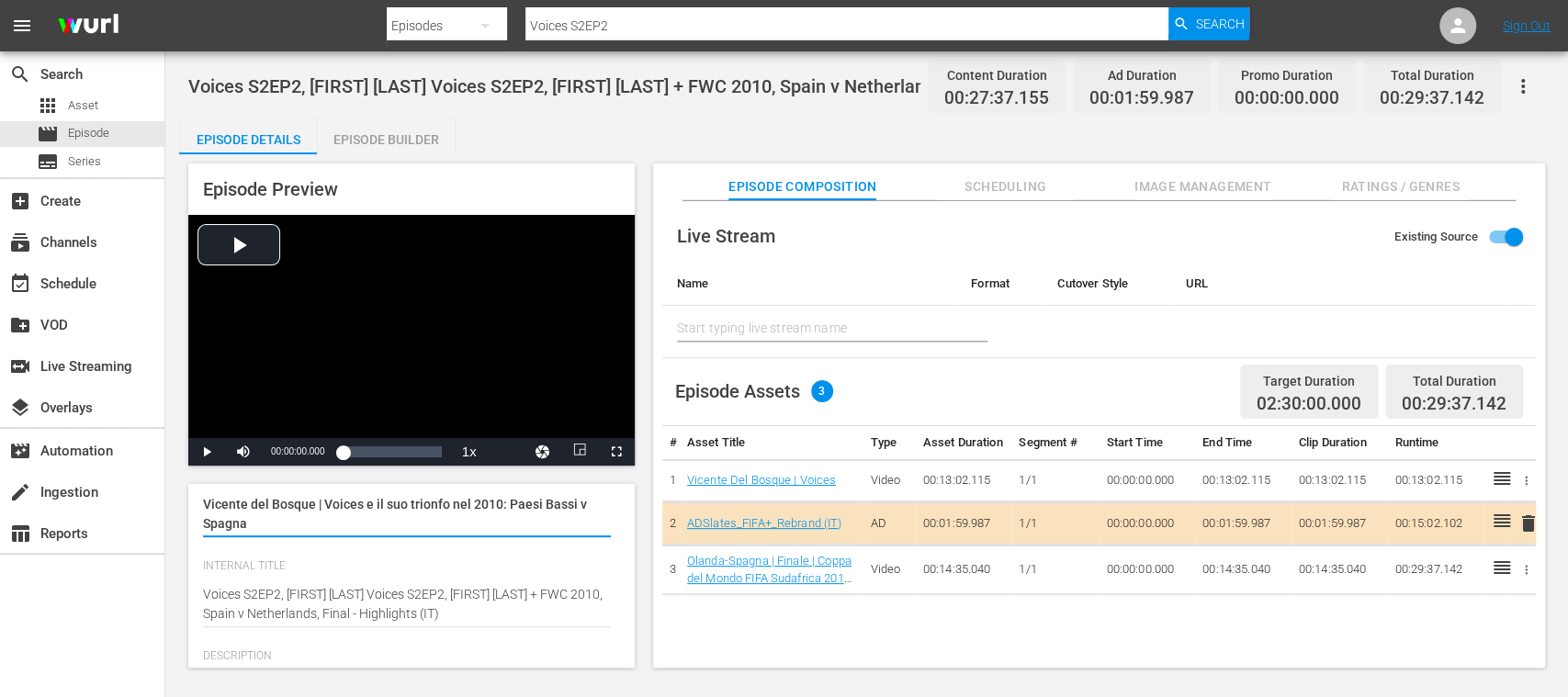 scroll, scrollTop: 97, scrollLeft: 0, axis: vertical 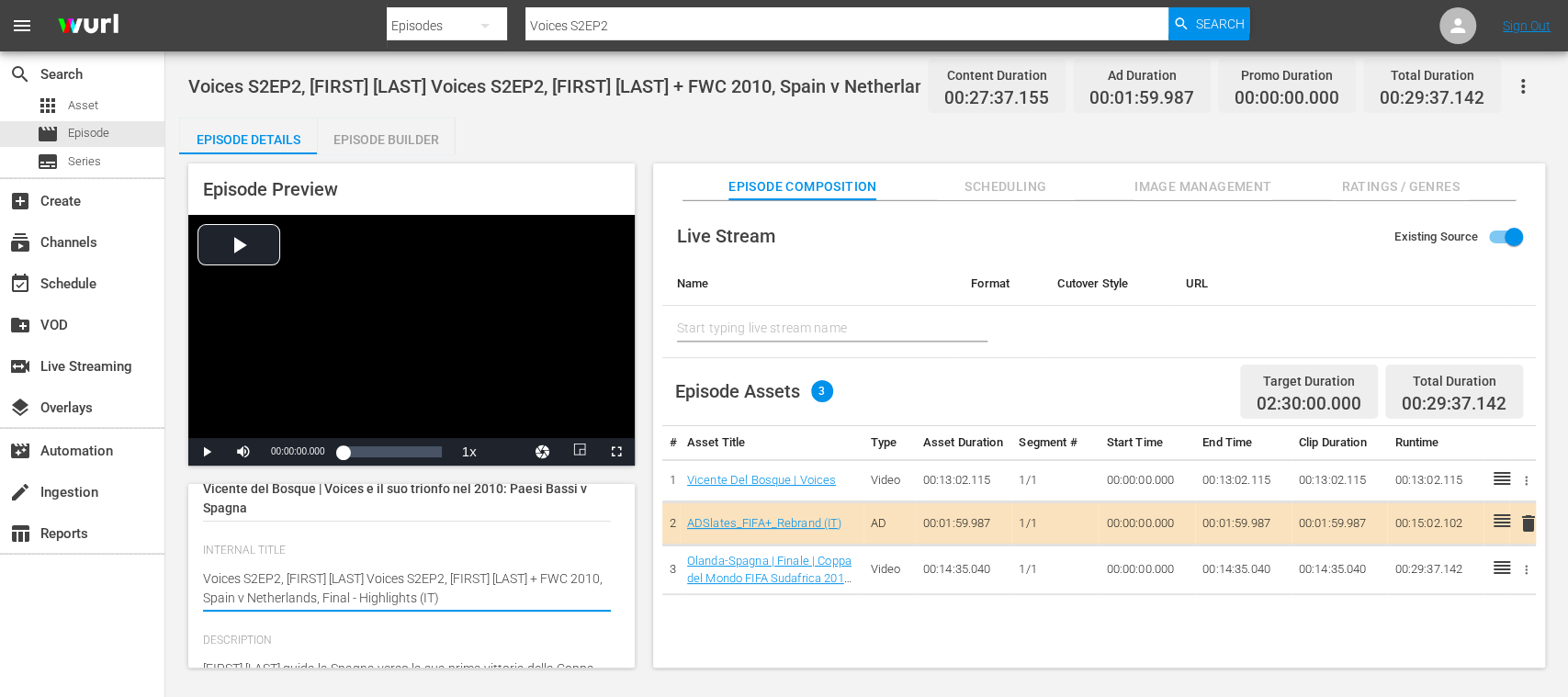 type on "Voices S2EP2, [FIRST][LAST] Voices S2EP2, [FIRST] [LAST] + FWC 2010, Spain v Netherlands, Final - Highlights (IT)" 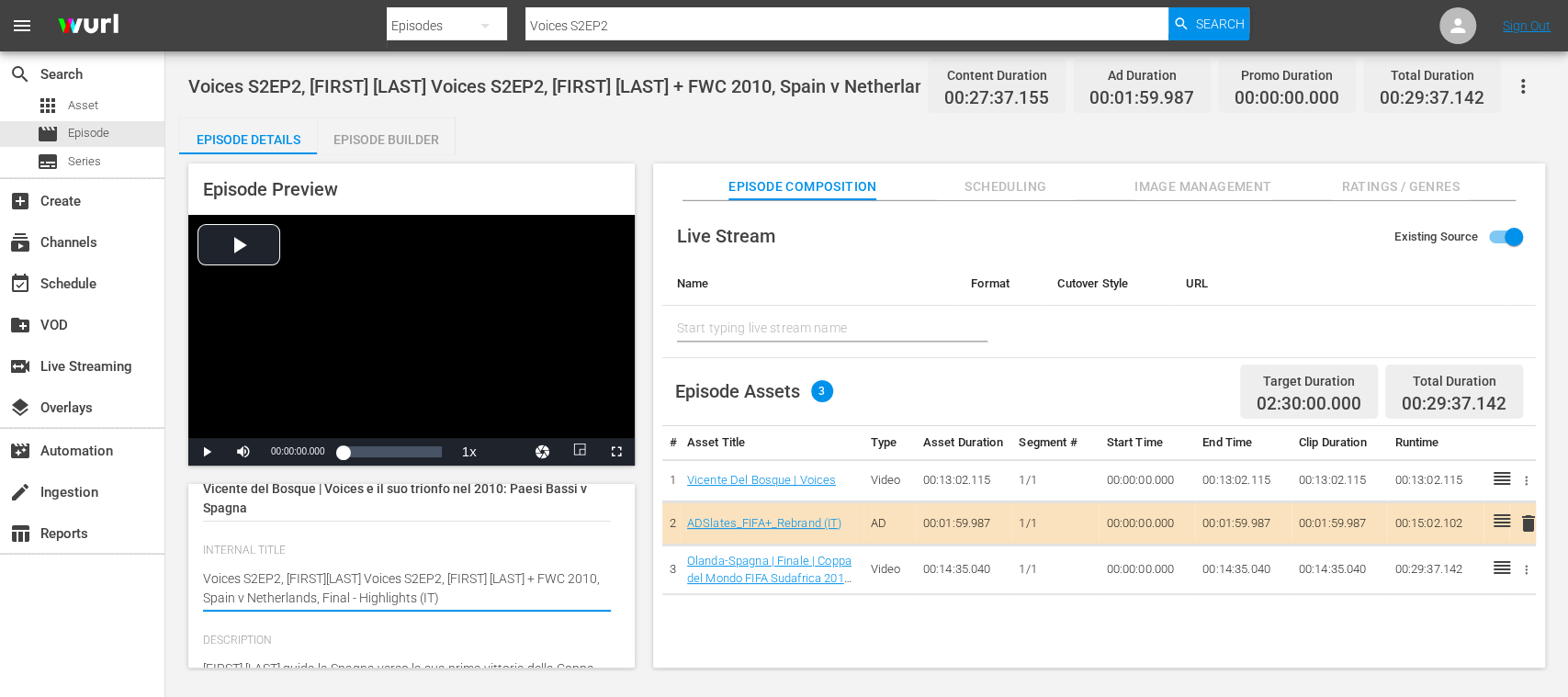 type on "Voices S2EP2, [FIRST][LAST] Voices S2EP2, [FIRST] [LAST] + FWC 2010, Spain v Netherlands, Final - Highlights (IT)" 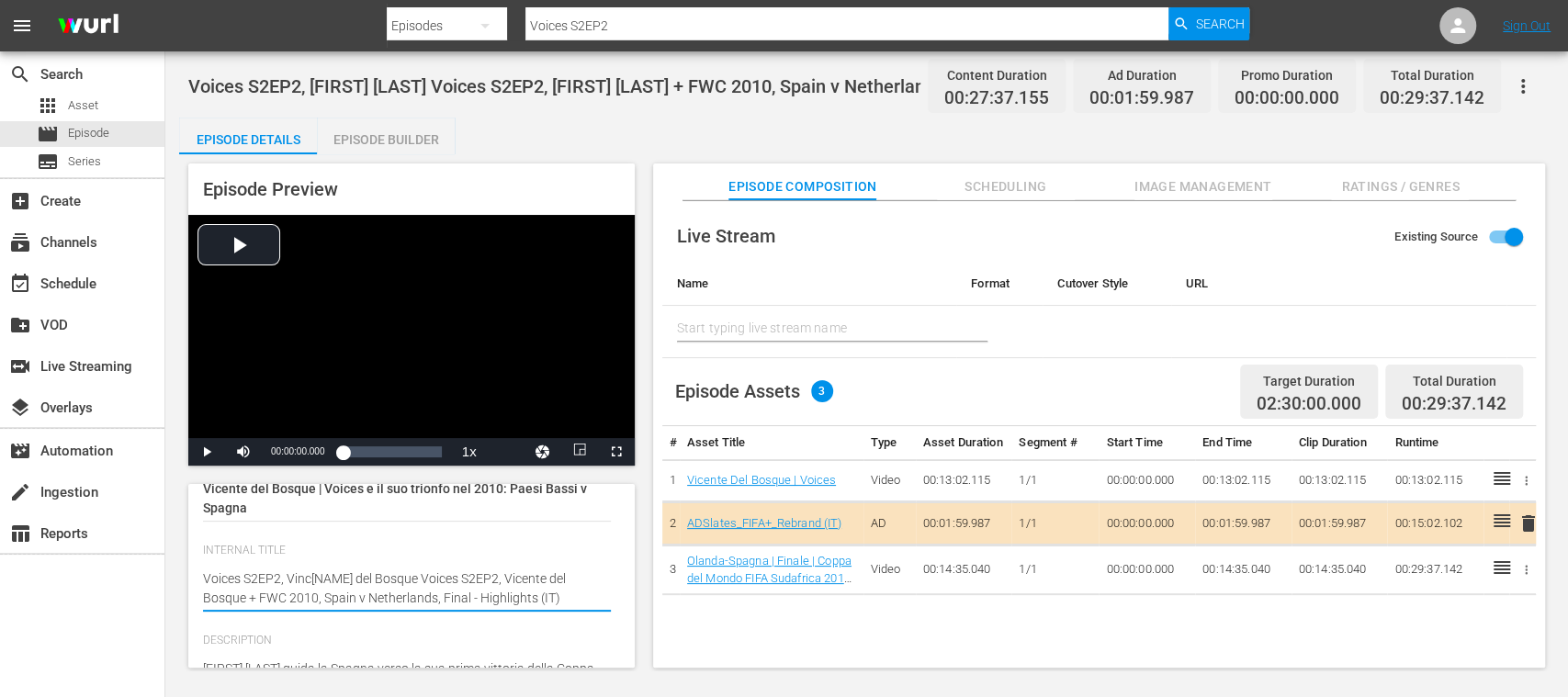 type on "Voices S2EP2, Vind[NAME] del Bosque Voices S2EP2, Vicente del Bosque + FWC 2010, Spain v Netherlands, Final - Highlights (IT)" 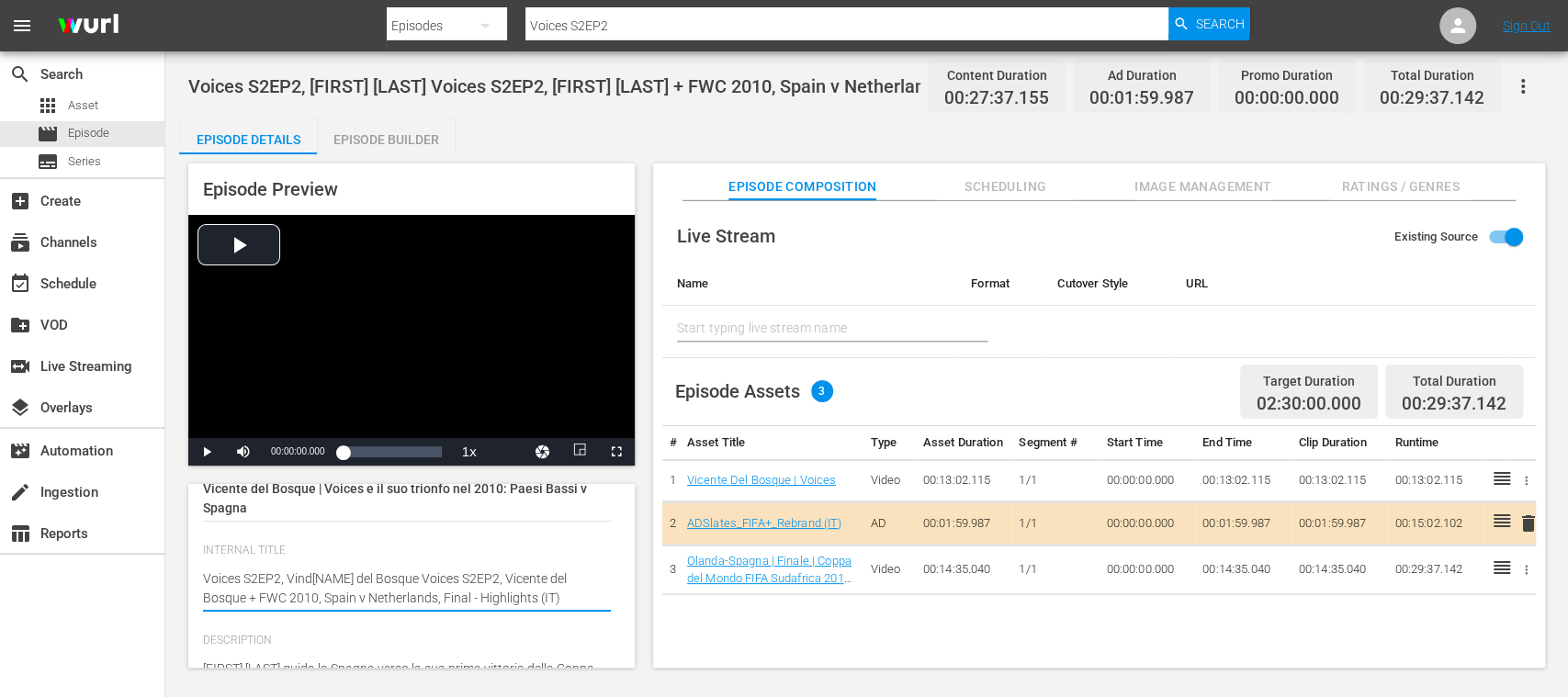 type on "Voices S2EP2, [FIRST] [LAST] Voices S2EP2, [FIRST] [LAST] + FWC 2010, Spain v Netherlands, Final - Highlights (IT)" 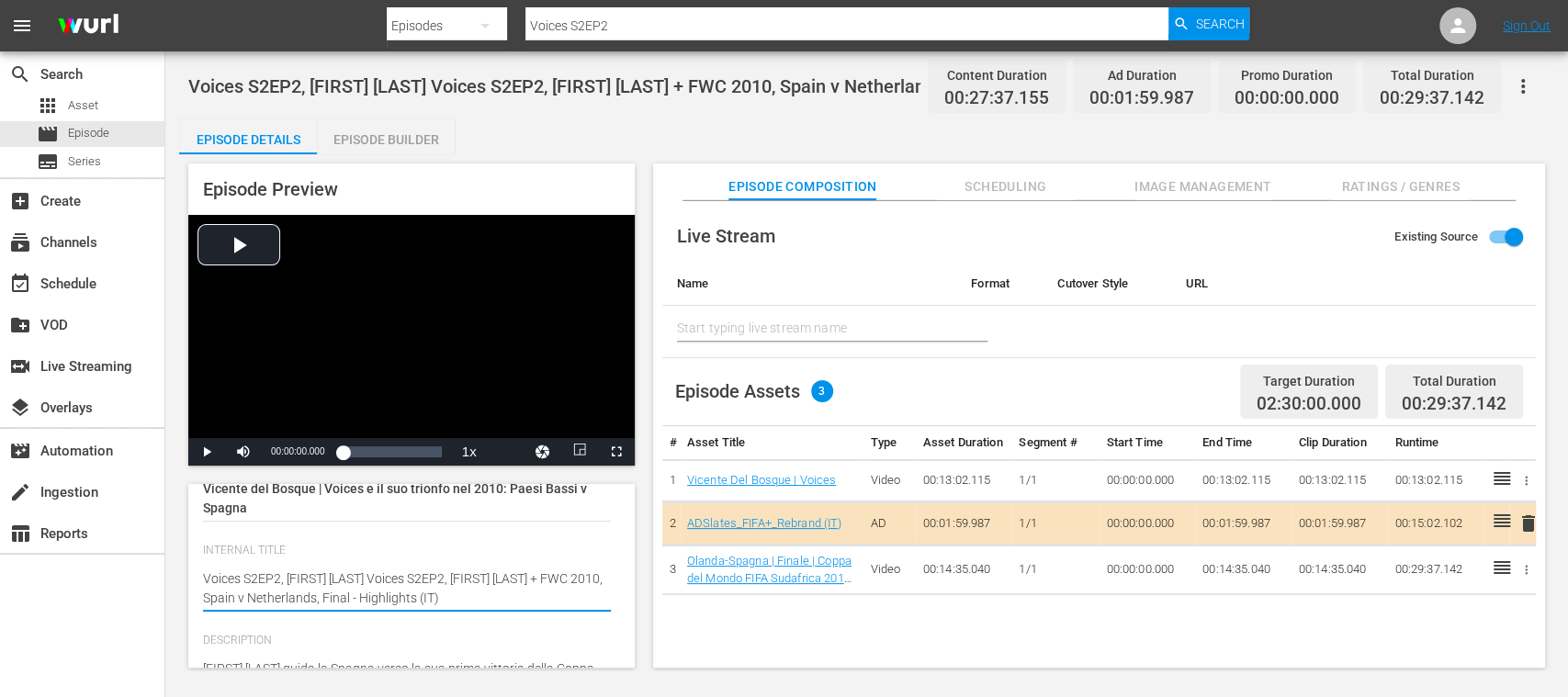 type on "Voices S2EP2, [FIRST] [LAST] Voices S2EP2, [FIRST] [LAST] + FWC 2010, Spain v Netherlands, Final - Highlights (IT)" 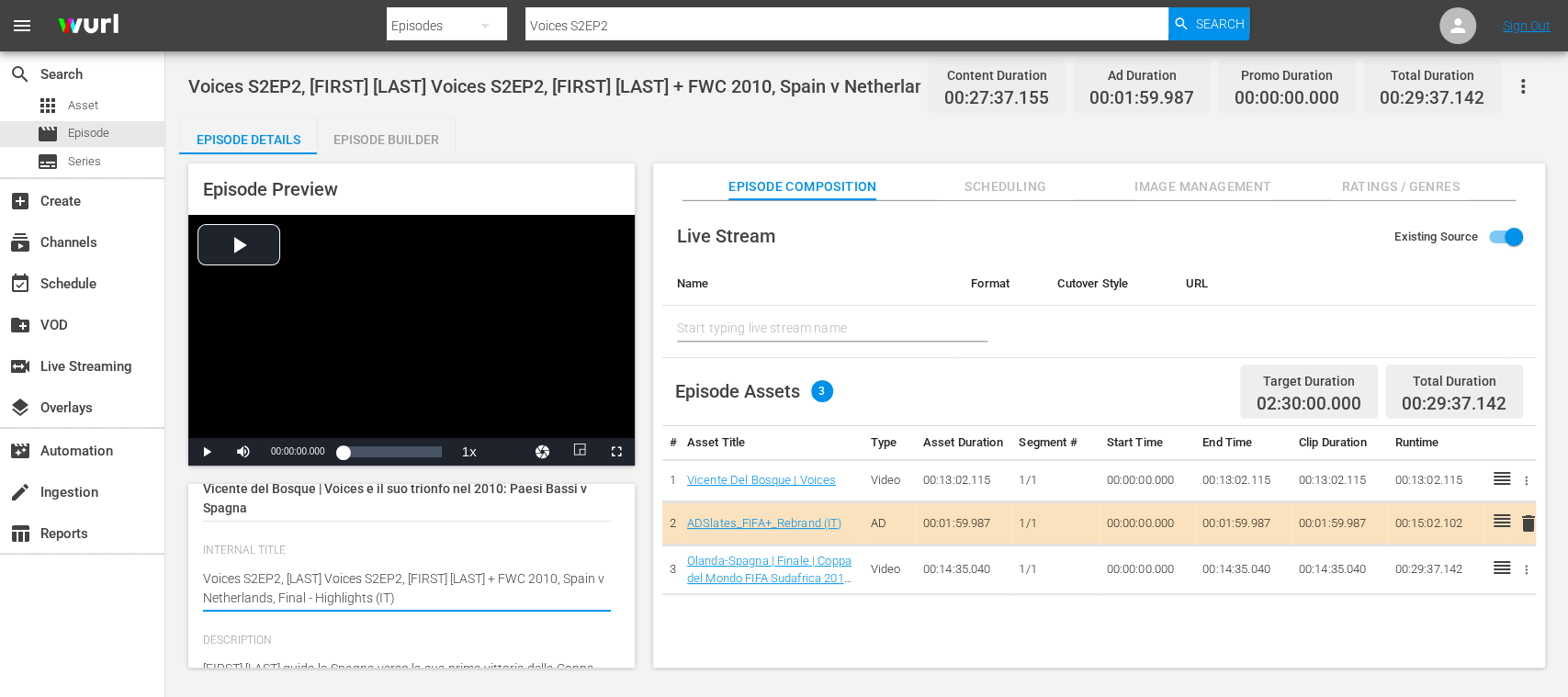 click on "Voices S2EP2, [FIRST] [LAST] Voices S2EP2, [FIRST] [LAST] + FWC 2010, Spain v Netherlands, Final - Highlights (IT)" at bounding box center [407, 589] 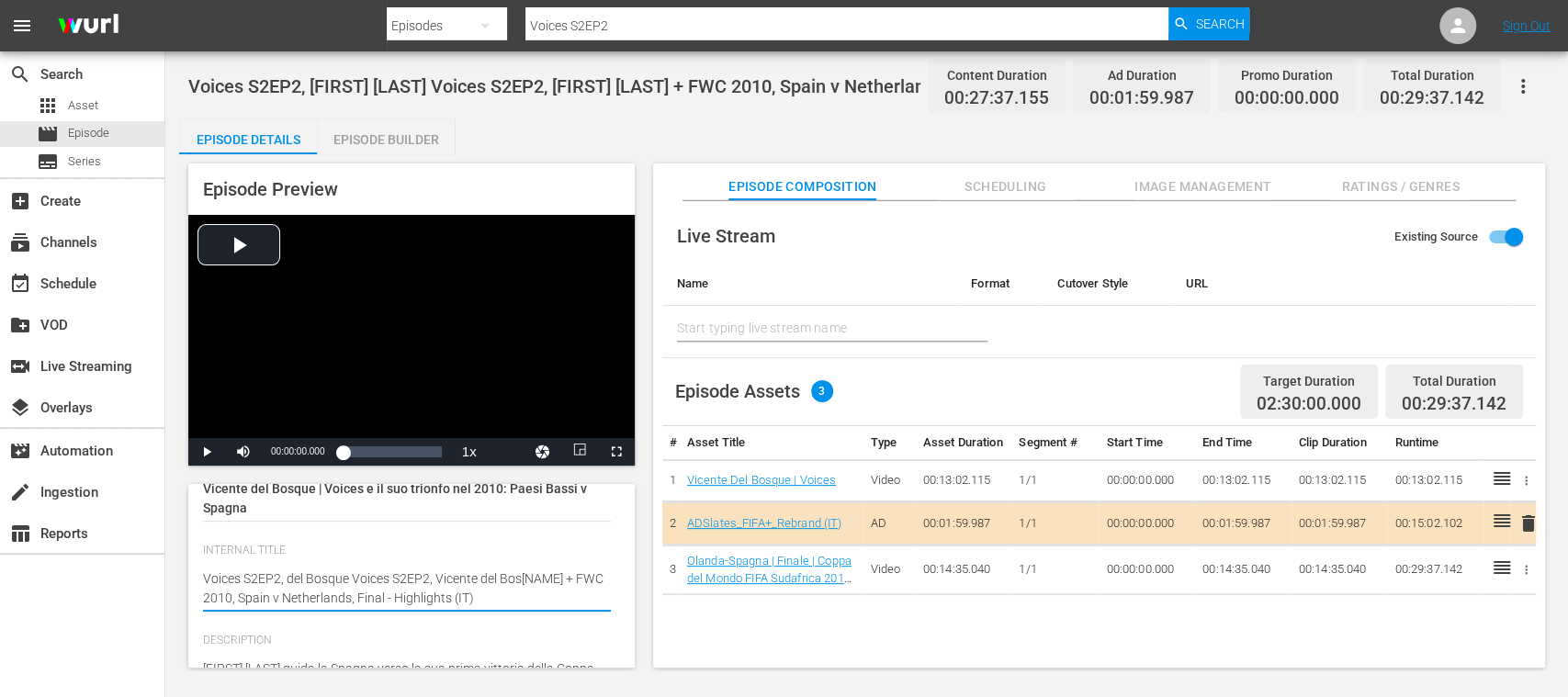 type on "Voices S2EP2, del Bosque Voices S2EP2, Vicente del Bo[NAME] + FWC 2010, Spain v Netherlands, Final - Highlights (IT)" 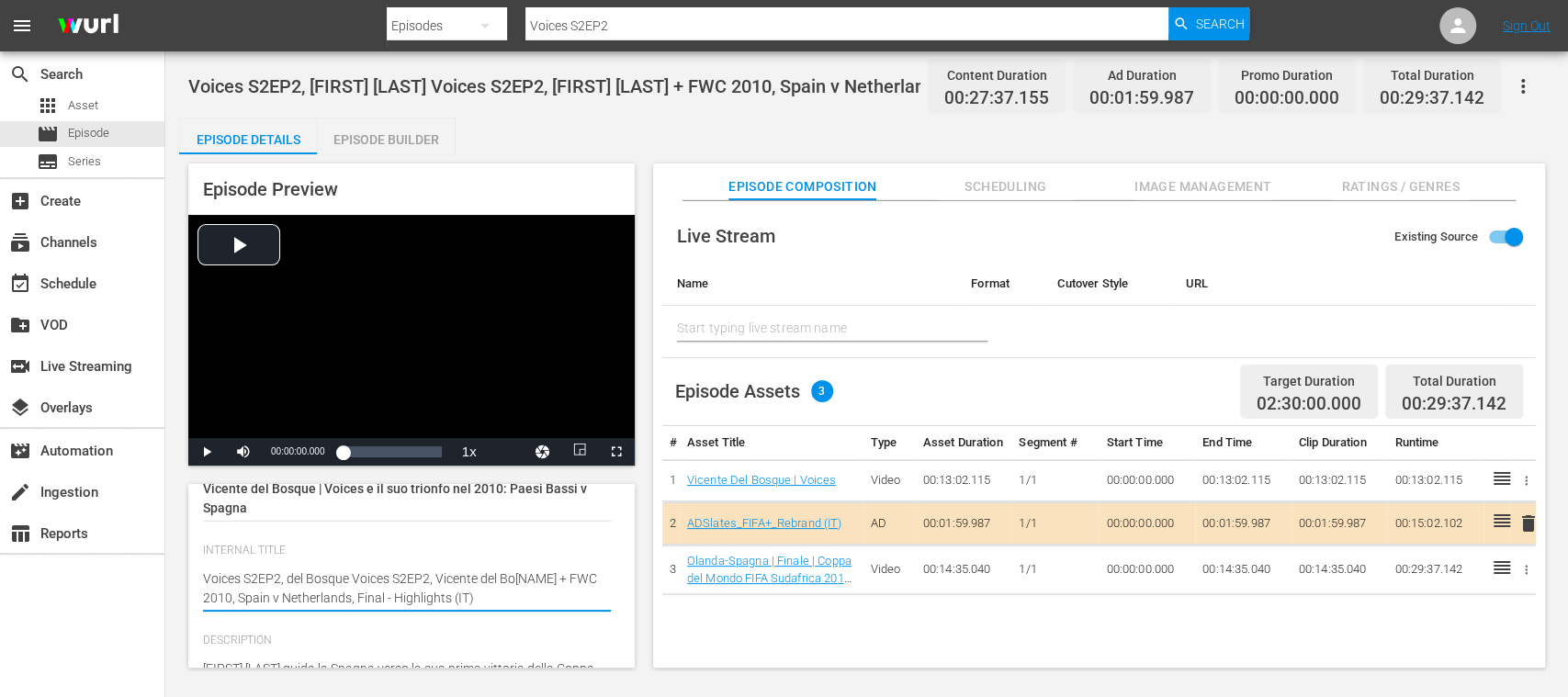 type on "Voices S2EP2, [LAST] Voices S2EP2, [FIRST] [LAST] + FWC 2010, Spain v Netherlands, Final - Highlights (IT)" 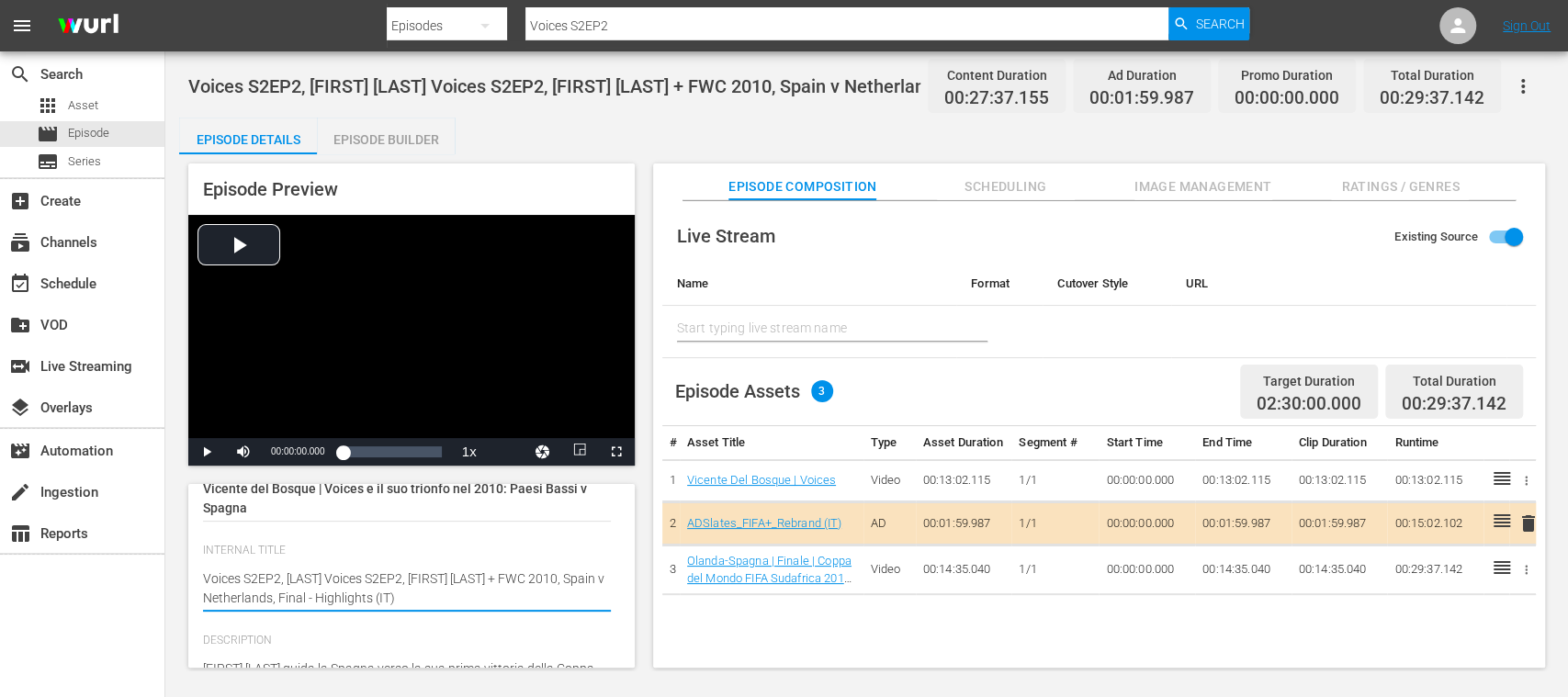 type on "Voices S2EP2, del Bosque Voices S2EP2, Vicente del [NAME] + FWC 2010, Spain v Netherlands, Final - Highlights (IT)" 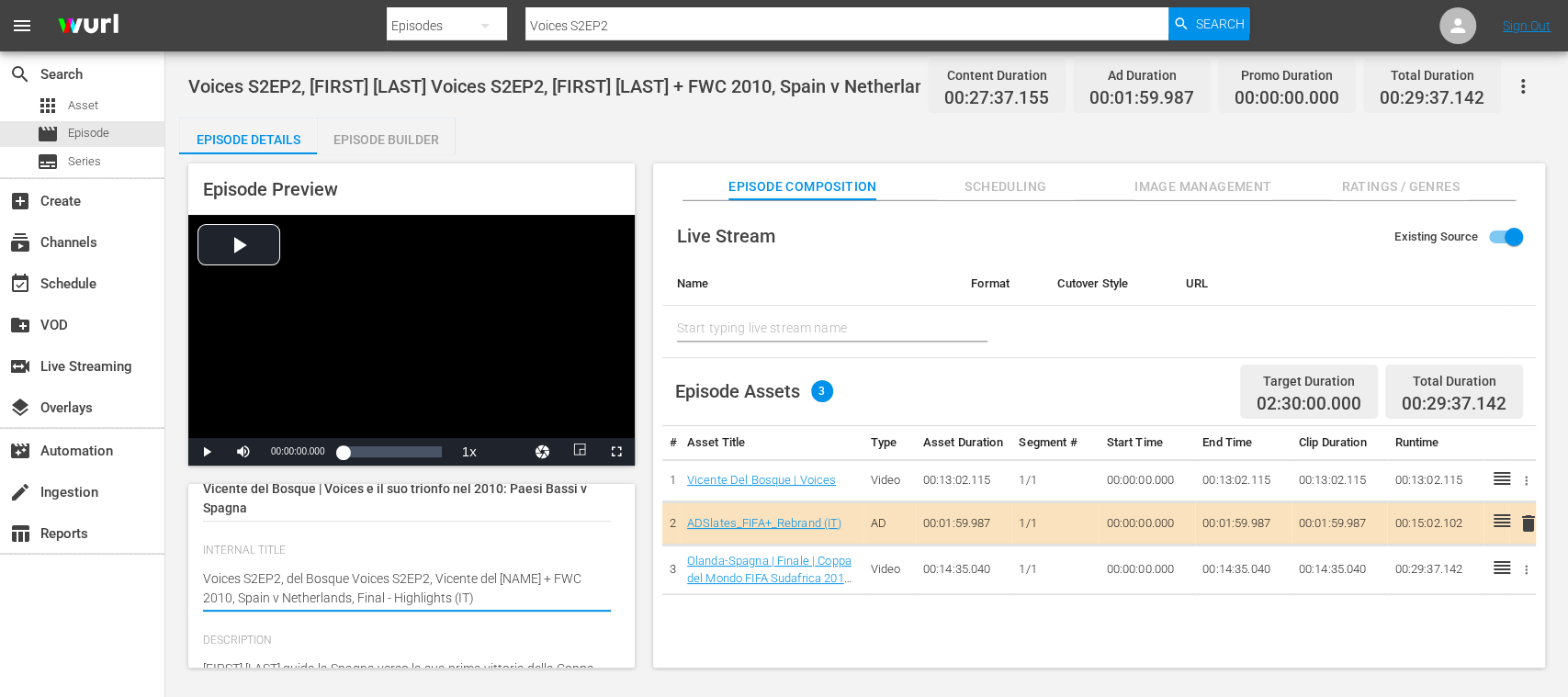 type on "Voices S2EP2, [LAST] Voices S2EP2, [FIRST] [LAST] + FWC 2010, Spain v Netherlands, Final - Highlights (IT)" 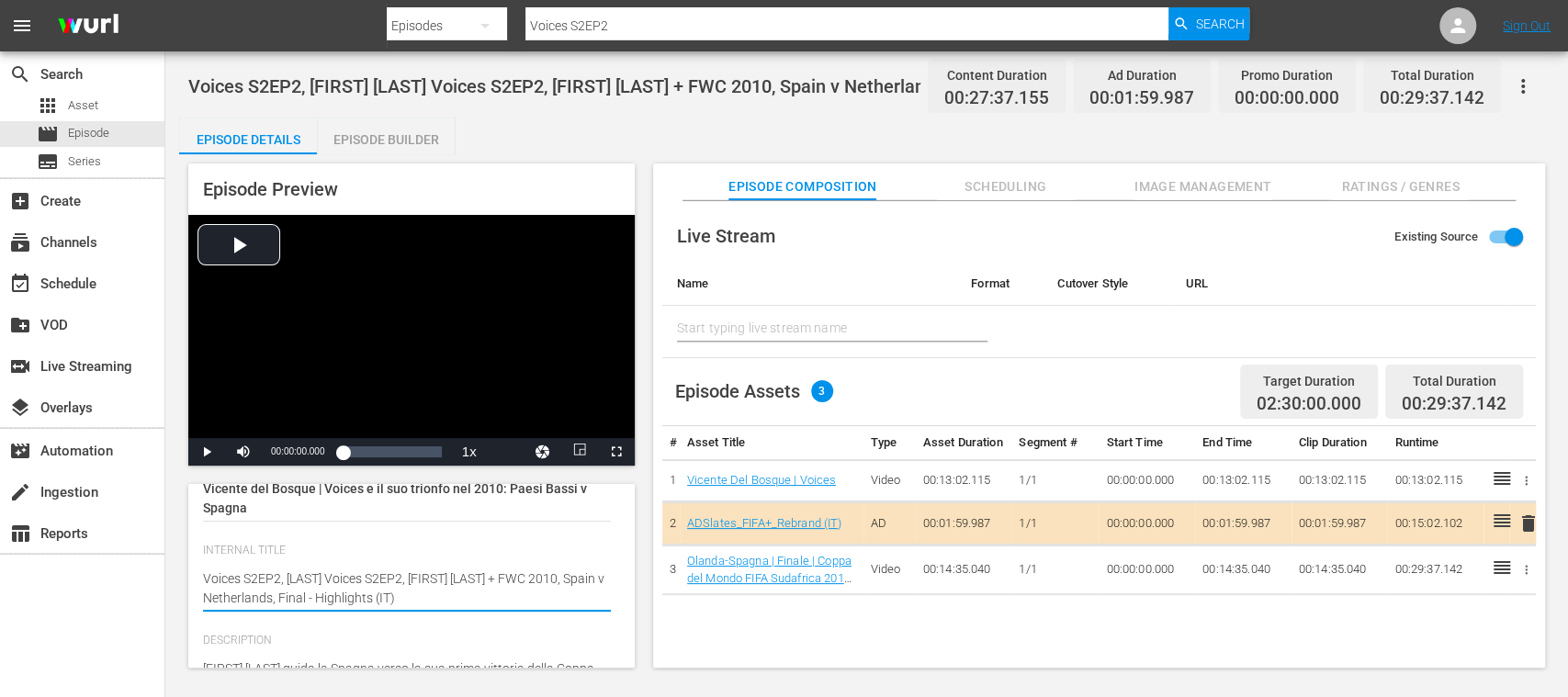 type on "Voices S2EP2, del Bosque Voices S2EP2, Vicente del [NAME] + FWC 2010, Spain v Netherlands, Final - Highlights (IT)" 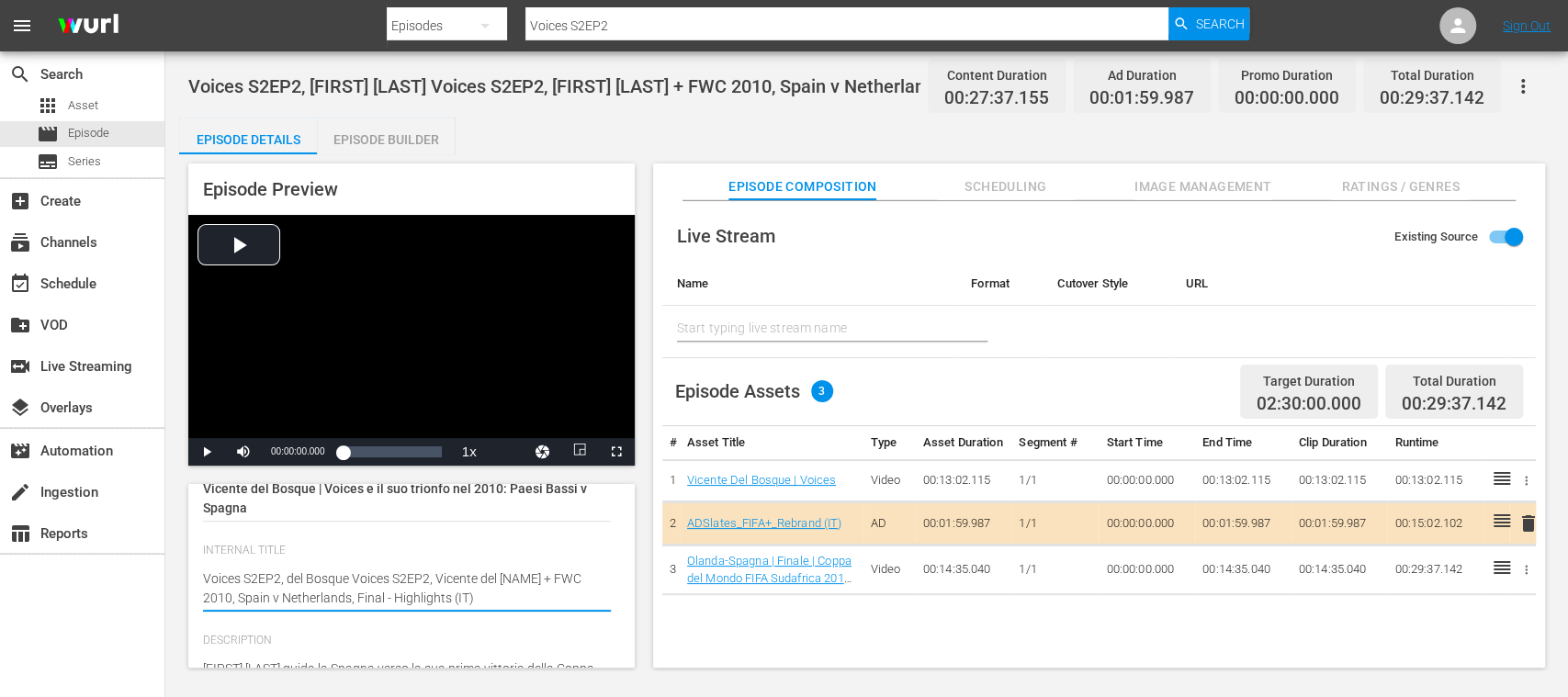 type on "Voices S2EP2, [LAST] Voices S2EP2, [FIRST]  + FWC 2010, Spain v Netherlands, Final - Highlights (IT)" 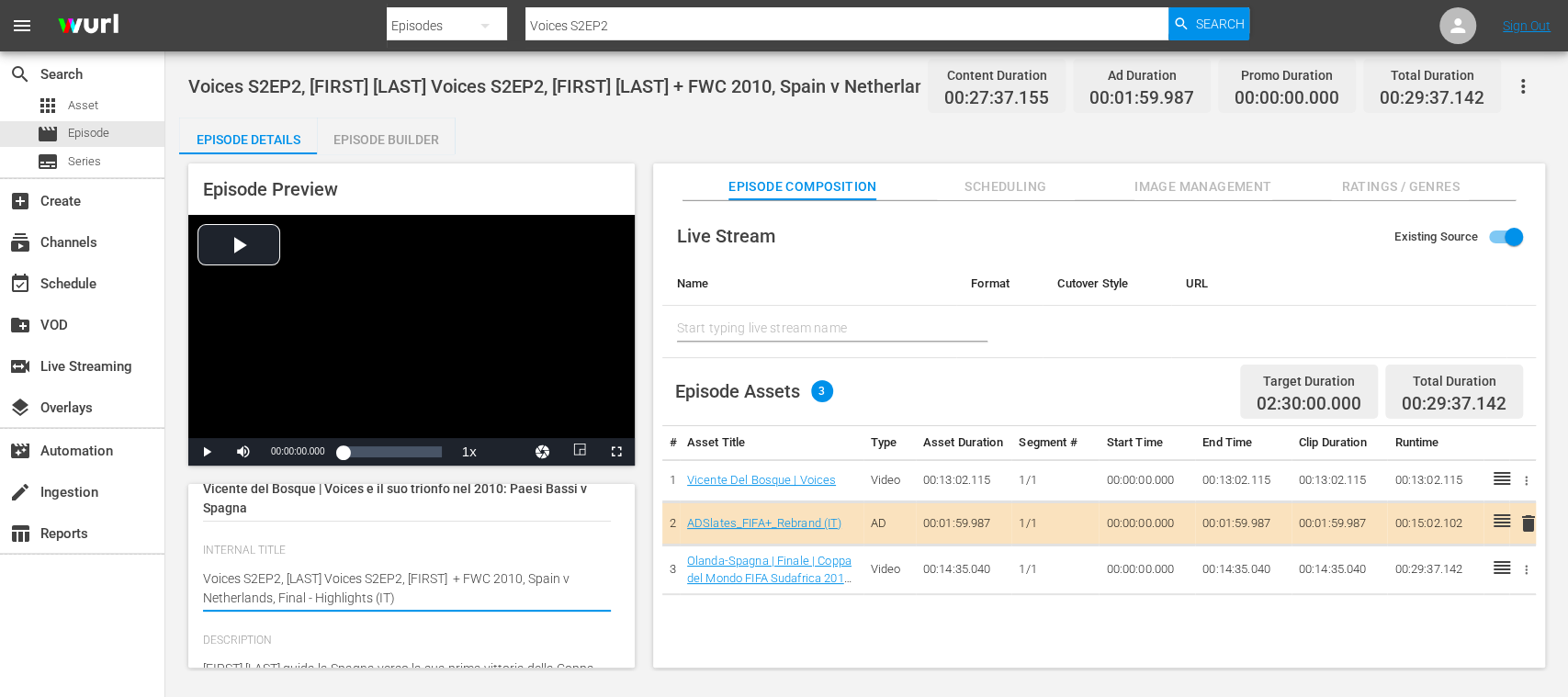 type on "Voices S2EP2, [LAST] Voices S2EP2, [FIRST]  + FWC 2010, Spain v Netherlands, Final - Highlights (IT)" 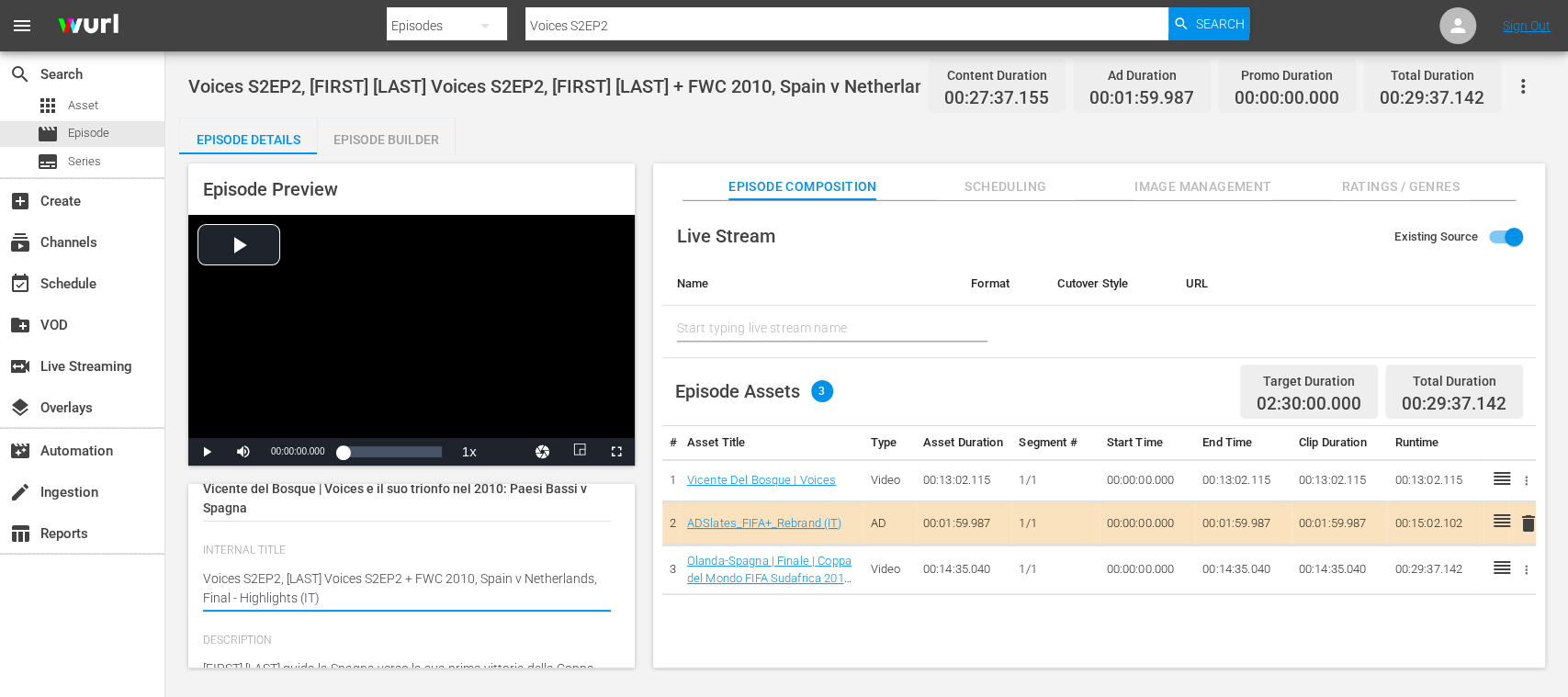 type on "Voices S2EP2, del Bosque Voices S2EP + FWC 2010, Spain v Netherlands, Final - Highlights (IT)" 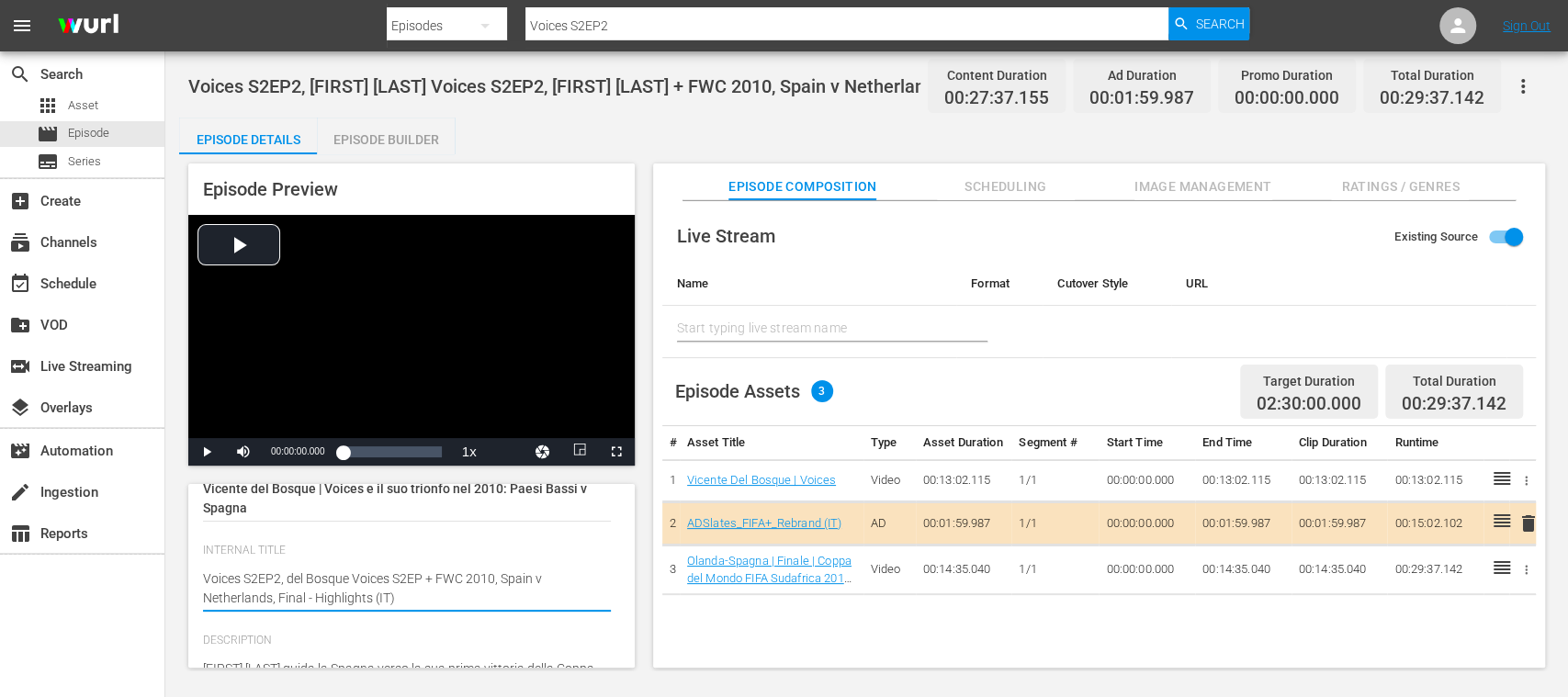type on "Voices S2EP2, [LAST] Voices S2E + FWC 2010, Spain v Netherlands, Final - Highlights (IT)" 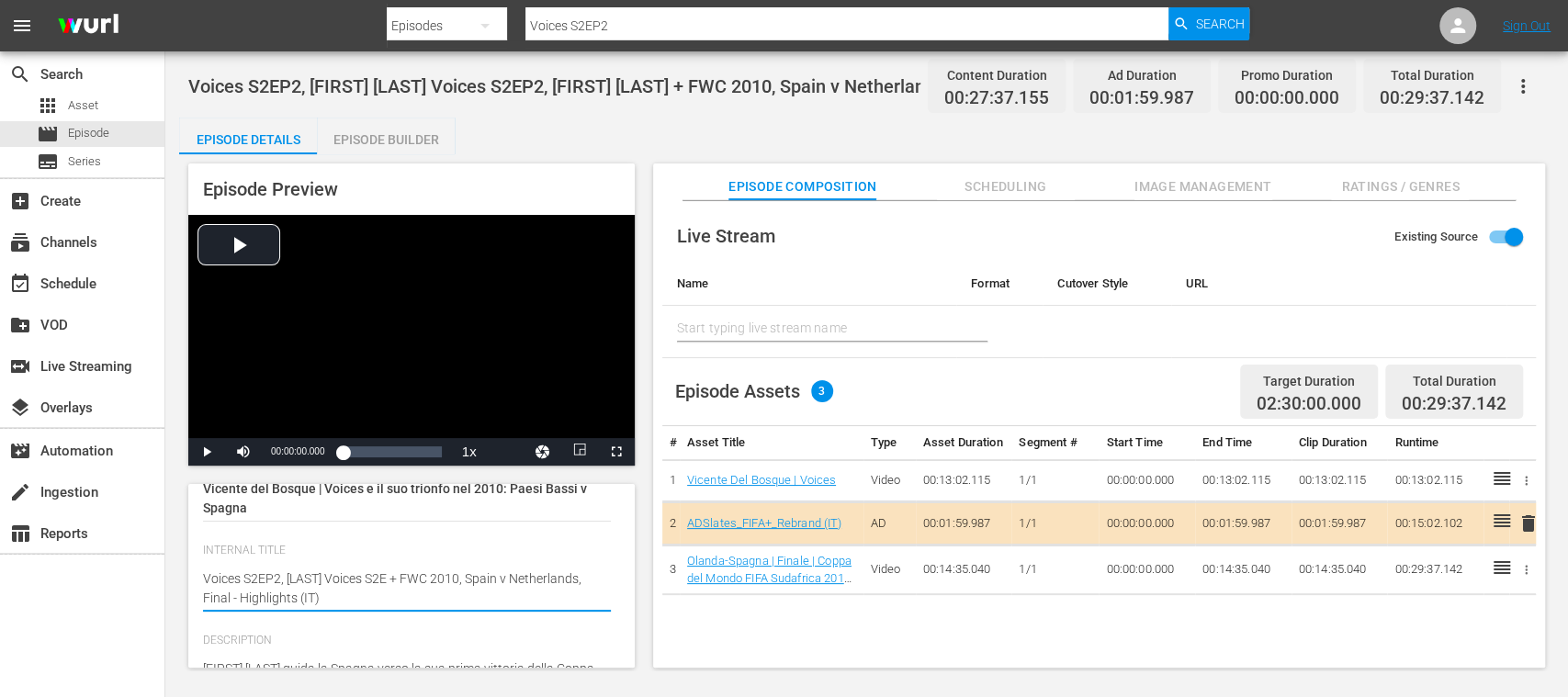 type on "Voices S2EP2, [LAST] Voices S2 + FWC 2010, Spain v Netherlands, Final - Highlights (IT)" 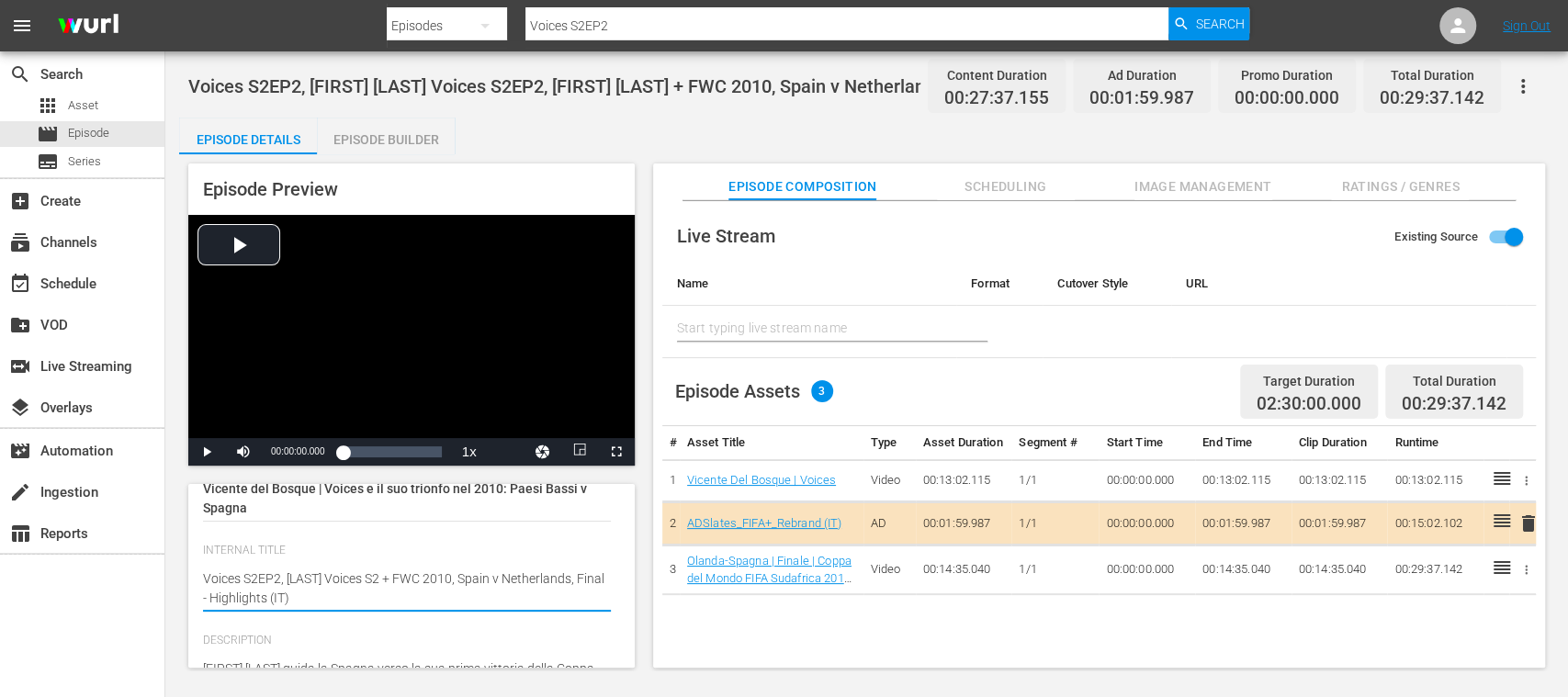 type on "Voices S2EP2, [LAST] Voices S2 + FWC 2010, Spain v Netherlands, Final - Highlights (IT)" 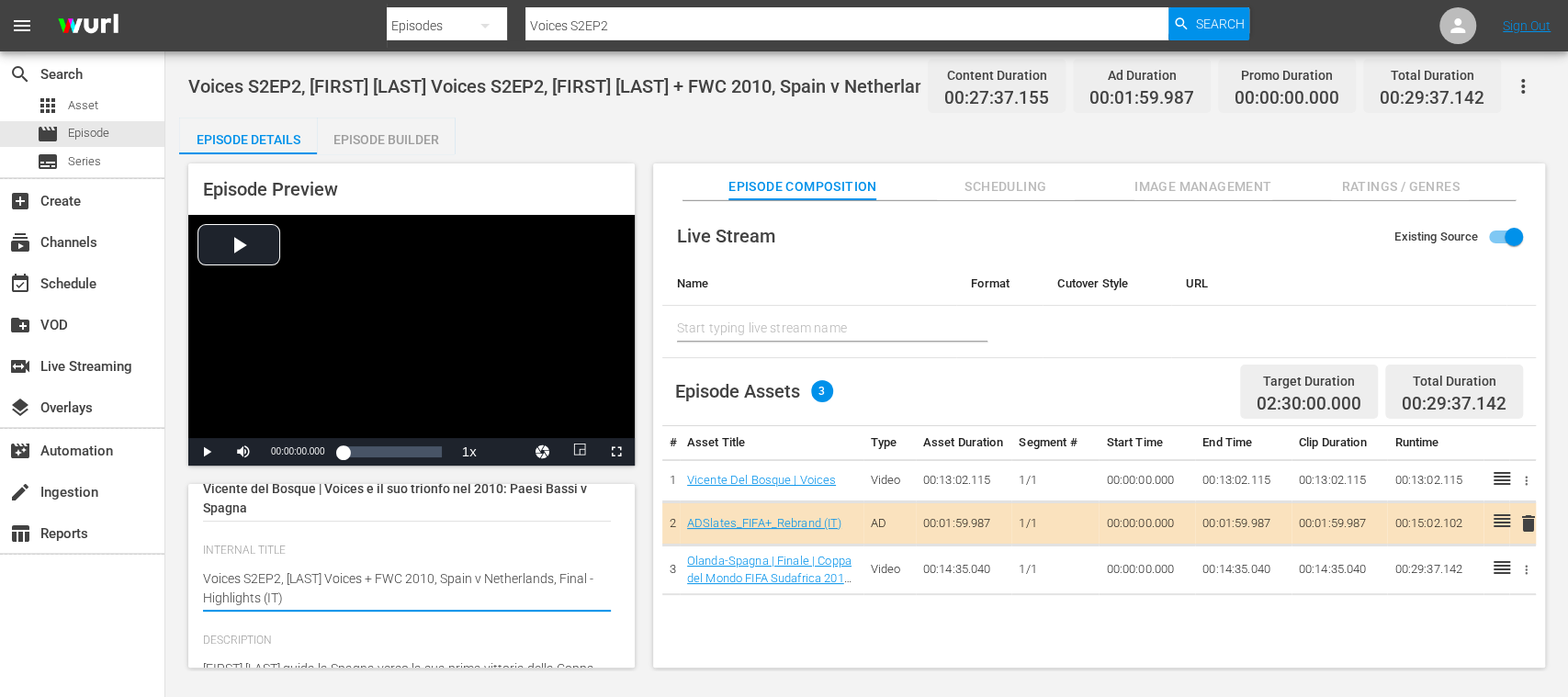 type on "Voices S2EP2, del Bosque Voice + FWC 2010, Spain v Netherlands, Final - Highlights (IT)" 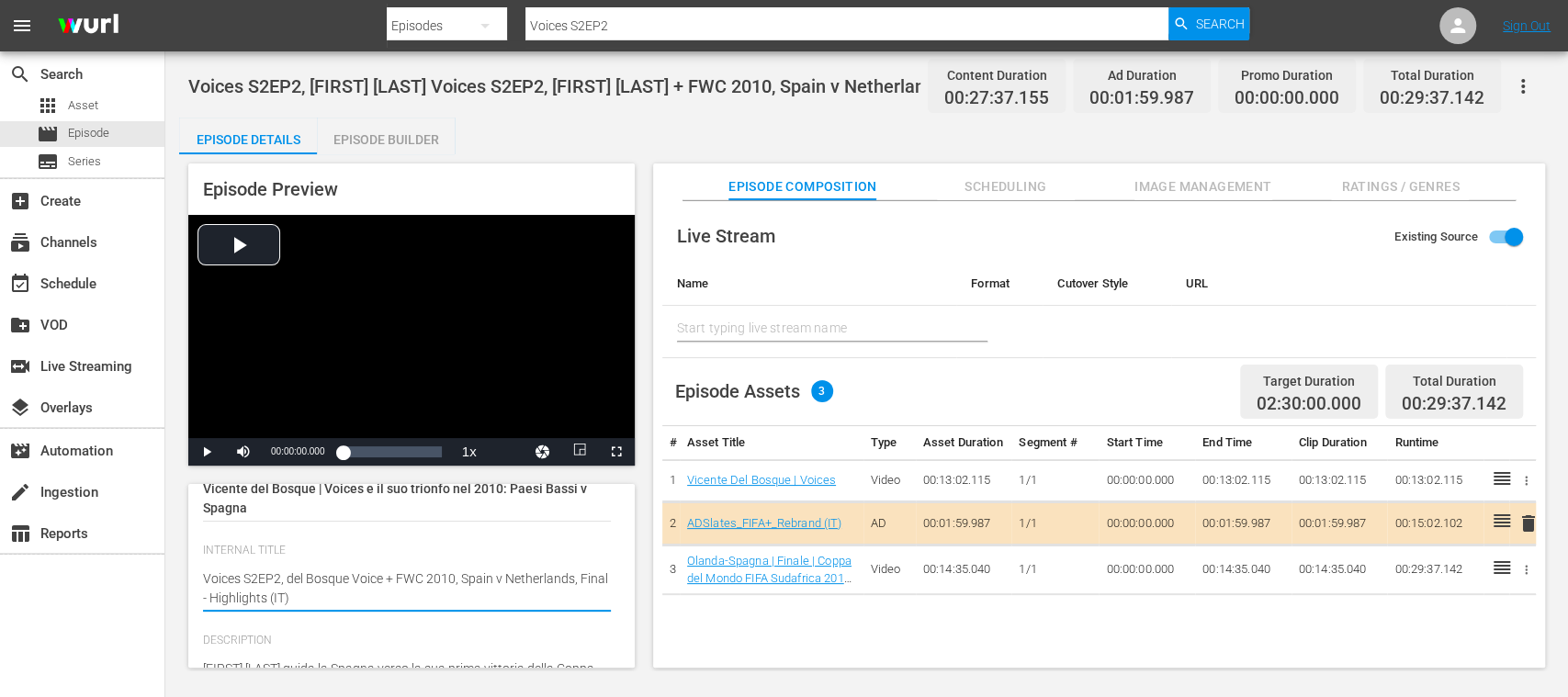type on "Voices S2EP2, [LAST] Voices + FWC 2010, Spain v Netherlands, Final - Highlights (IT)" 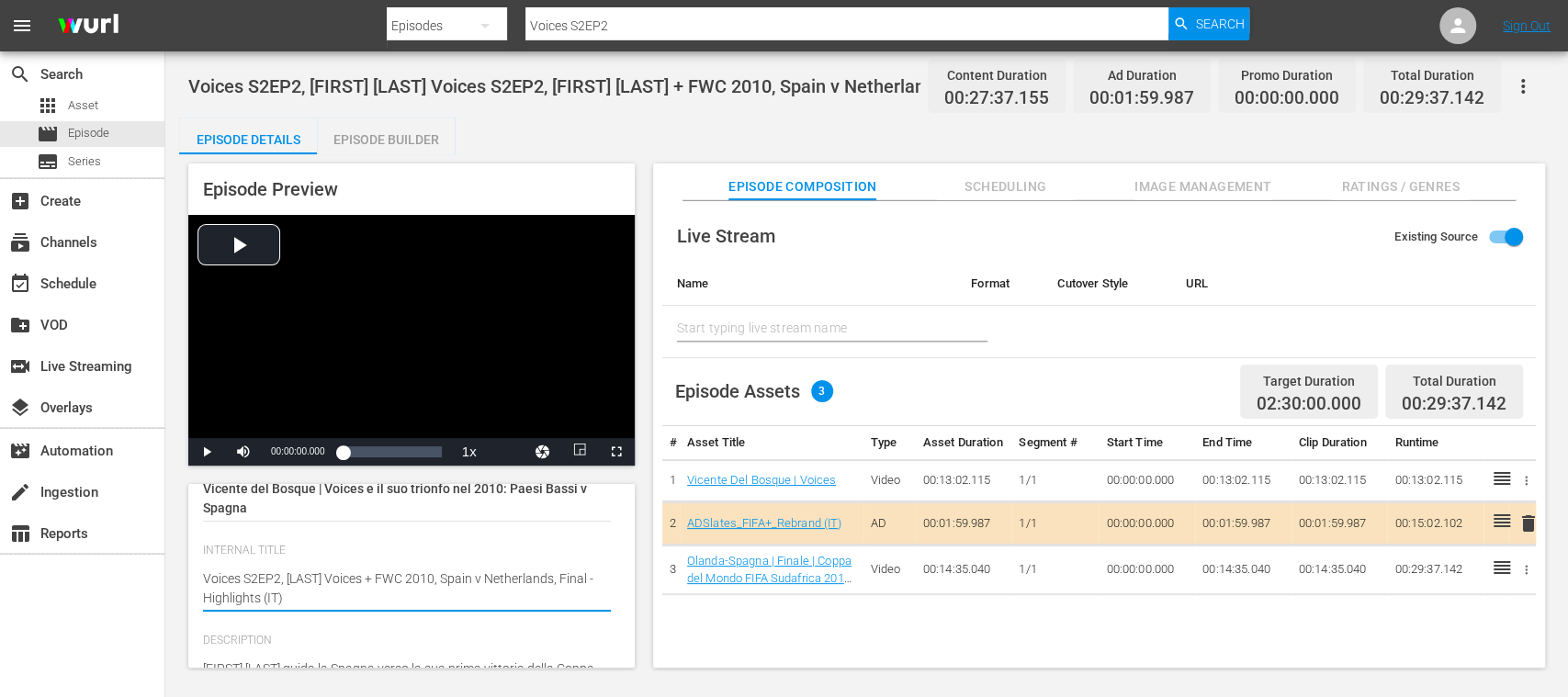 type on "Voices S2EP2, [LAST] Voi + FWC 2010, Spain v Netherlands, Final - Highlights (IT)" 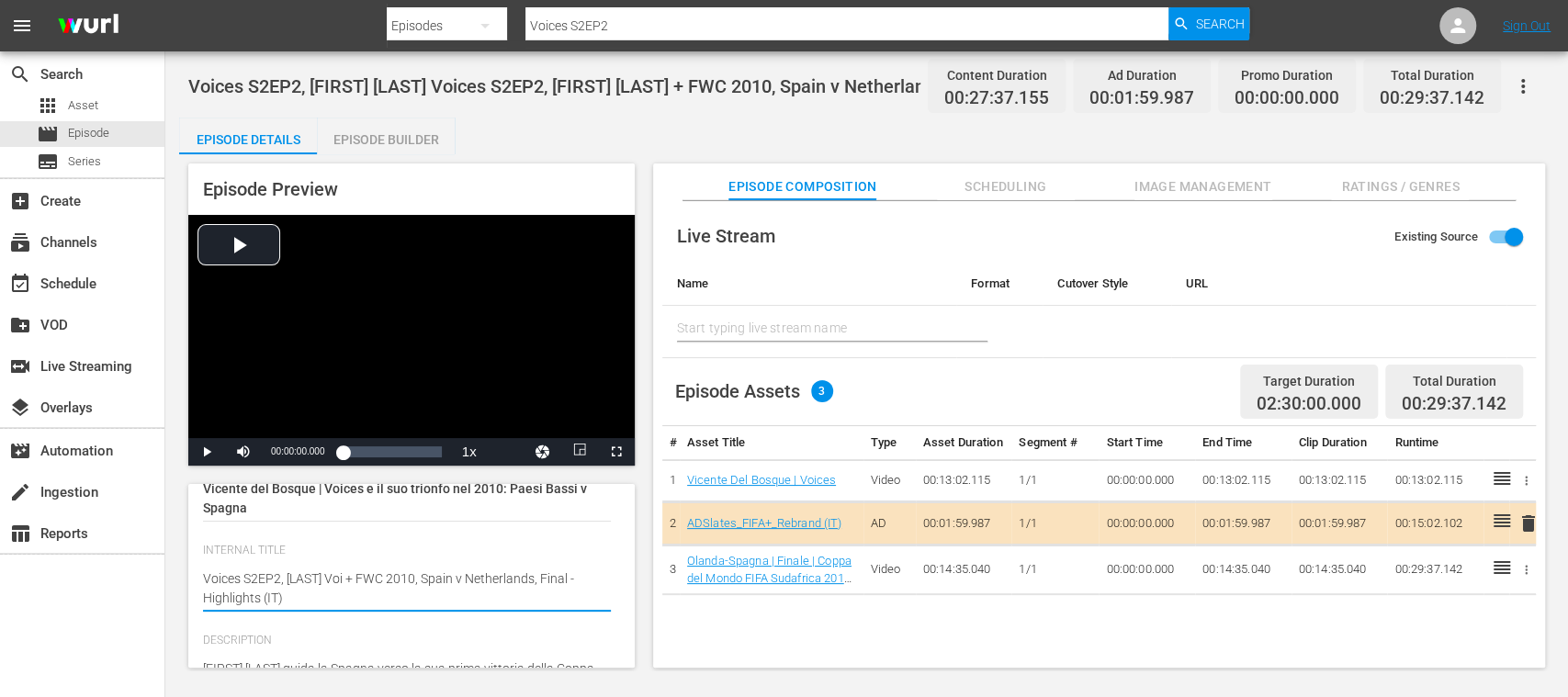 type on "Voices S2EP2, [LAST] Vo + FWC 2010, Spain v Netherlands, Final - Highlights (IT)" 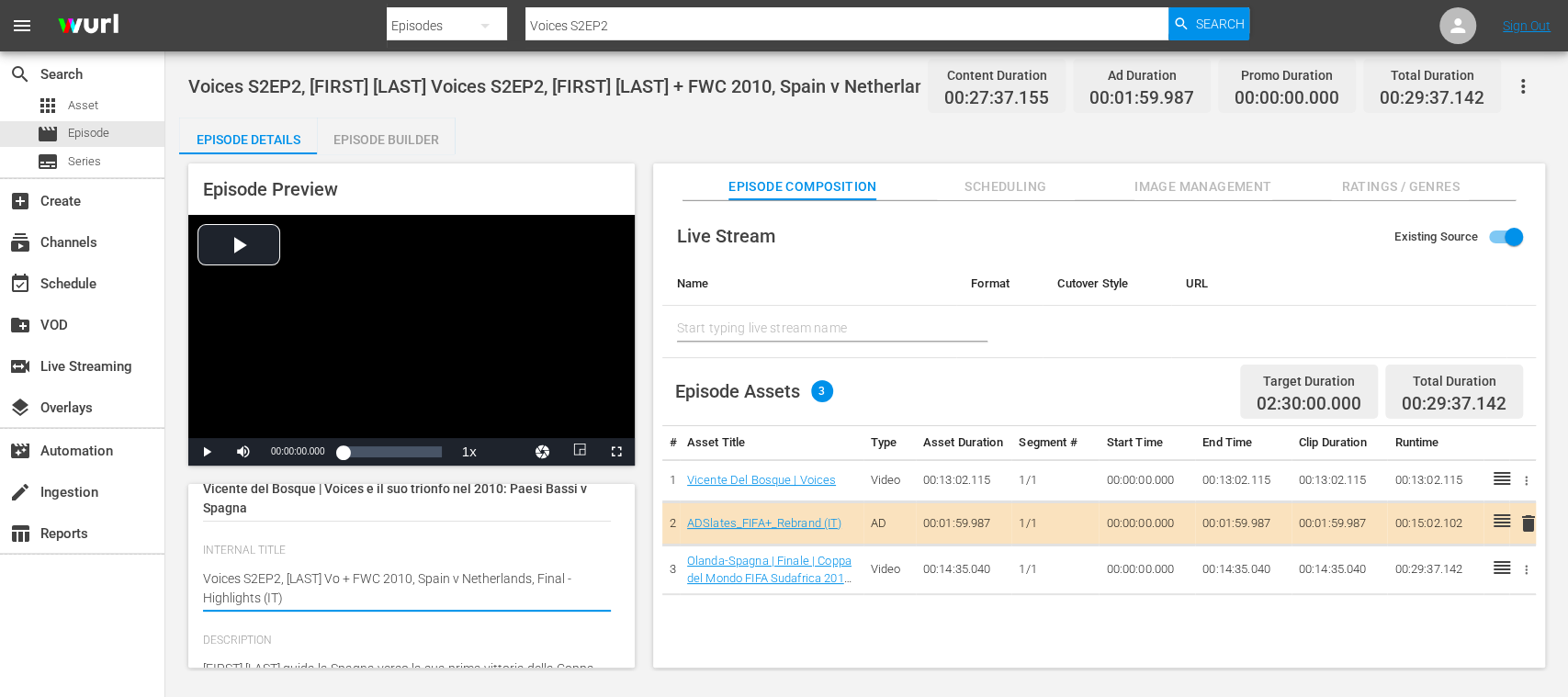 type on "Voices S2EP2, [LAST] V + FWC 2010, Spain v Netherlands, Final - Highlights (IT)" 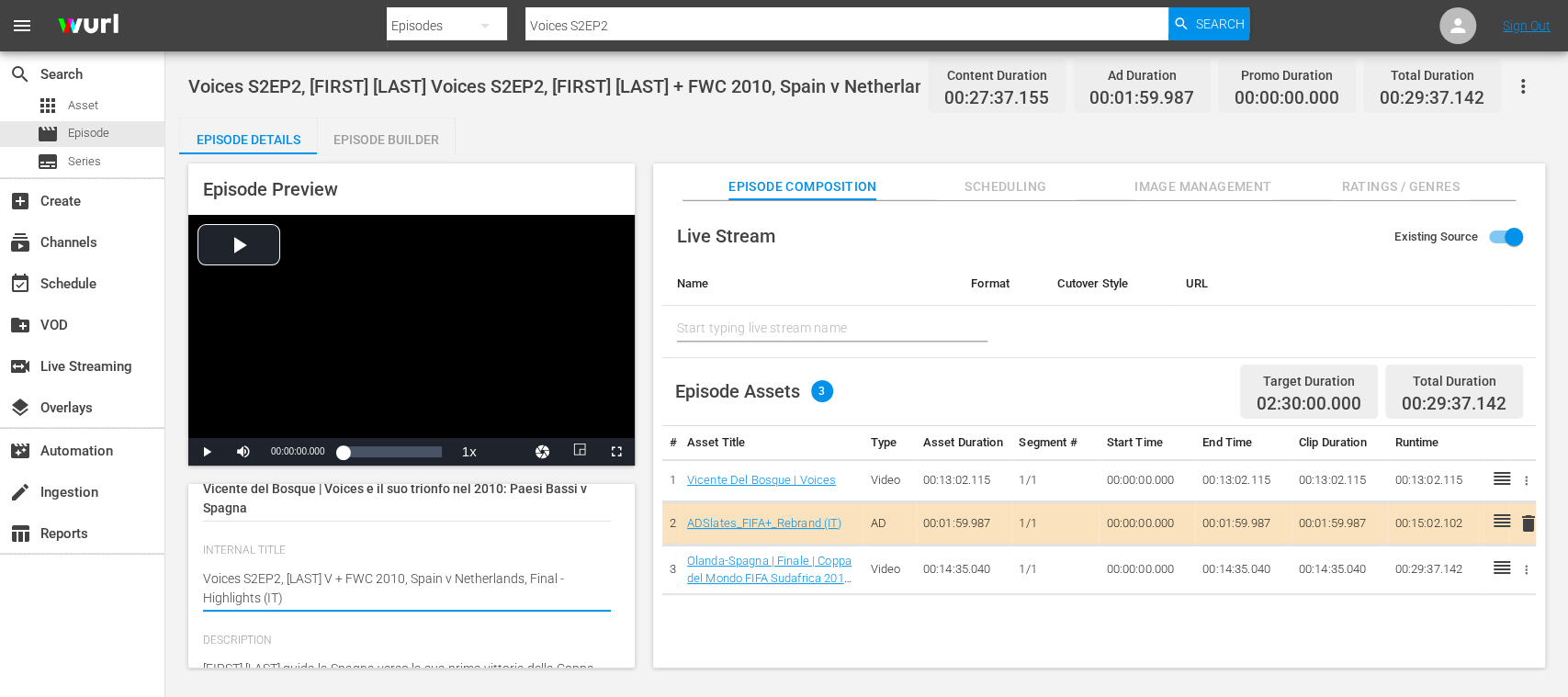 type on "Voices S2EP2, del Bosque [NAME] + FWC 2010, Spain v Netherlands, Final - Highlights (IT)" 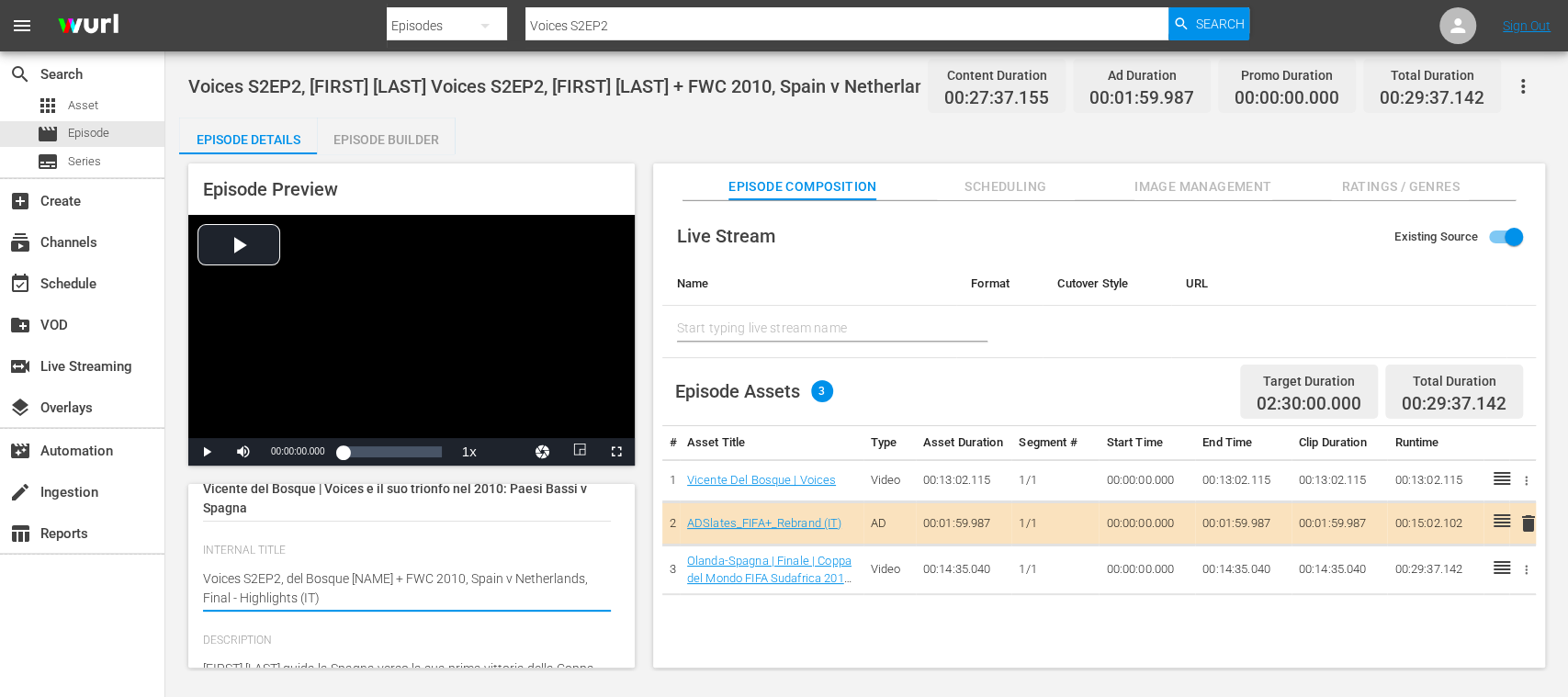 type on "Voices S2EP2, [LAST] + FWC 2010, Spain v Netherlands, Final - Highlights (IT)" 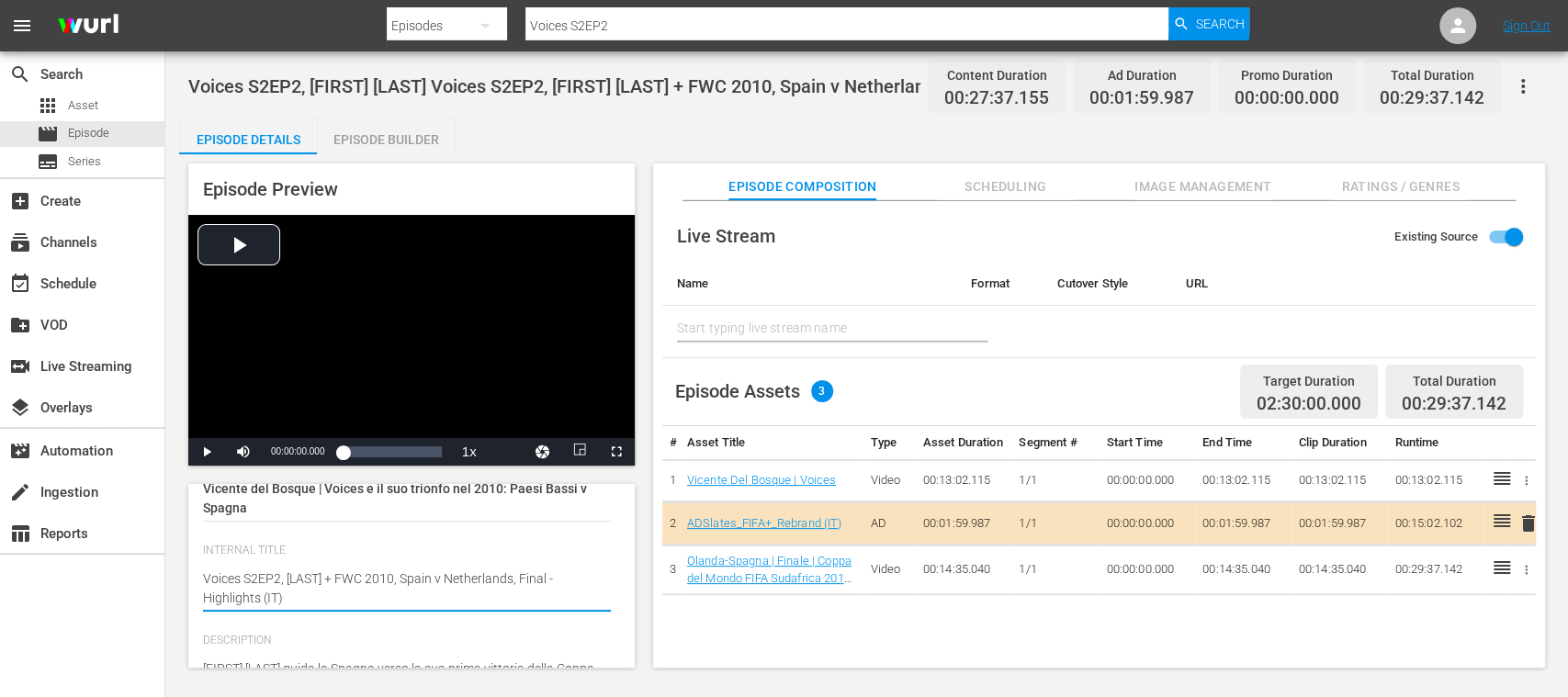 click on "Voices S2EP2, [FIRST] [LAST] Voices S2EP2, [FIRST] [LAST] + FWC 2010, Spain v Netherlands, Final - Highlights (IT)" at bounding box center [407, 589] 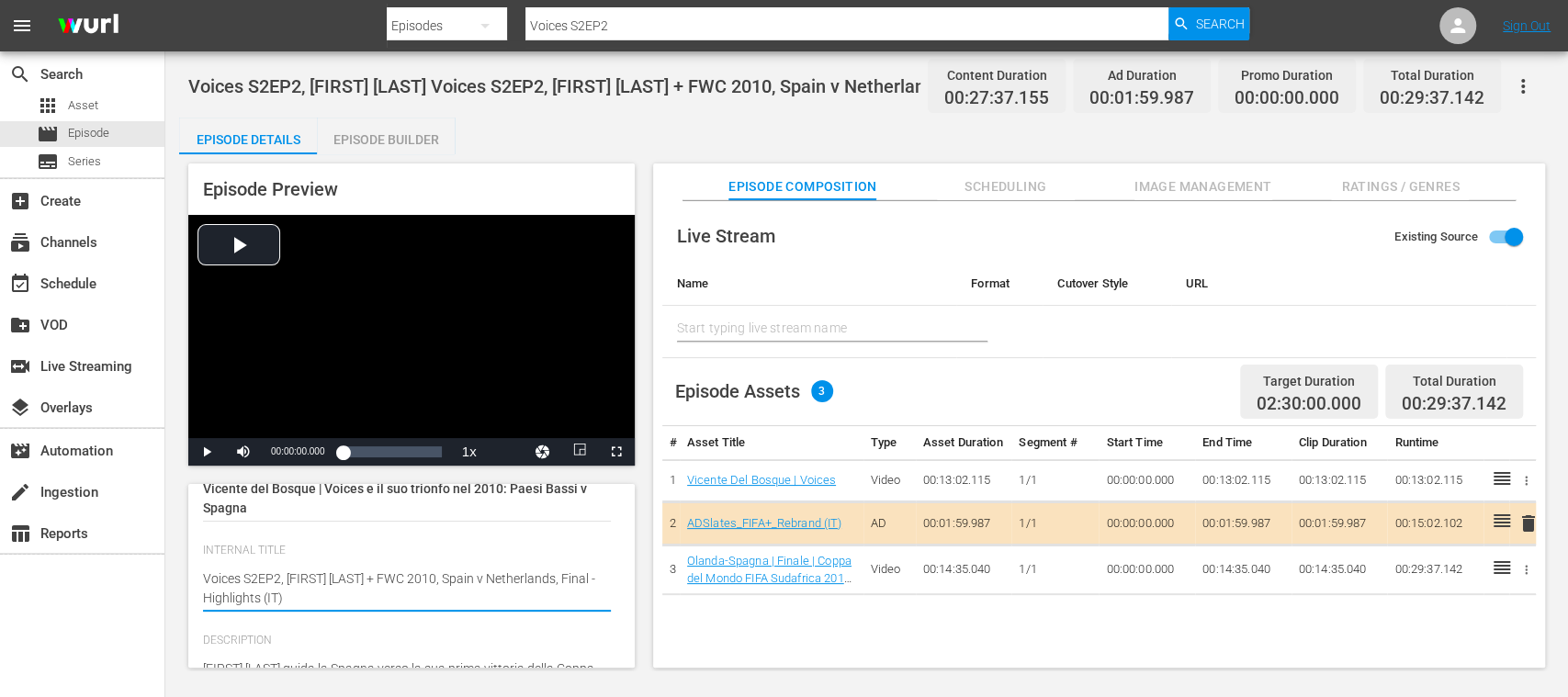 type on "Voices S2EP2, [FIRST] [LAST] + FWC 2010, Spain v Netherlands, Final - Highlights (IT)" 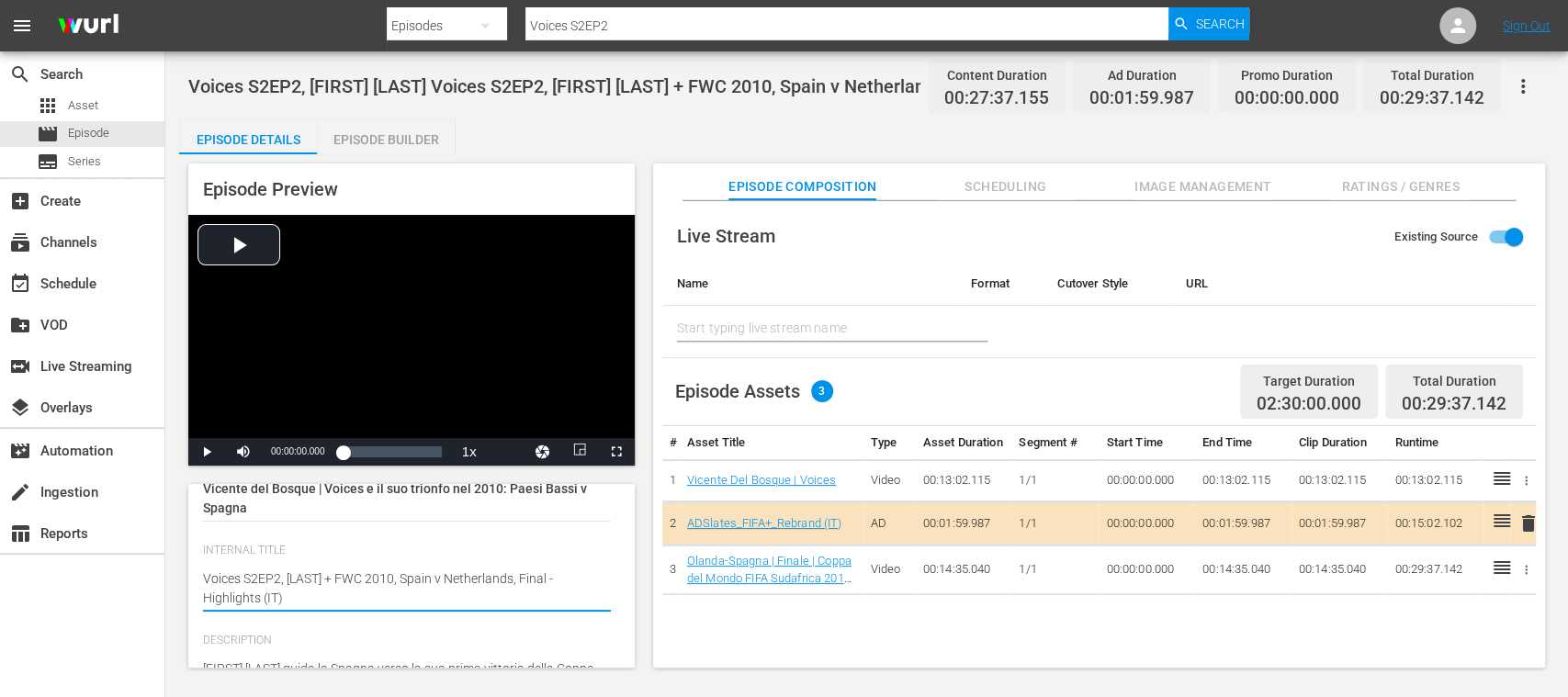 type on "Voices S2EP2, Viced[NAME] del Bosque + FWC 2010, Spain v Netherlands, Final - Highlights (IT)" 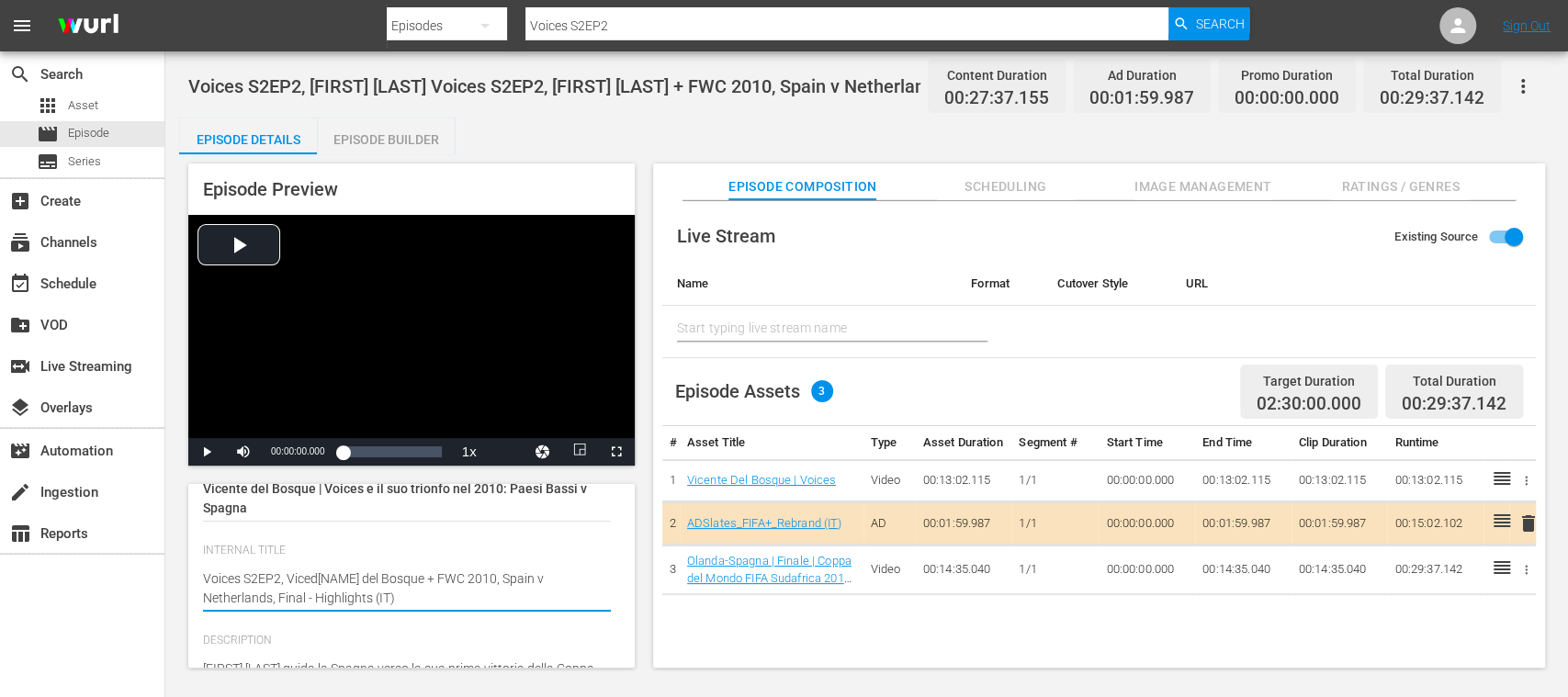 type on "Voices S2EP2, Vicend[NAME] del Bosque + FWC 2010, Spain v Netherlands, Final - Highlights (IT)" 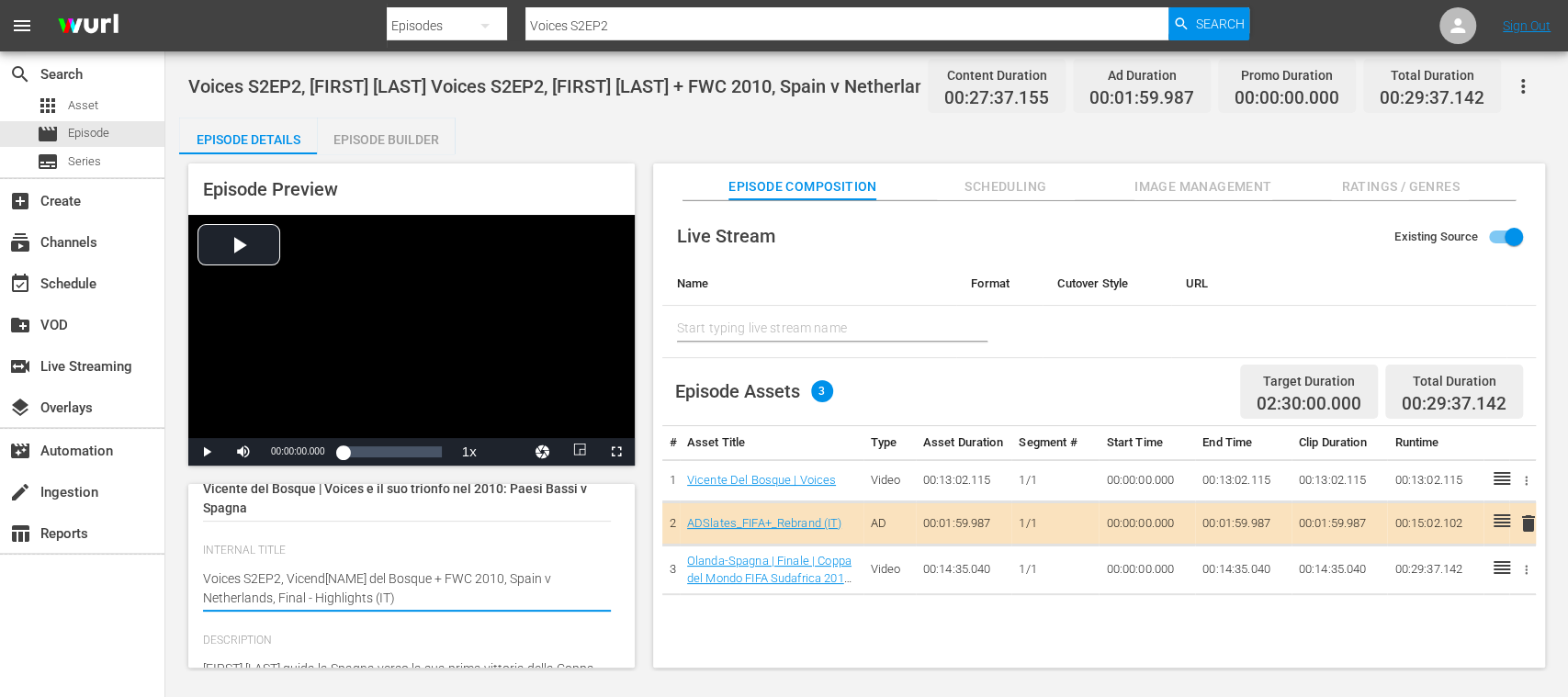 type on "Voices S2EP2, [FIRST][LAST] + FWC 2010, Spain v Netherlands, Final - Highlights (IT)" 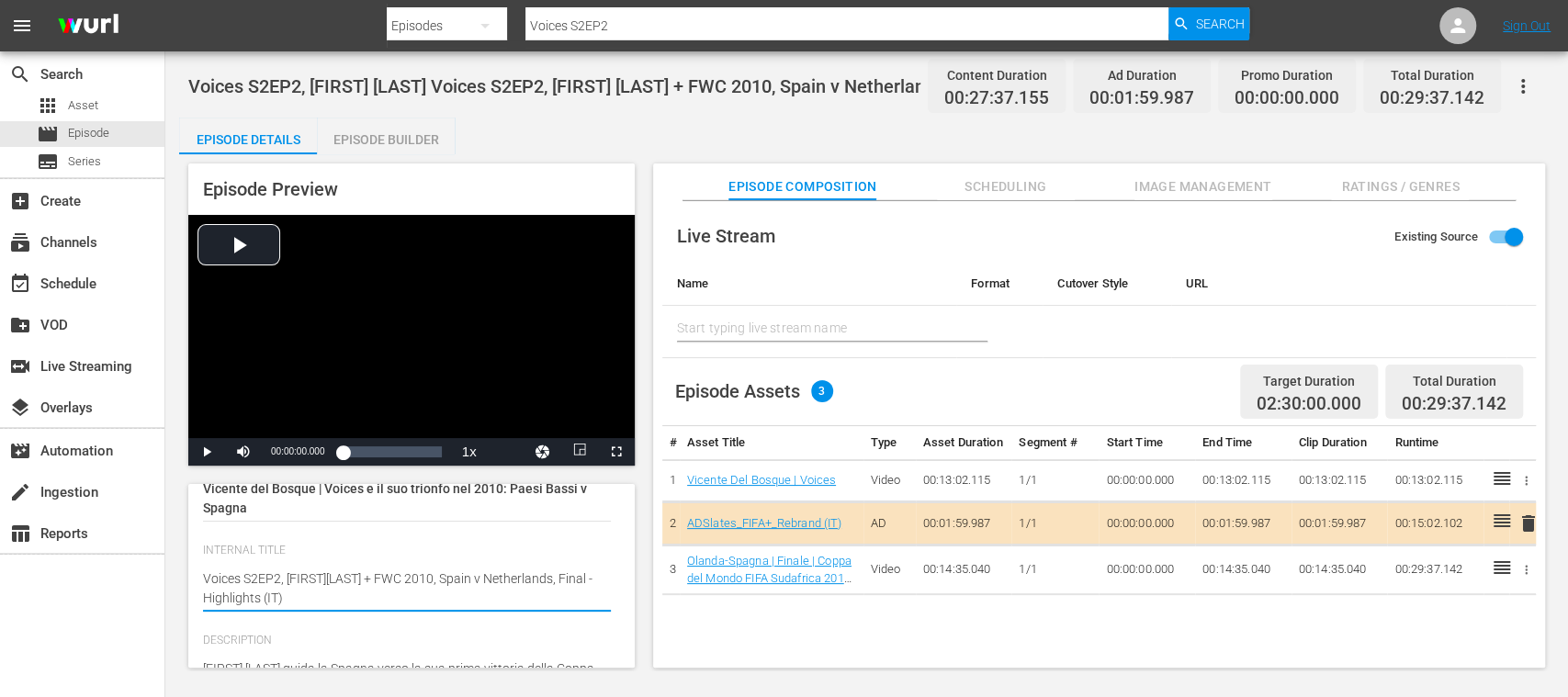 type on "Voices S2EP2, [FIRST][LAST] + FWC 2010, Spain v Netherlands, Final - Highlights (IT)" 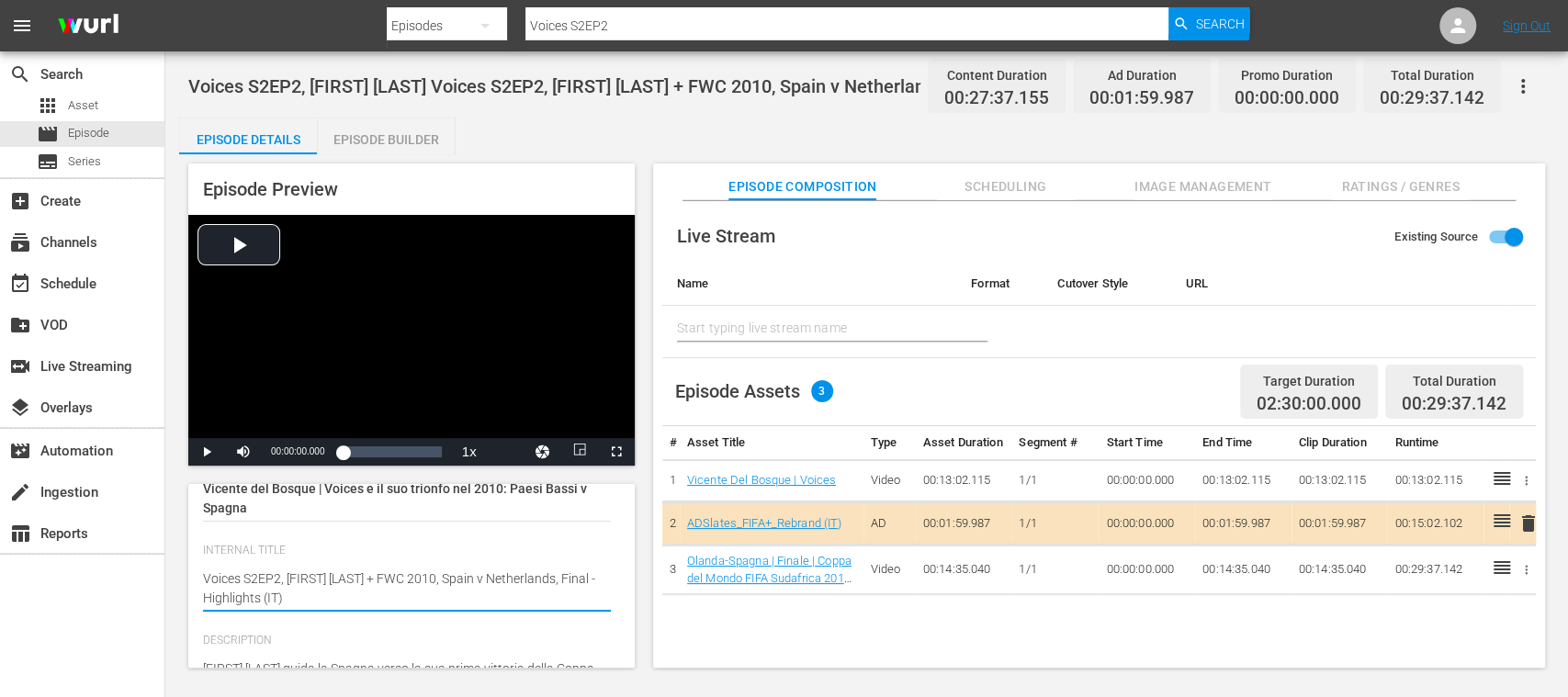 click on "Voices S2EP2, [FIRST] [LAST] Voices S2EP2, [FIRST] [LAST] + FWC 2010, Spain v Netherlands, Final - Highlights (IT)" at bounding box center (407, 589) 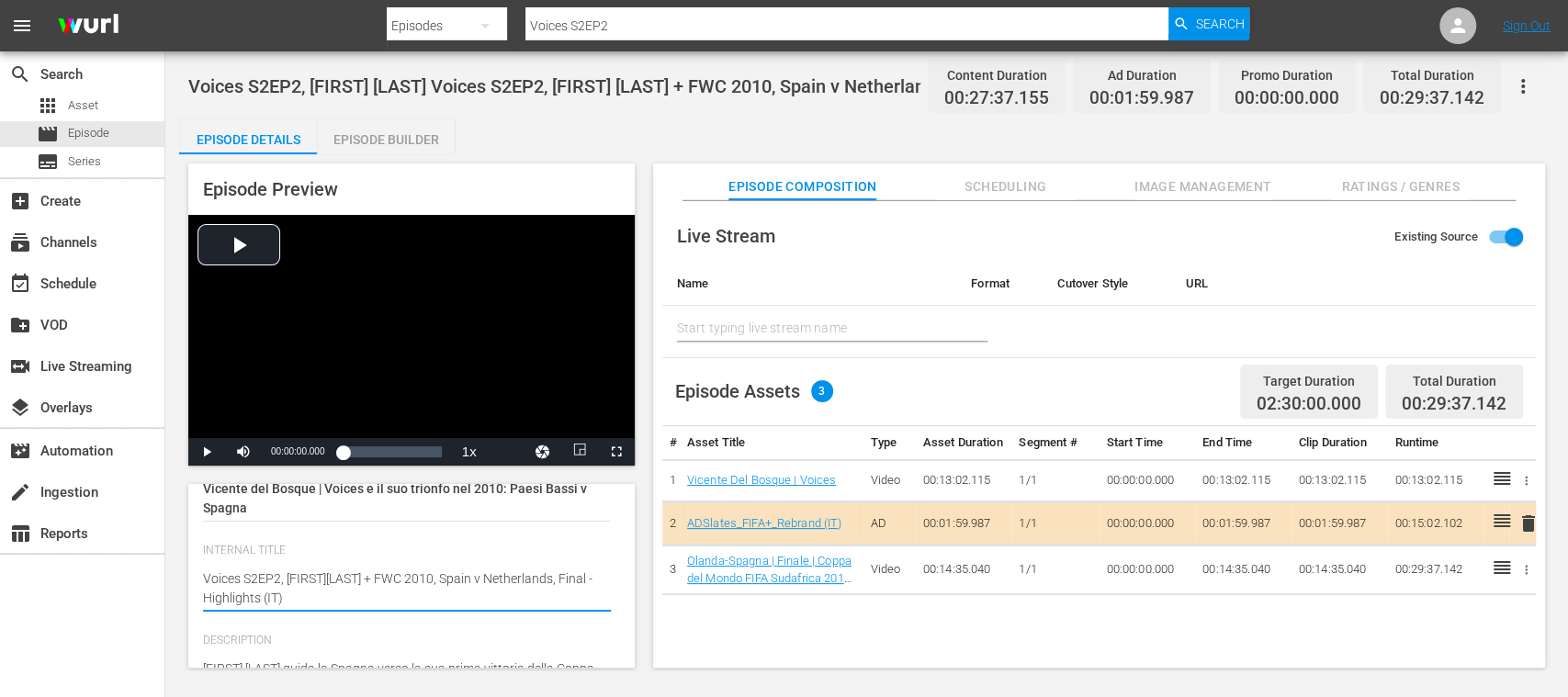 type on "Voices S2EP2, Vicent[NAME] del Bosque + FWC 2010, Spain v Netherlands, Final - Highlights (IT)" 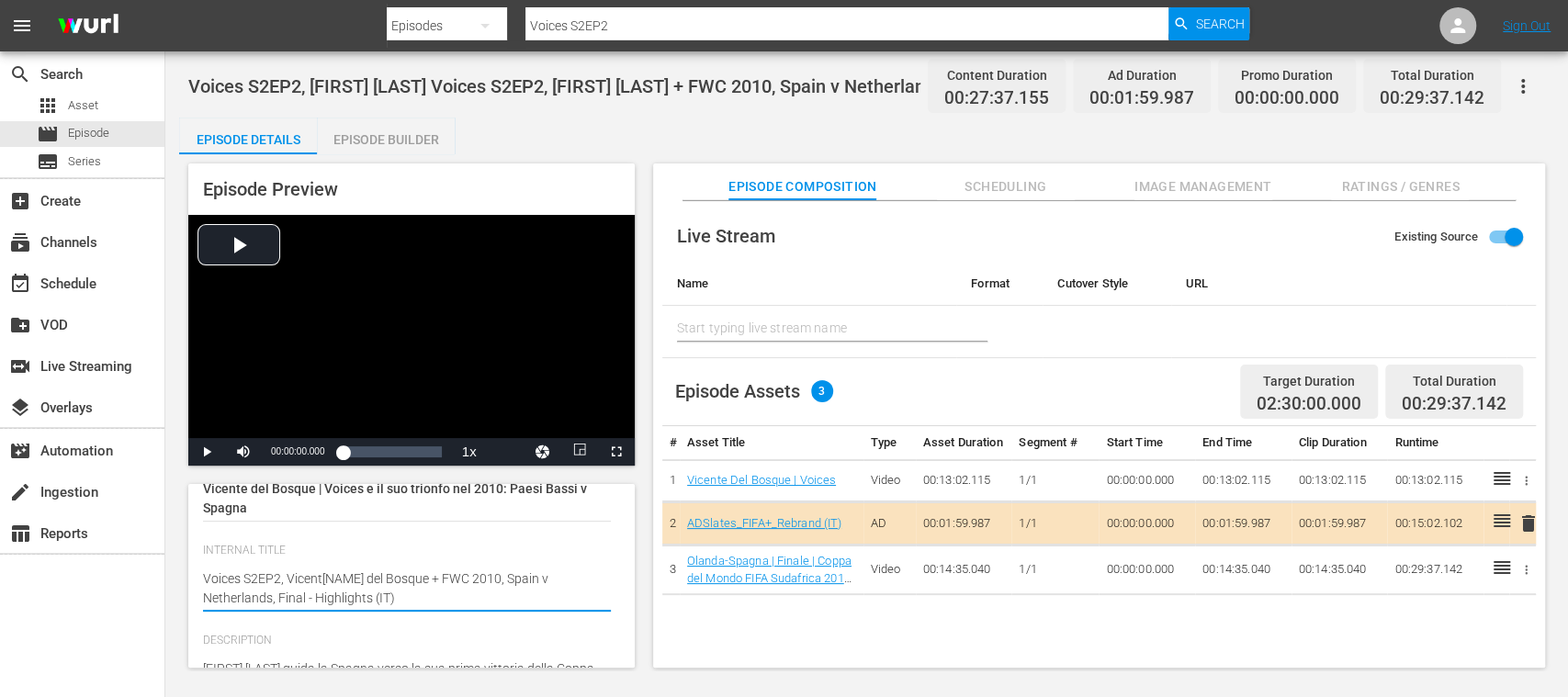type on "Voices S2EP2, [FIRST] [LAST] + FWC 2010, Spain v Netherlands, Final - Highlights (IT)" 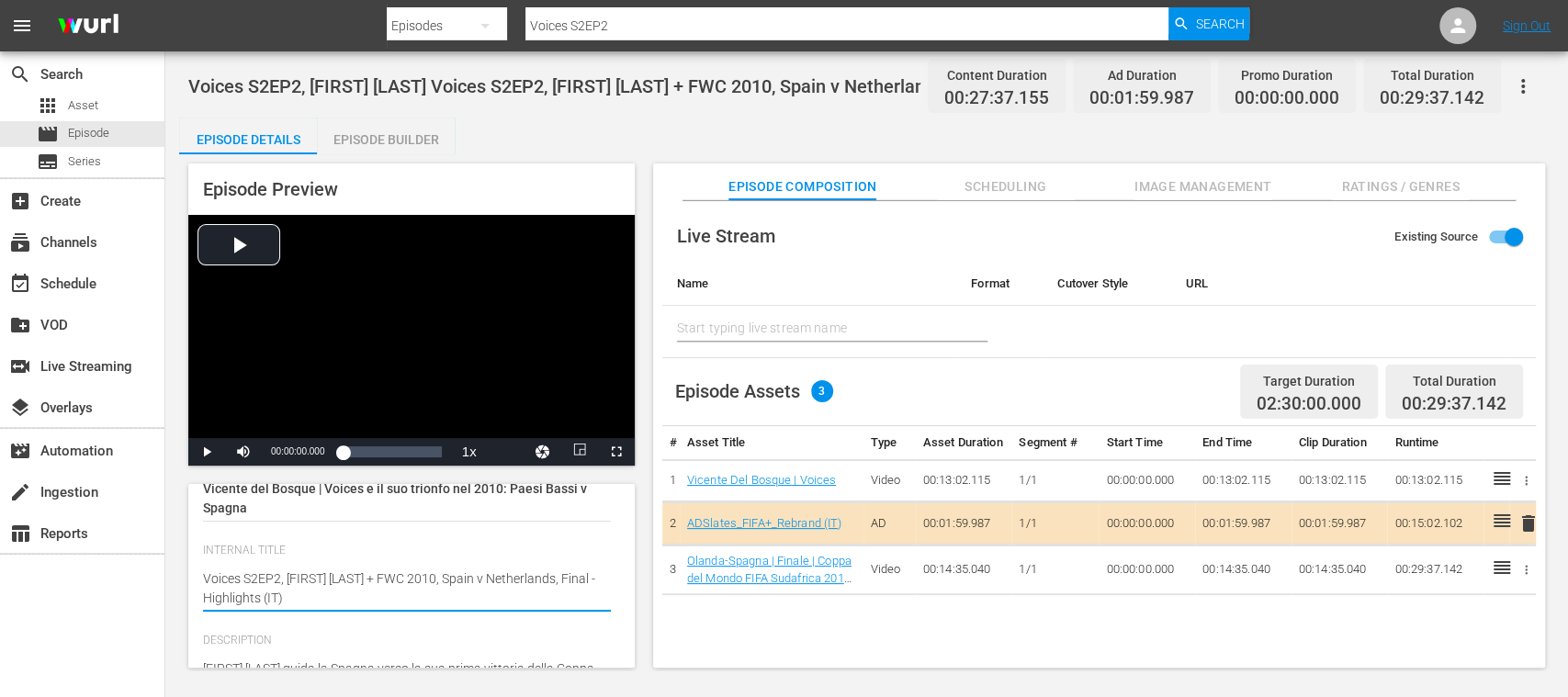 type on "Voices S2EP2, Vice[NAME] del Bosque + FWC 2010, Spain v Netherlands, Final - Highlights (IT)" 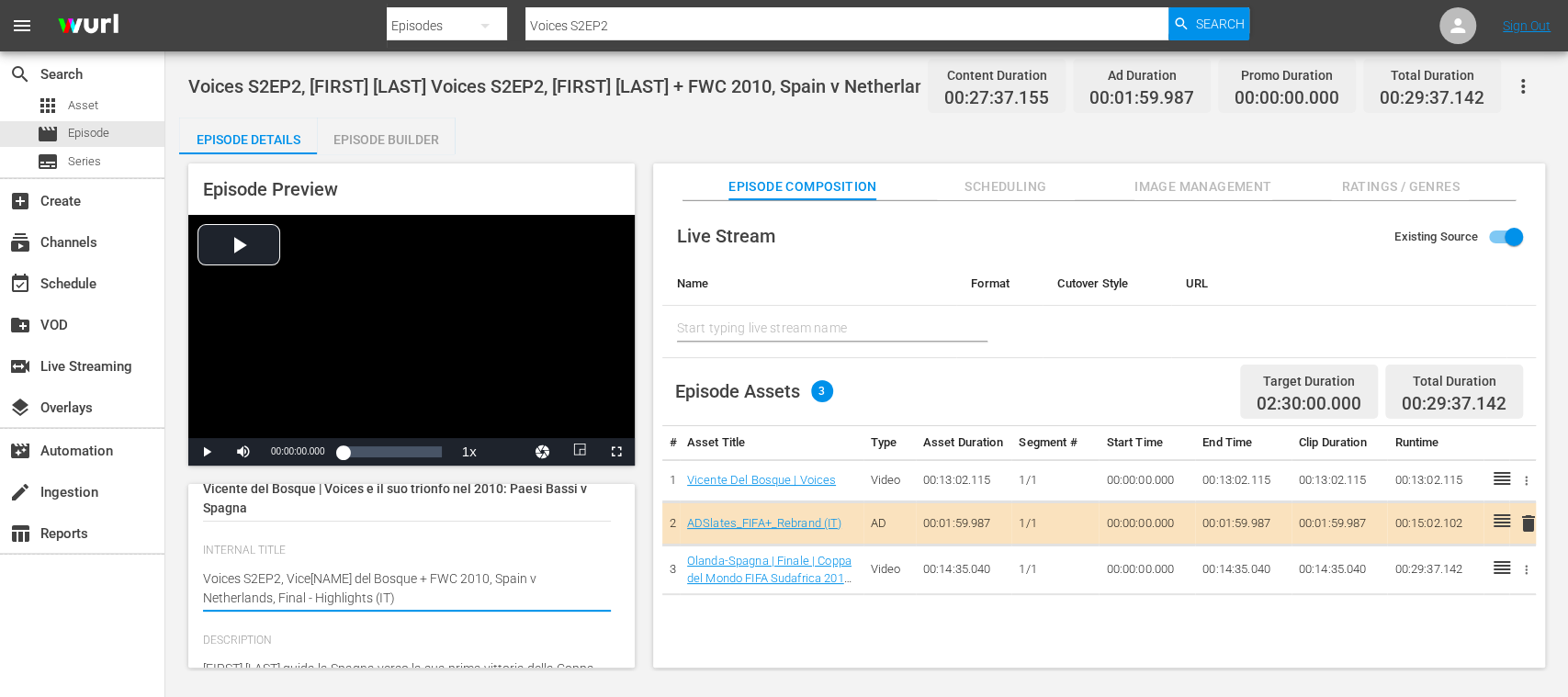 type on "Voices S2EP2, [FIRST] [LAST] + FWC 2010, Spain v Netherlands, Final - Highlights (IT)" 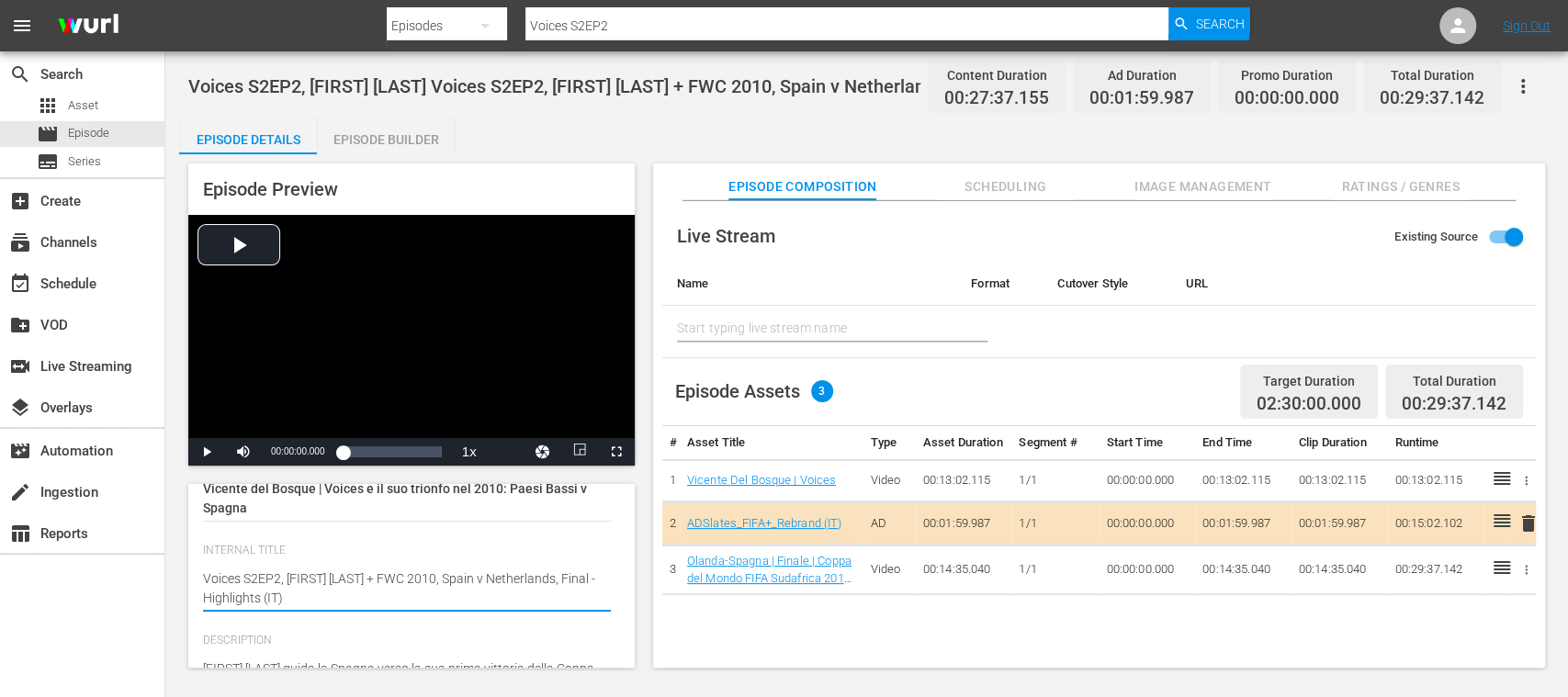 type on "Voices S2EP2, [FIRST] [LAST] + FWC 2010, Spain v Netherlands, Final - Highlights (IT)" 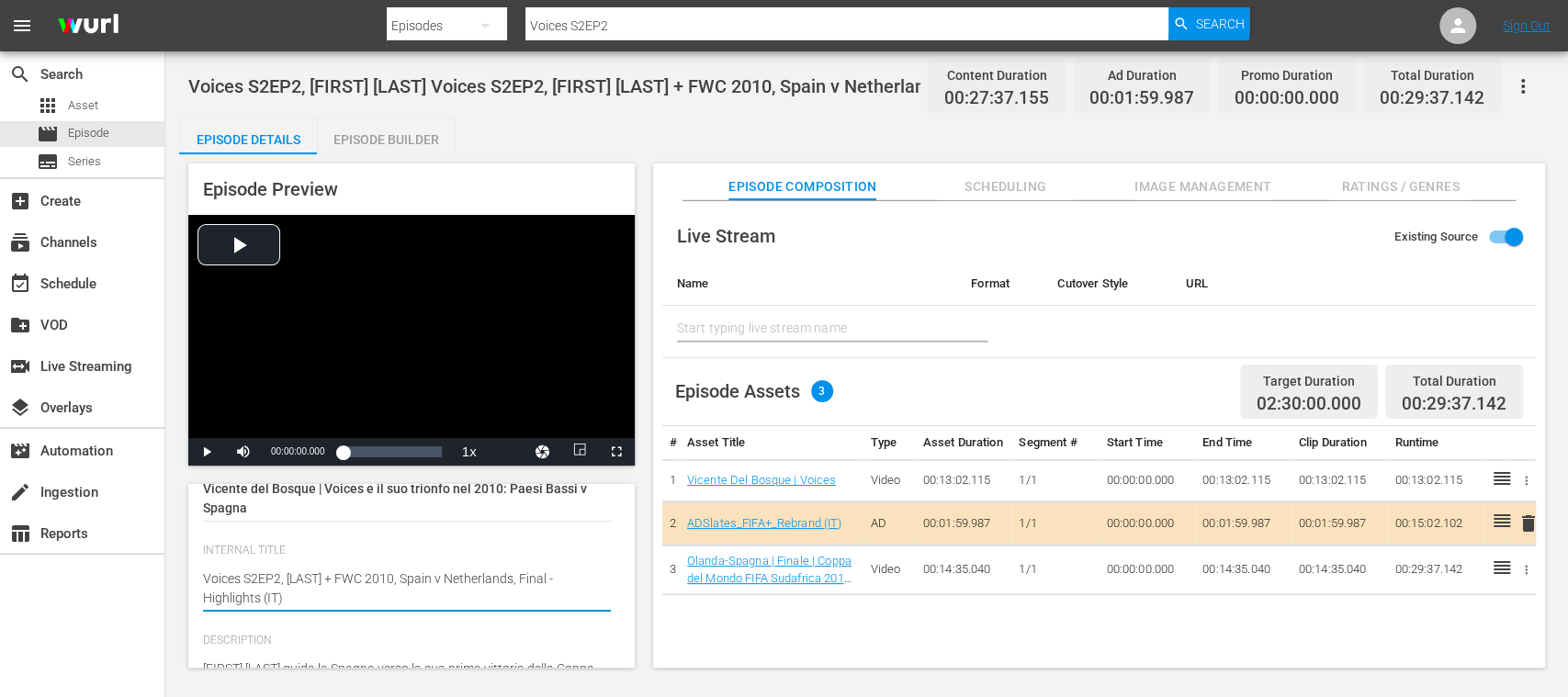 type on "Voices S2EP2, Del Bosque + FWC 2010, Spain v Netherlands, Final - Highlights (IT)" 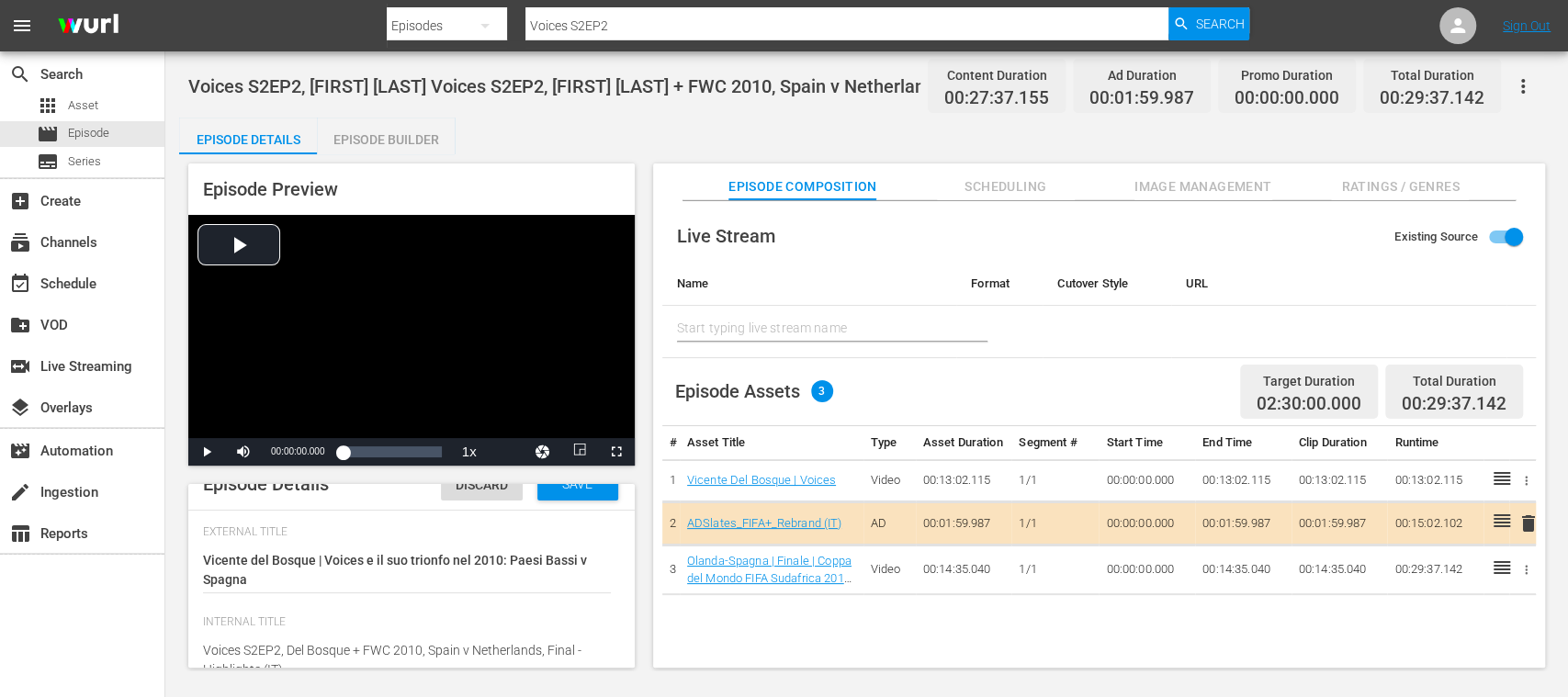 scroll, scrollTop: 0, scrollLeft: 0, axis: both 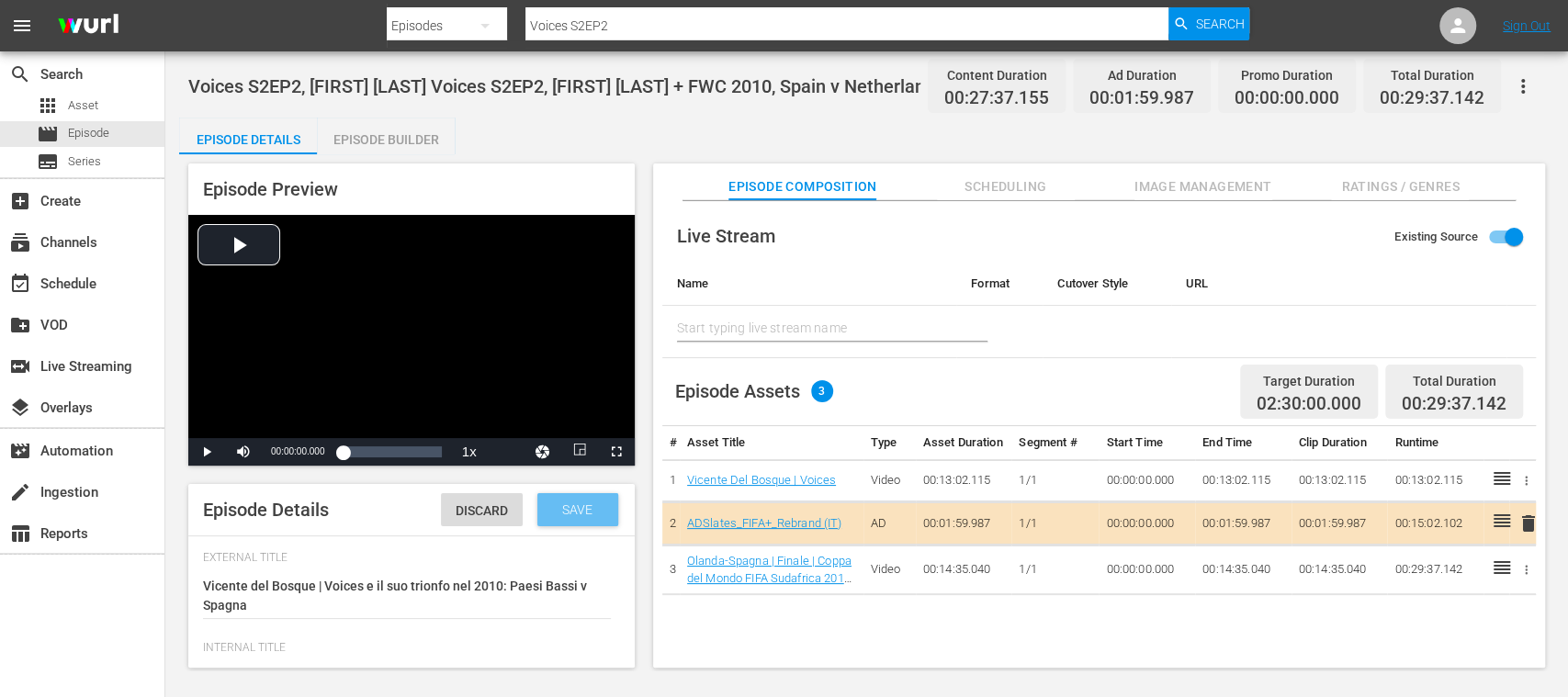 click on "Save" at bounding box center [577, 510] 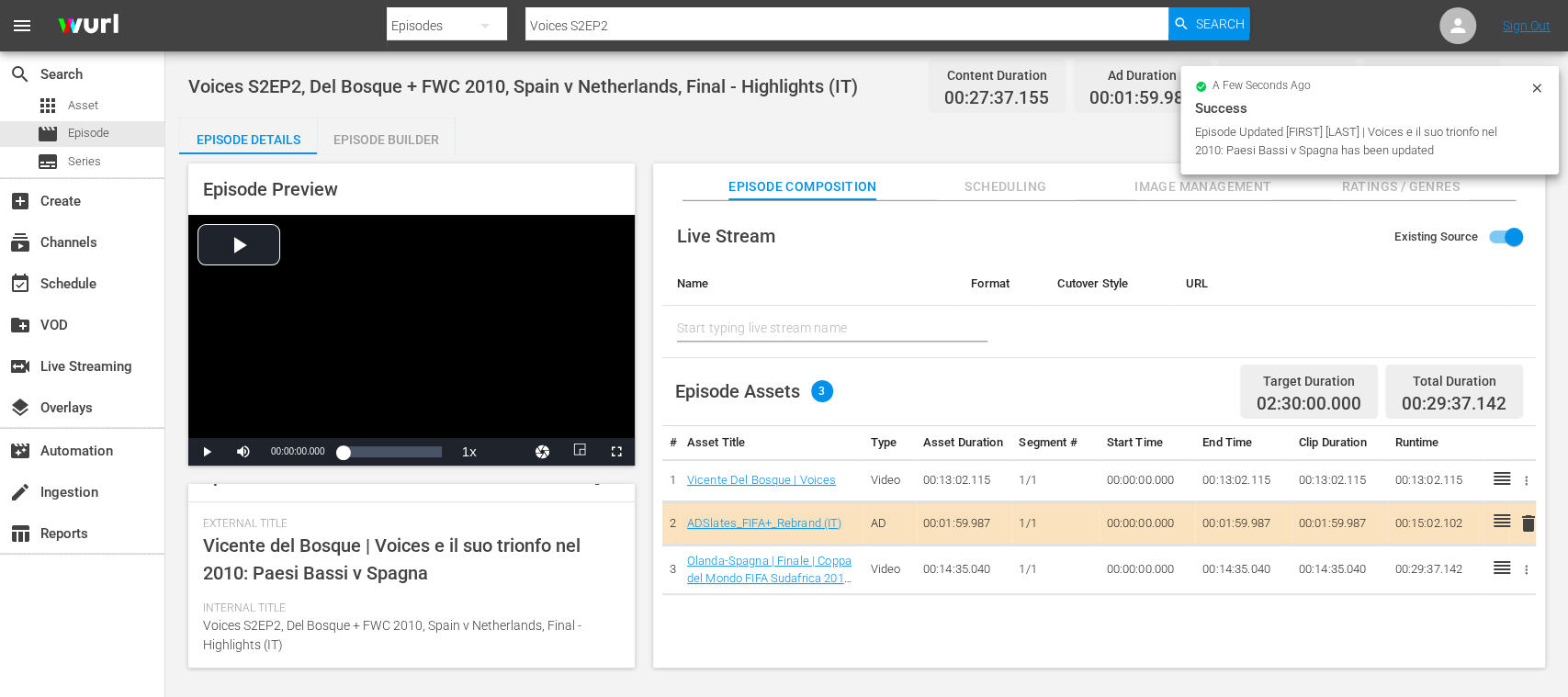 scroll, scrollTop: 49, scrollLeft: 0, axis: vertical 